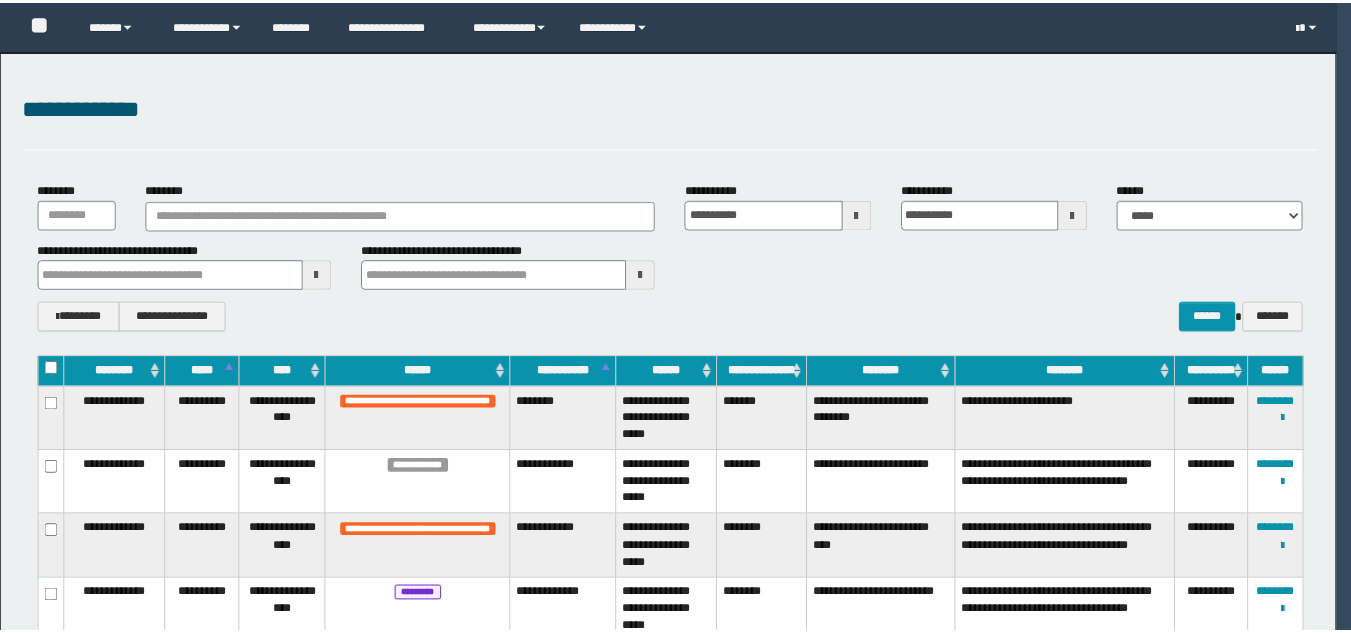 scroll, scrollTop: 0, scrollLeft: 0, axis: both 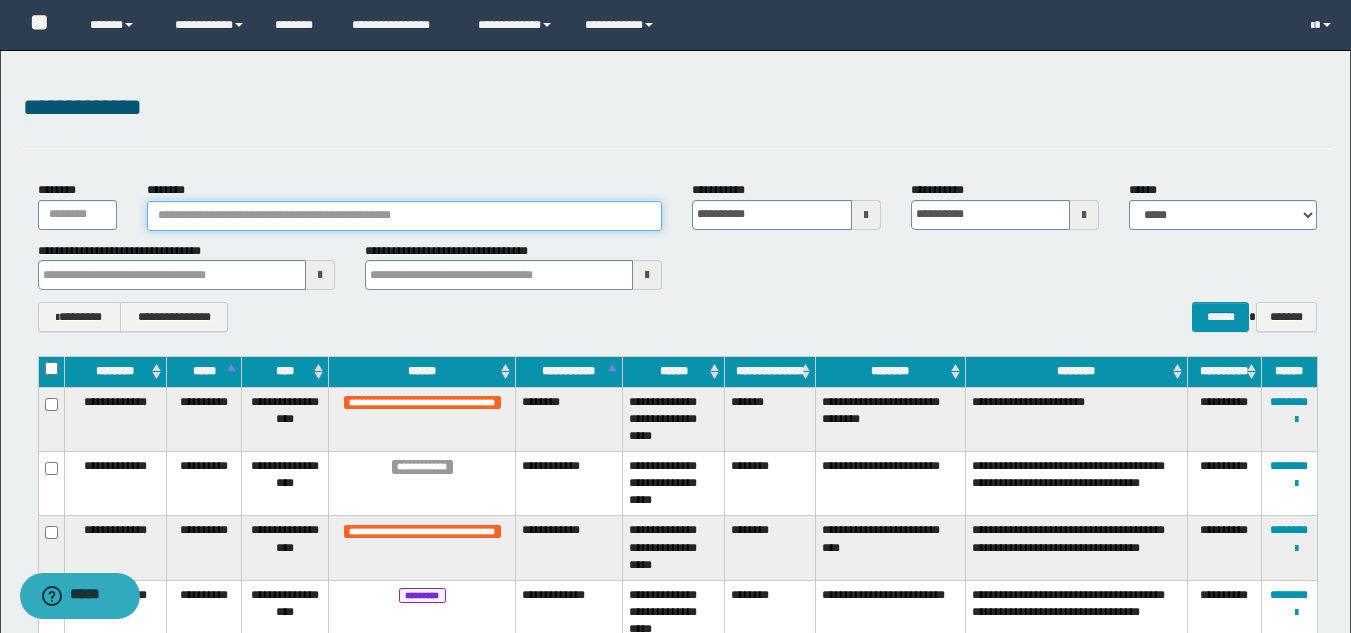 click on "********" at bounding box center (405, 216) 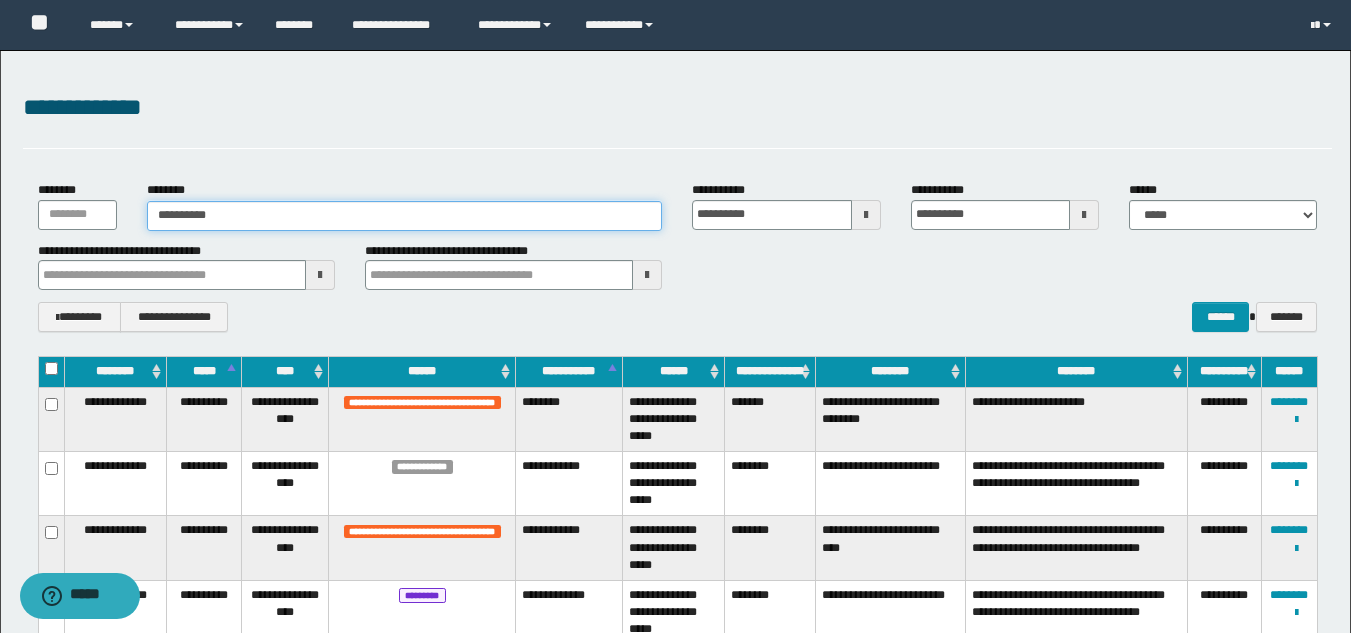 type on "**********" 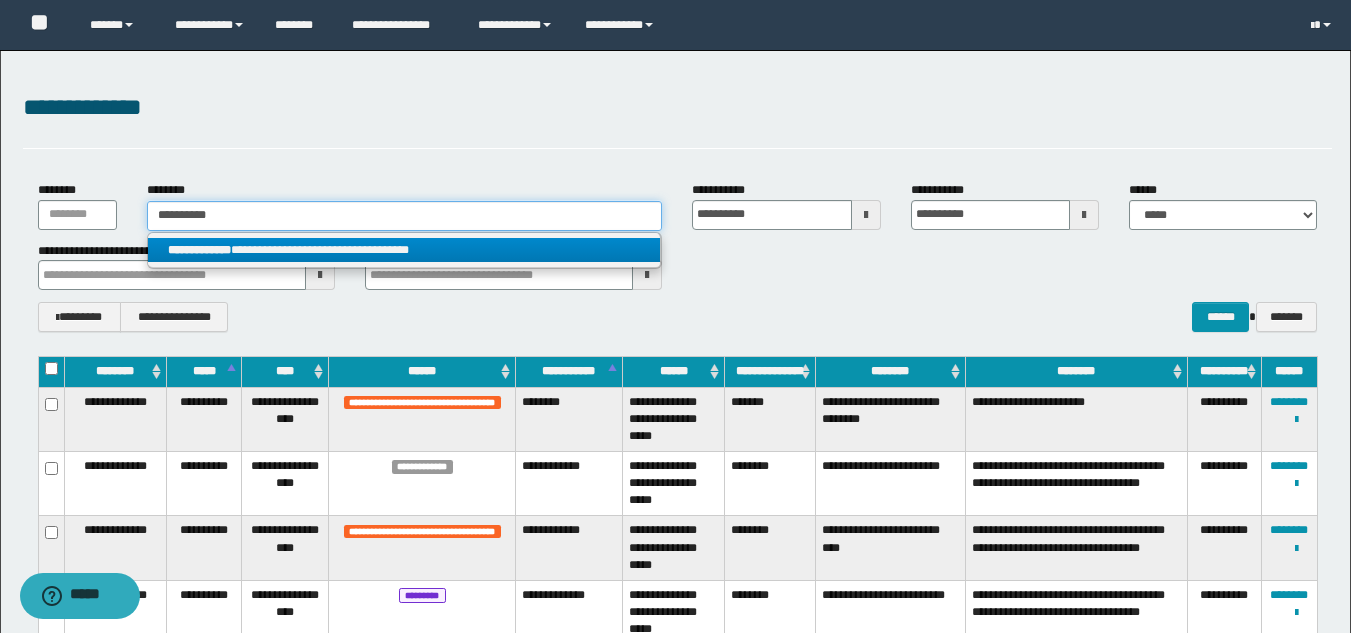 type on "**********" 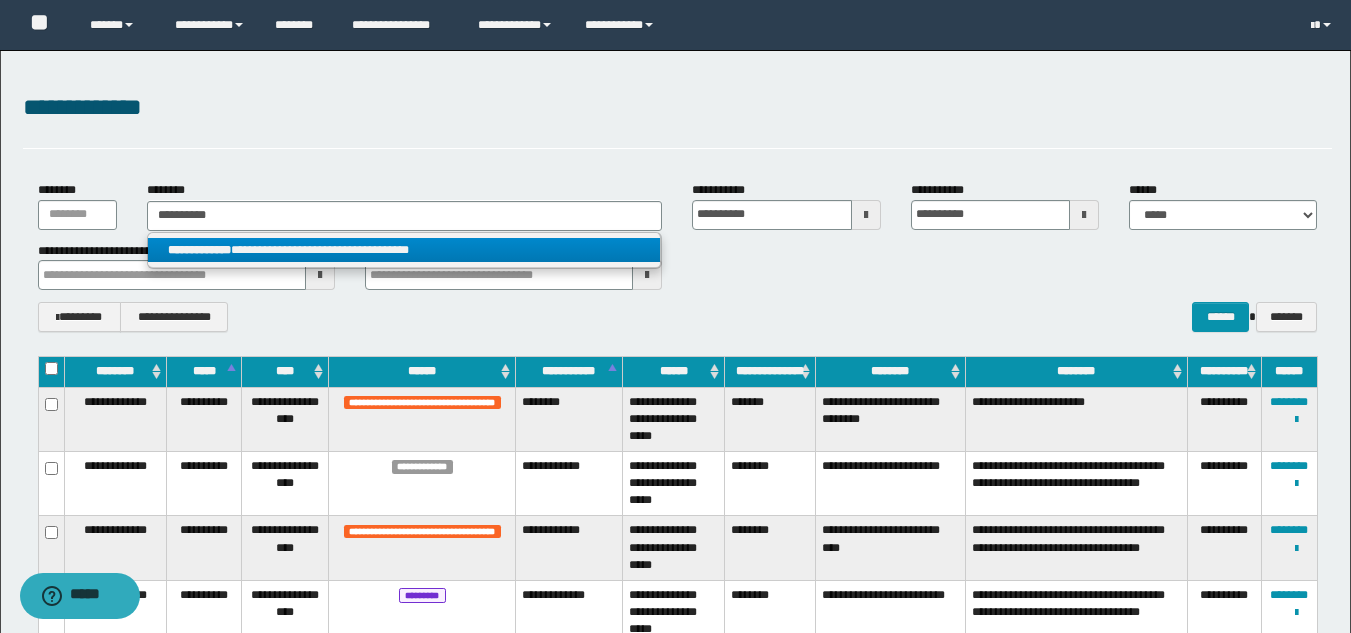 click on "**********" at bounding box center [404, 250] 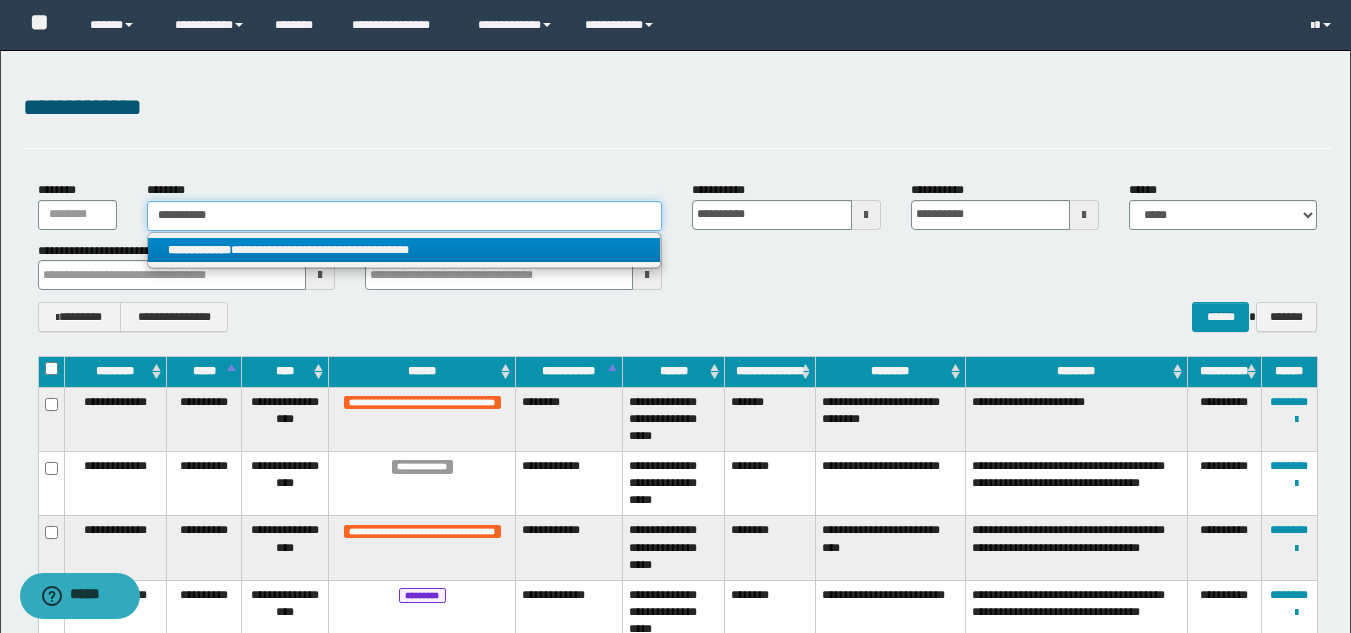type 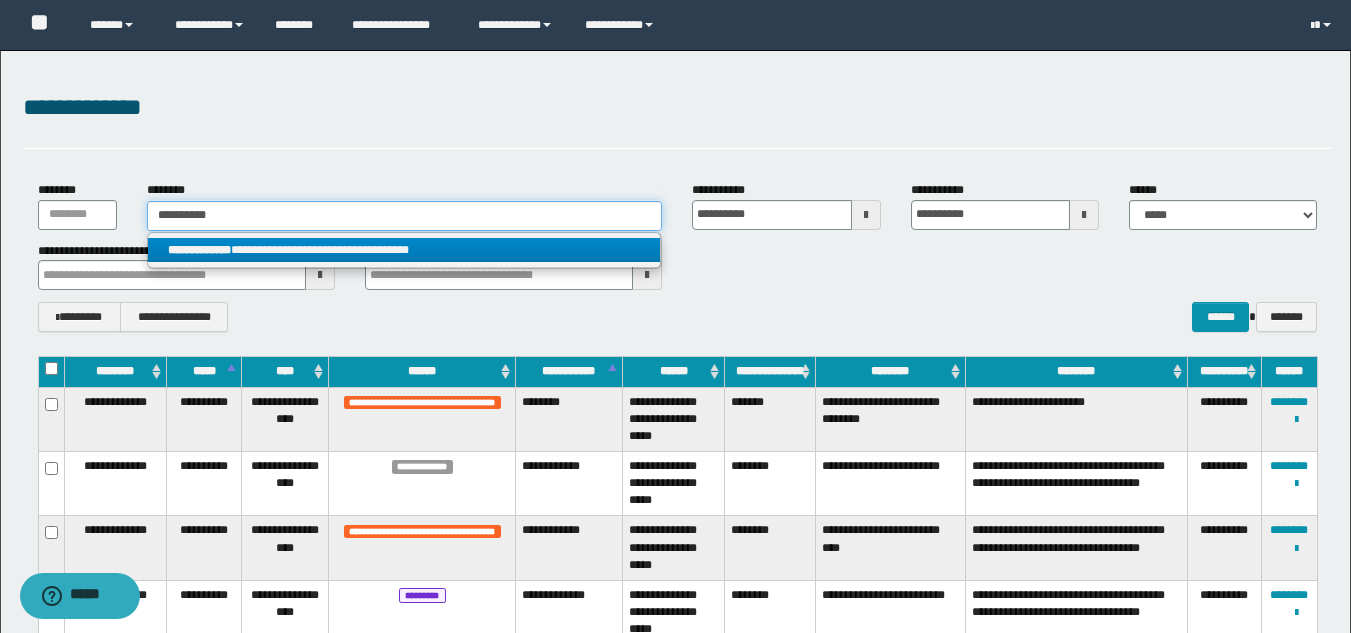 type on "**********" 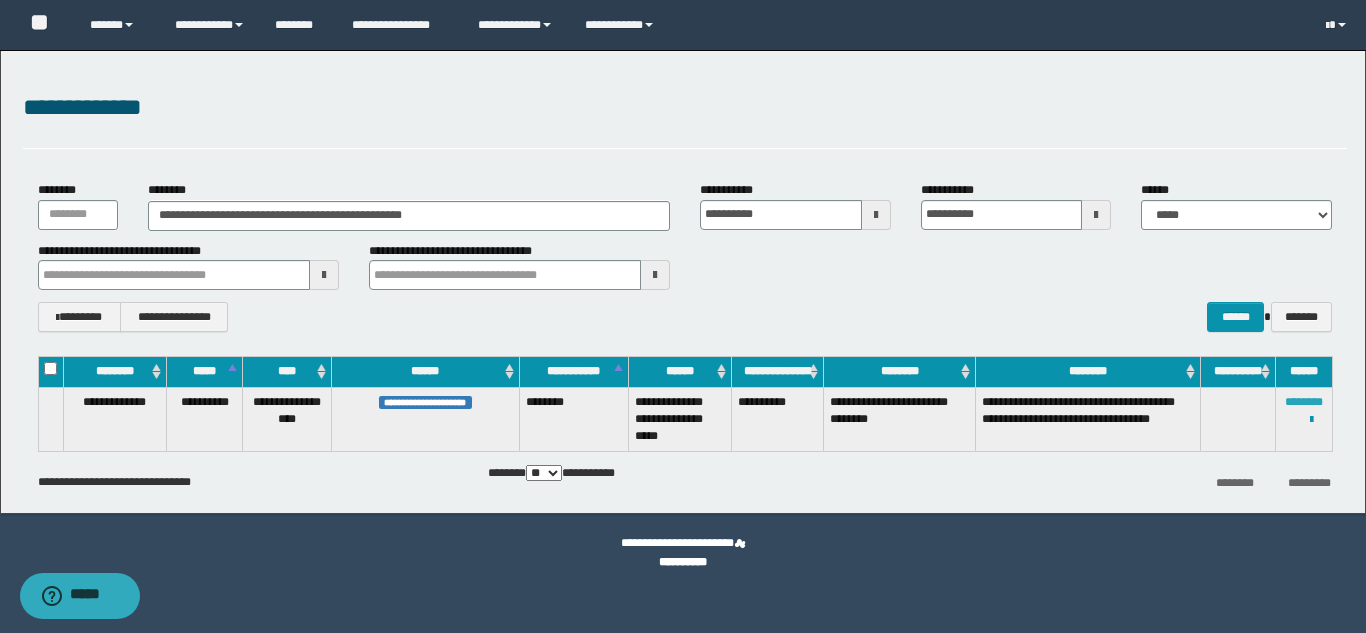 click on "********" at bounding box center [1304, 402] 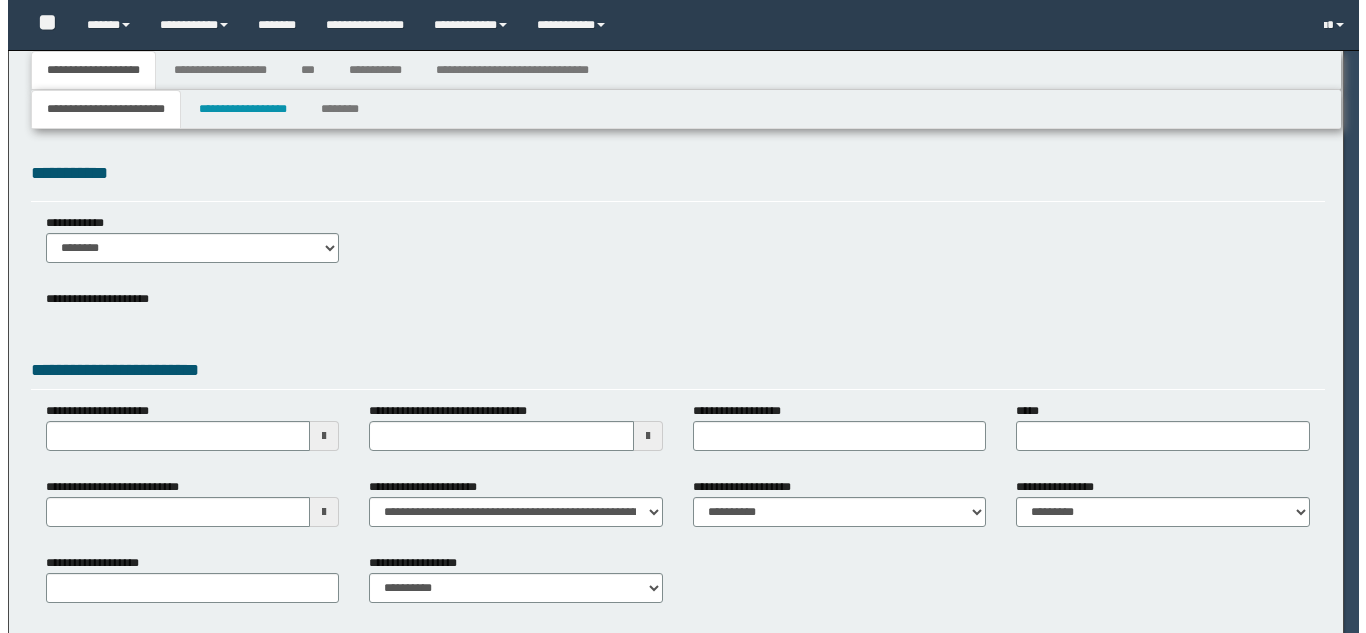 scroll, scrollTop: 0, scrollLeft: 0, axis: both 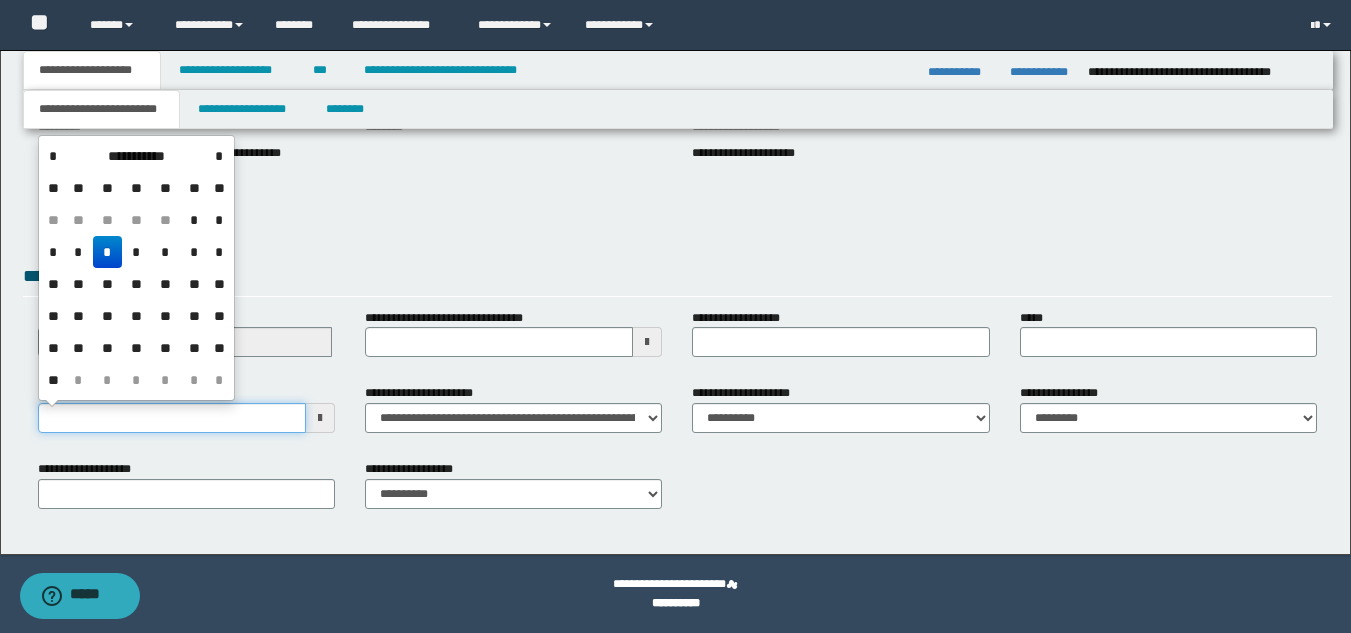 click on "**********" at bounding box center (172, 418) 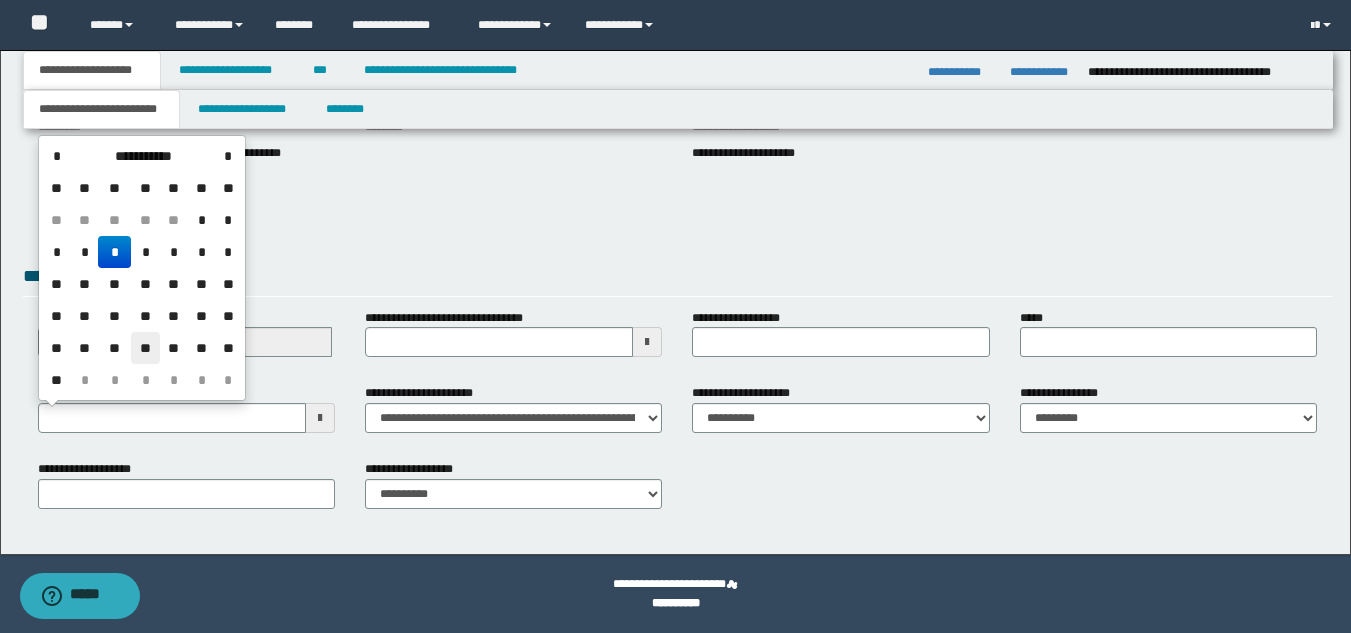 click on "**" at bounding box center [145, 348] 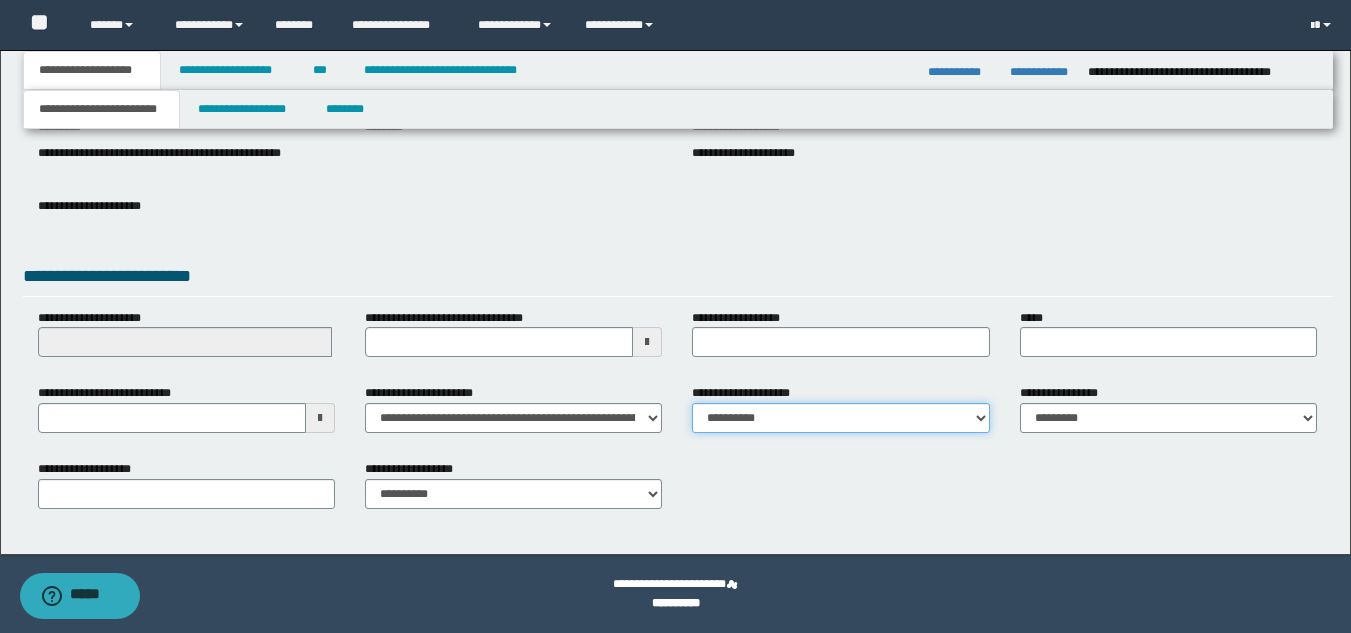 drag, startPoint x: 776, startPoint y: 420, endPoint x: 770, endPoint y: 403, distance: 18.027756 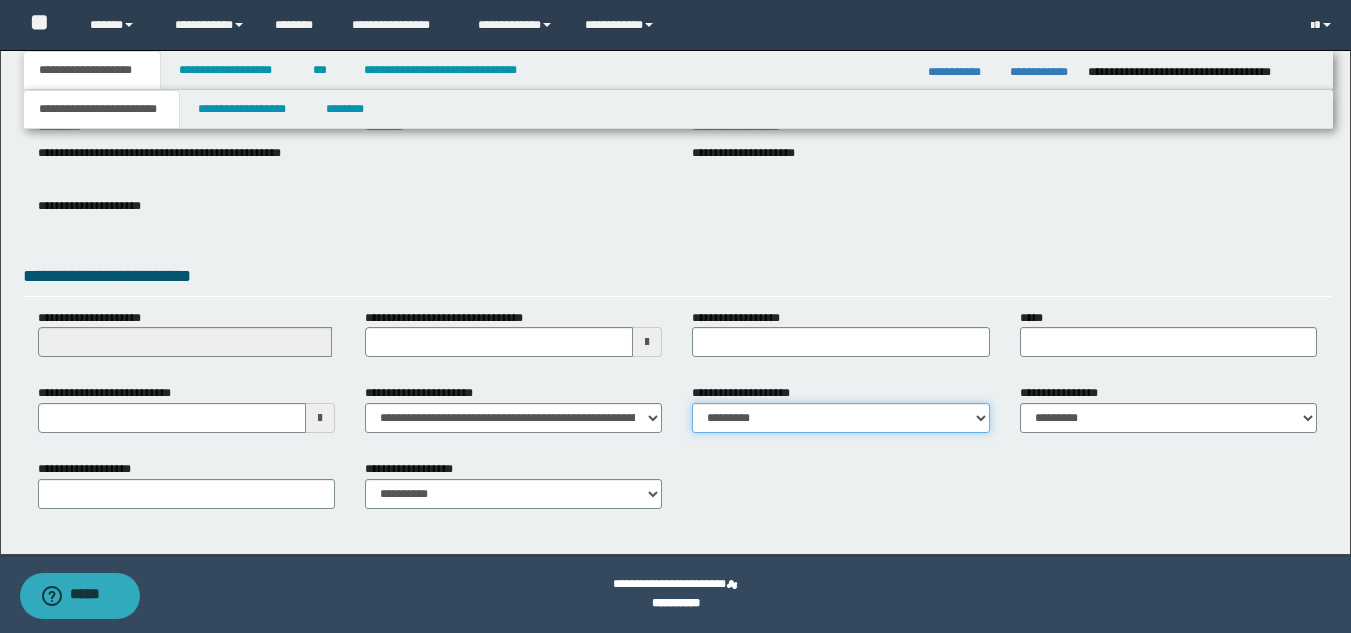 click on "**********" at bounding box center [840, 418] 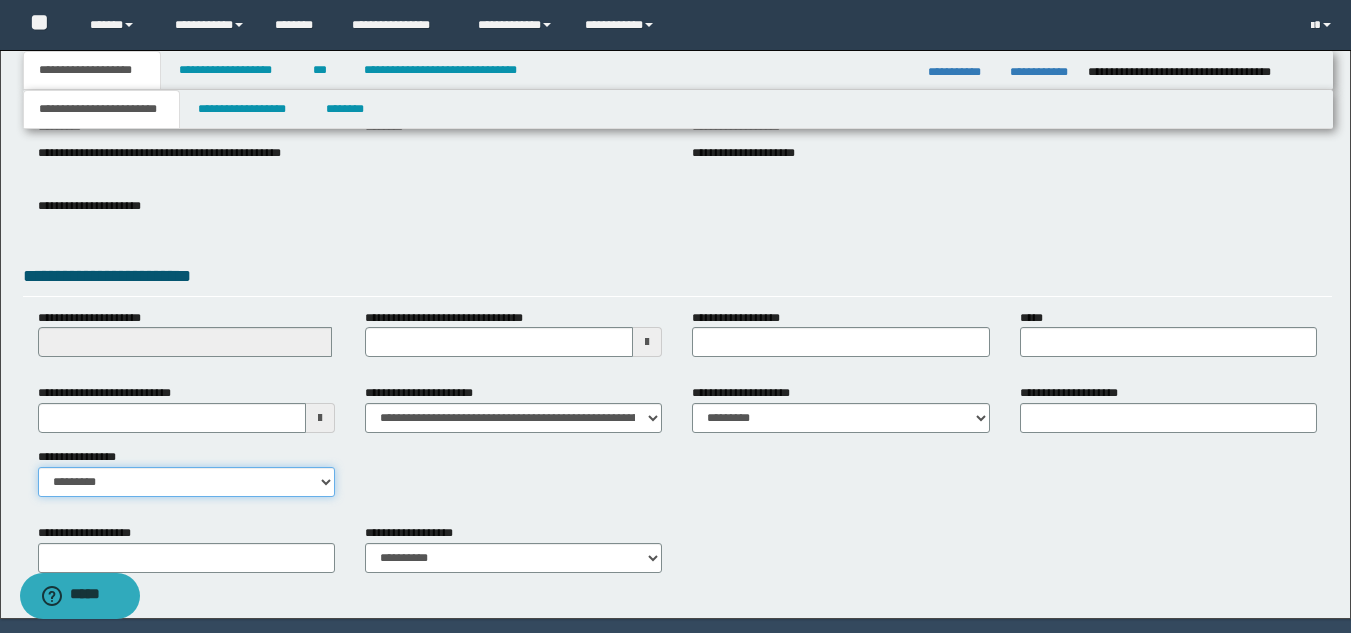 click on "**********" at bounding box center (186, 482) 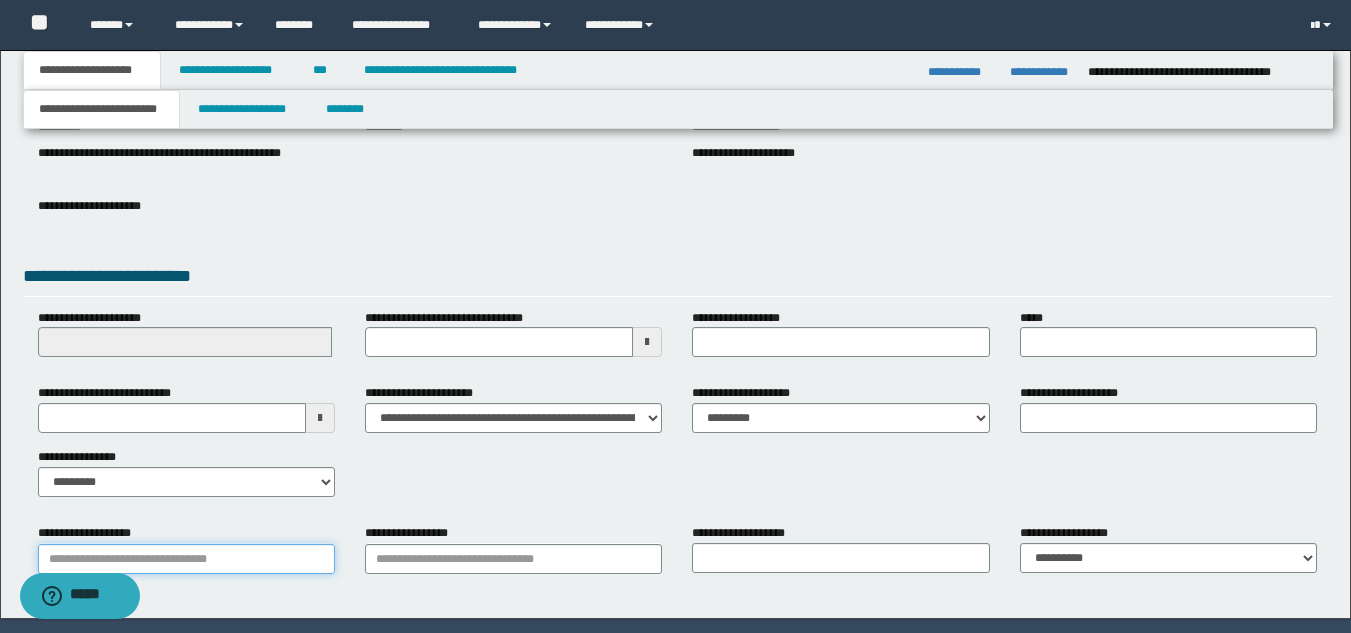 drag, startPoint x: 173, startPoint y: 555, endPoint x: 177, endPoint y: 565, distance: 10.770329 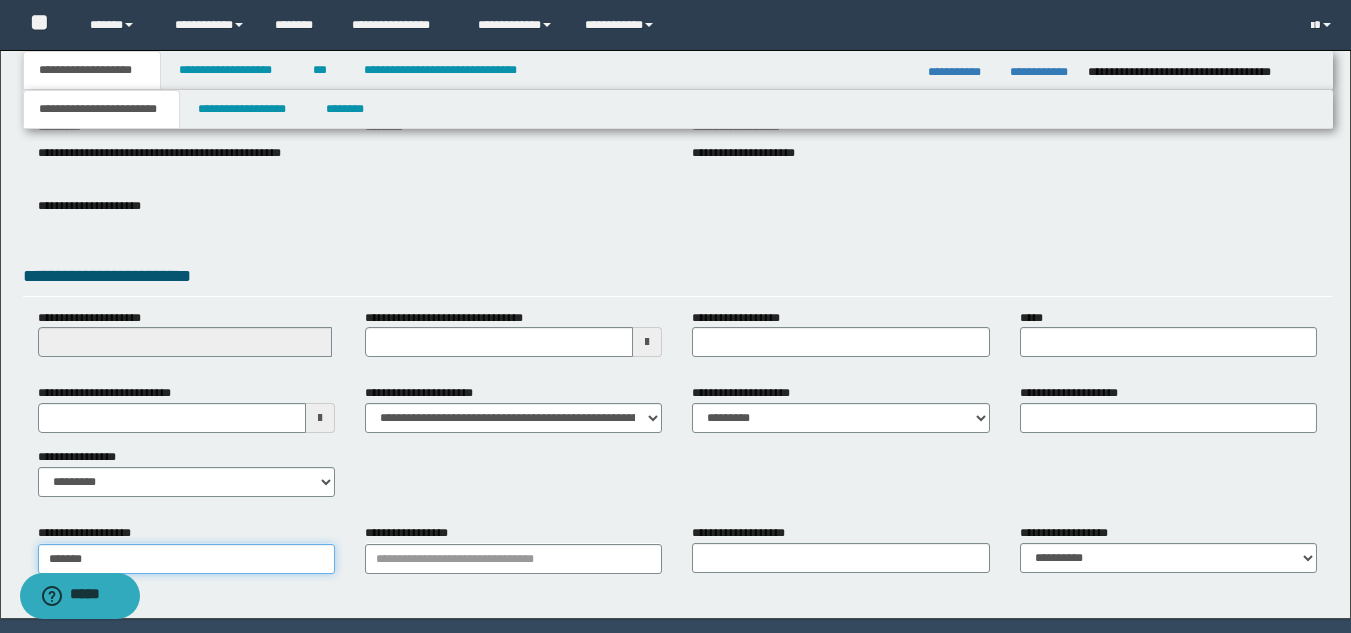 type on "********" 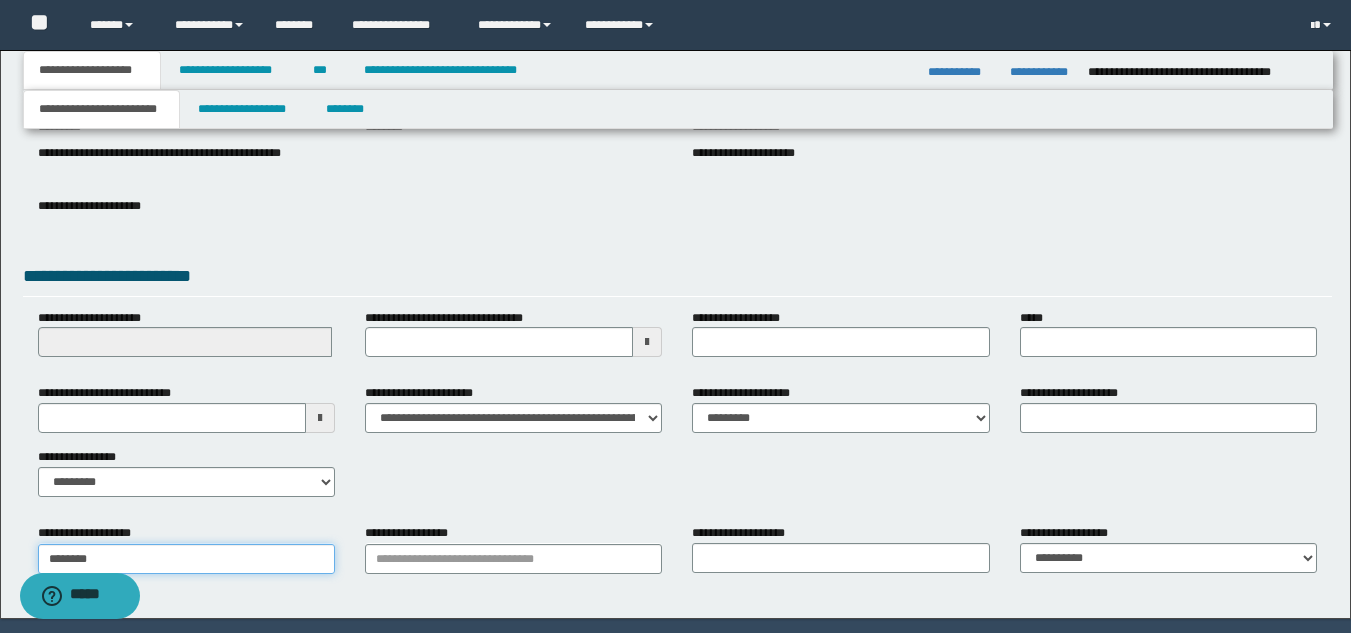 type on "********" 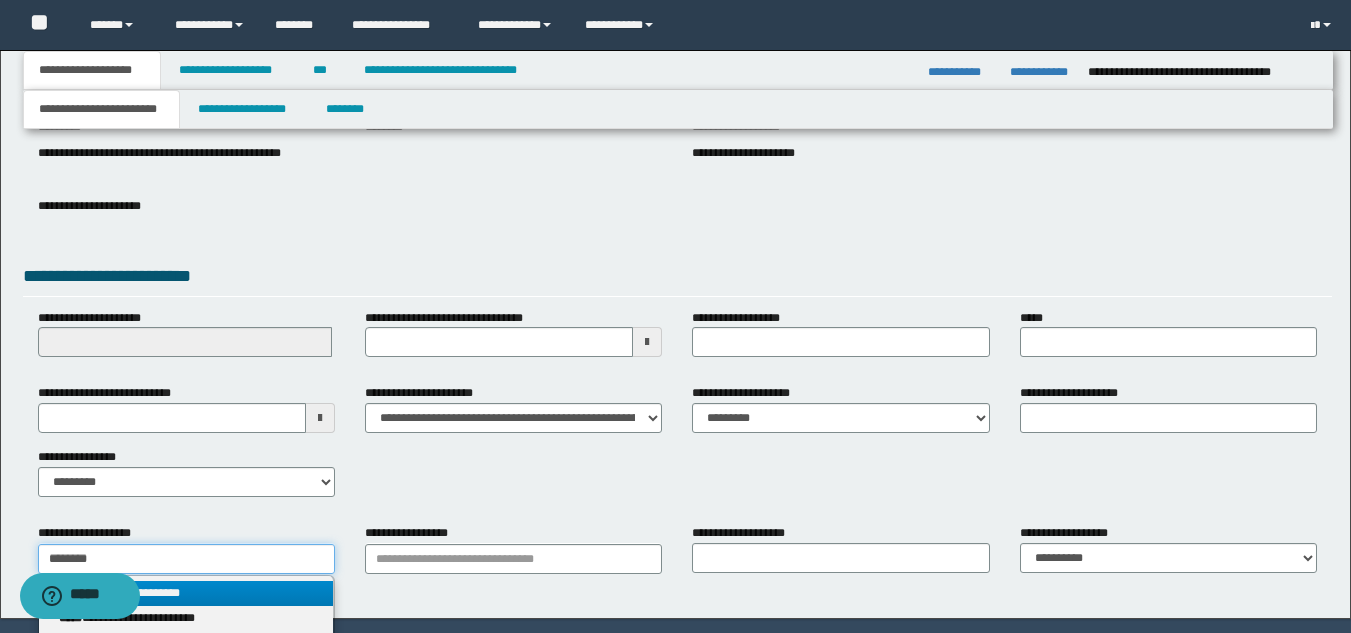 type on "********" 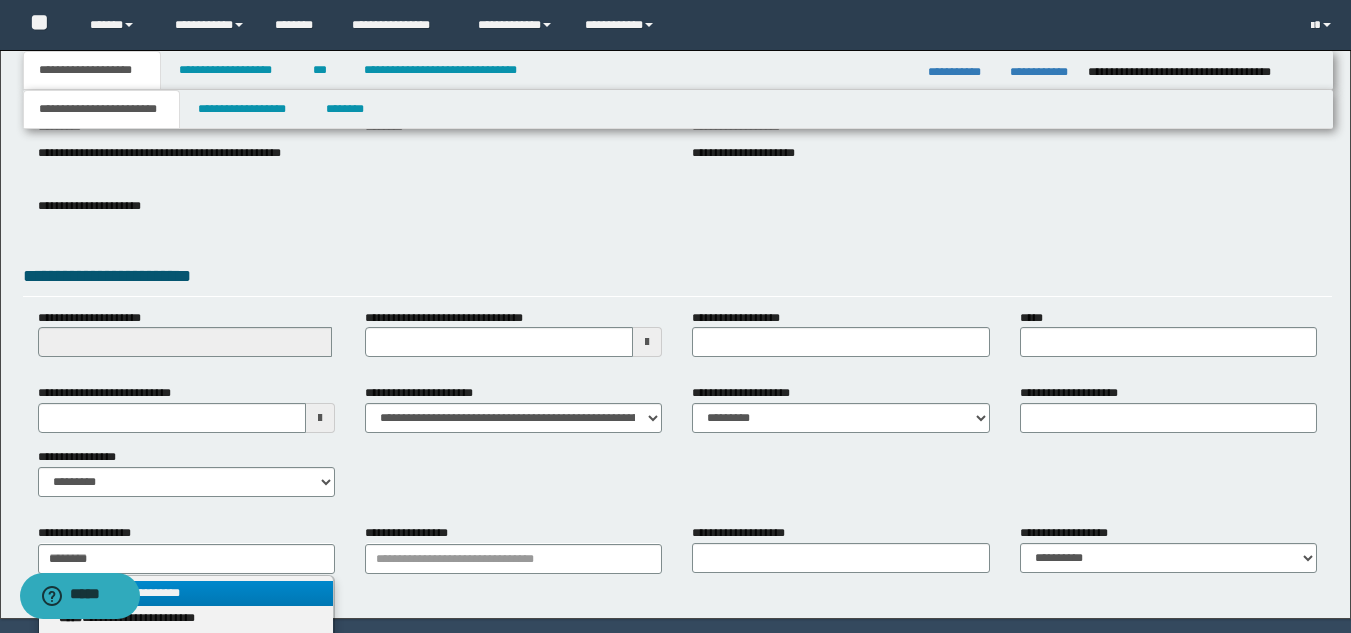 click on "**********" at bounding box center (186, 593) 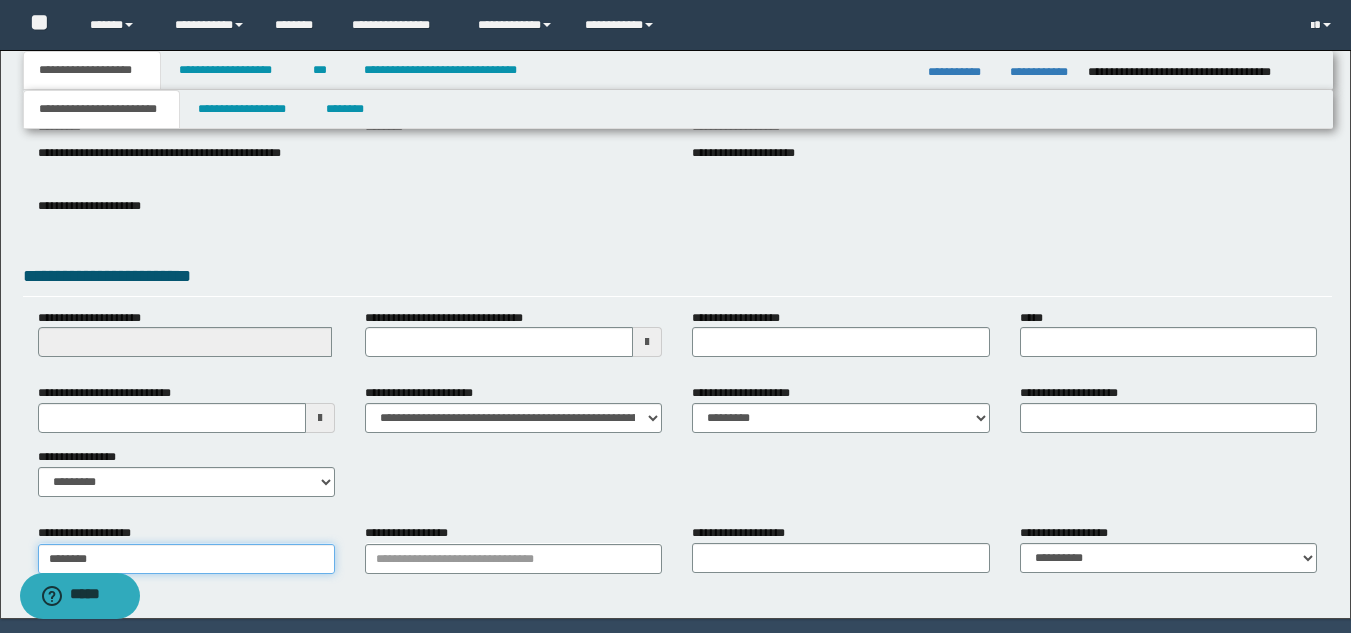 type on "********" 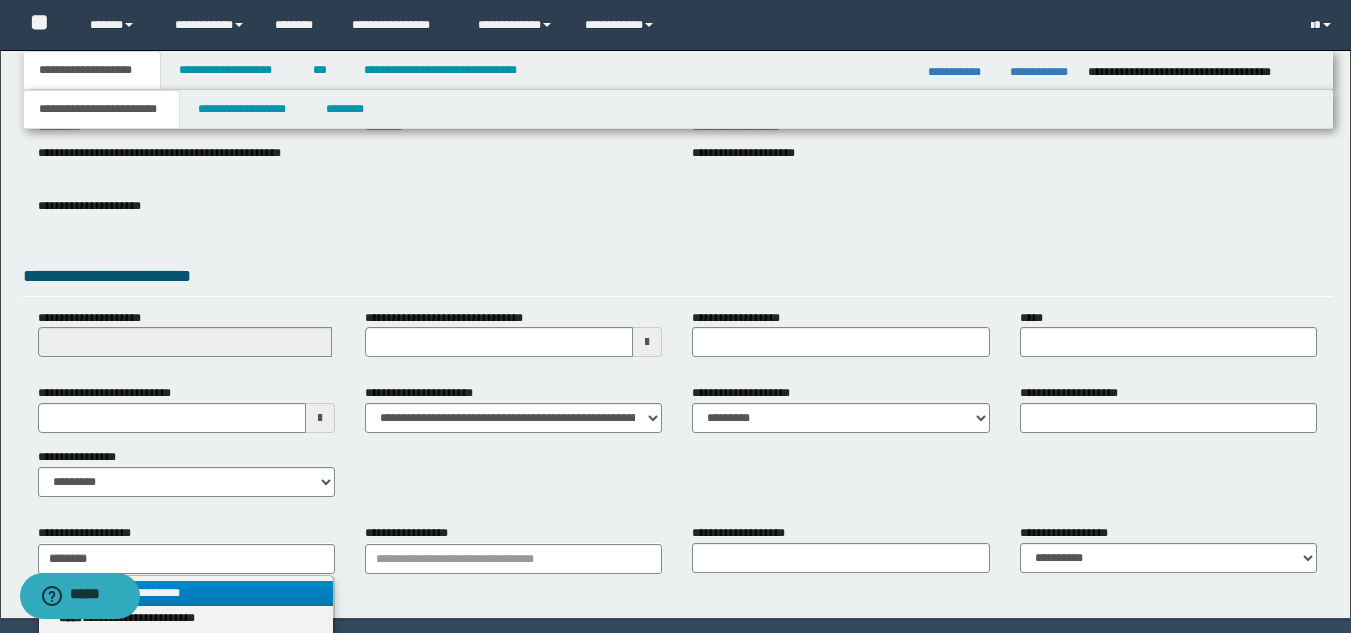 click on "**********" at bounding box center (186, 593) 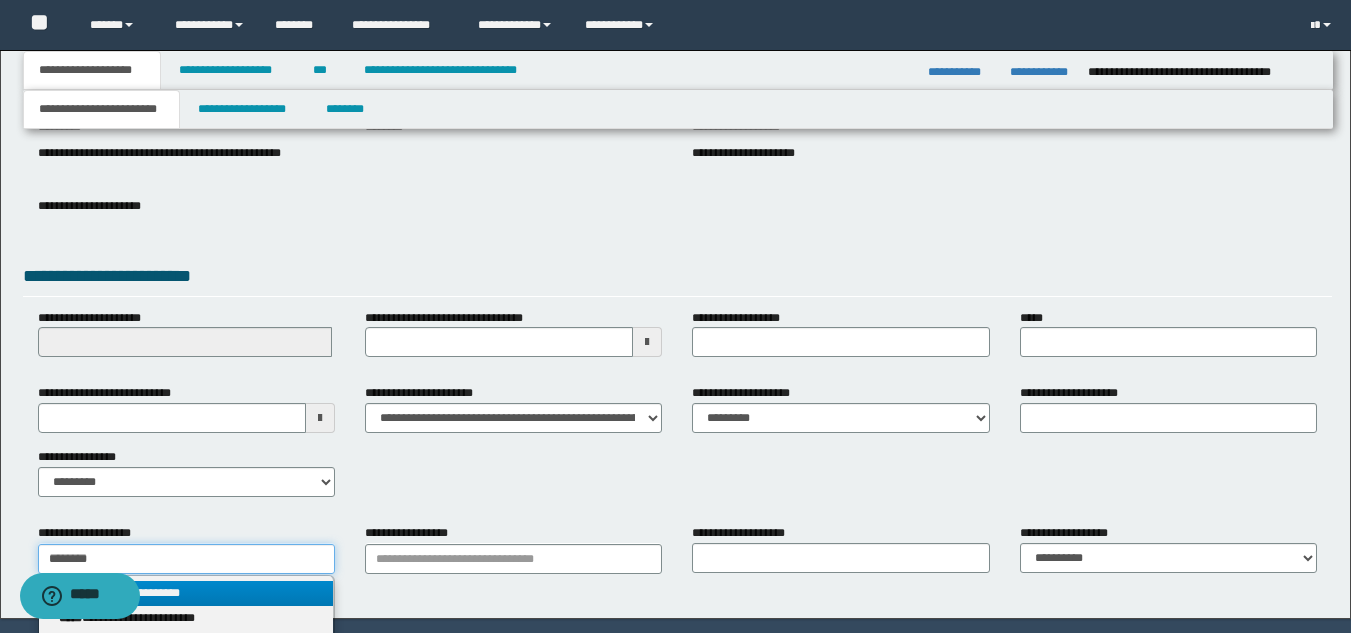 type 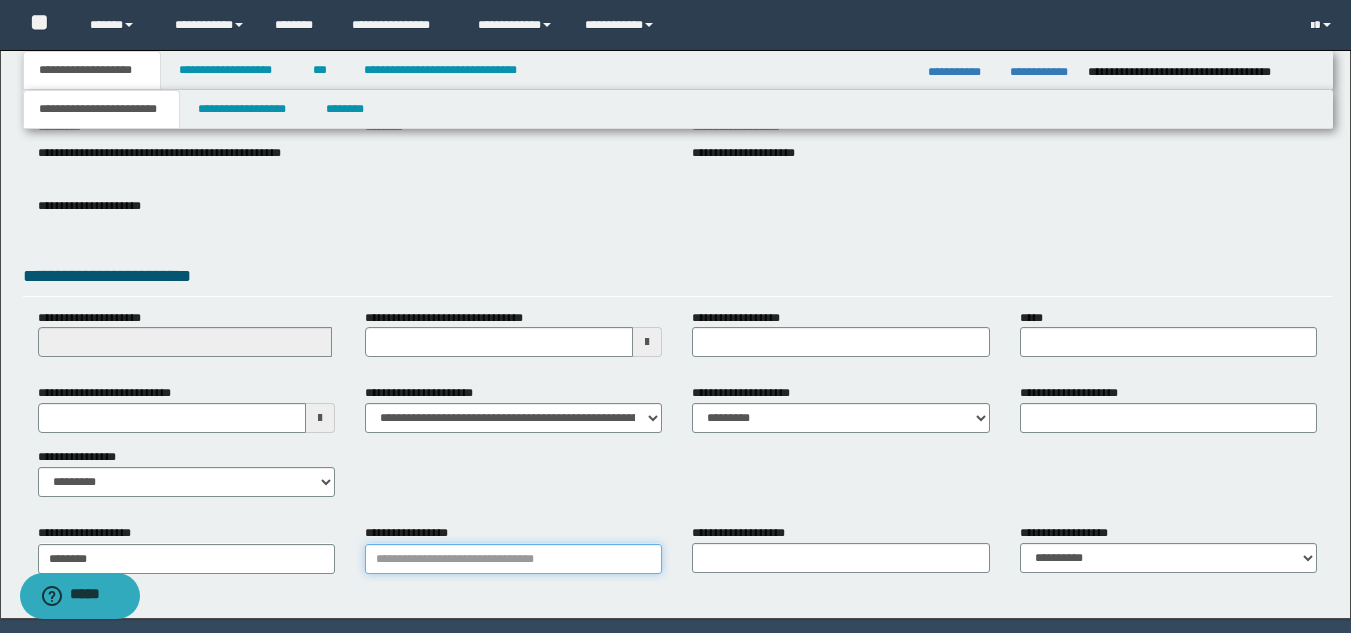 drag, startPoint x: 445, startPoint y: 560, endPoint x: 524, endPoint y: 591, distance: 84.8646 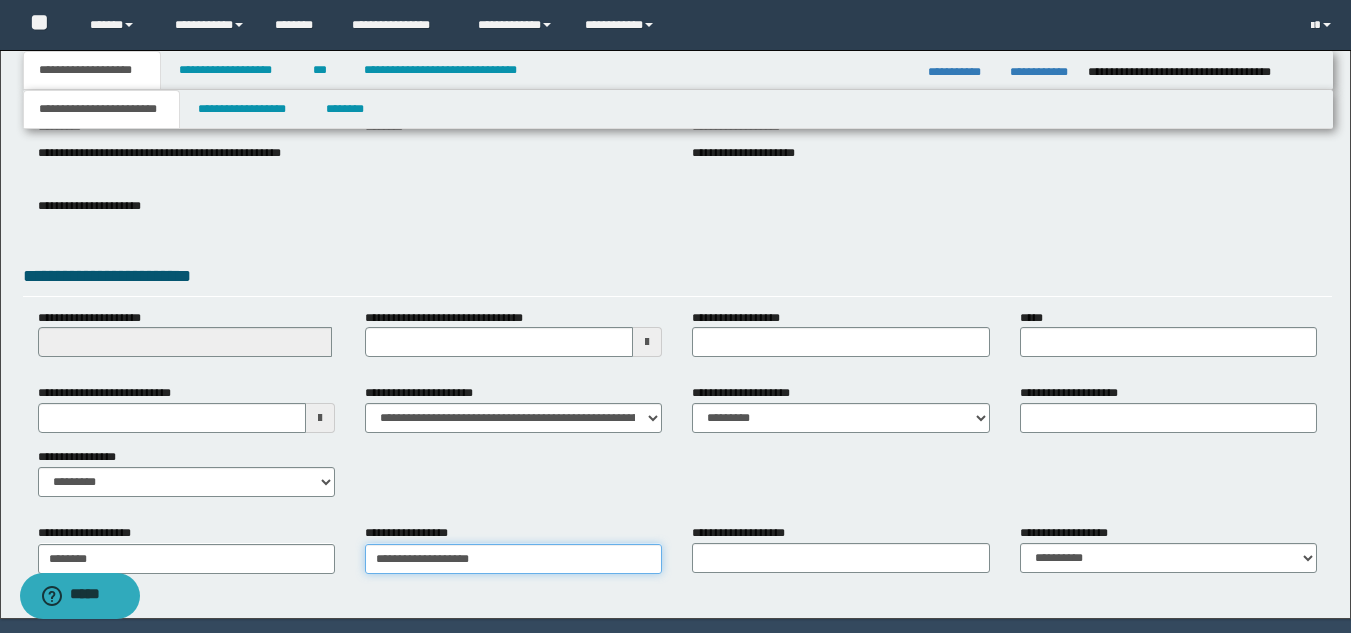 type on "**********" 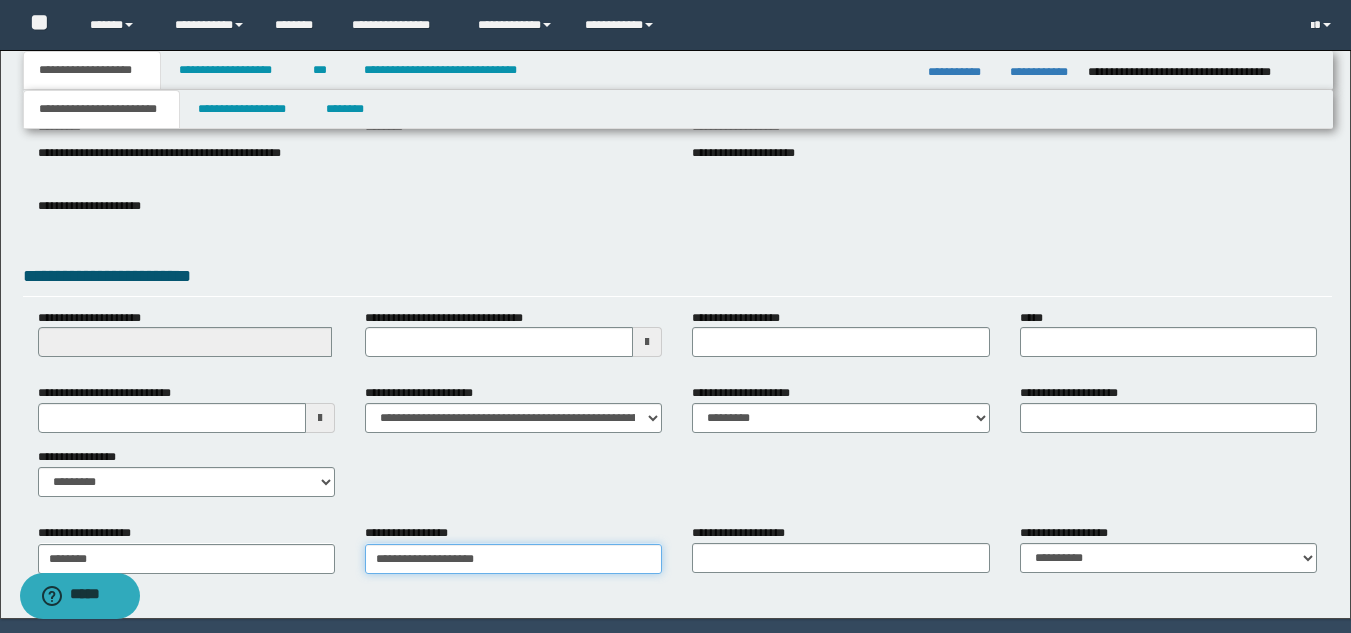 type on "**********" 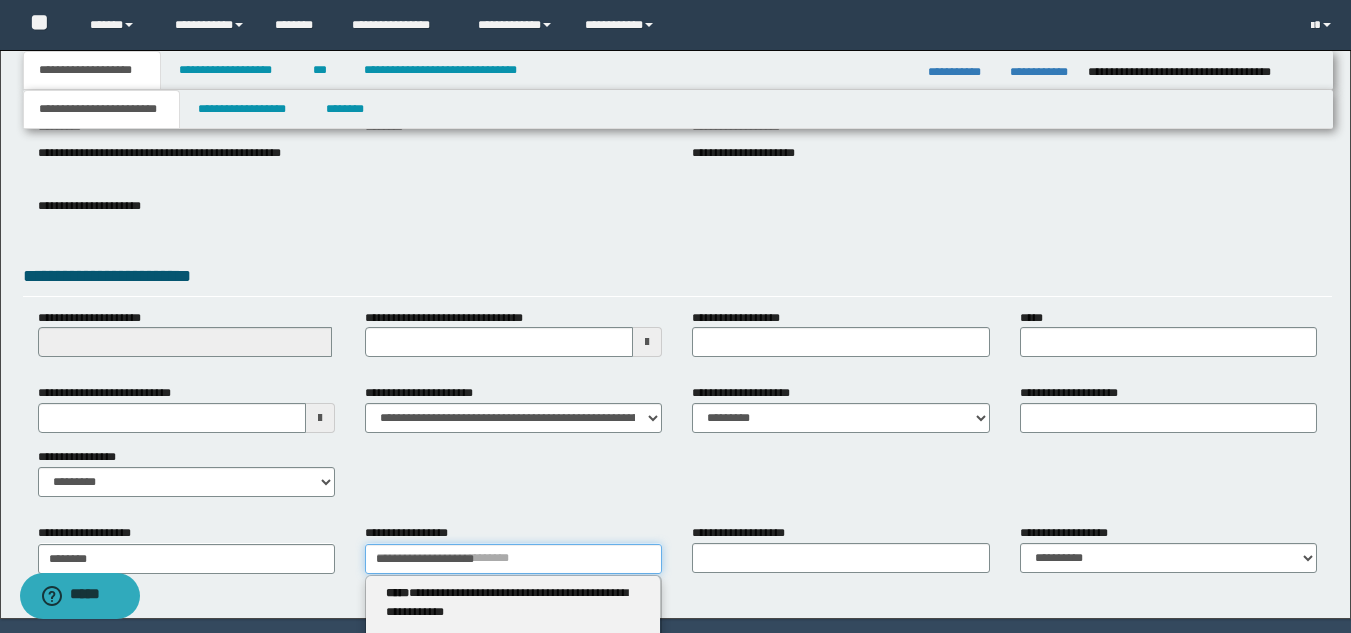 type 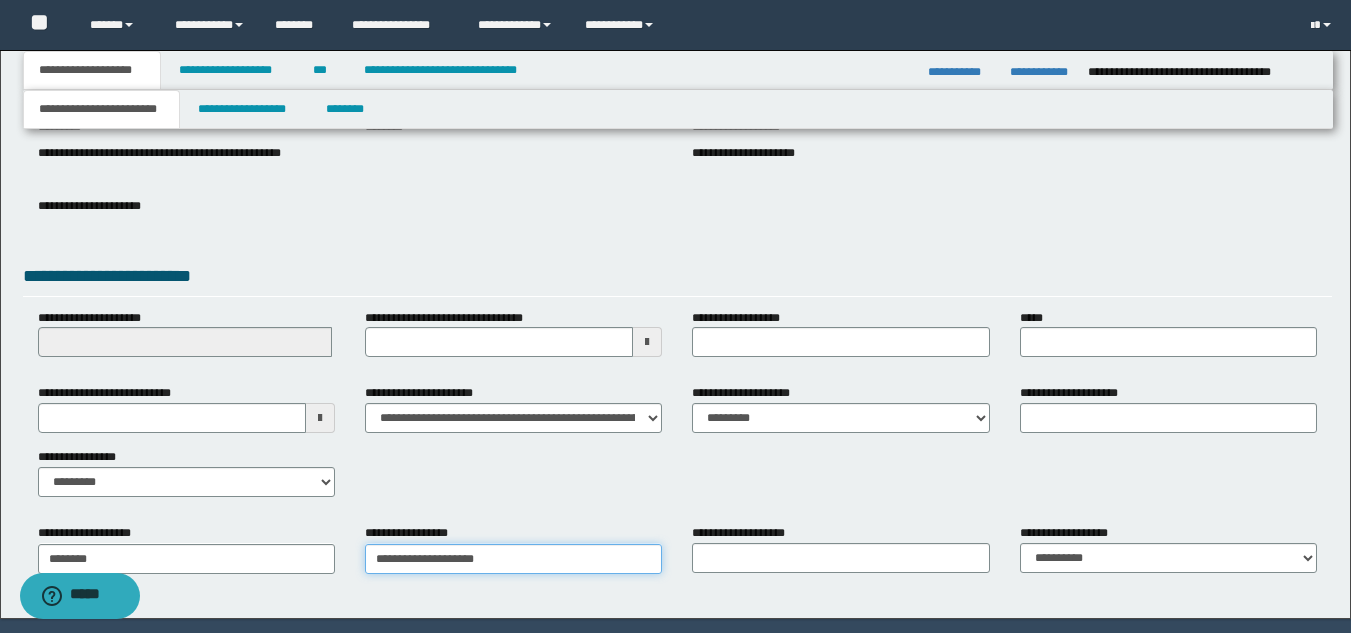 type on "**********" 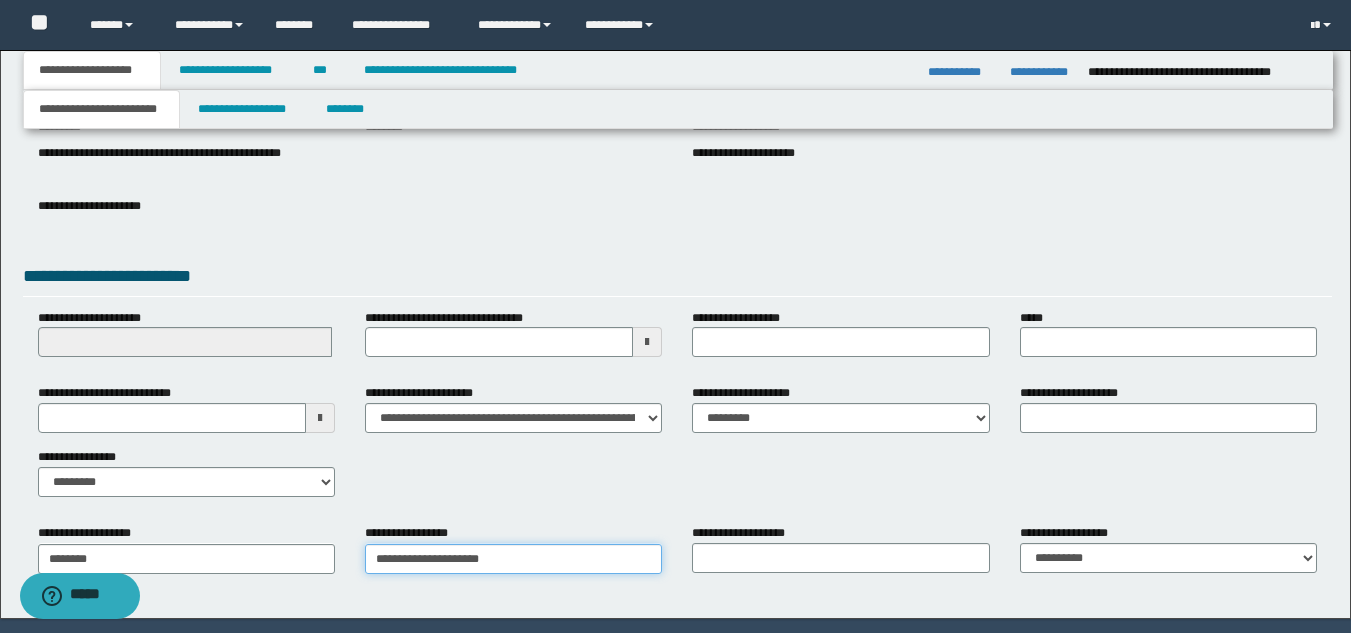 type on "**********" 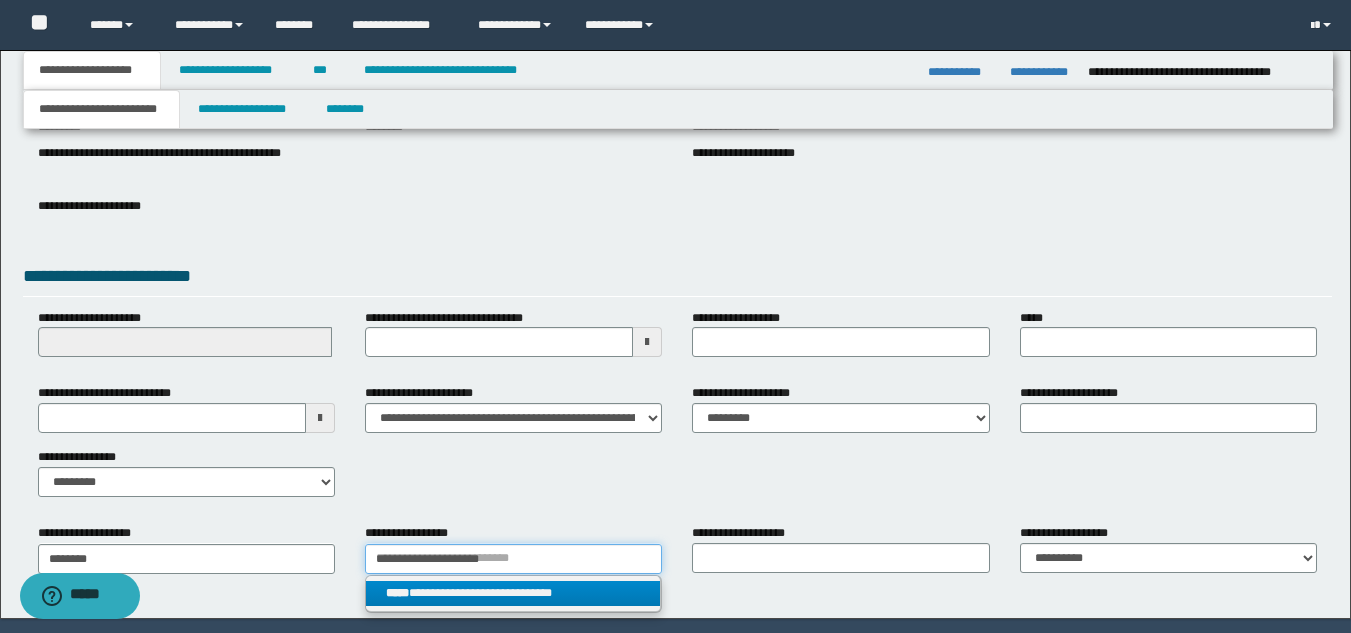 type on "**********" 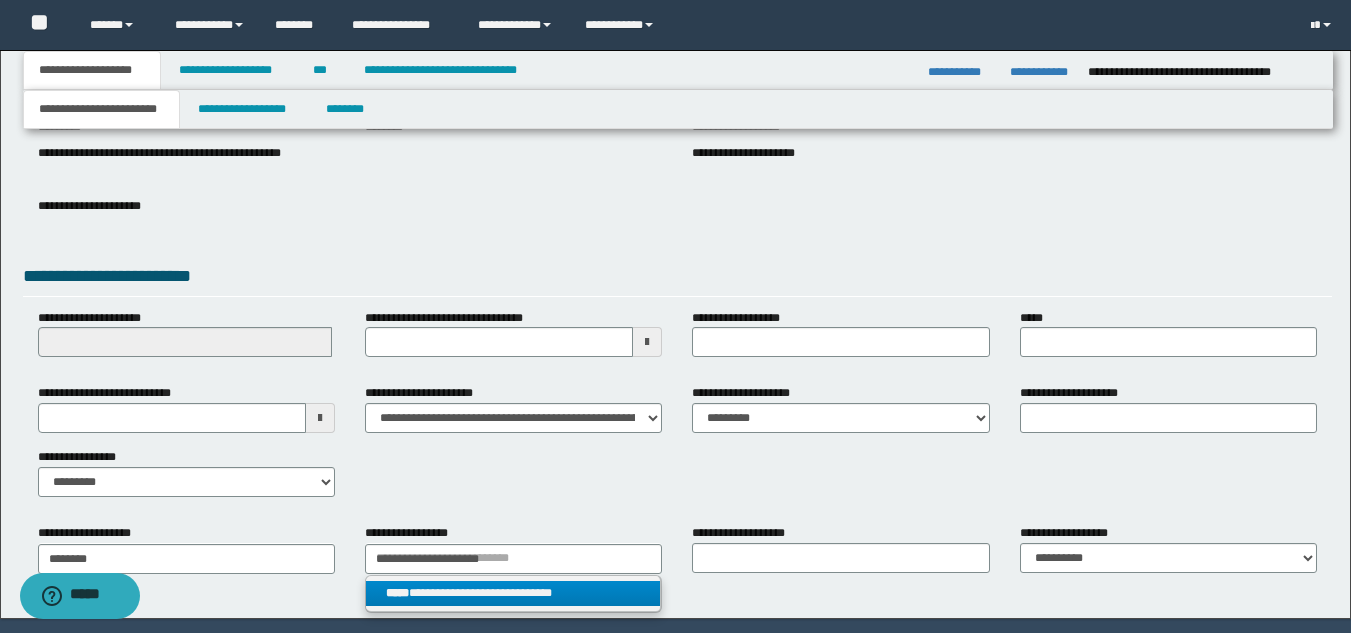 click on "**********" at bounding box center (513, 593) 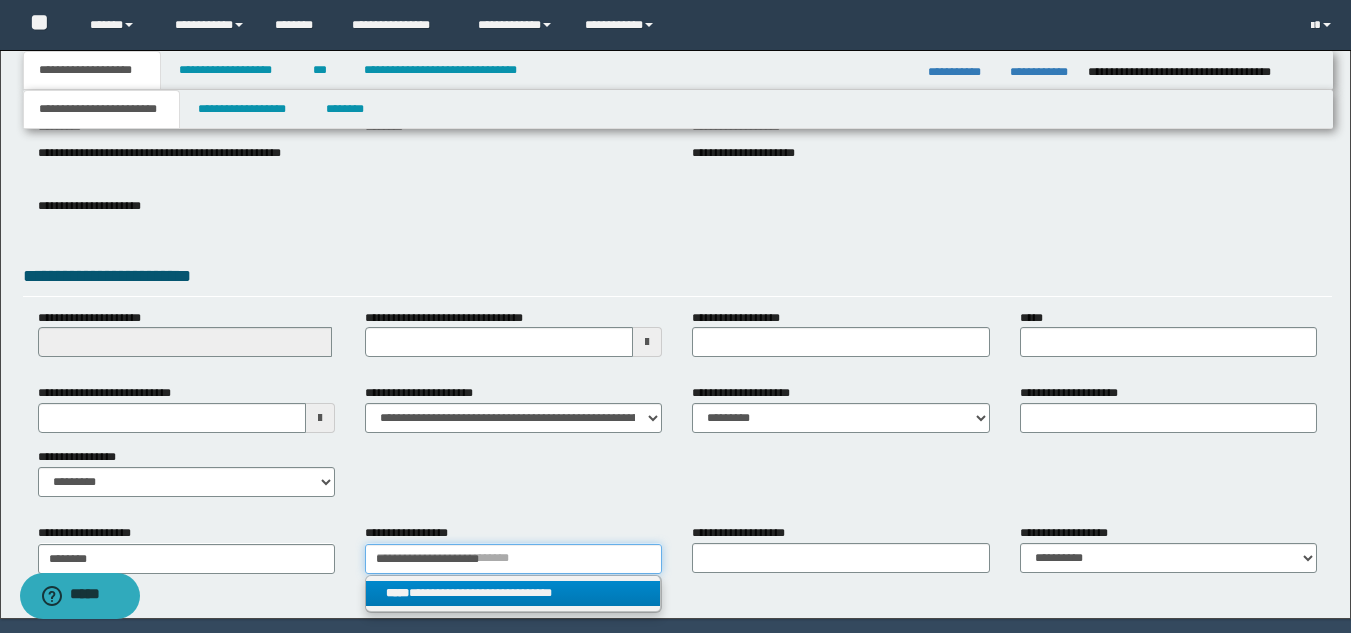 type 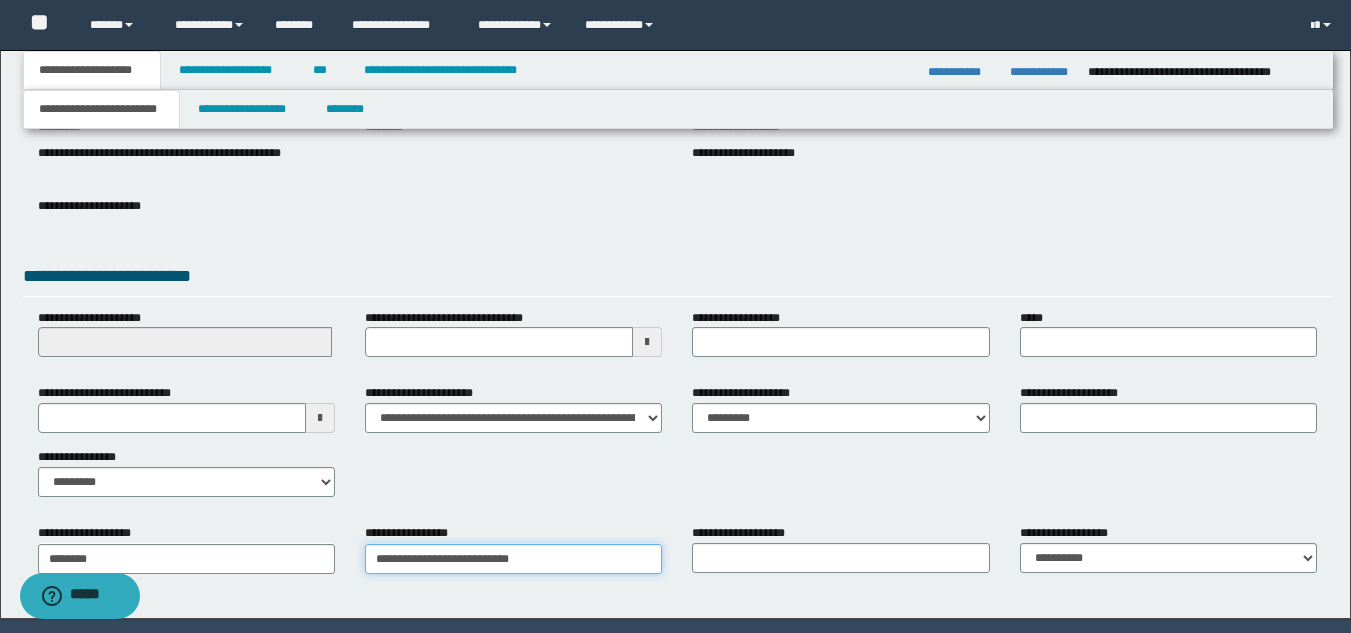 type on "**********" 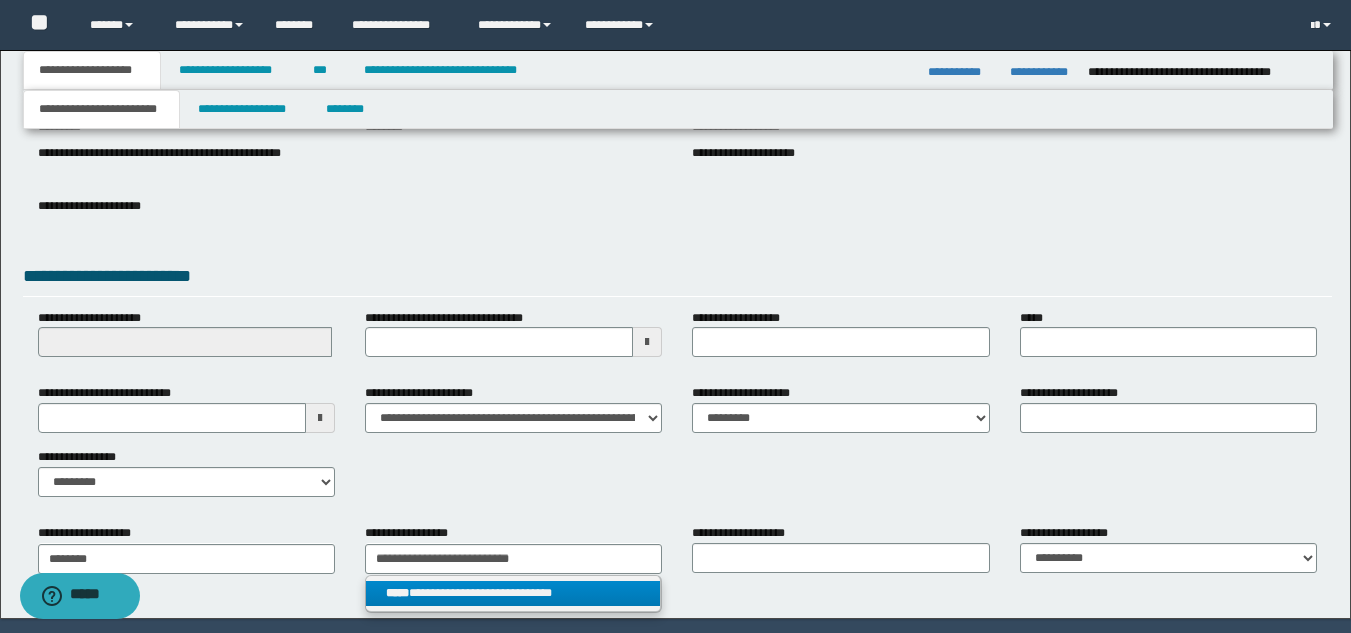 click on "**********" at bounding box center [513, 593] 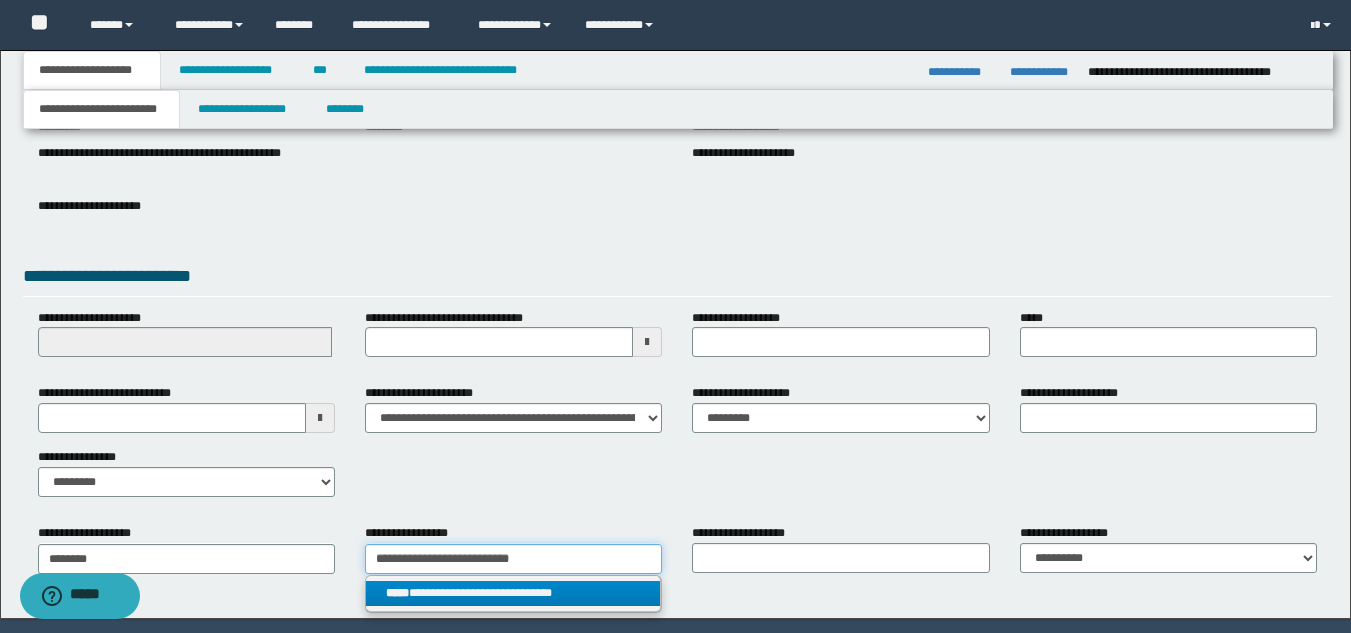 type 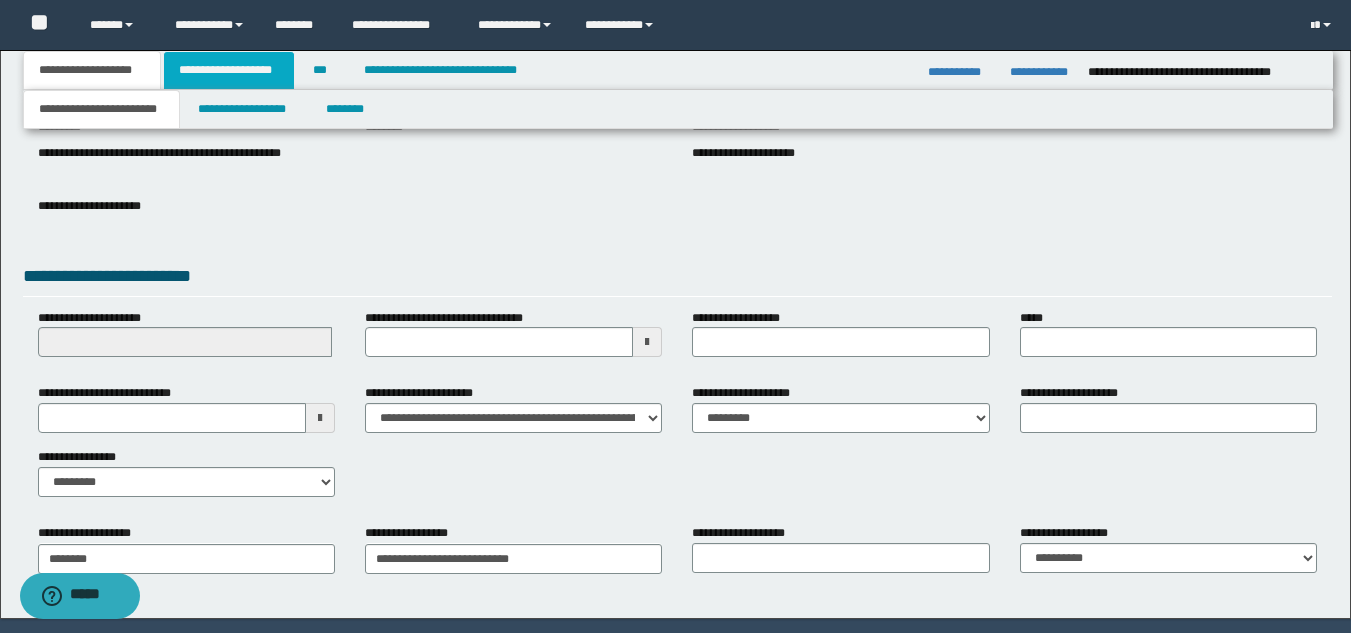 click on "**********" at bounding box center (229, 70) 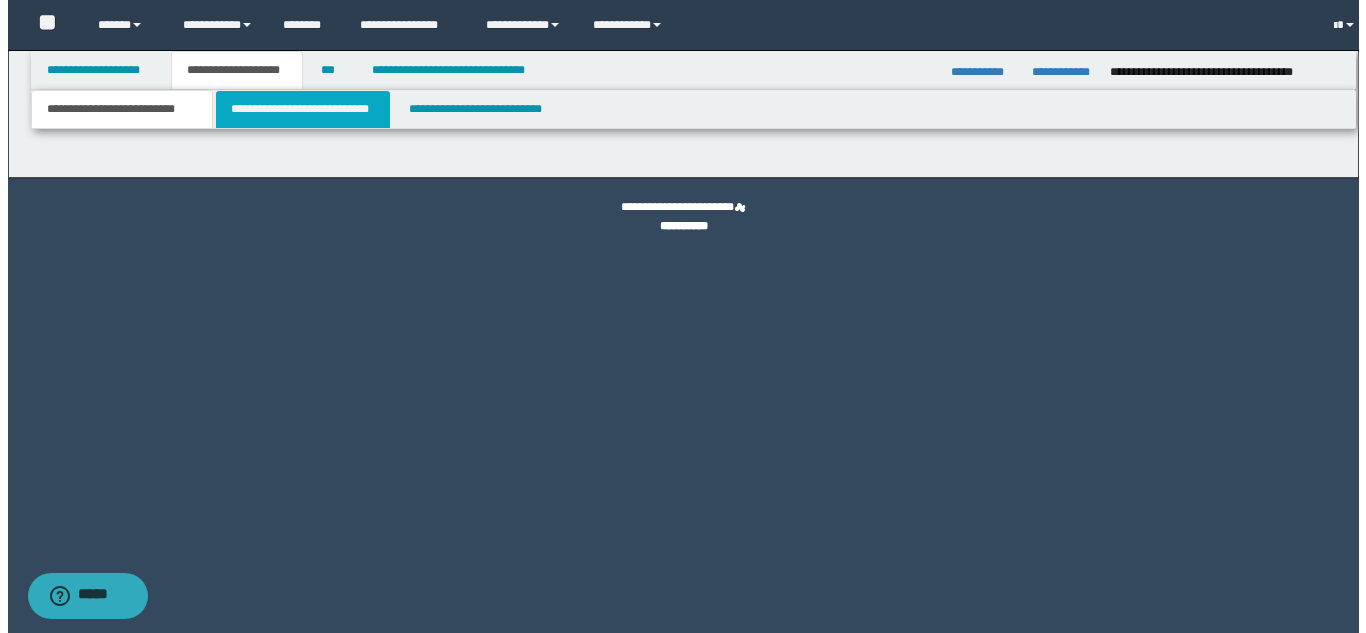 scroll, scrollTop: 0, scrollLeft: 0, axis: both 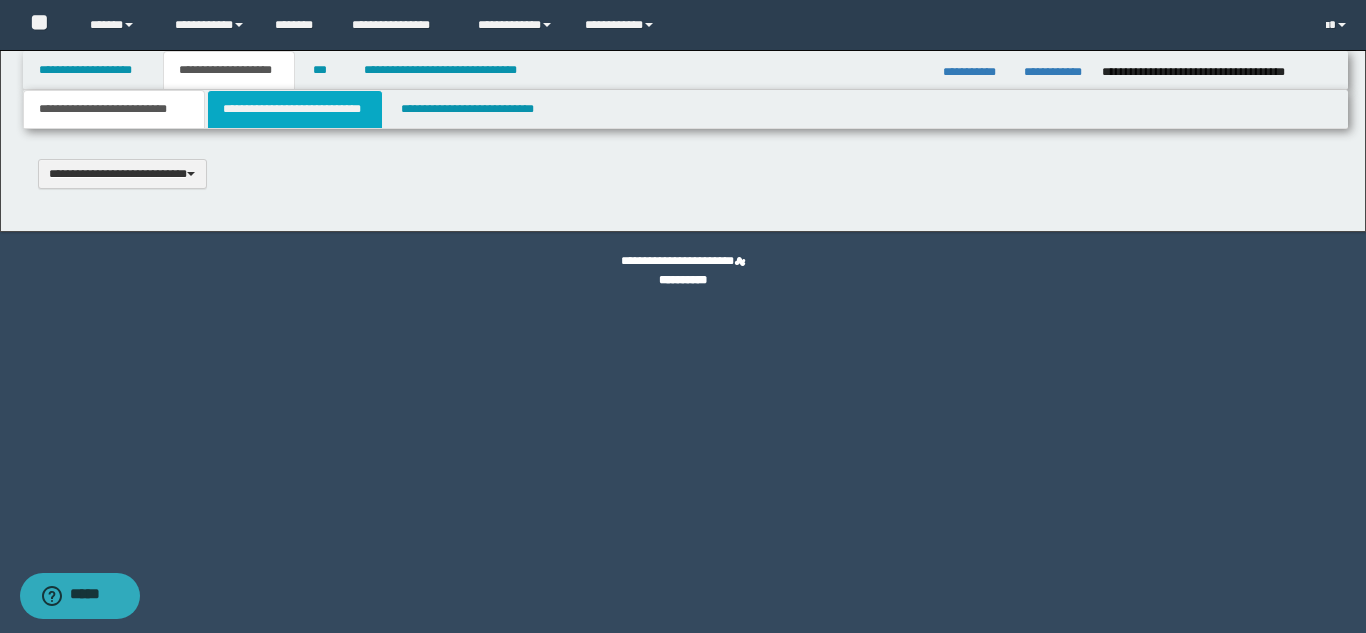click on "**********" at bounding box center [295, 109] 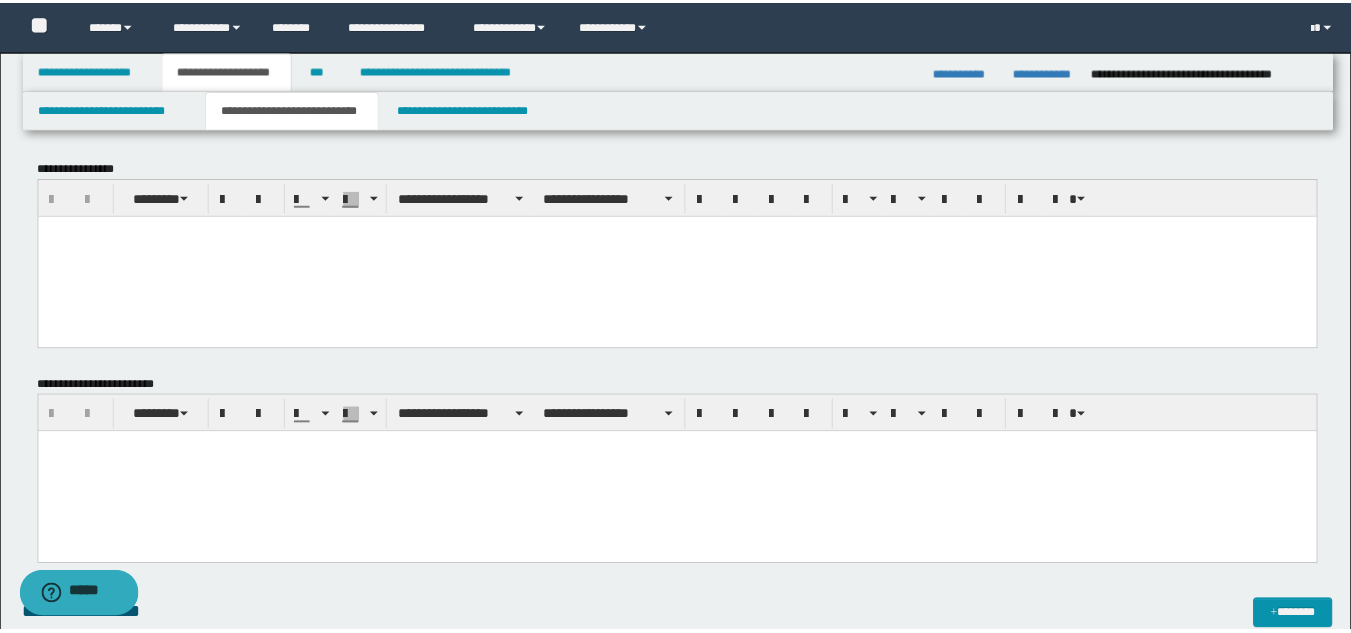 scroll, scrollTop: 0, scrollLeft: 0, axis: both 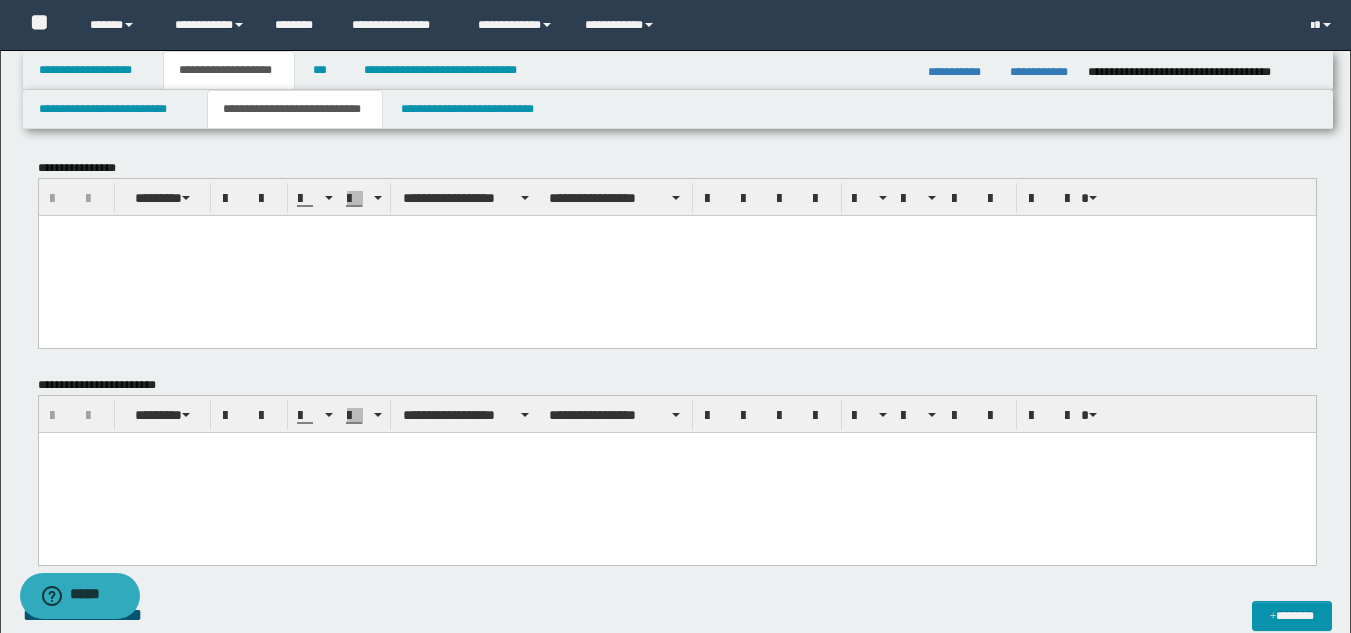 click at bounding box center (676, 255) 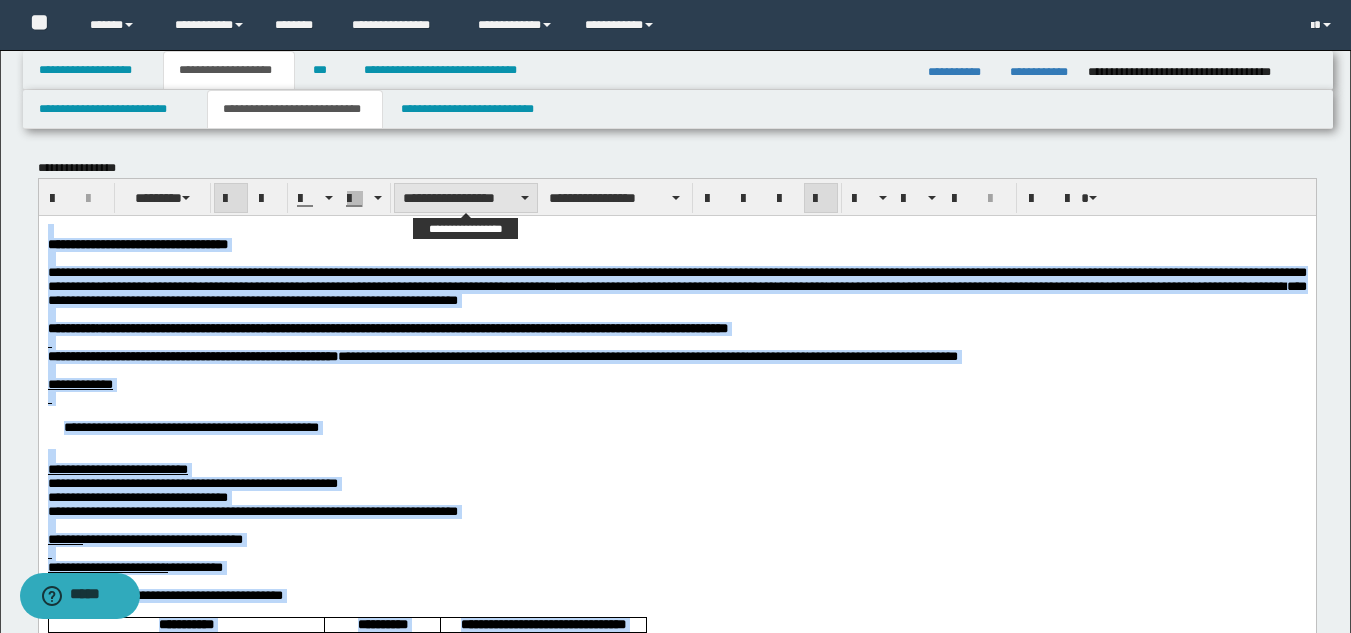 click on "**********" at bounding box center (466, 198) 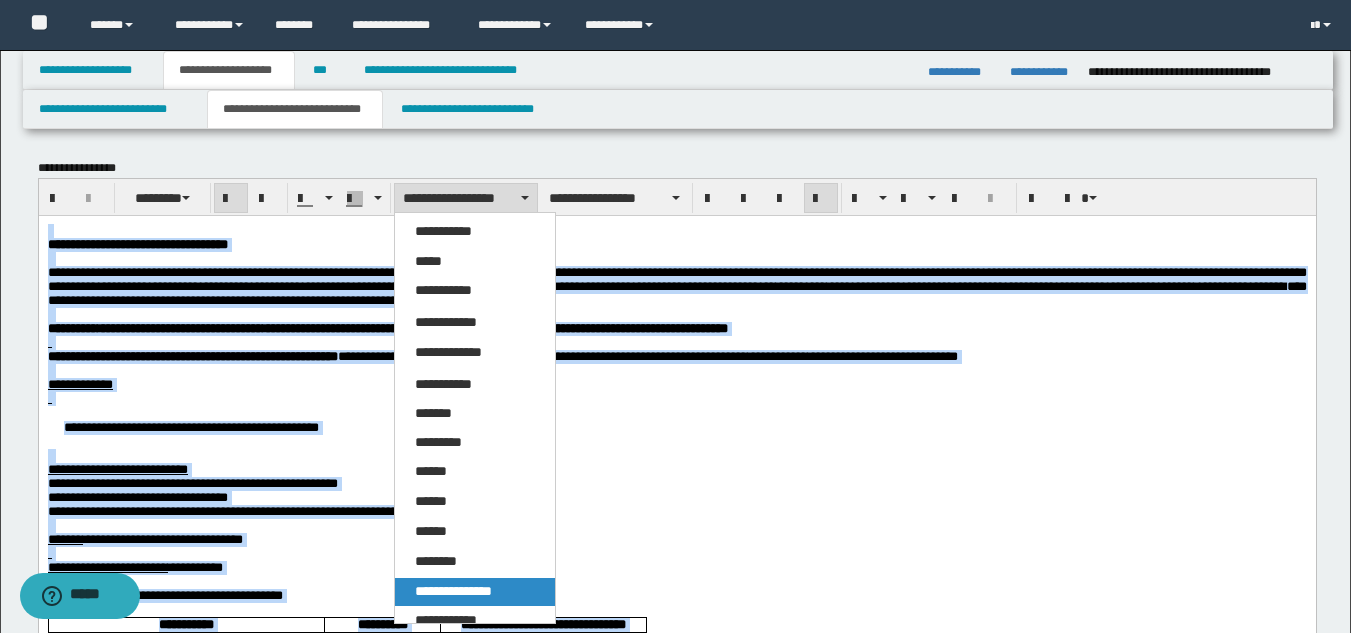 click on "**********" at bounding box center (453, 591) 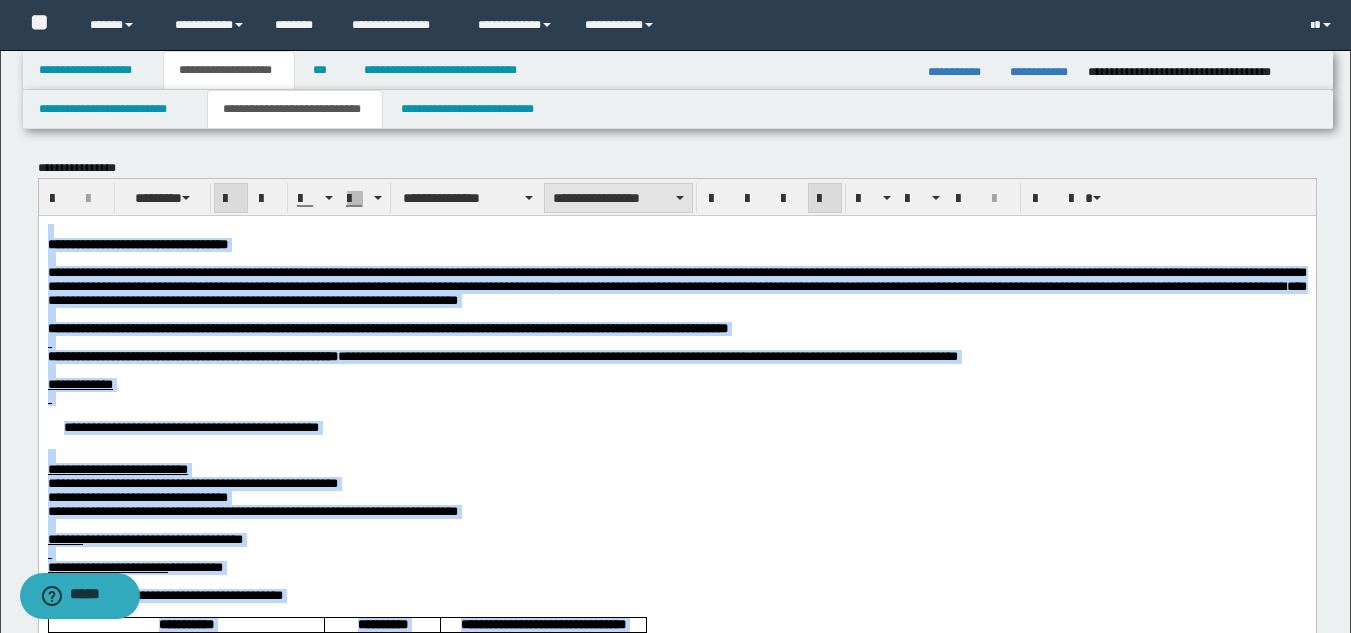 click on "**********" at bounding box center [618, 198] 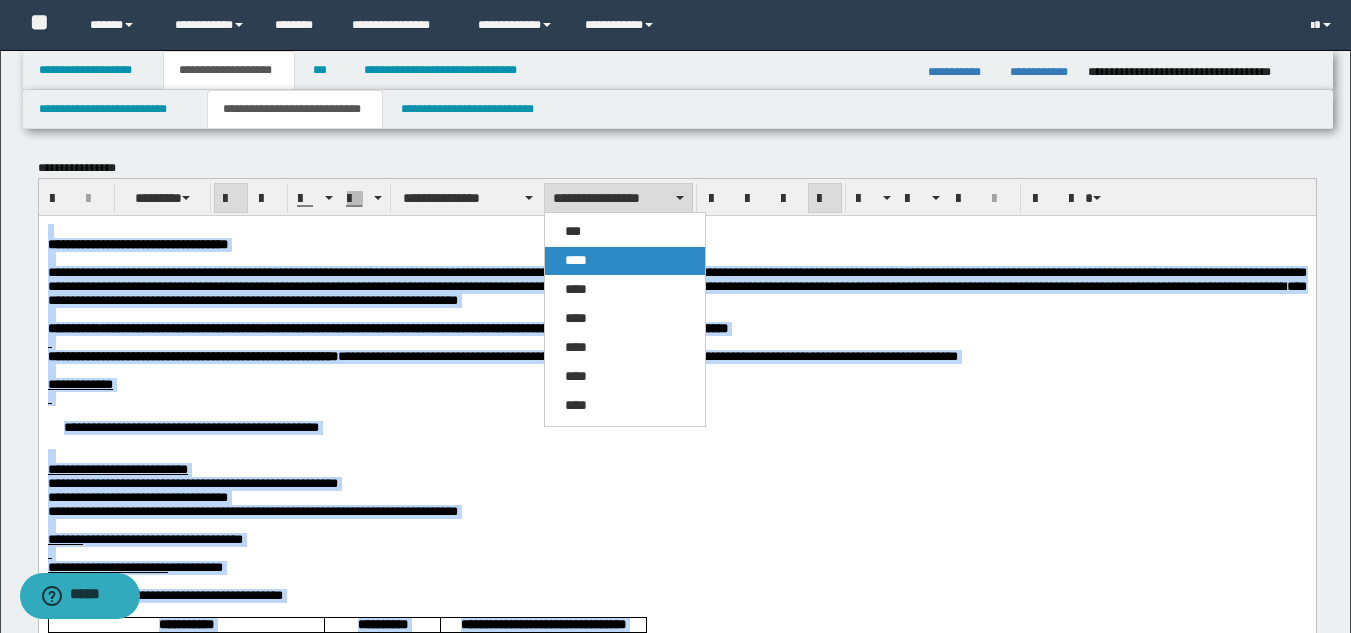 click on "****" at bounding box center (625, 261) 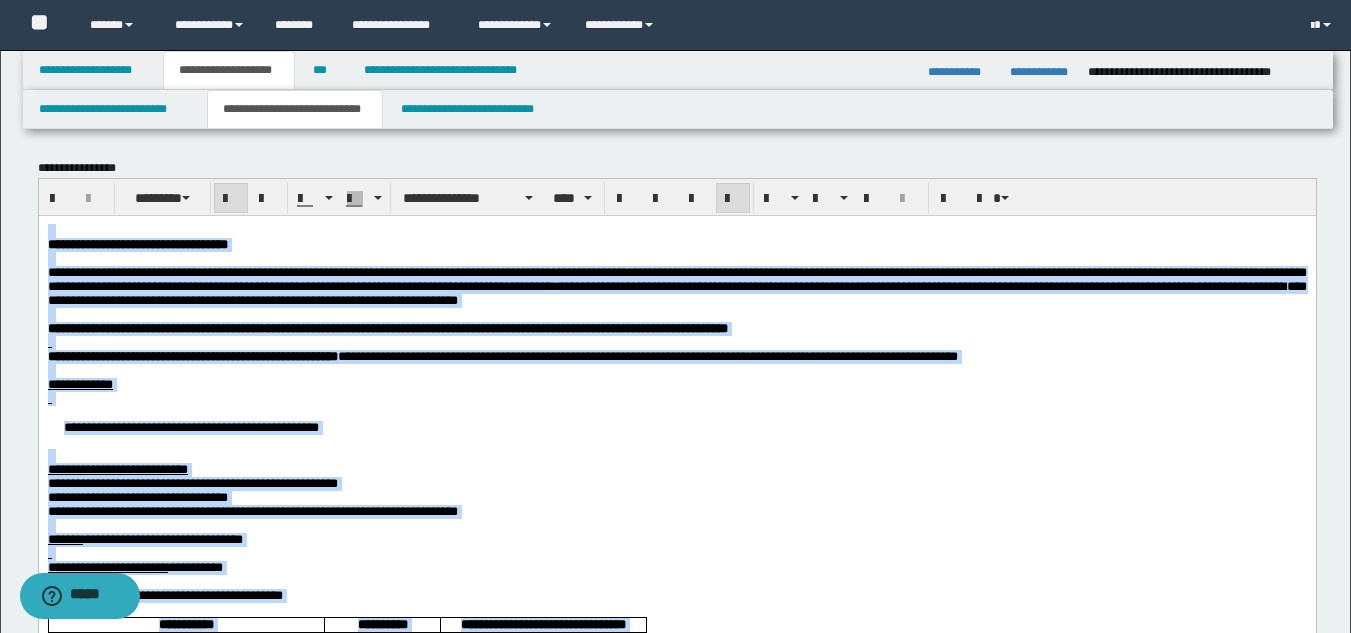 click on "**********" at bounding box center (494, 327) 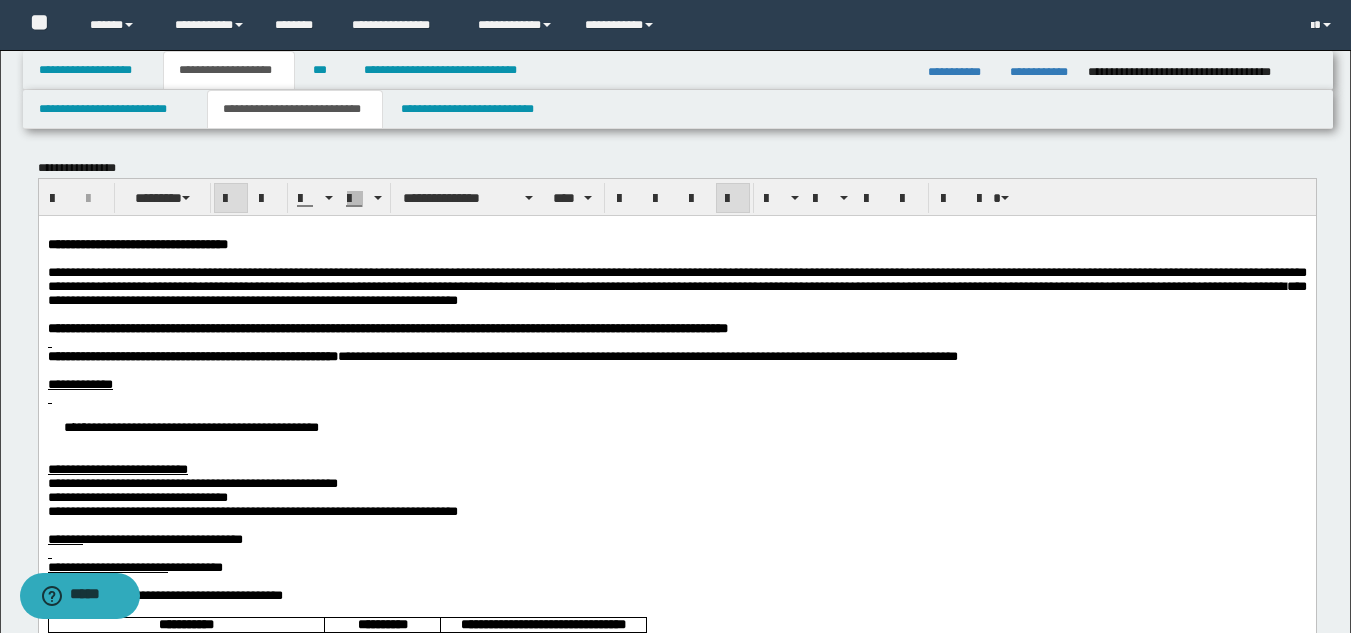 click at bounding box center [676, 342] 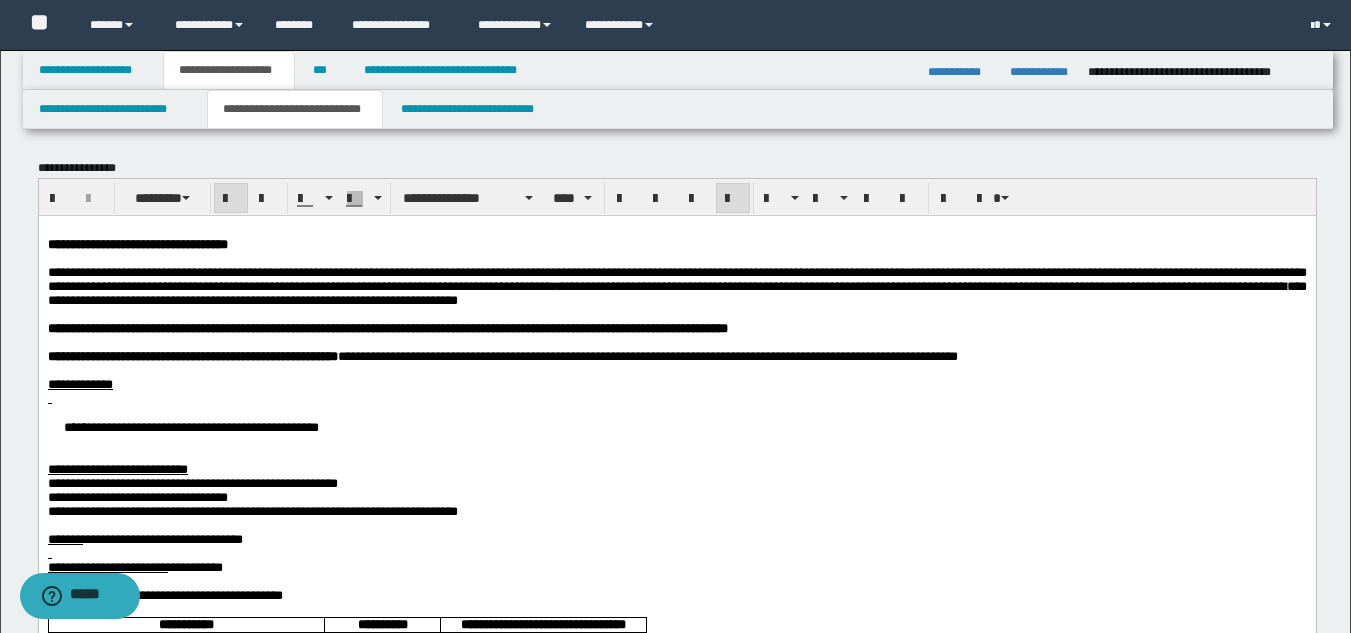 click on "**********" at bounding box center [676, 426] 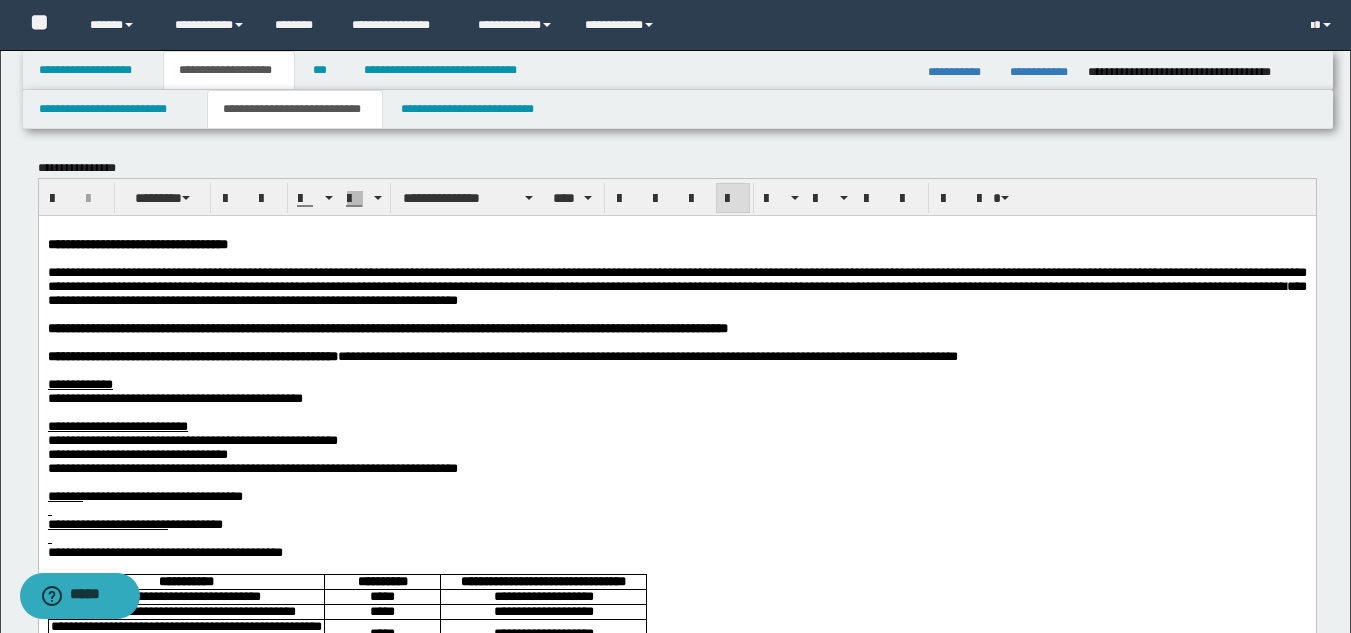 click on "**********" at bounding box center [117, 425] 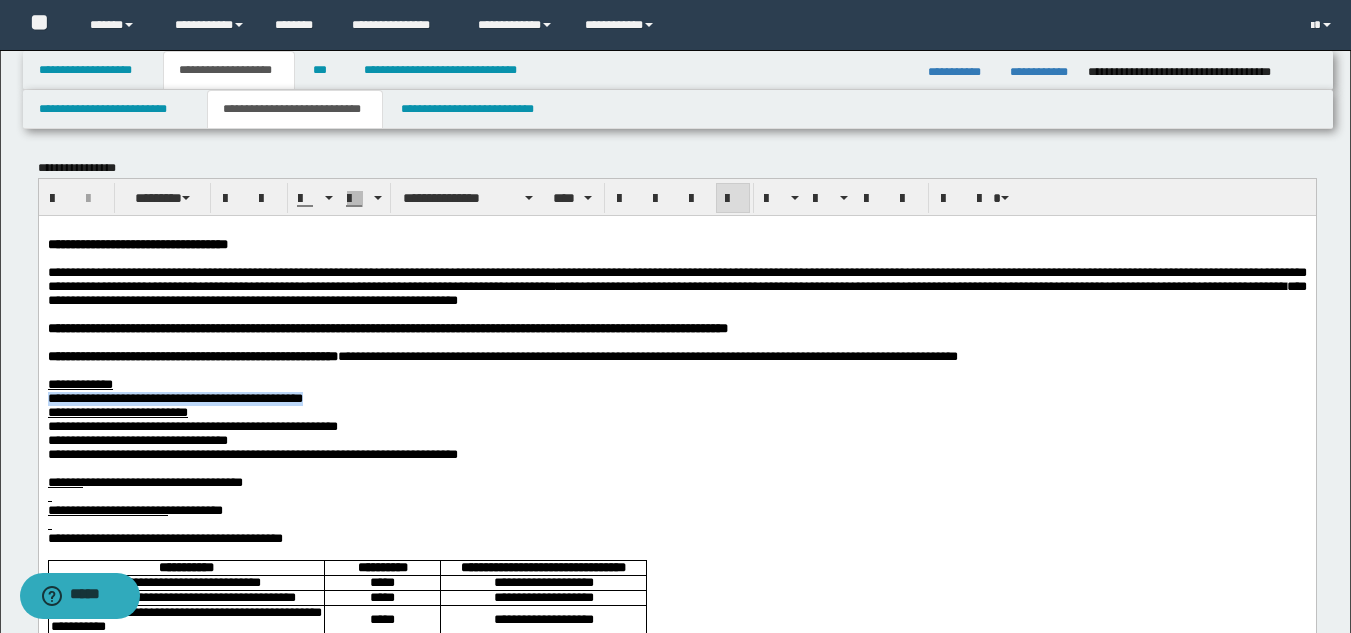 drag, startPoint x: 424, startPoint y: 429, endPoint x: 74, endPoint y: 642, distance: 409.7182 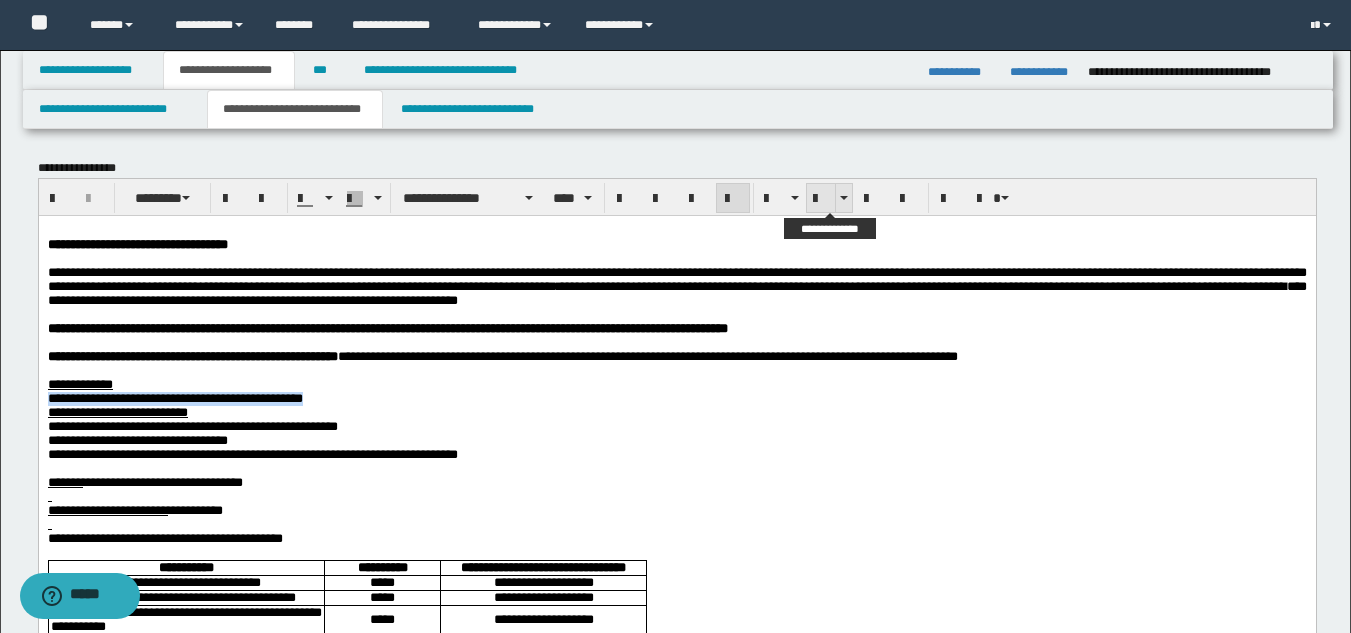 click at bounding box center [821, 199] 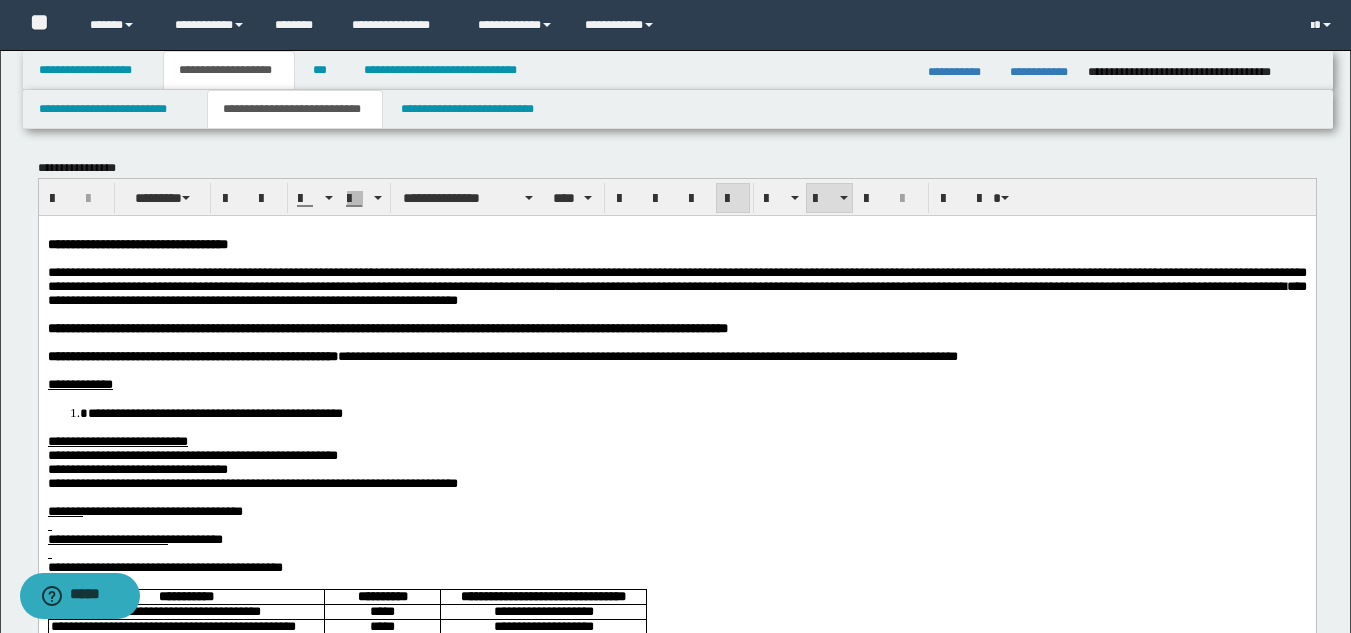 click on "**********" at bounding box center (137, 468) 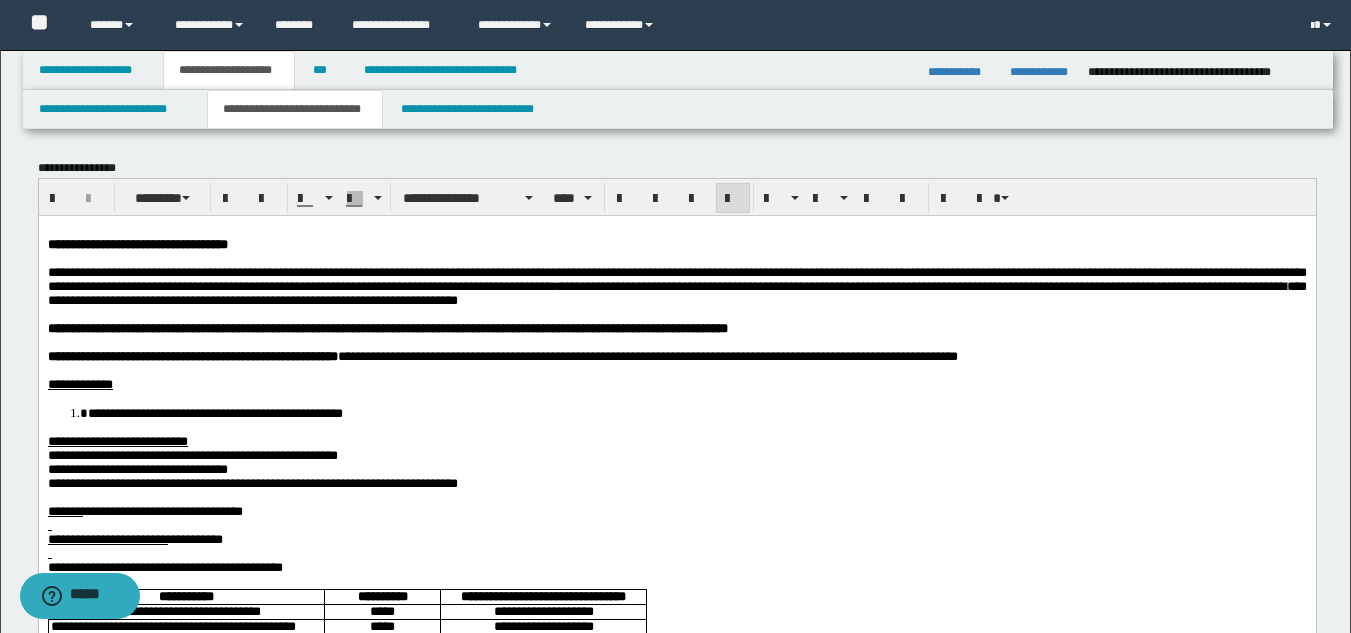 click on "**********" at bounding box center [192, 454] 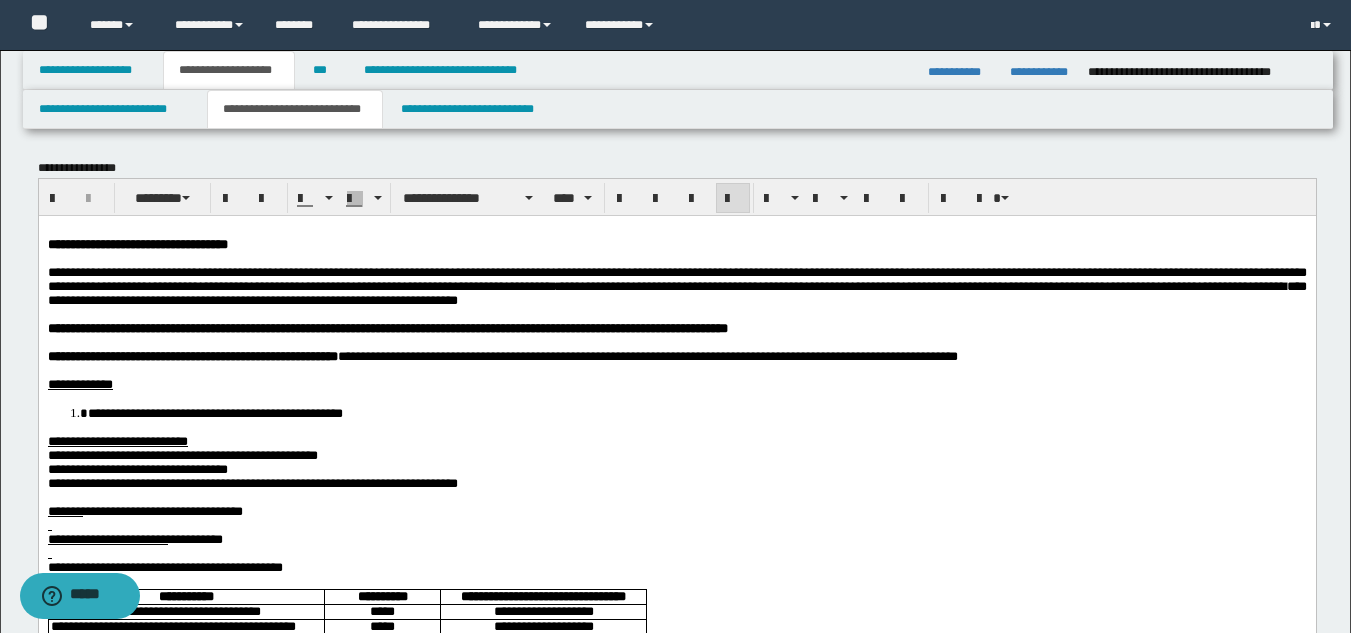 click on "**********" at bounding box center [252, 482] 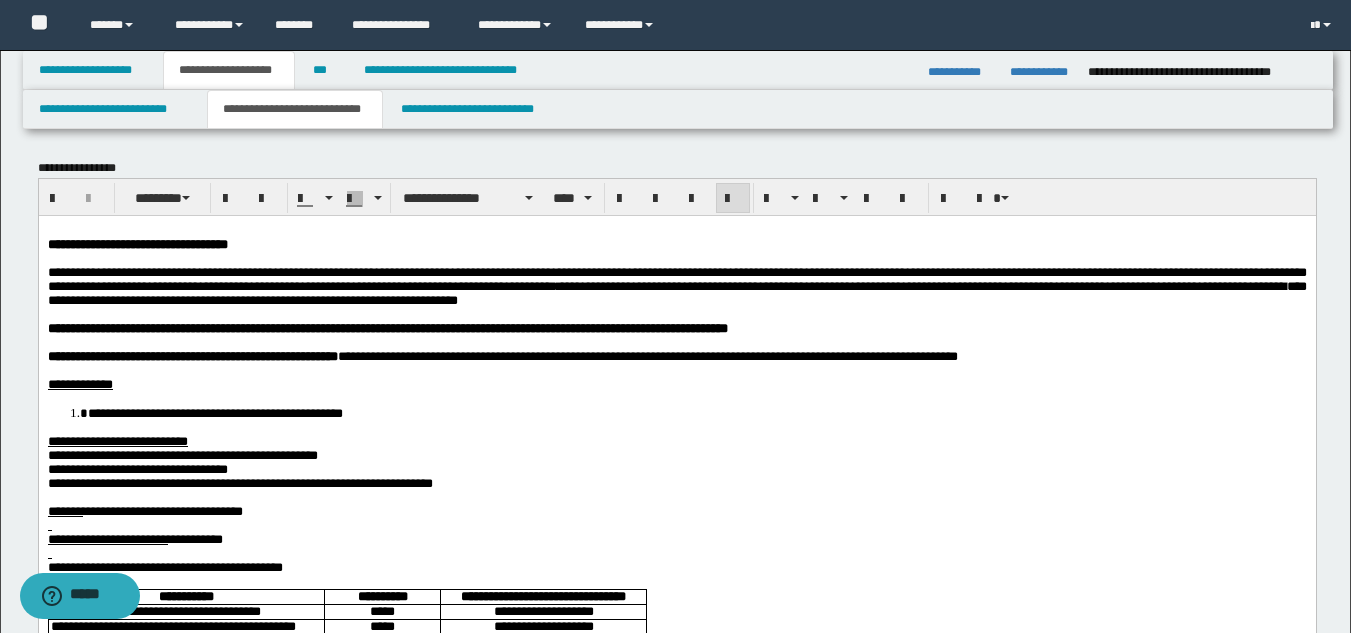 click on "**********" at bounding box center [137, 468] 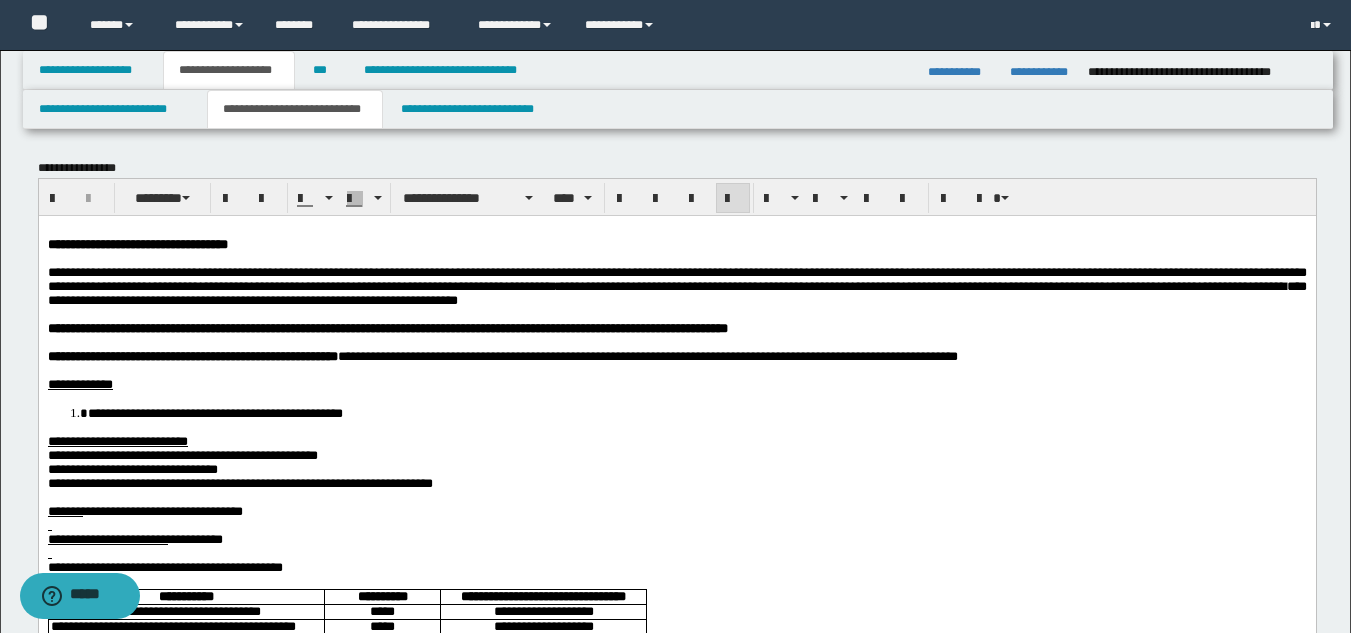 click on "**********" at bounding box center (182, 454) 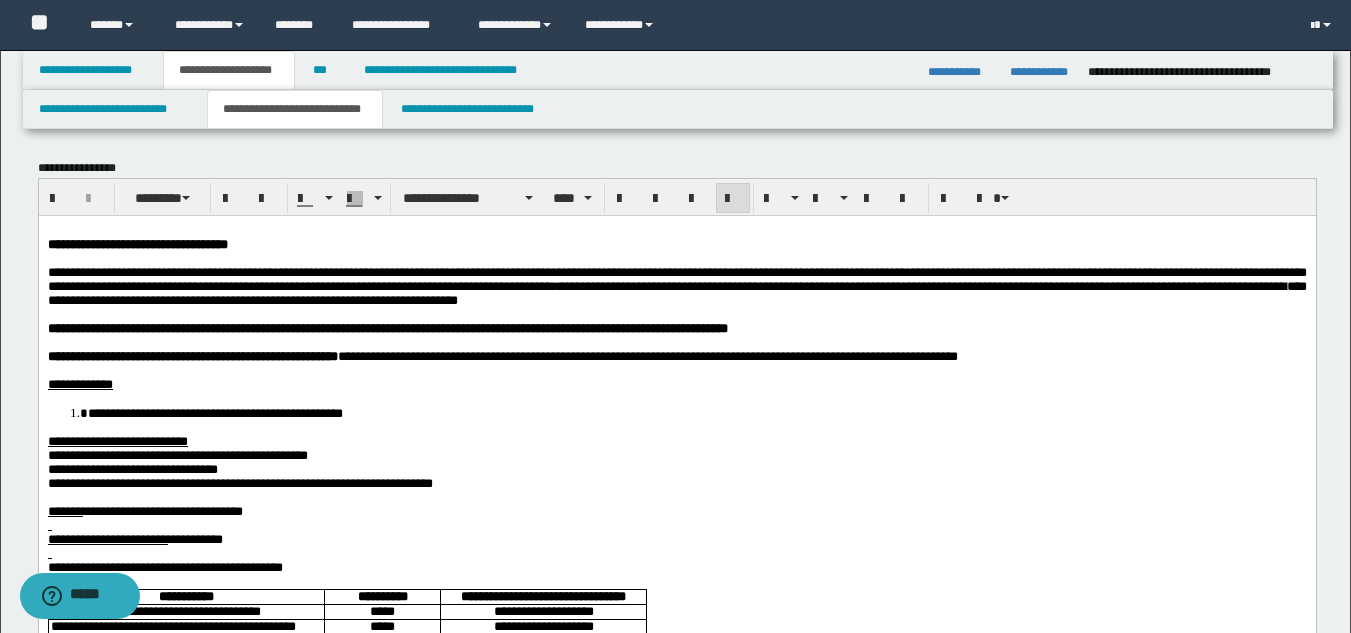 click on "**********" at bounding box center (239, 482) 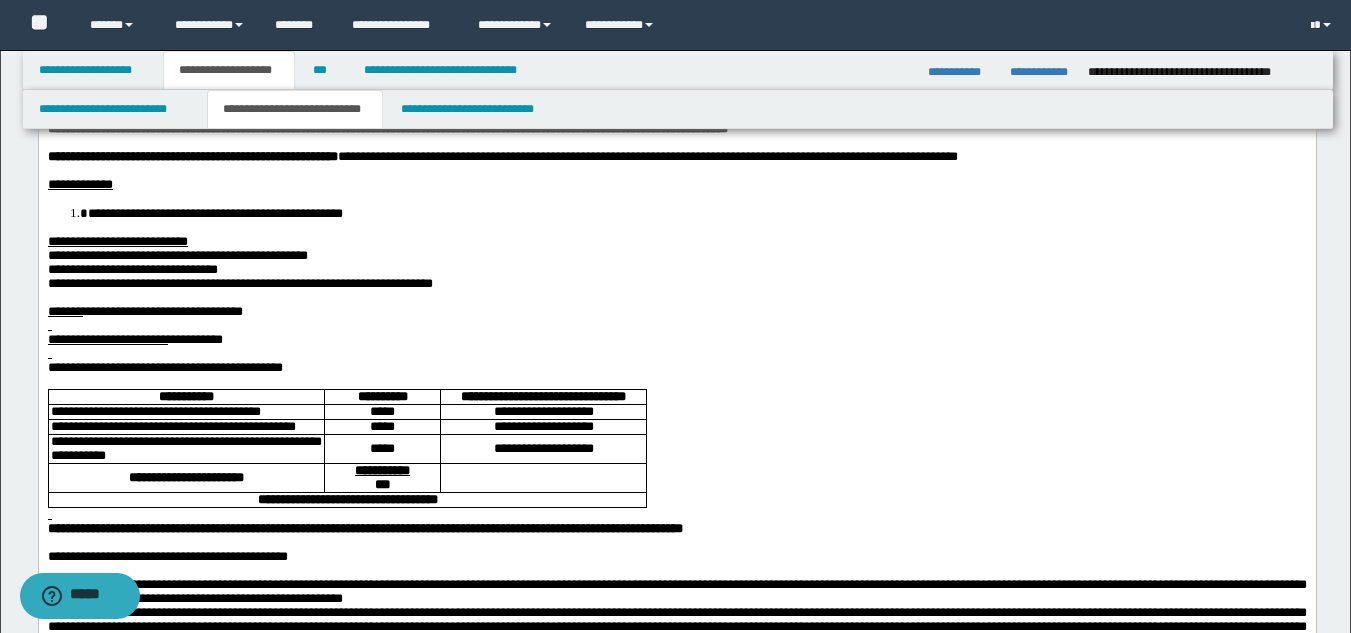 click at bounding box center (676, 353) 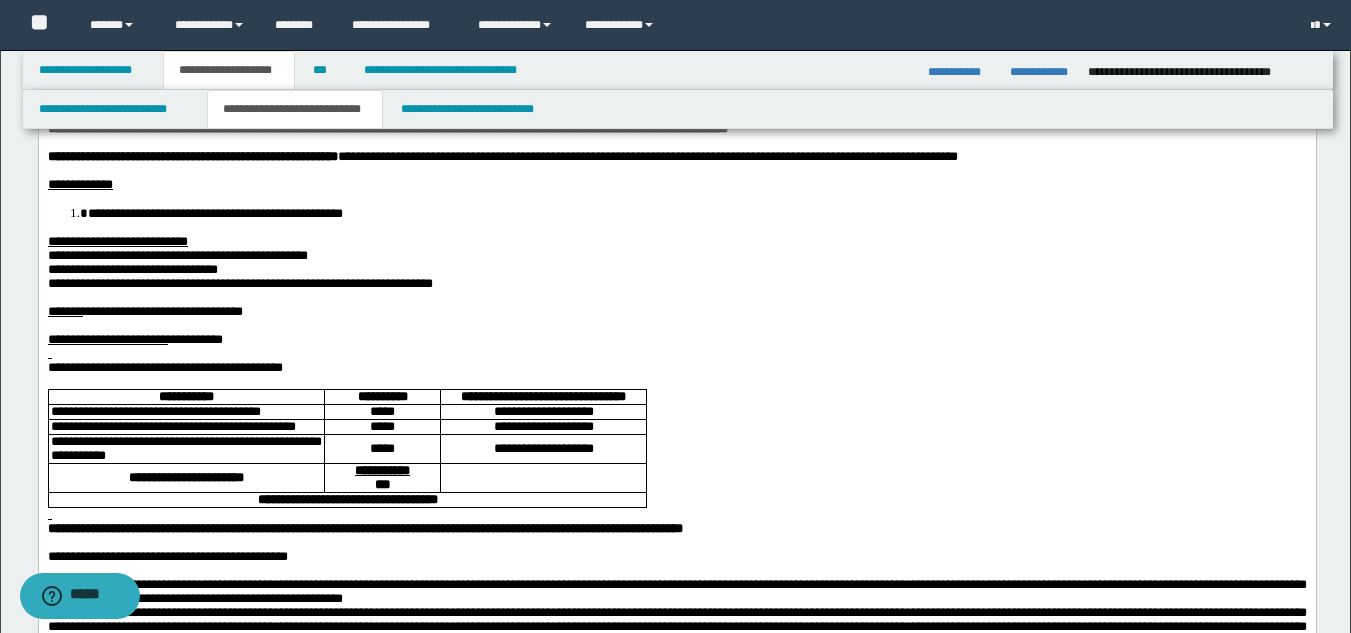 click at bounding box center [676, 353] 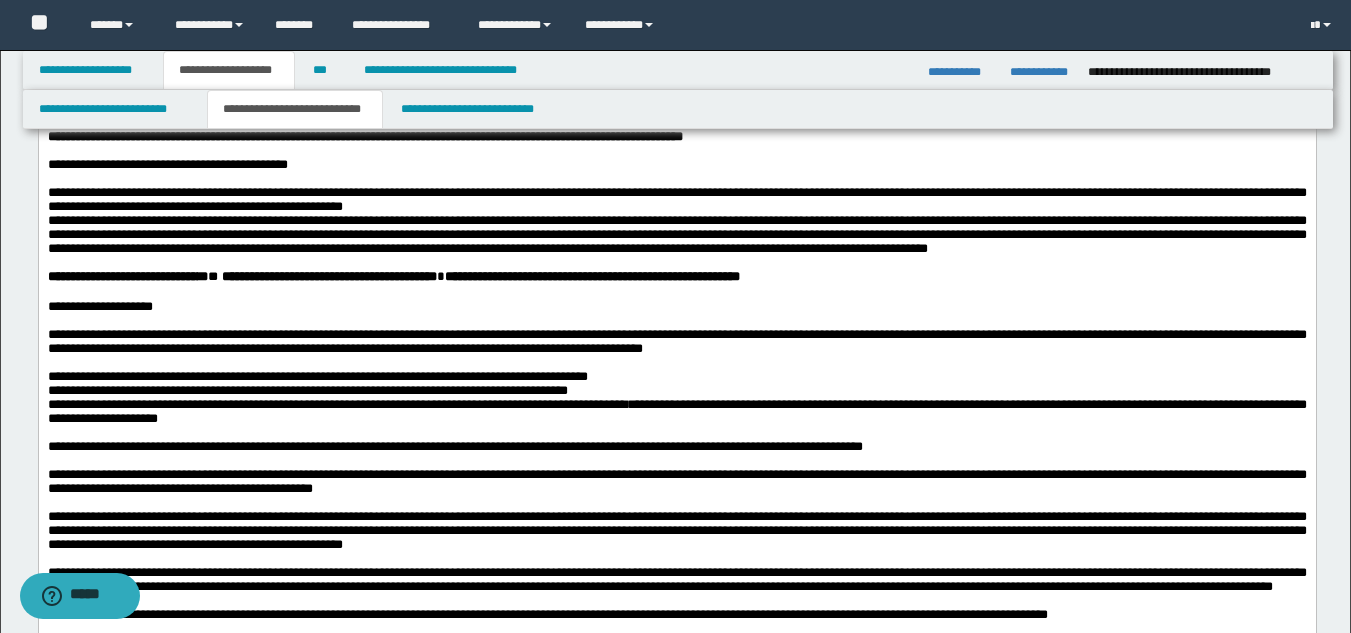 scroll, scrollTop: 600, scrollLeft: 0, axis: vertical 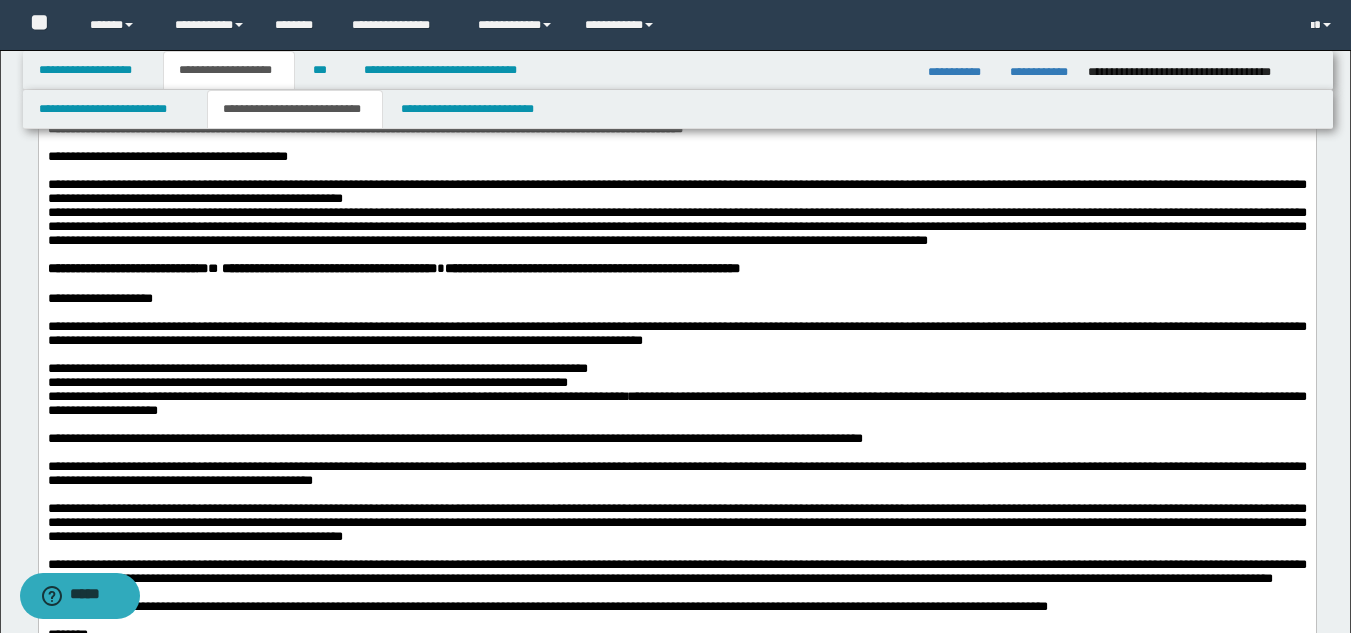 click on "**********" at bounding box center [676, 226] 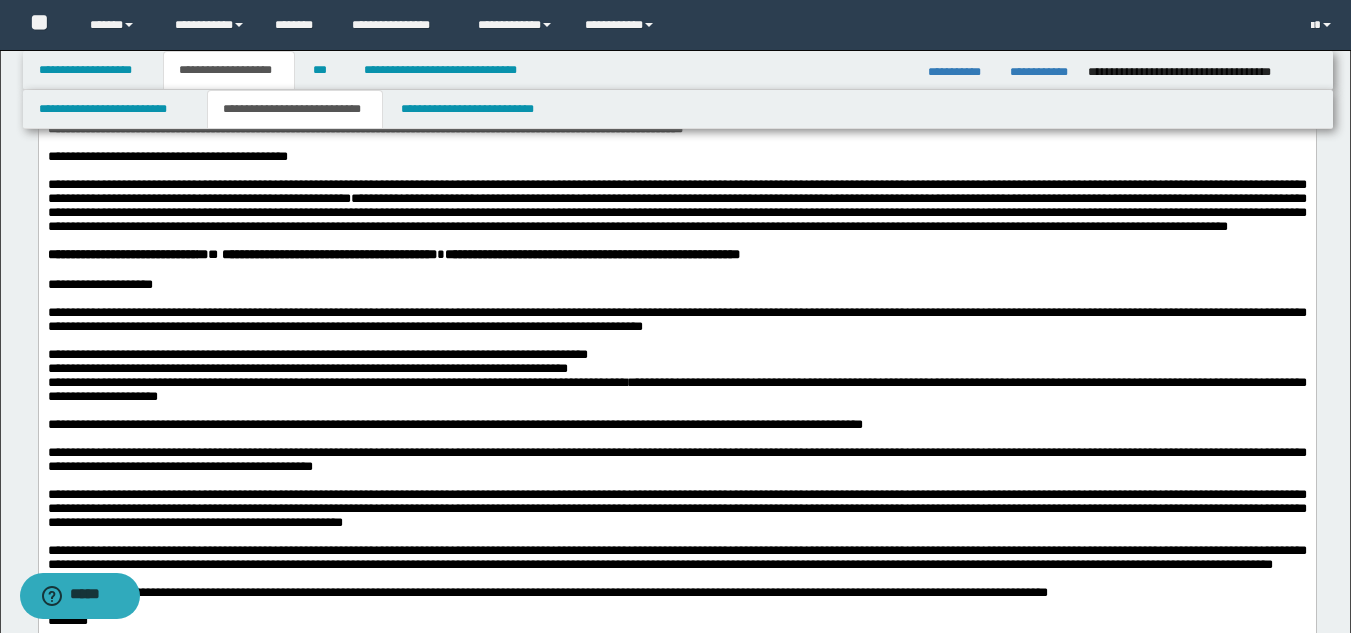 click on "**********" at bounding box center (676, 212) 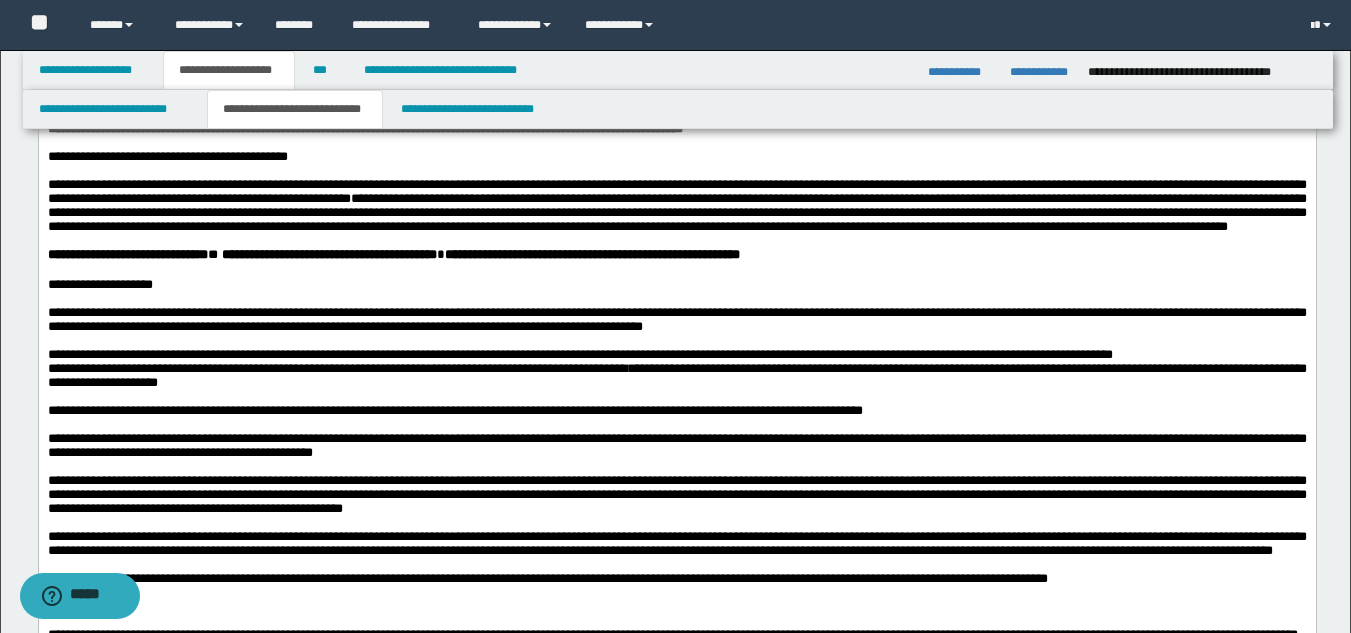 click on "**********" at bounding box center [676, 411] 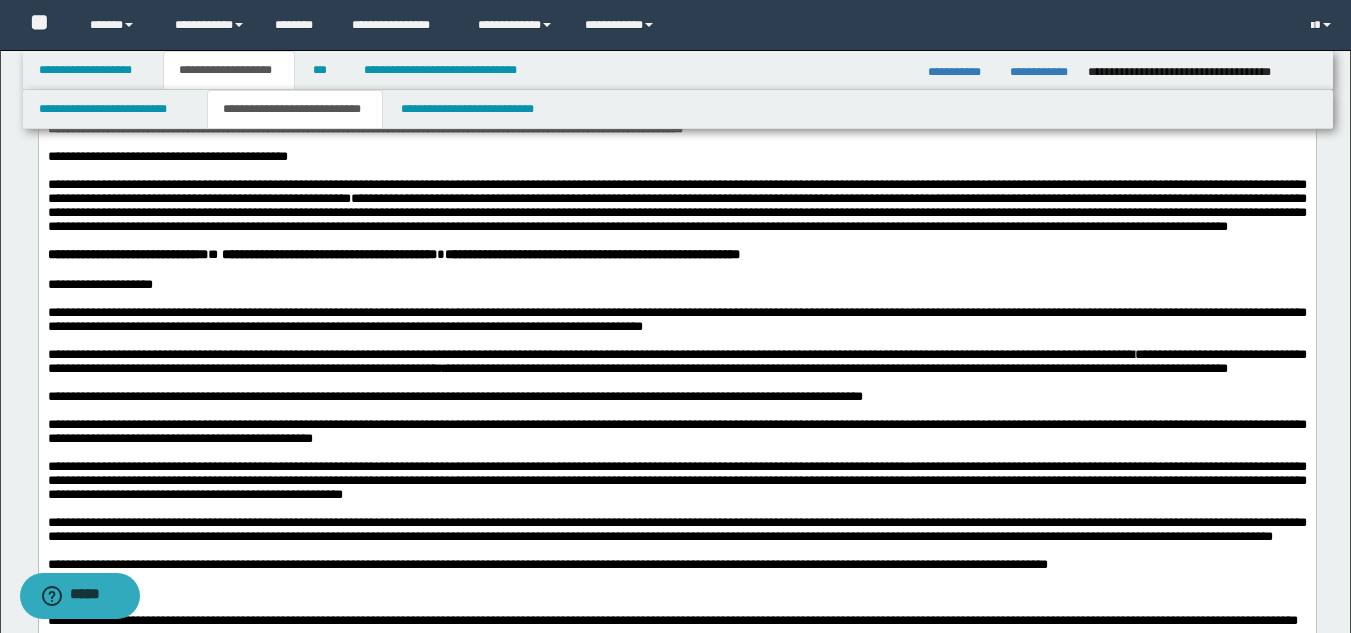 click on "**********" at bounding box center (676, 361) 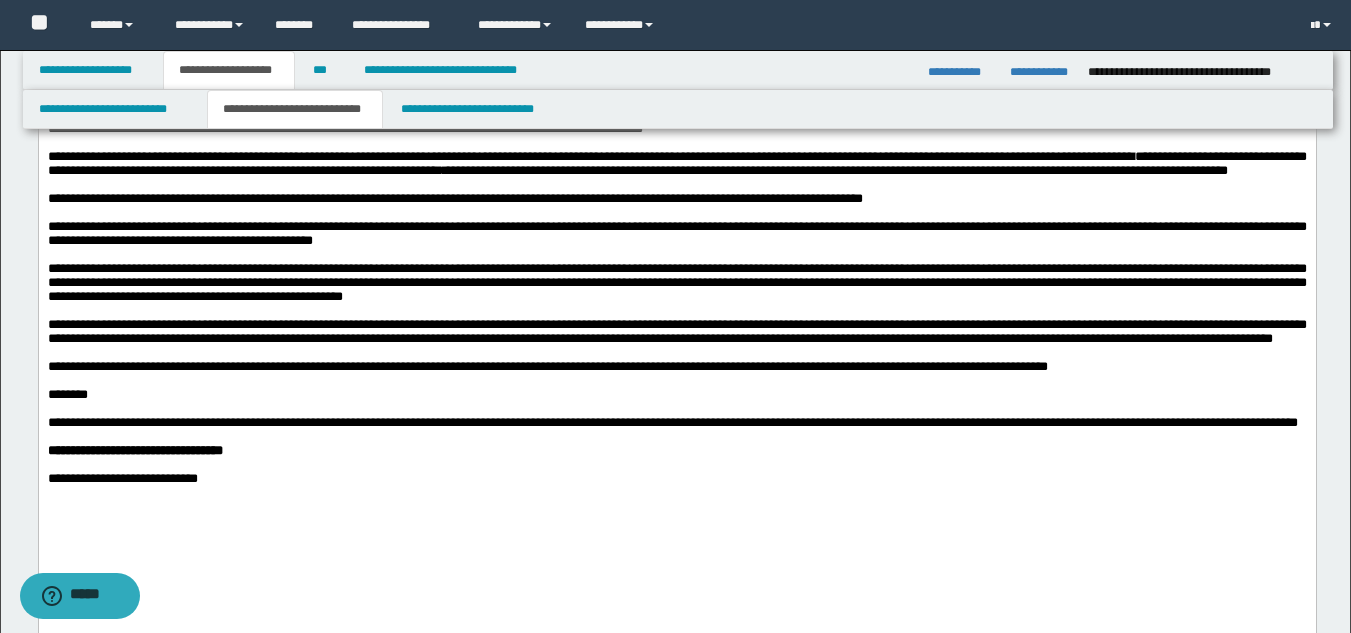 scroll, scrollTop: 800, scrollLeft: 0, axis: vertical 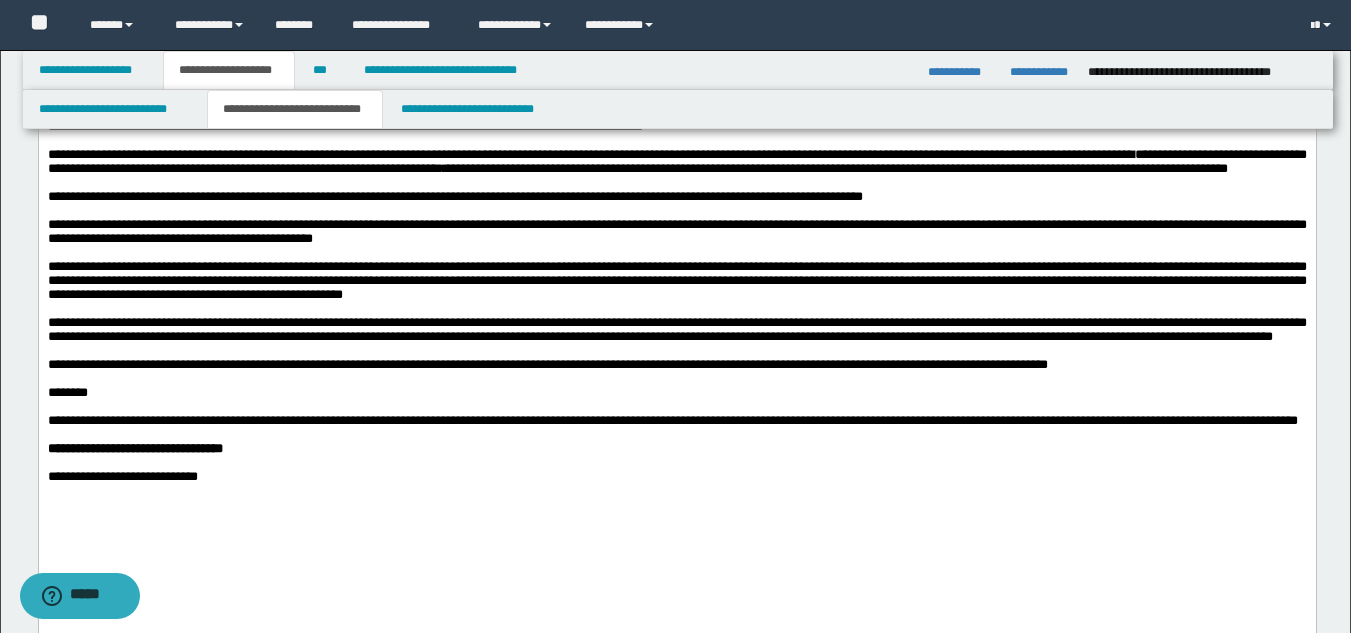 click at bounding box center (676, 253) 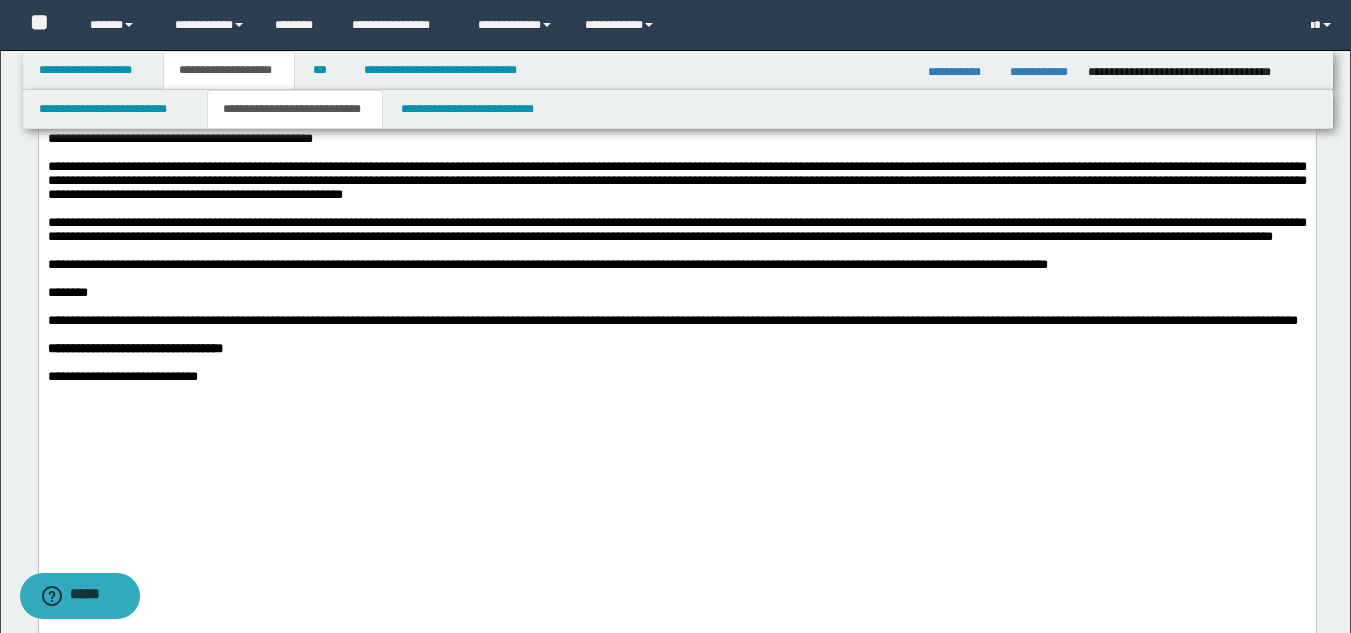 click on "**********" at bounding box center [547, 264] 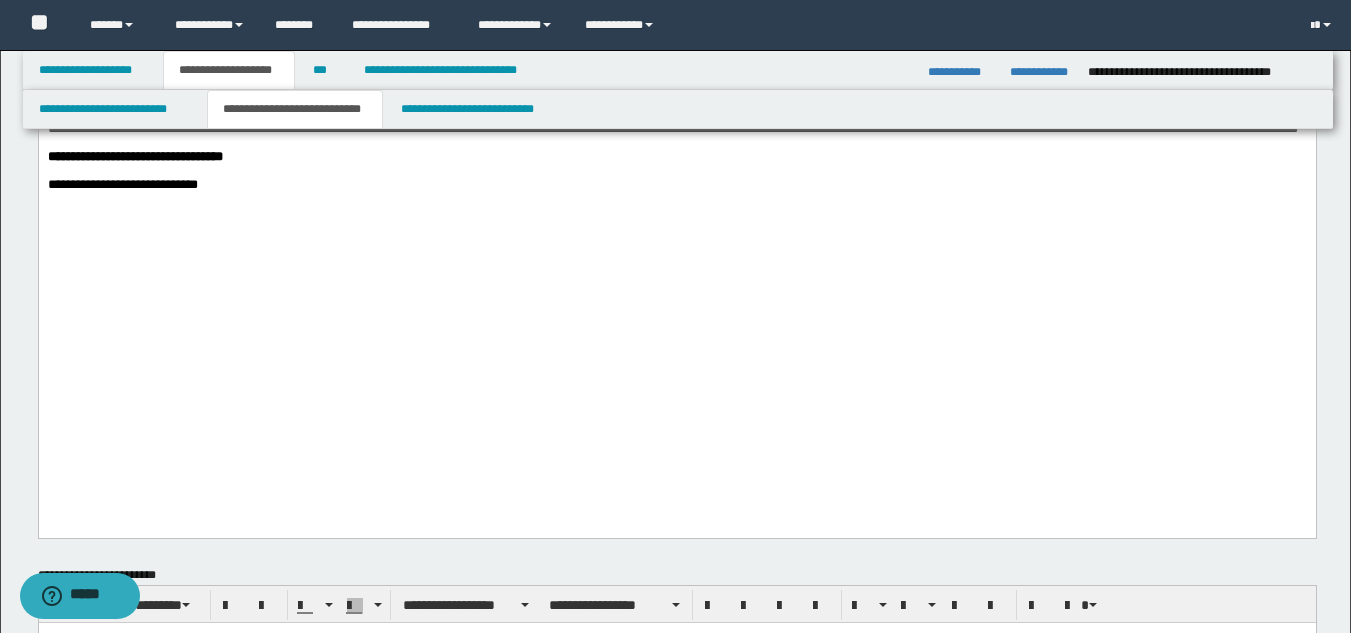 scroll, scrollTop: 1100, scrollLeft: 0, axis: vertical 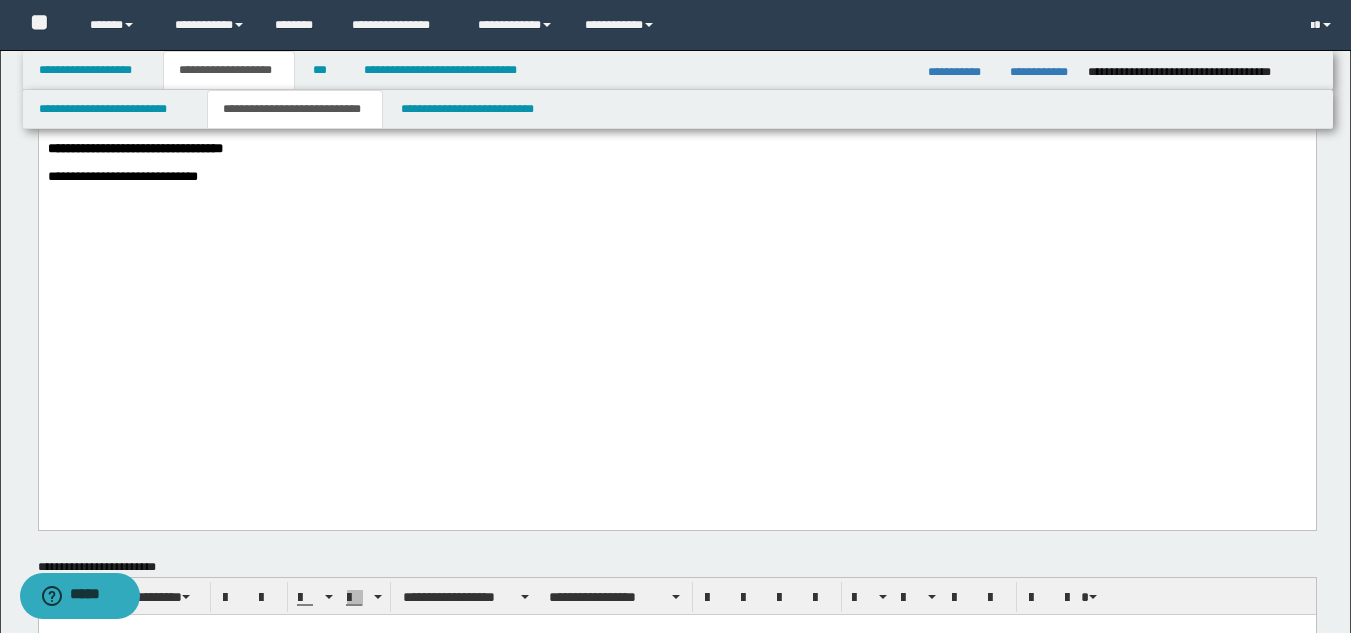 click at bounding box center [676, 191] 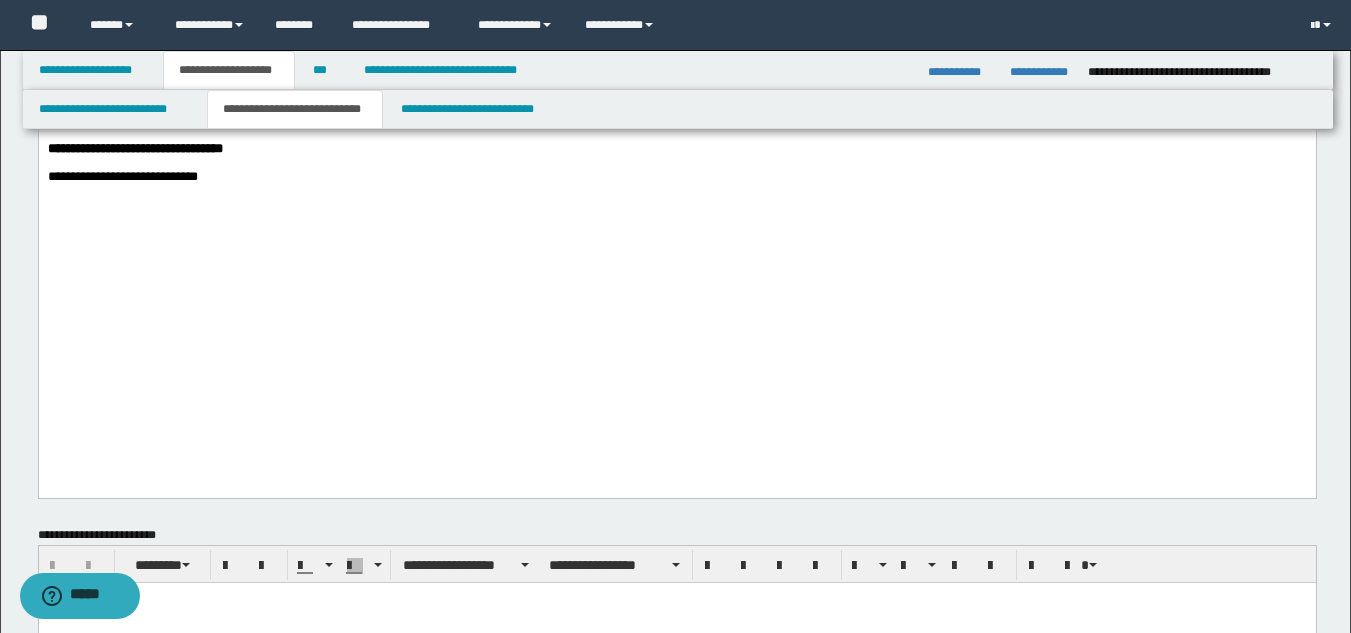 click on "**********" at bounding box center [676, -321] 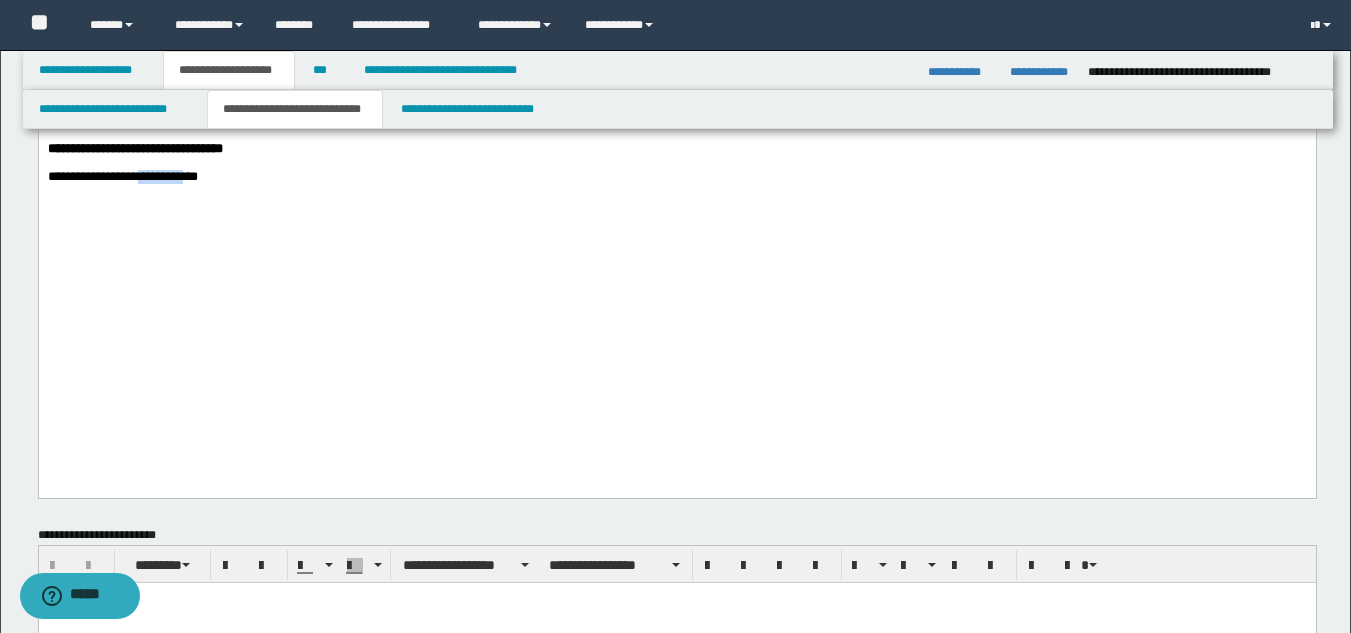 drag, startPoint x: 180, startPoint y: 427, endPoint x: 260, endPoint y: 411, distance: 81.58431 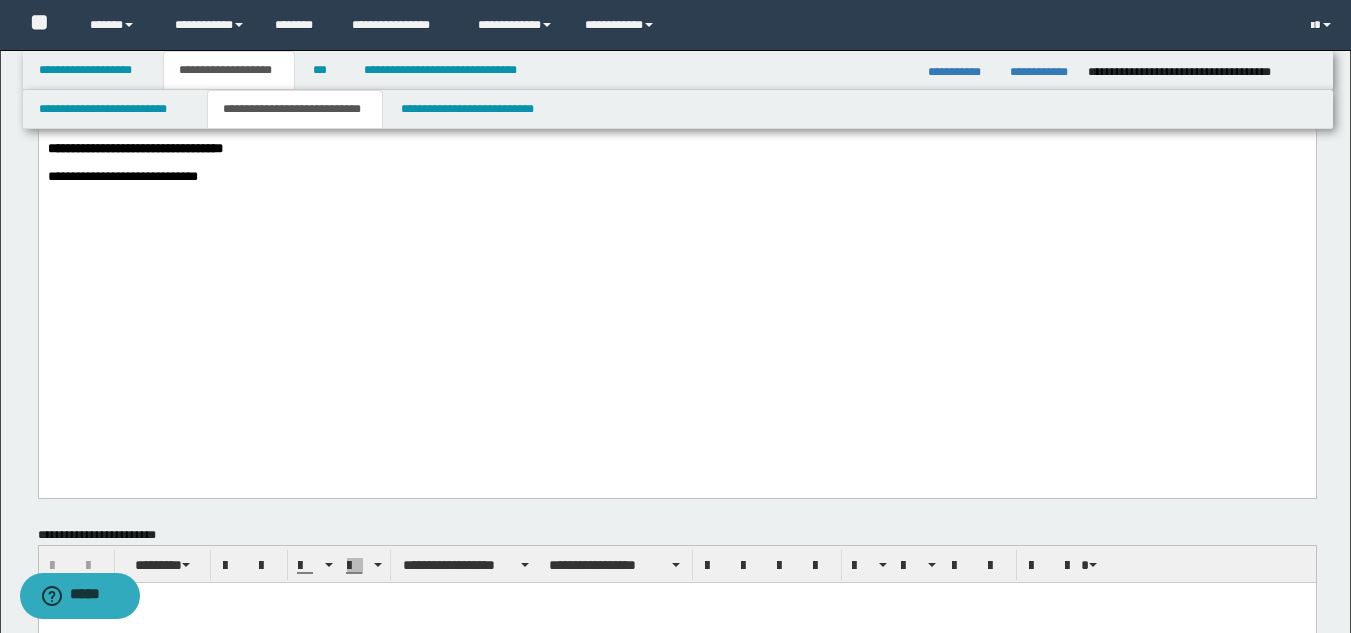 click on "**********" at bounding box center [676, -321] 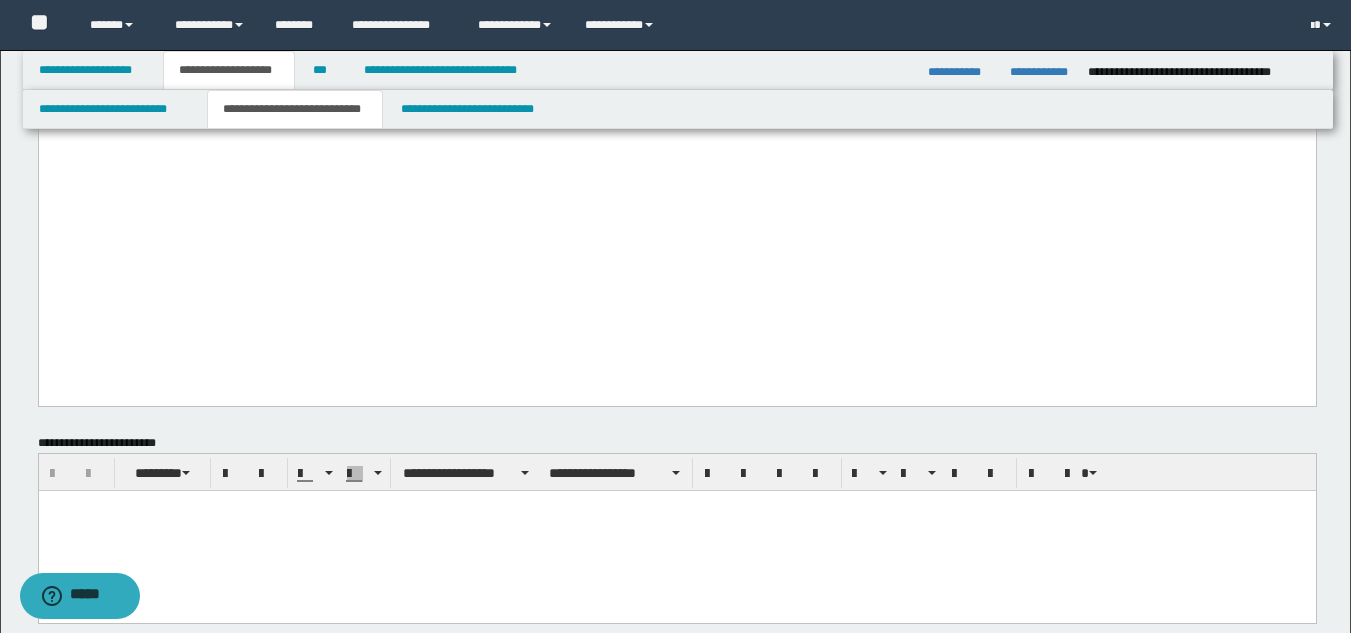 scroll, scrollTop: 1200, scrollLeft: 0, axis: vertical 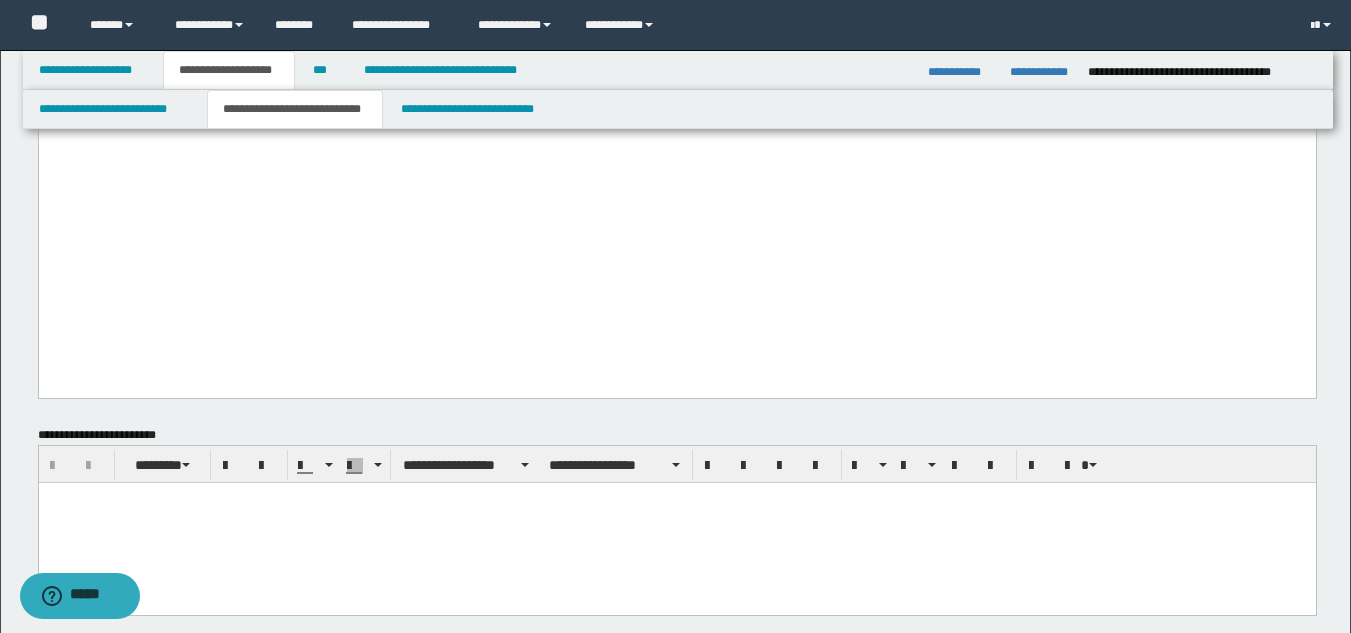 click on "**********" at bounding box center [676, -421] 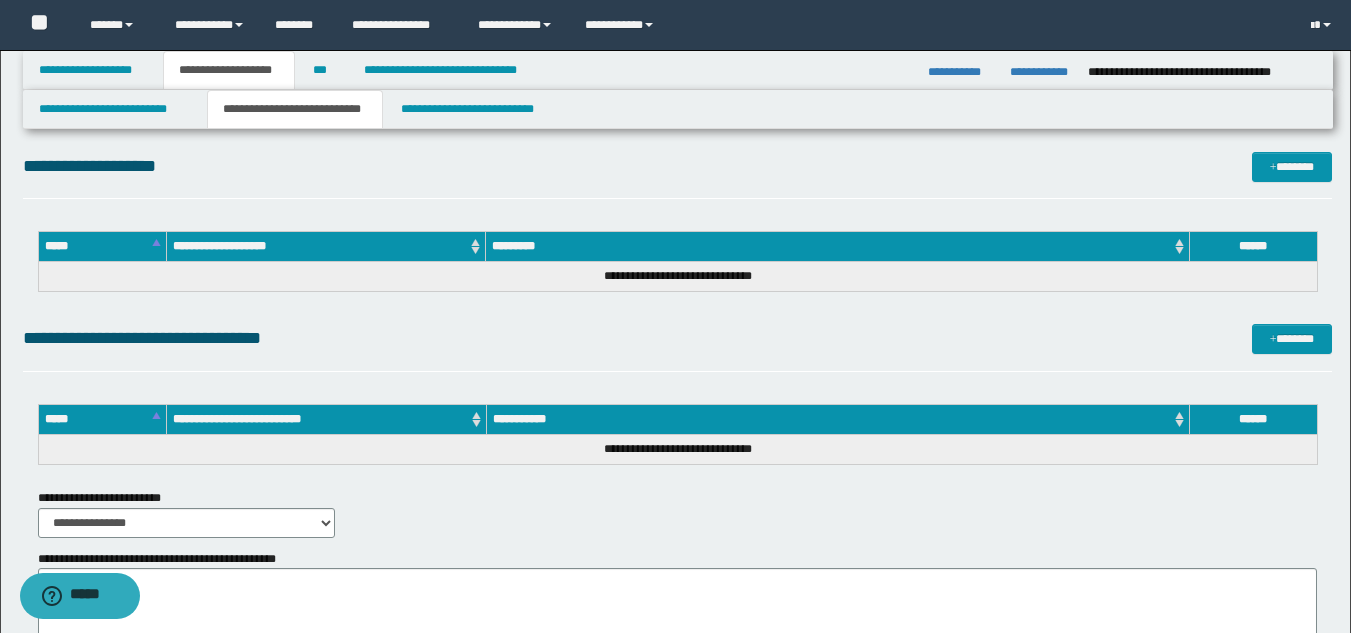 scroll, scrollTop: 2200, scrollLeft: 0, axis: vertical 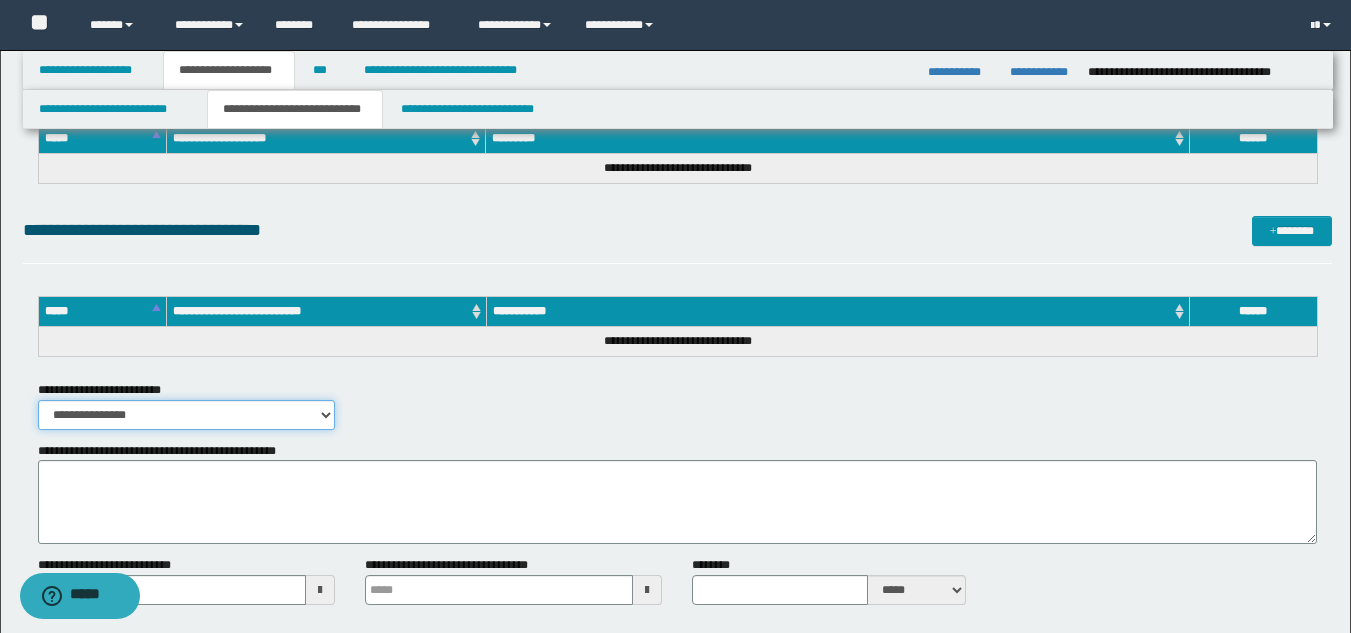 drag, startPoint x: 145, startPoint y: 412, endPoint x: 144, endPoint y: 422, distance: 10.049875 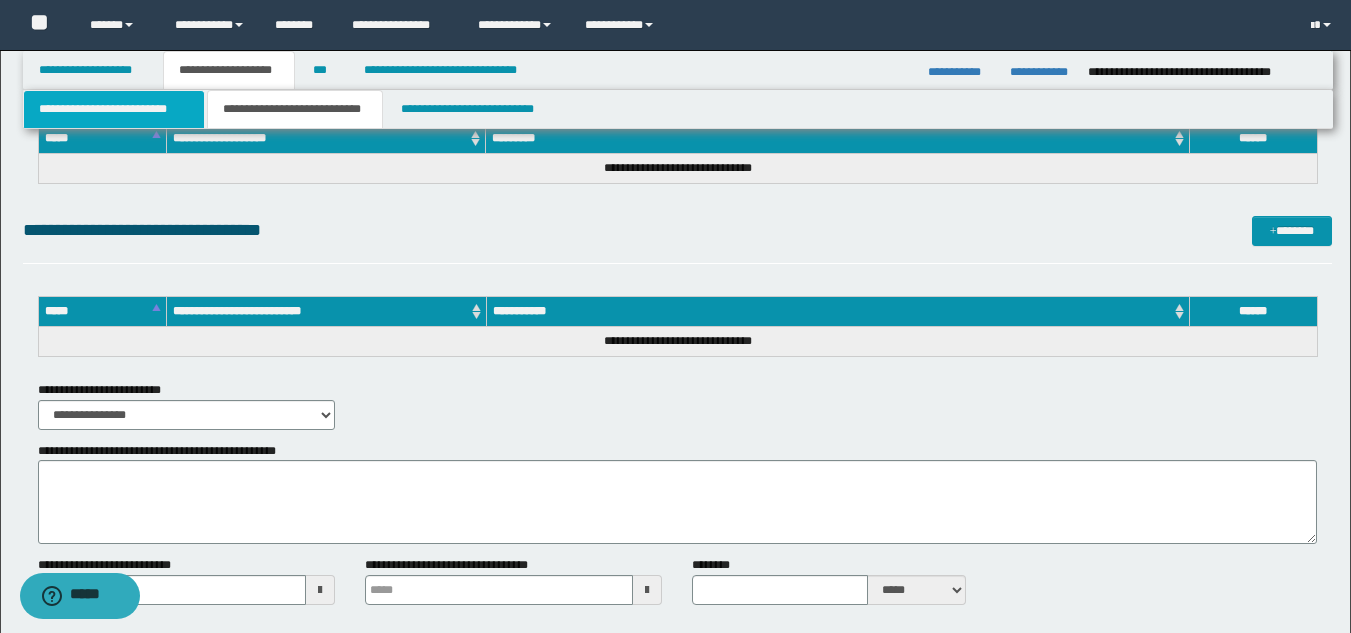 click on "**********" at bounding box center (114, 109) 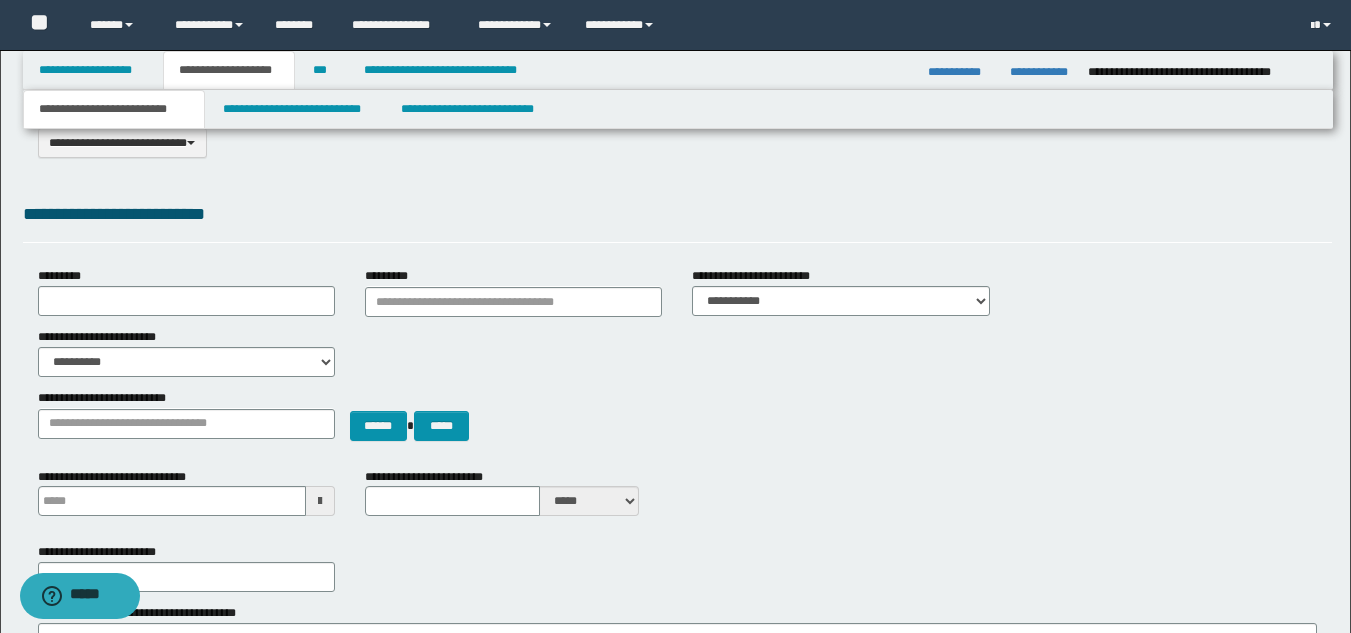 scroll, scrollTop: 0, scrollLeft: 0, axis: both 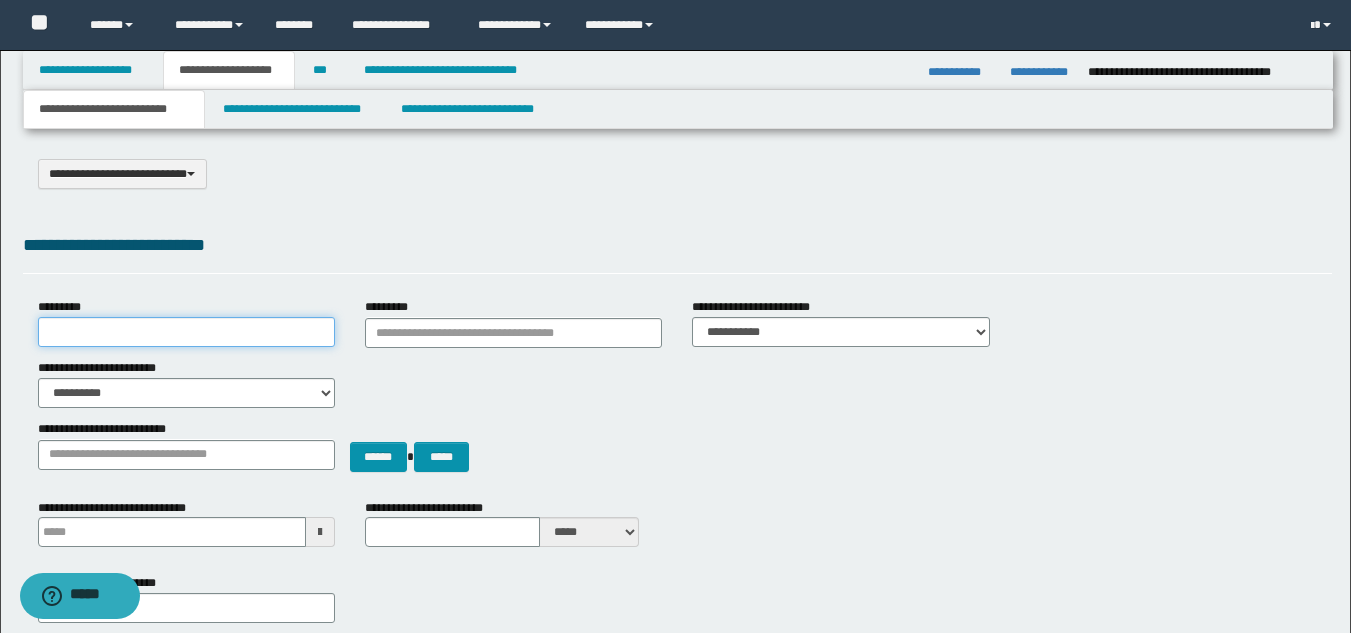 click on "*********" at bounding box center (186, 332) 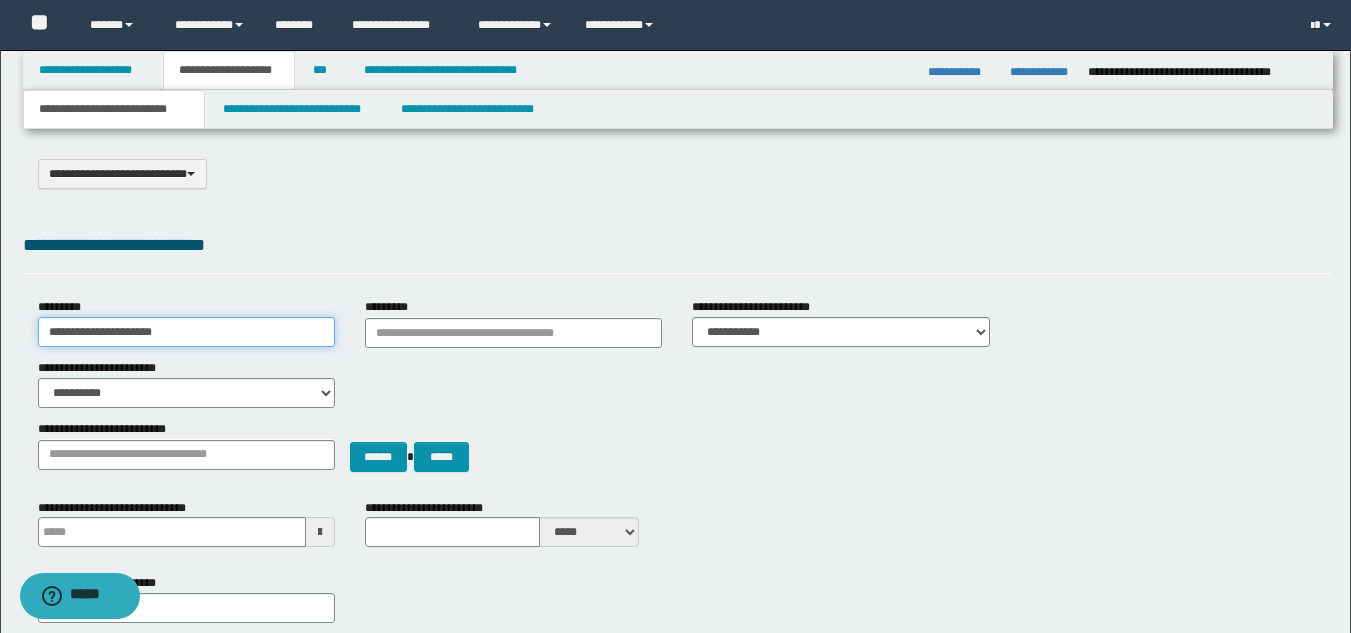 click on "**********" at bounding box center (186, 332) 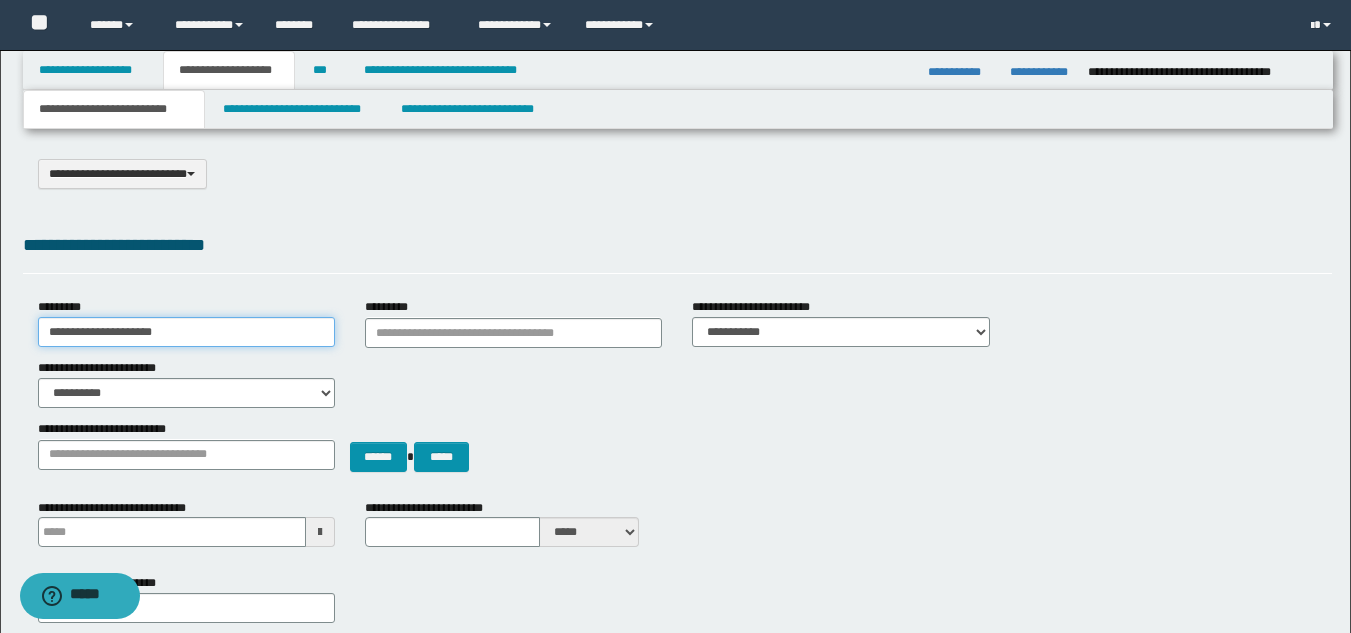 drag, startPoint x: 205, startPoint y: 334, endPoint x: 0, endPoint y: 324, distance: 205.24376 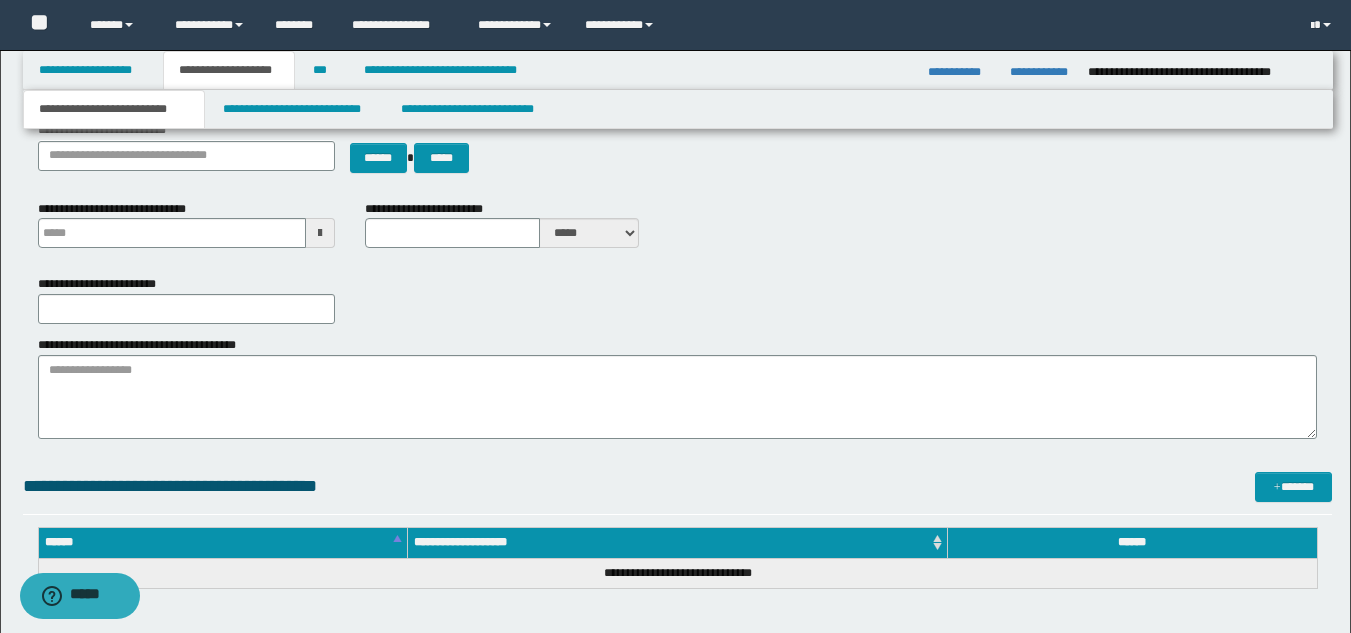 scroll, scrollTop: 300, scrollLeft: 0, axis: vertical 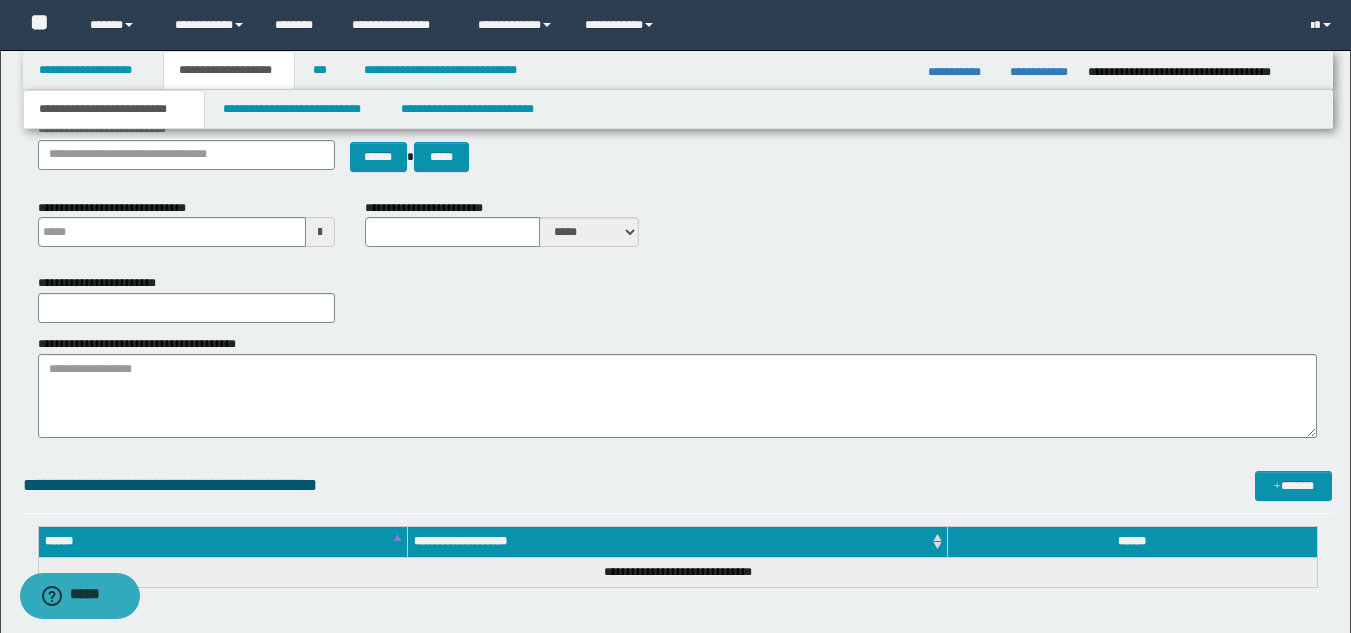 type on "**********" 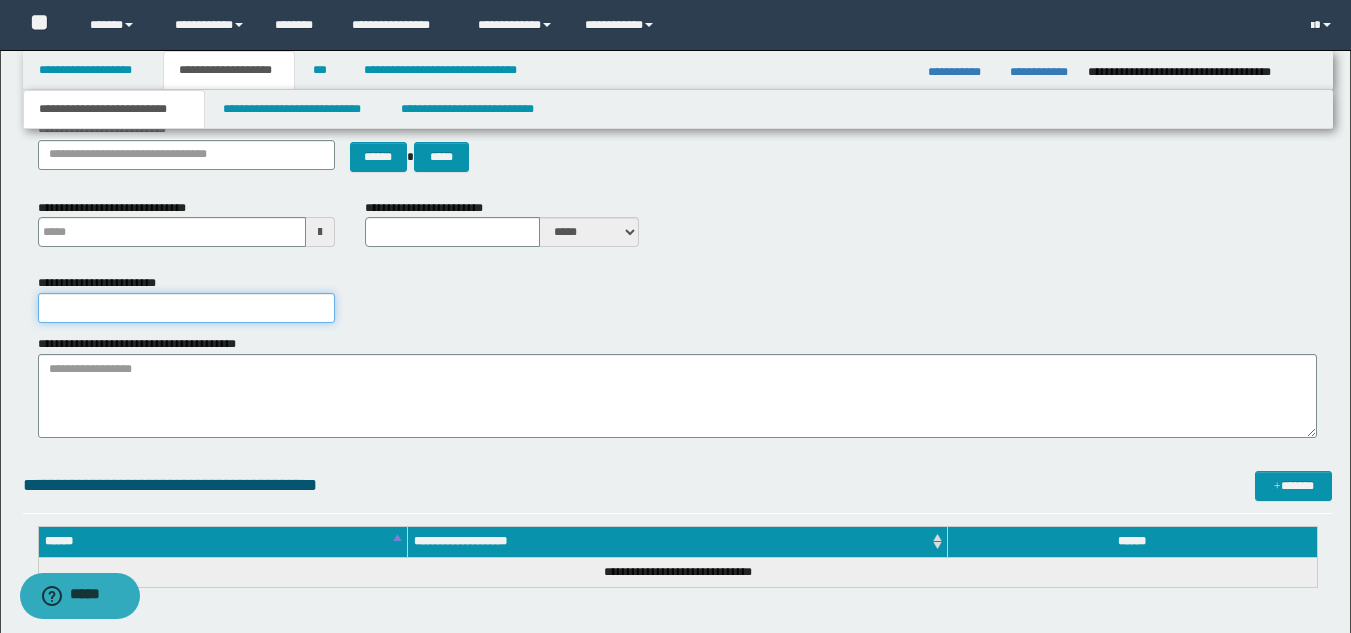 click on "**********" at bounding box center (186, 308) 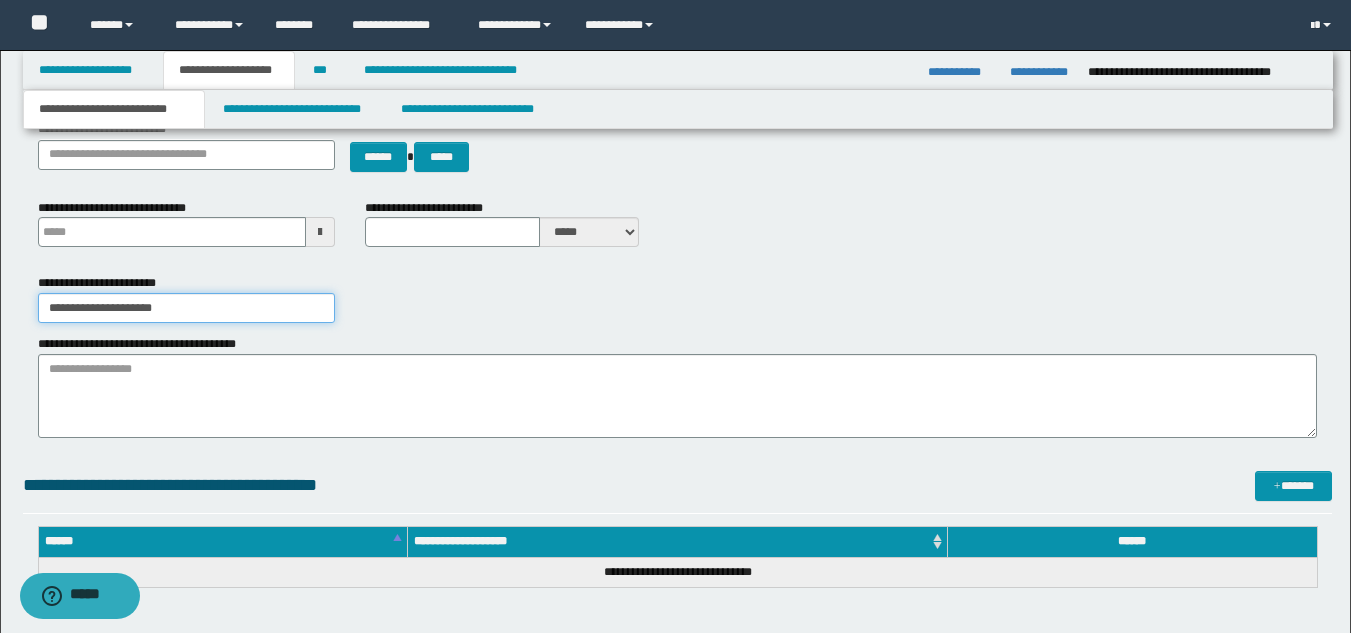 type on "**********" 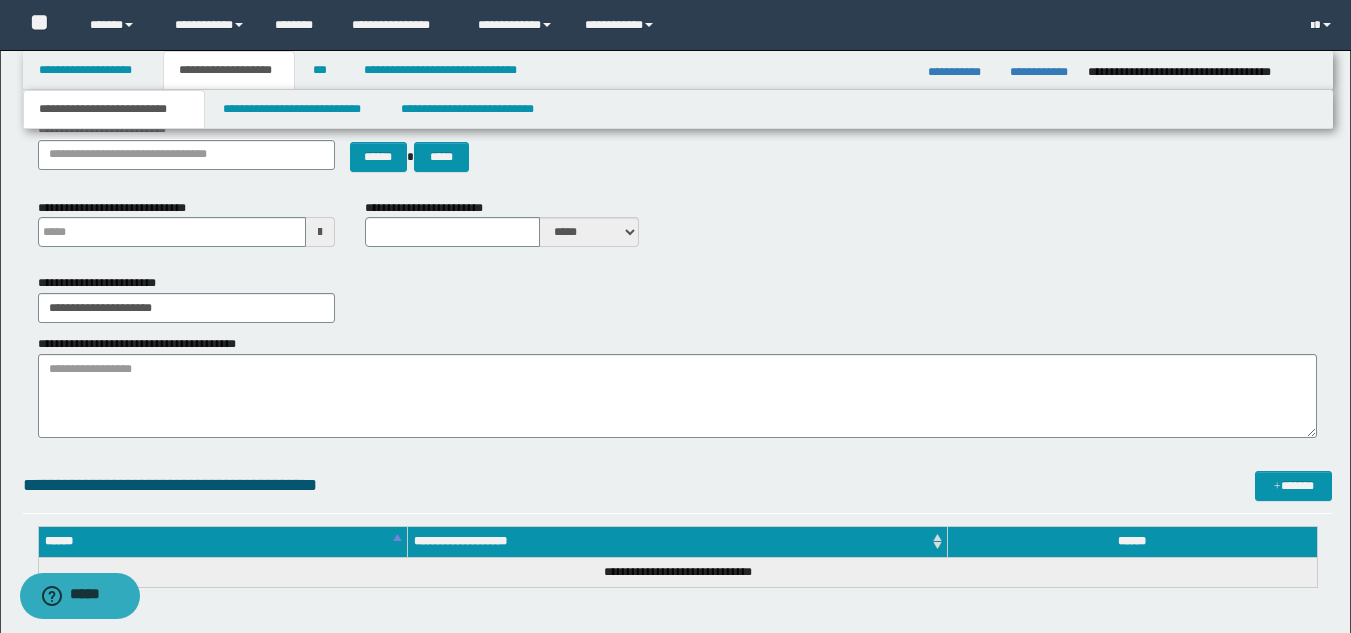 click on "**********" at bounding box center [677, 298] 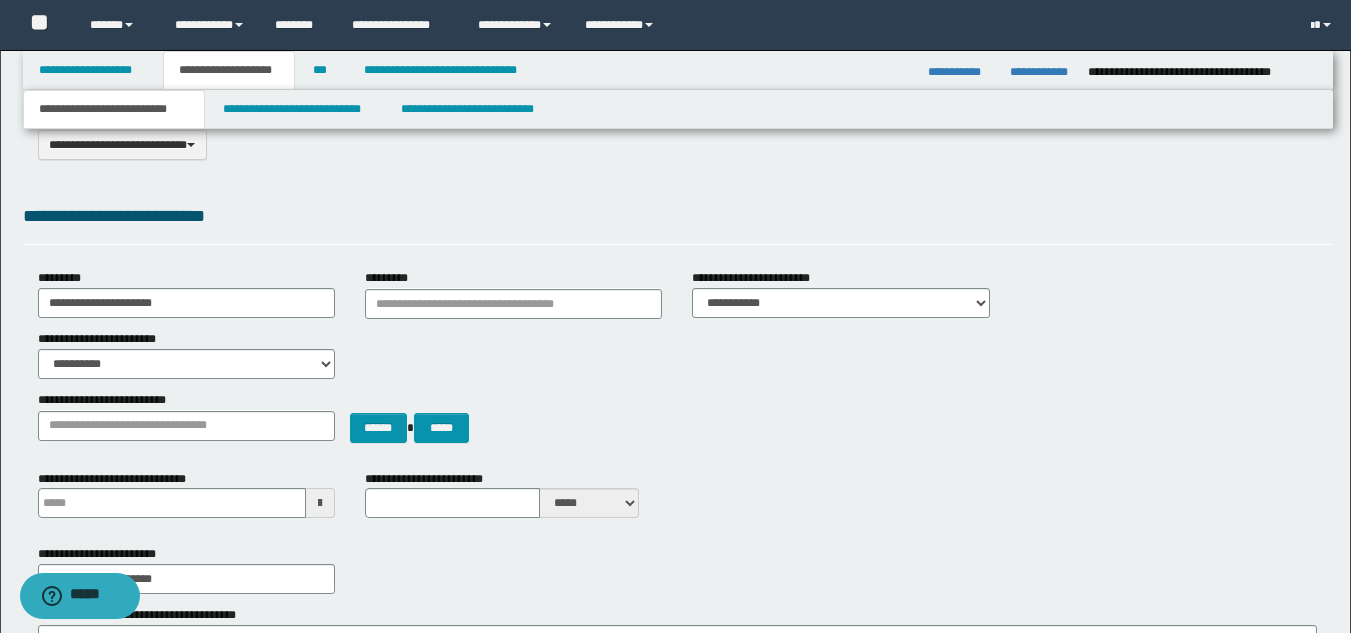 scroll, scrollTop: 0, scrollLeft: 0, axis: both 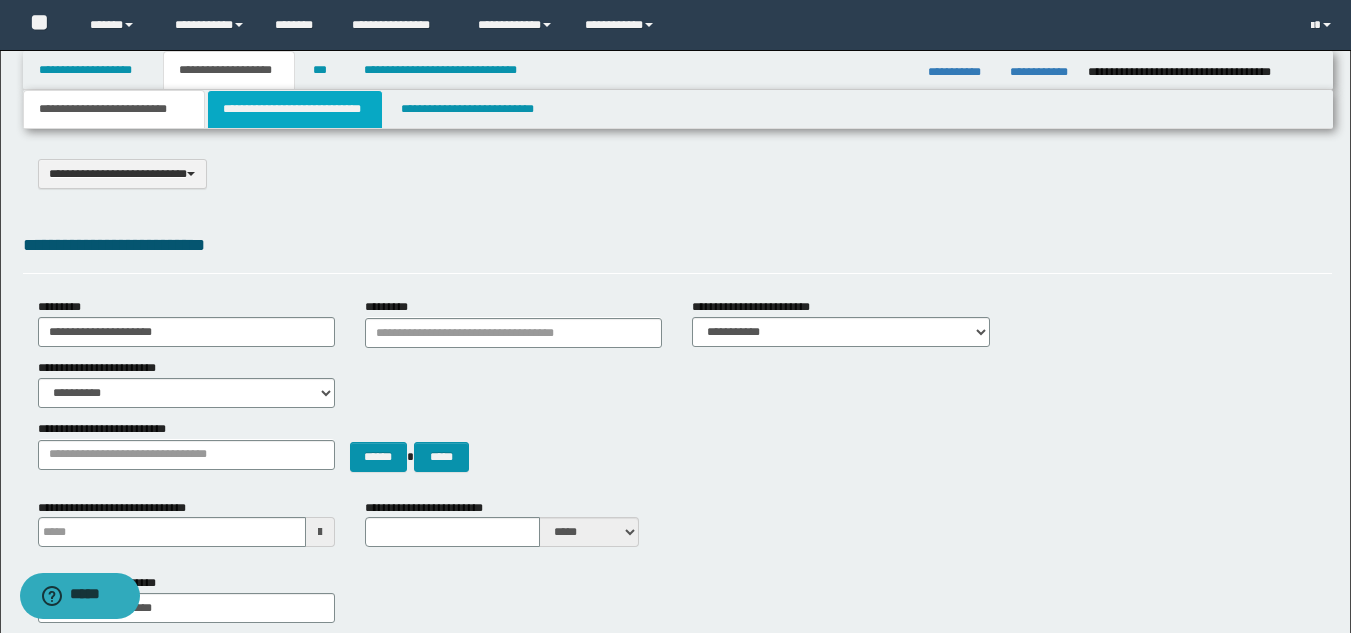 click on "**********" at bounding box center (295, 109) 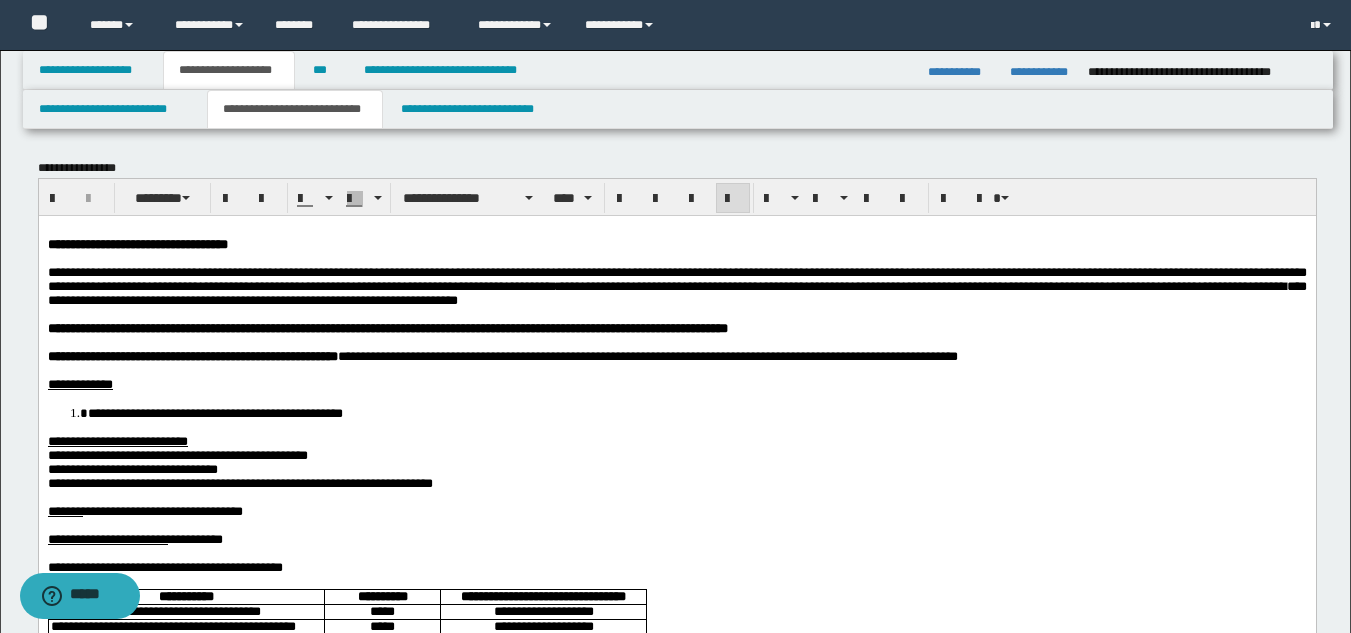 click on "**********" at bounding box center (676, 384) 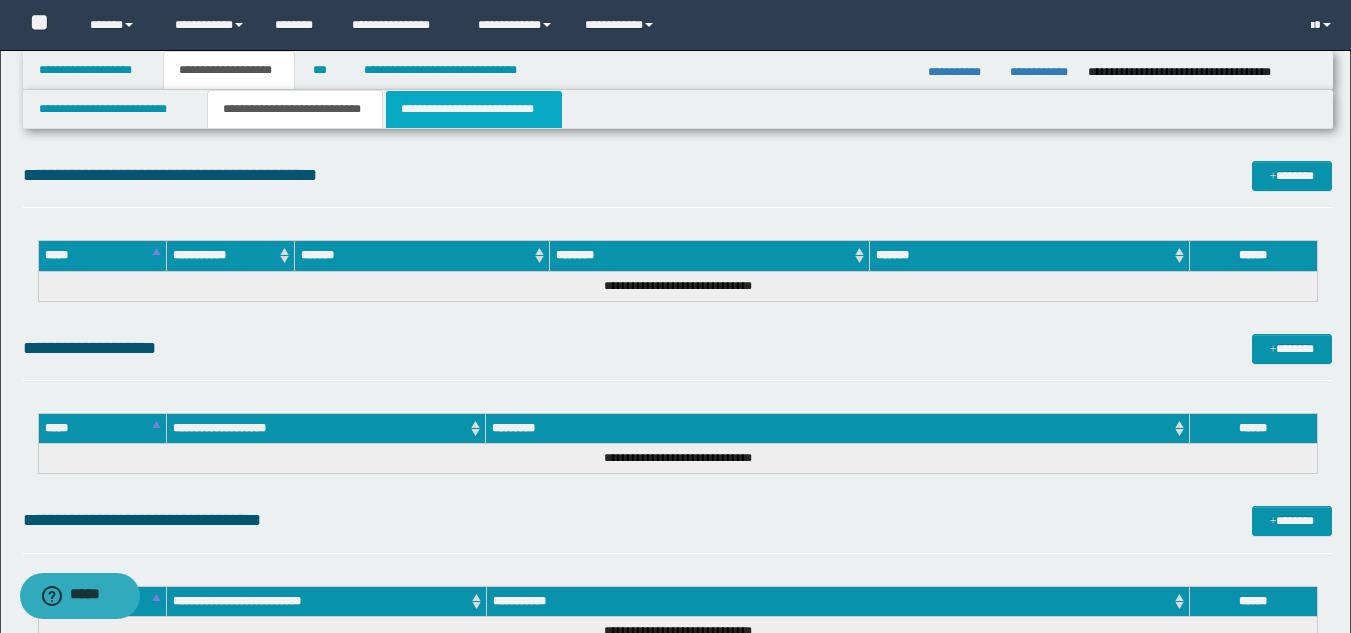 scroll, scrollTop: 1696, scrollLeft: 0, axis: vertical 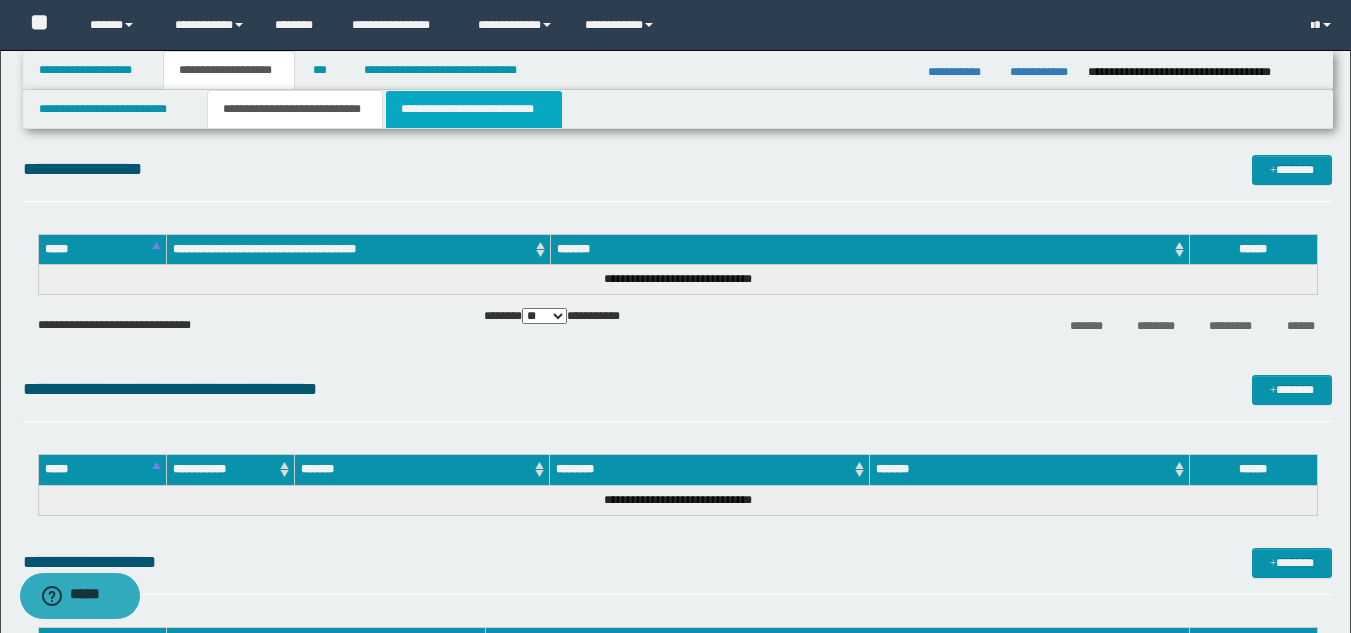 click on "**********" at bounding box center [474, 109] 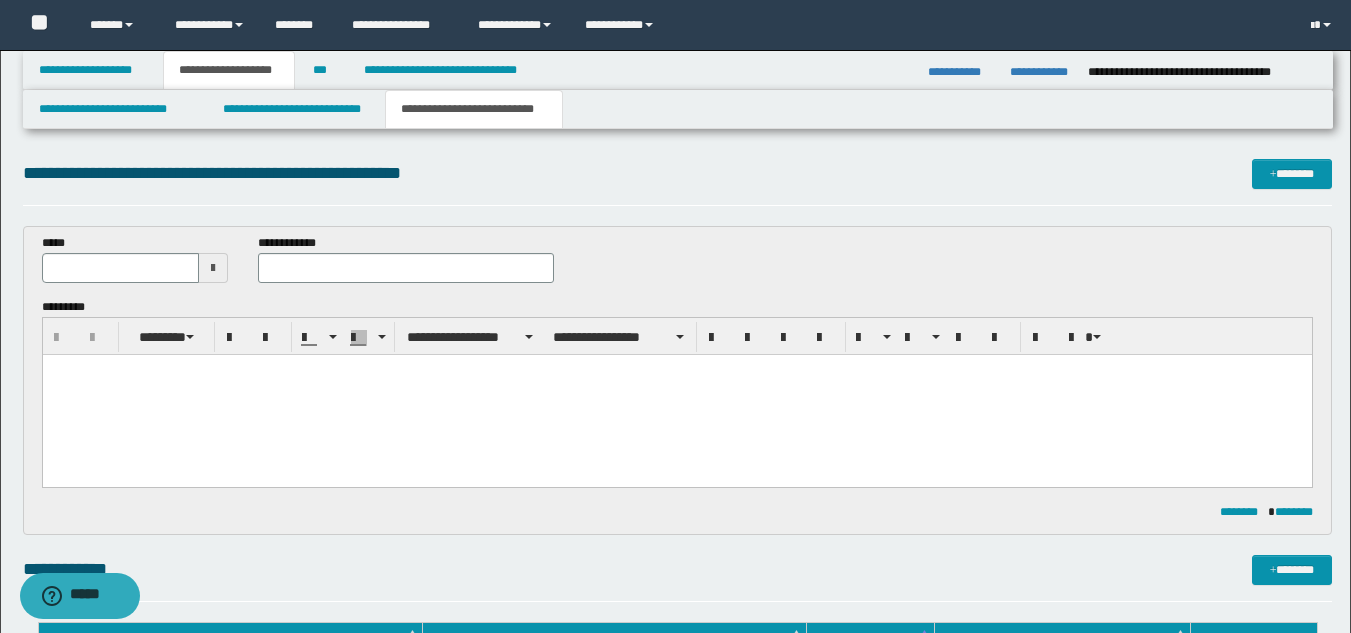 scroll, scrollTop: 0, scrollLeft: 0, axis: both 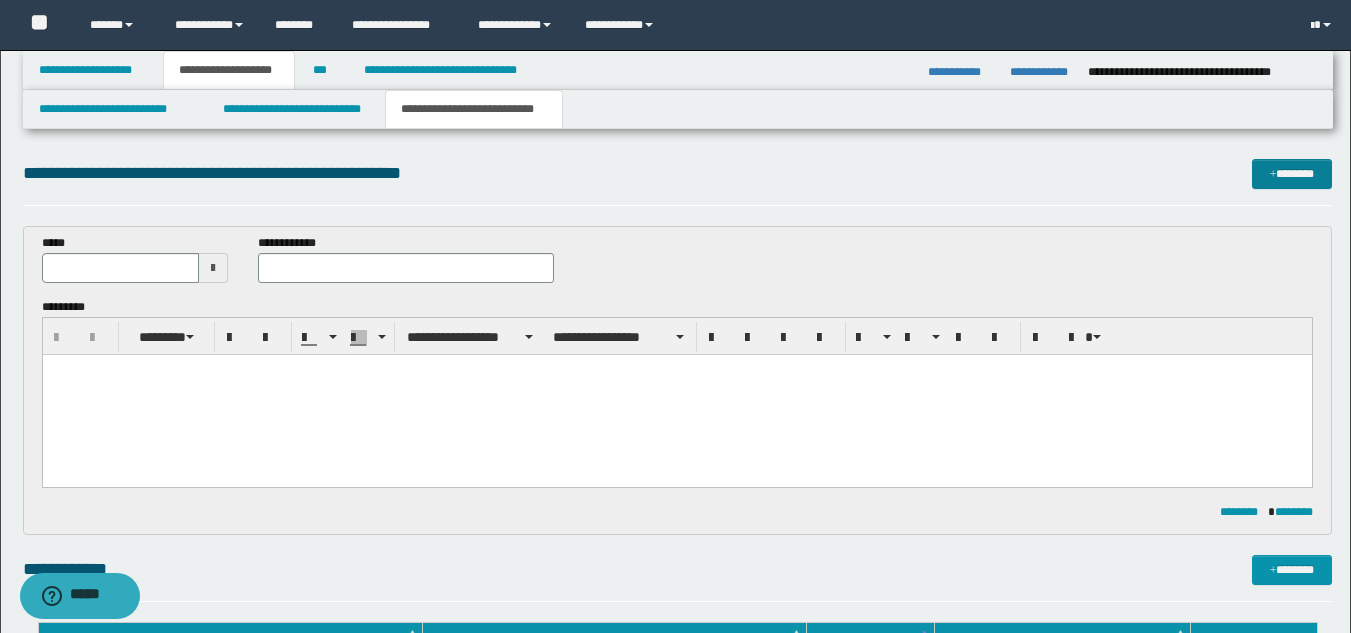 drag, startPoint x: 1312, startPoint y: 148, endPoint x: 1300, endPoint y: 163, distance: 19.209373 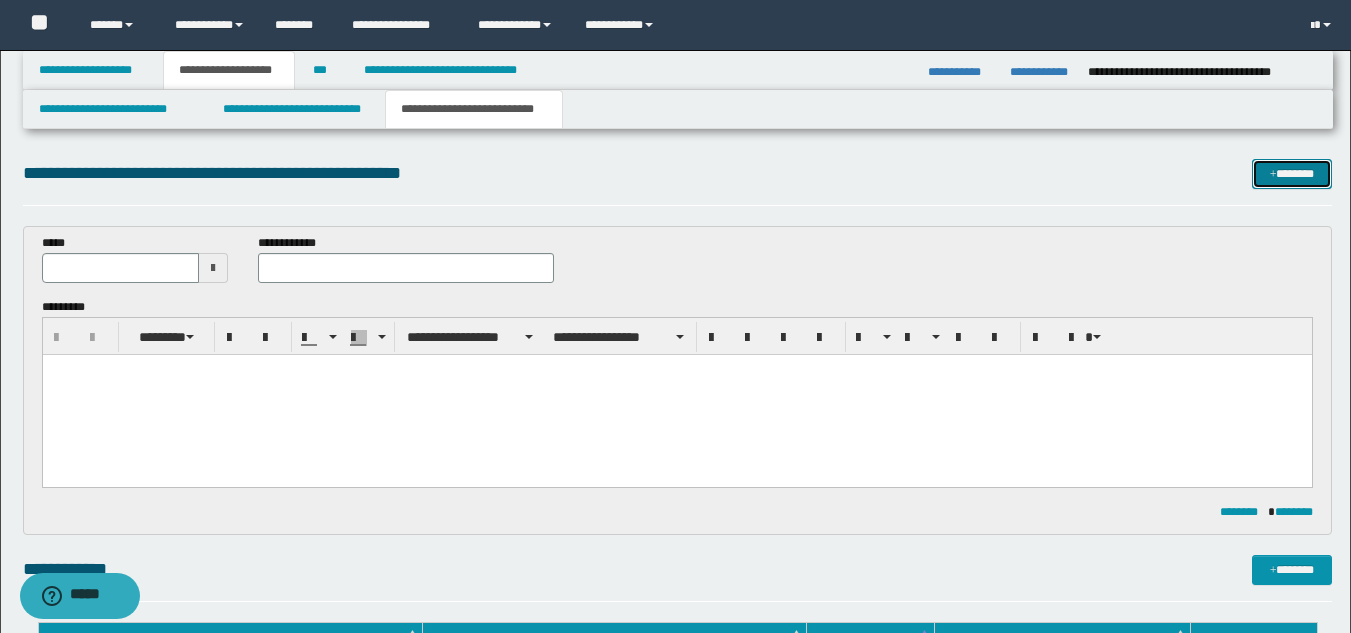 click on "*******" at bounding box center (1292, 174) 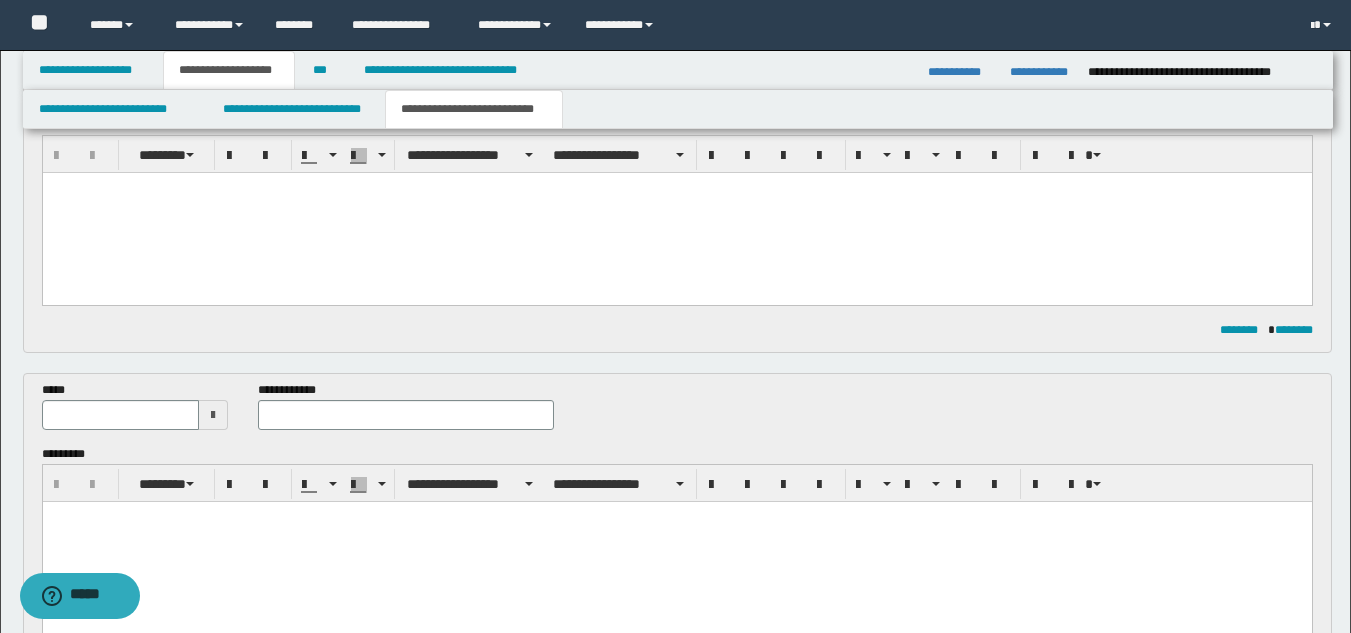 scroll, scrollTop: 0, scrollLeft: 0, axis: both 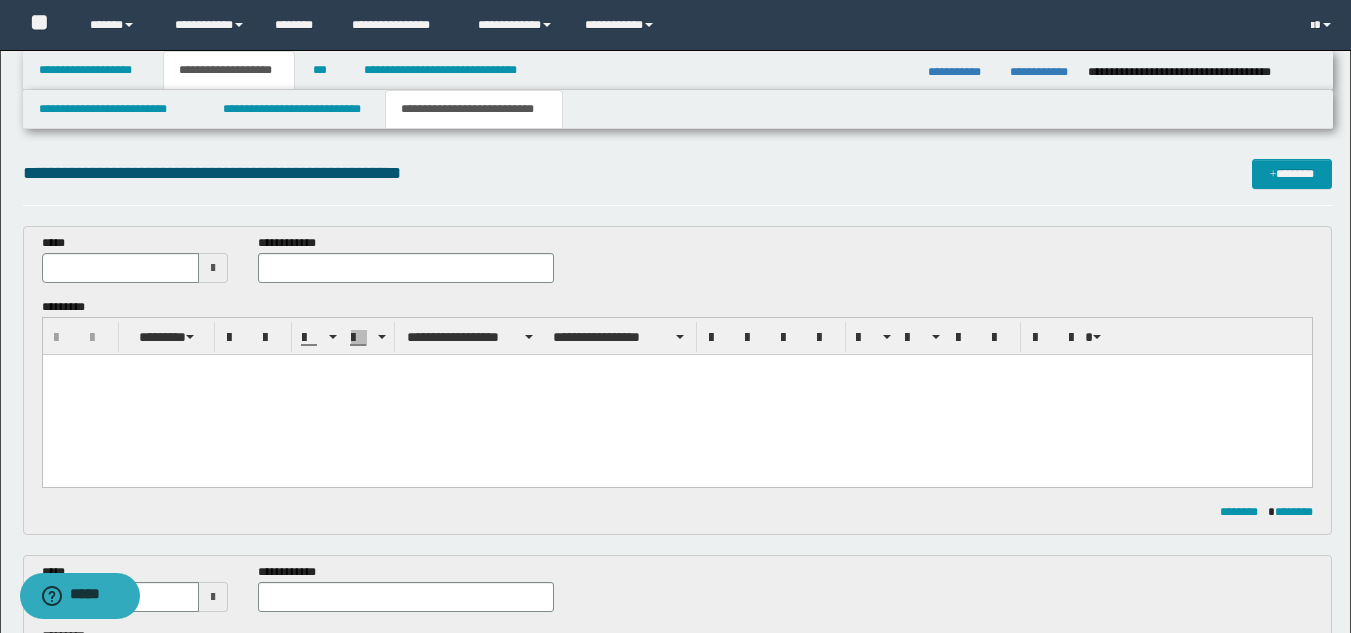 click at bounding box center [213, 268] 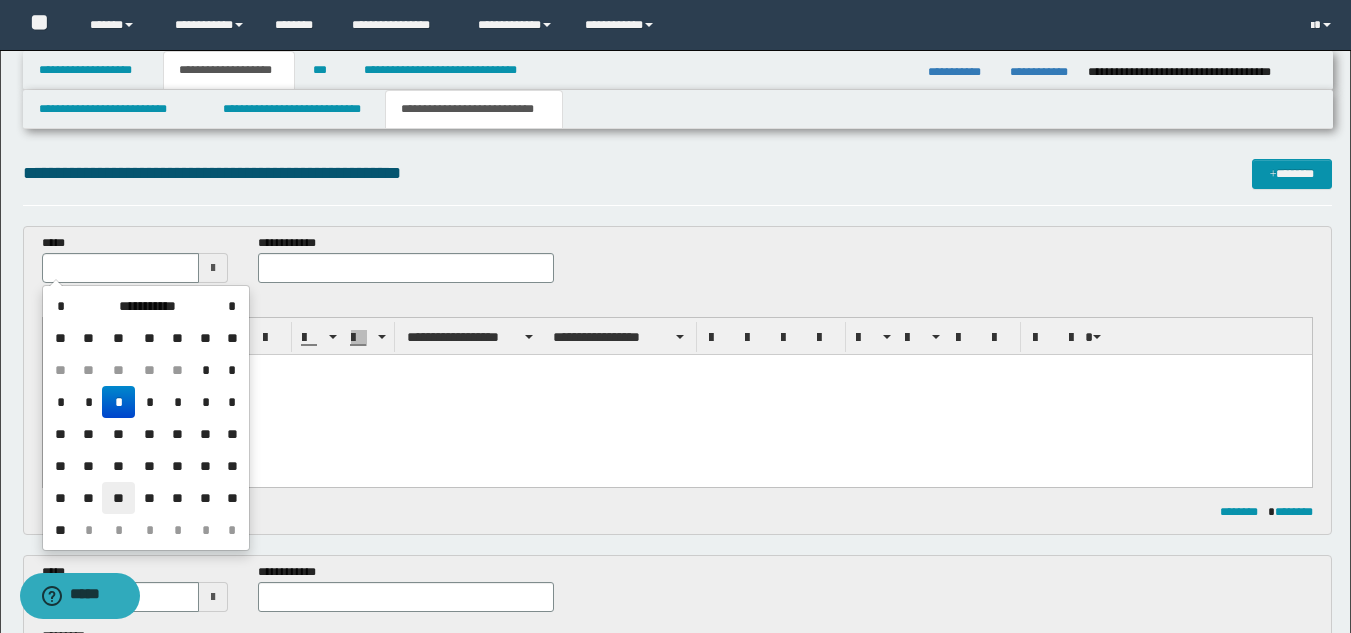 click on "**" at bounding box center [118, 498] 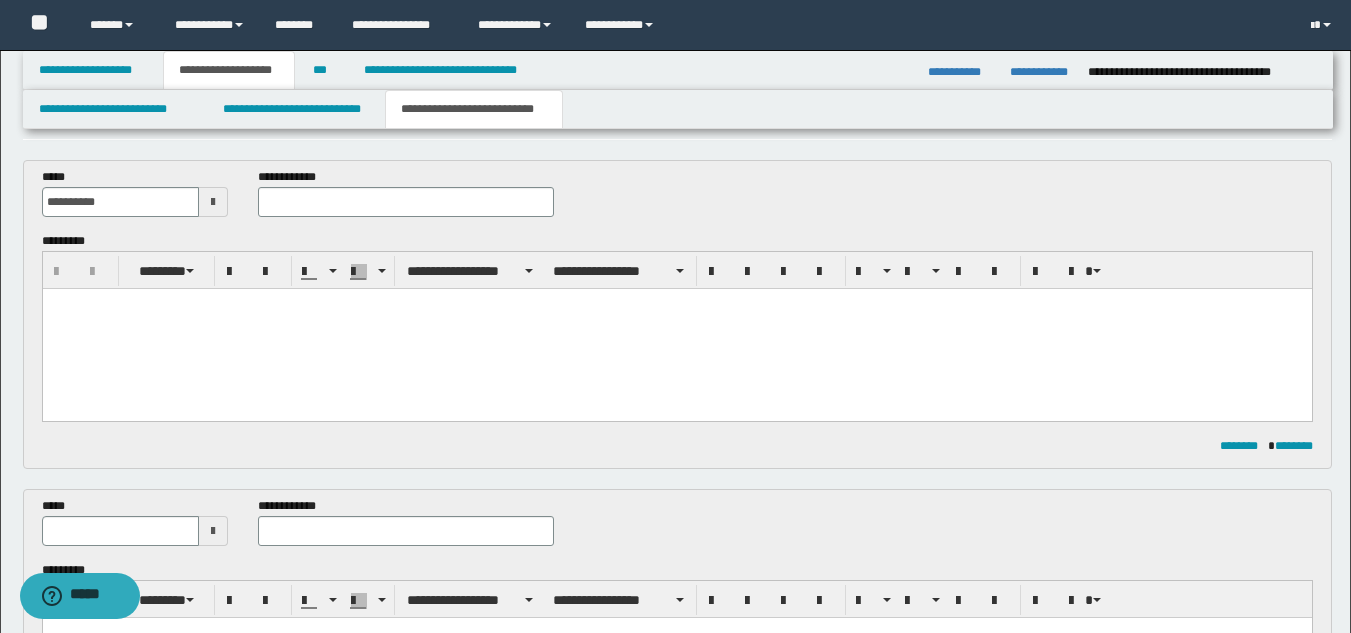 scroll, scrollTop: 200, scrollLeft: 0, axis: vertical 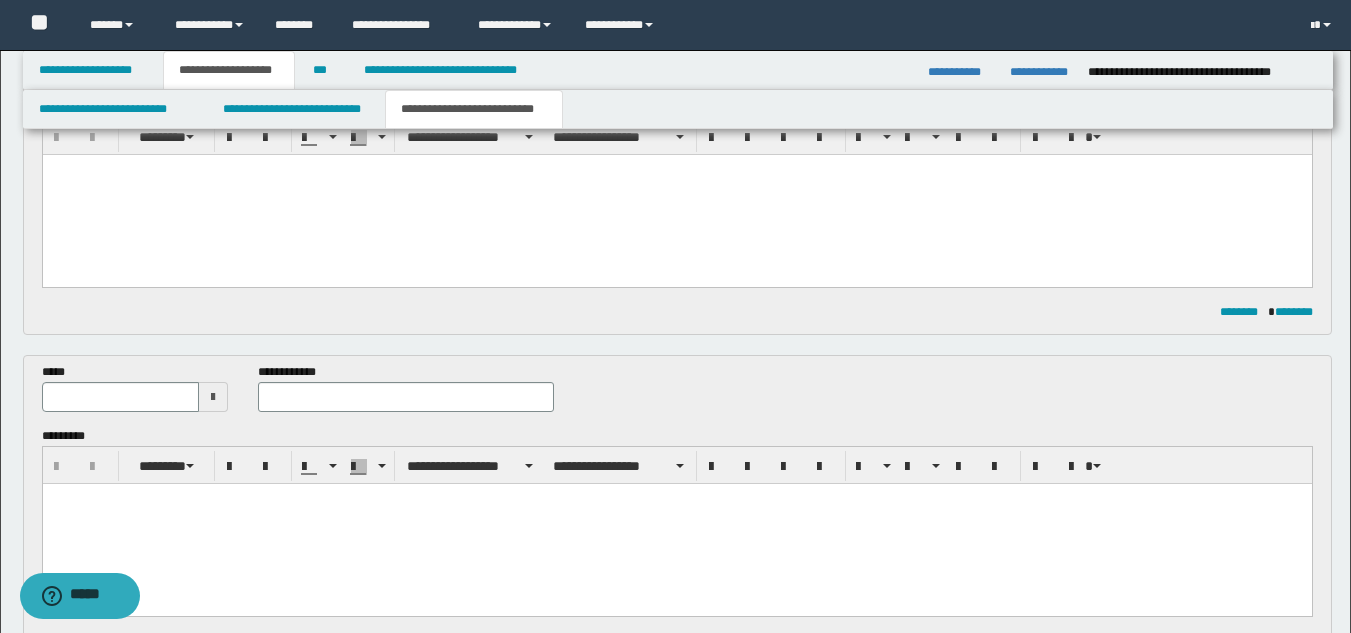 click at bounding box center (213, 397) 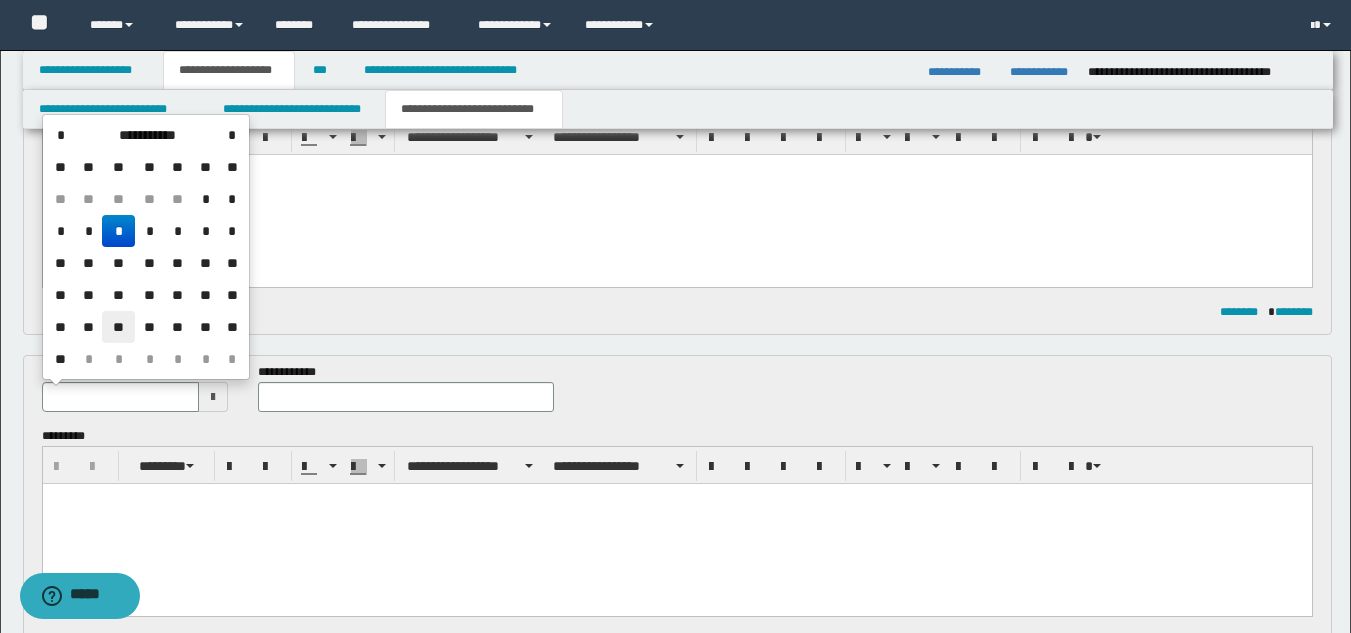 click on "**" at bounding box center [118, 327] 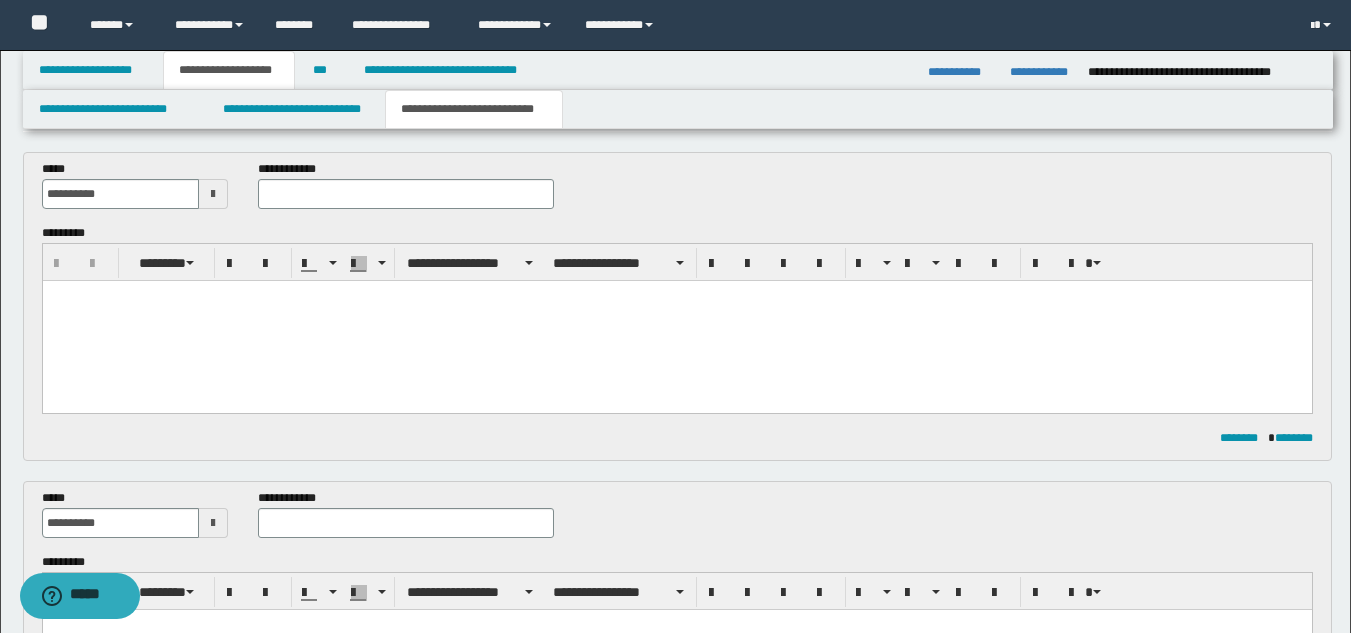 scroll, scrollTop: 0, scrollLeft: 0, axis: both 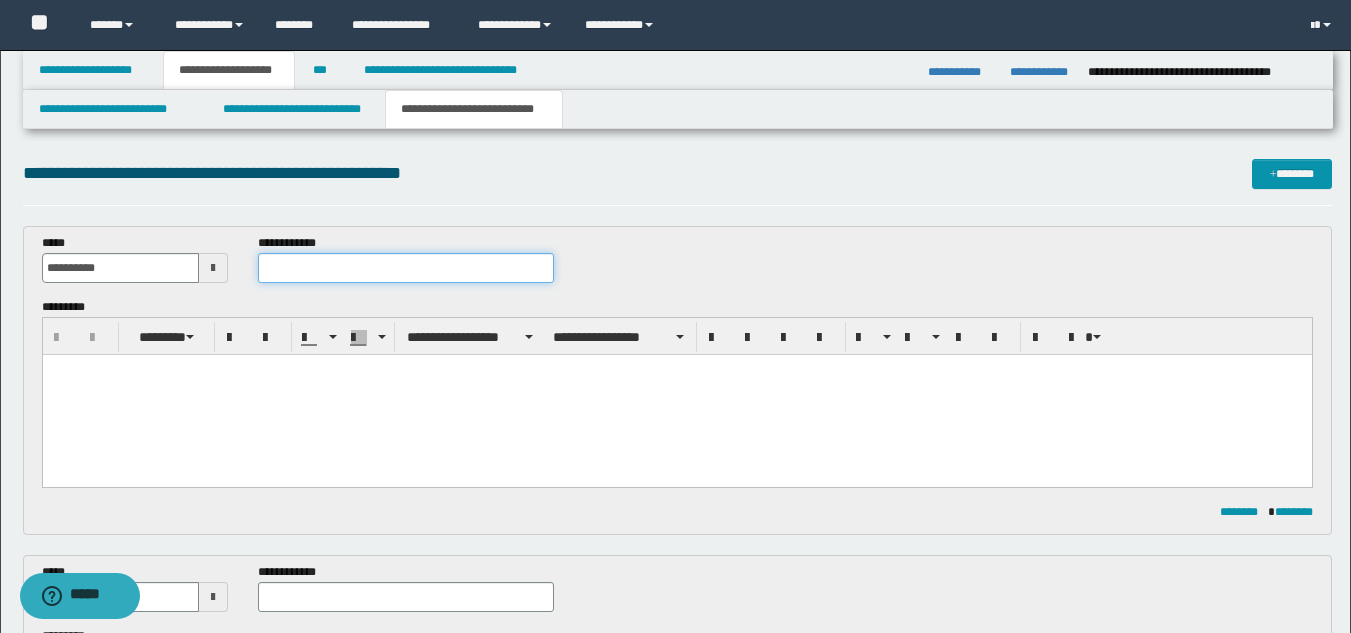 click at bounding box center (405, 268) 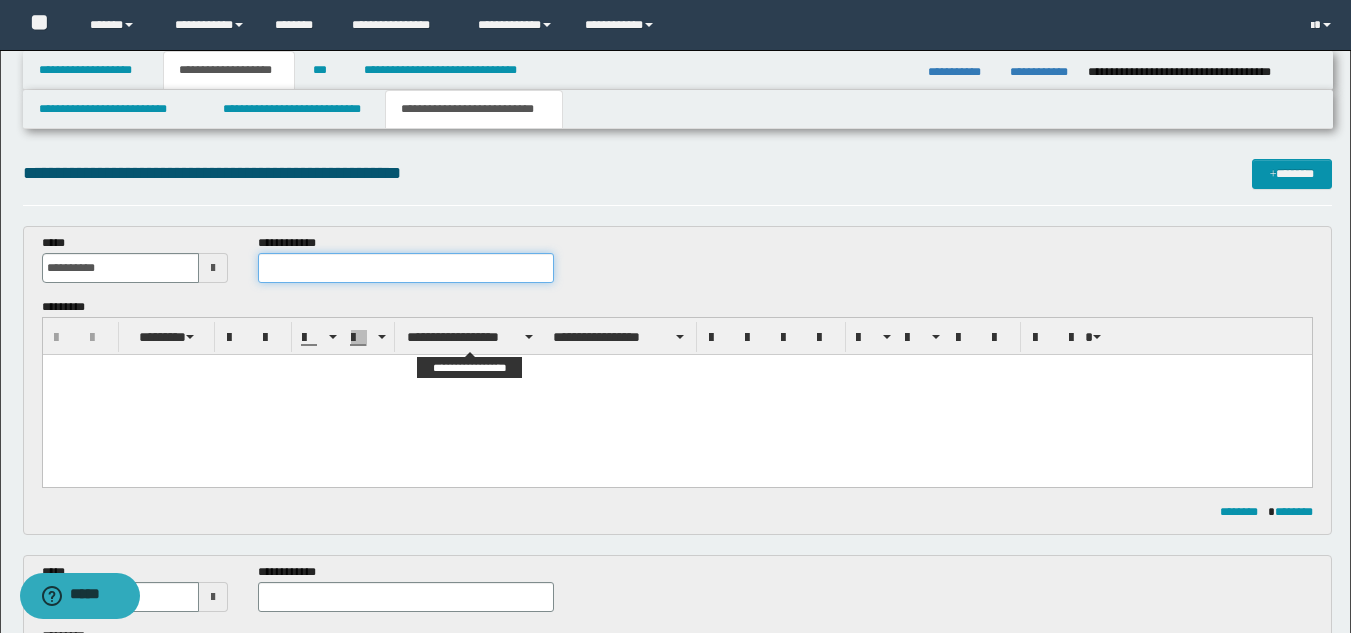 paste on "**********" 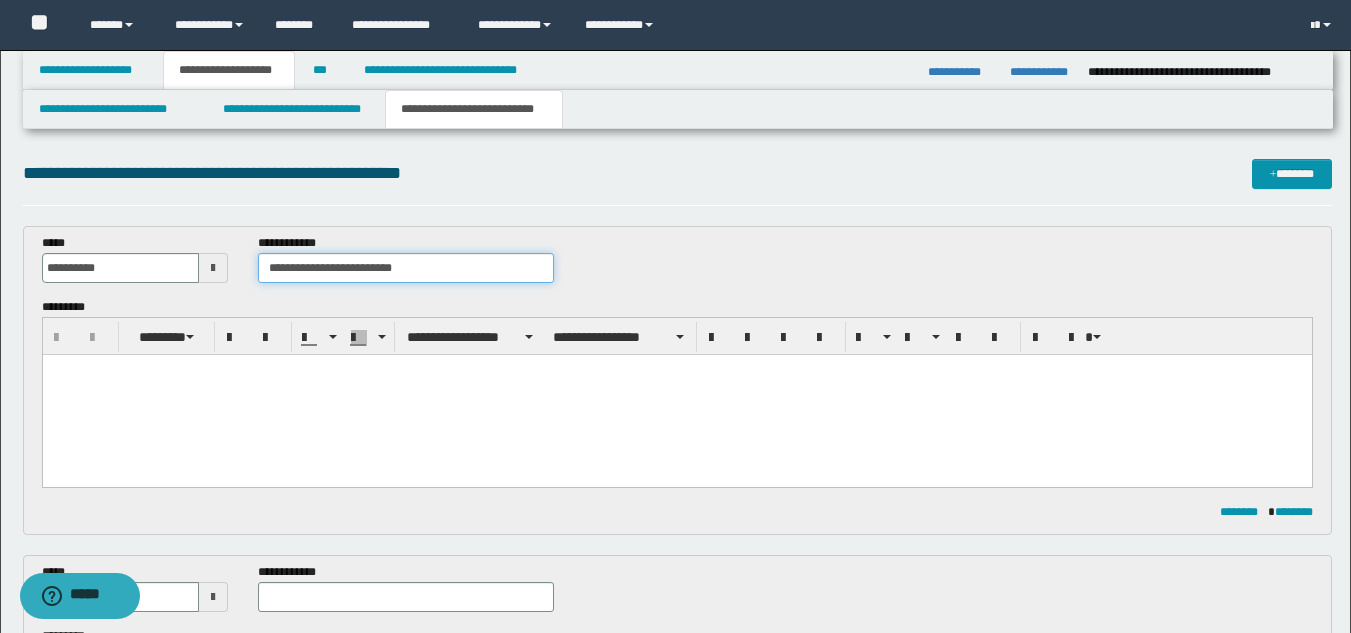 type on "**********" 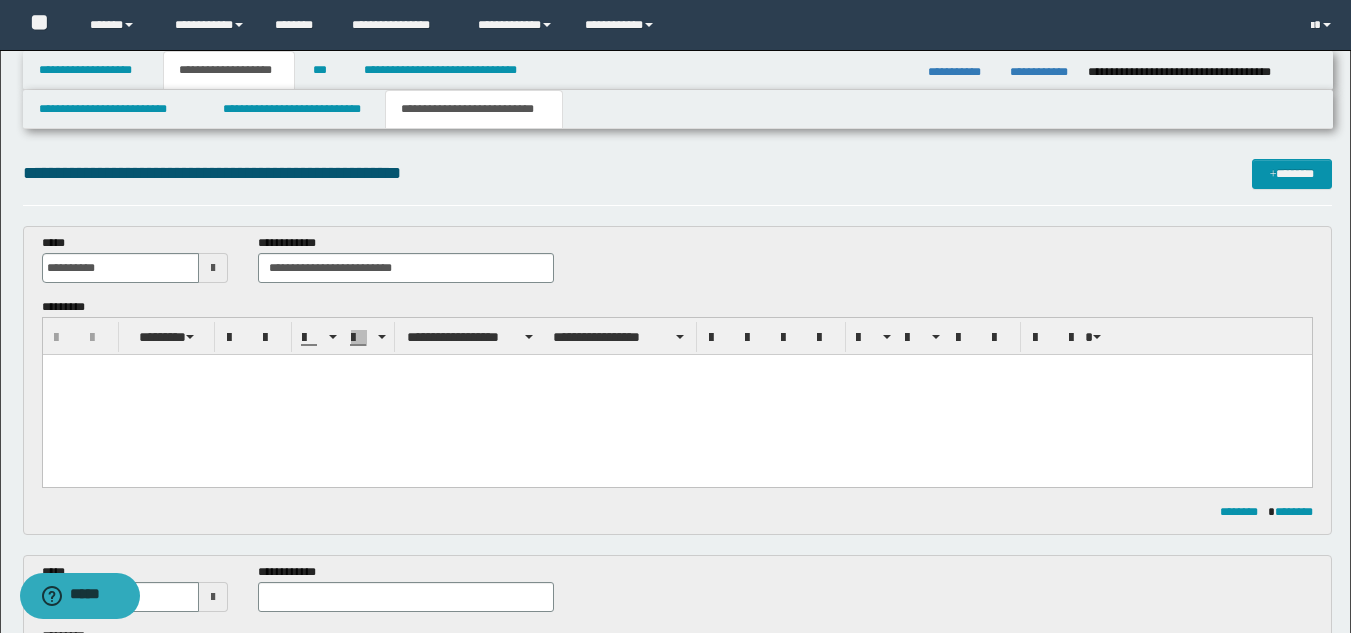 click at bounding box center [676, 395] 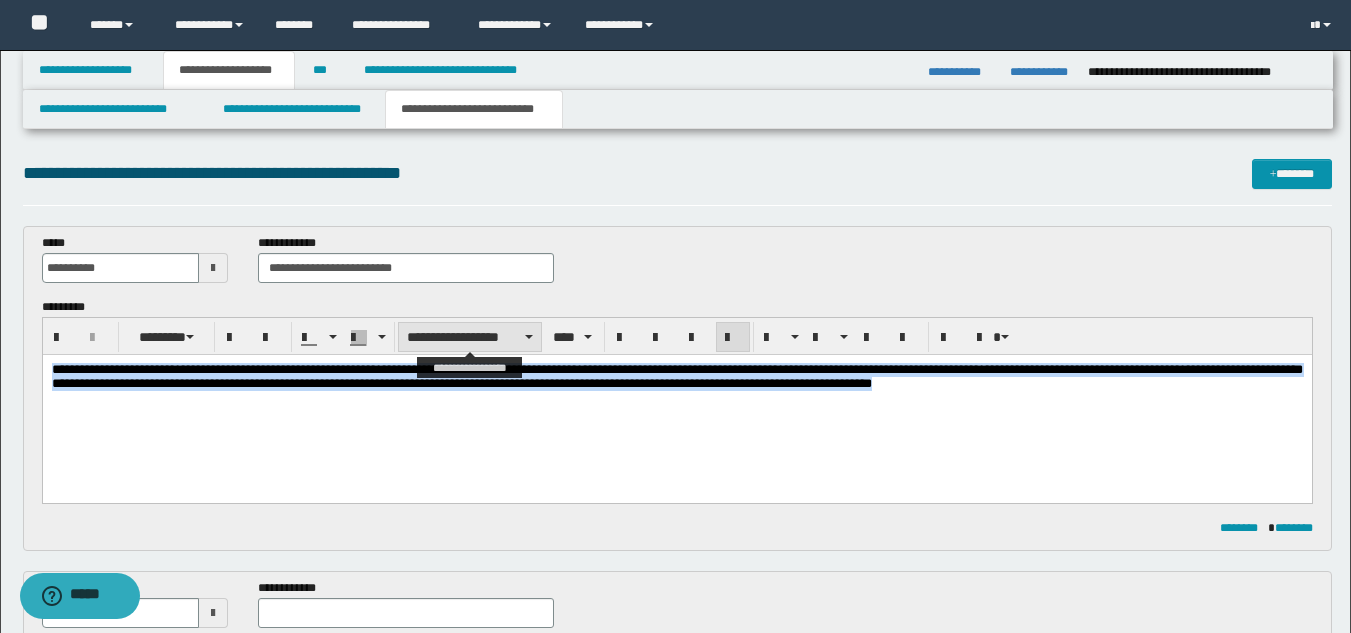 click on "**********" at bounding box center (470, 337) 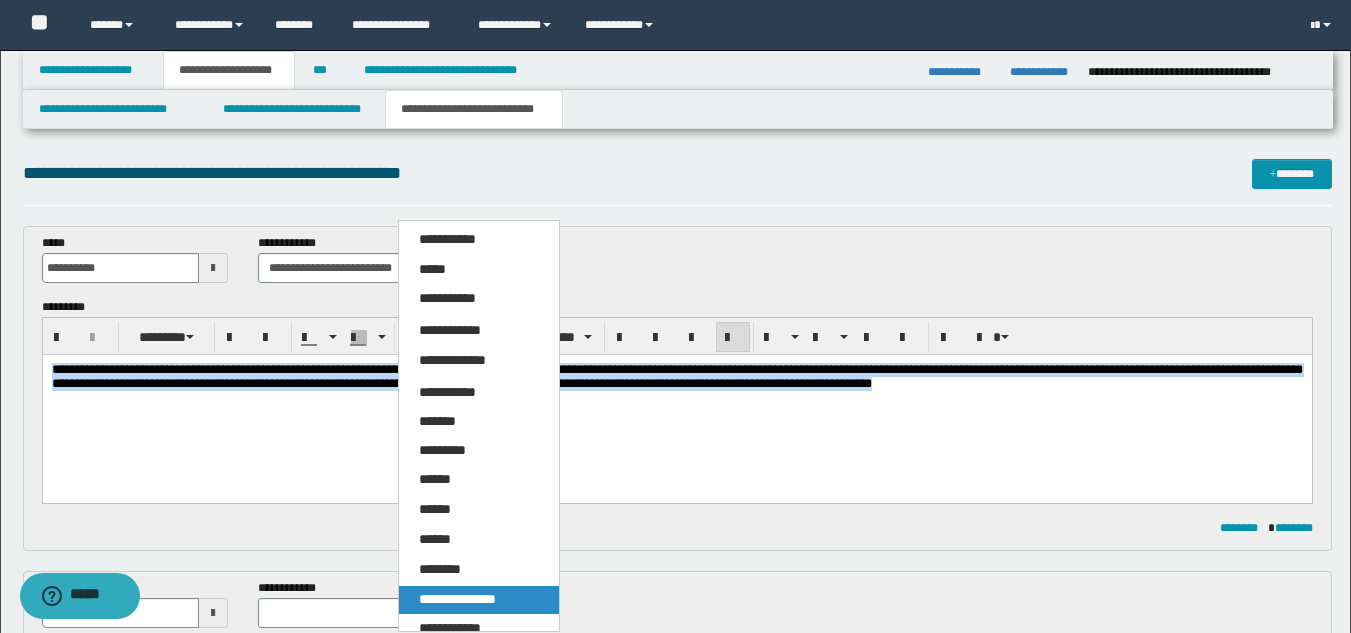 click on "**********" at bounding box center [457, 599] 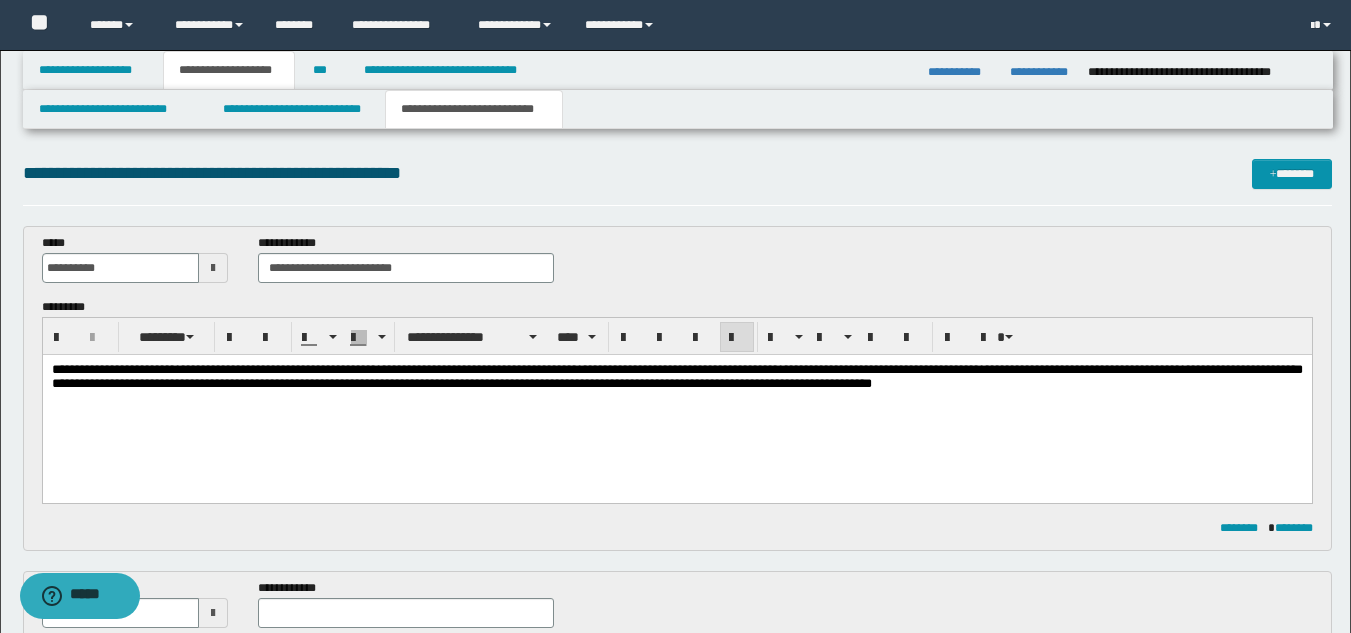 click at bounding box center [737, 338] 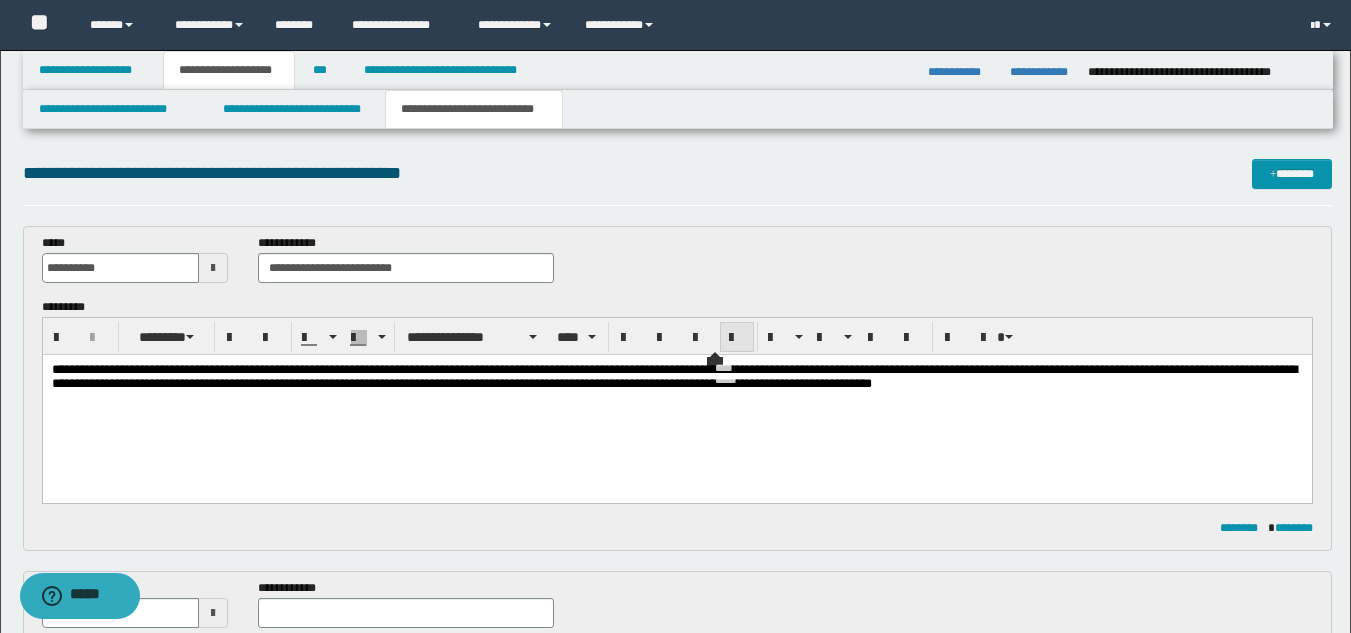 click at bounding box center (737, 338) 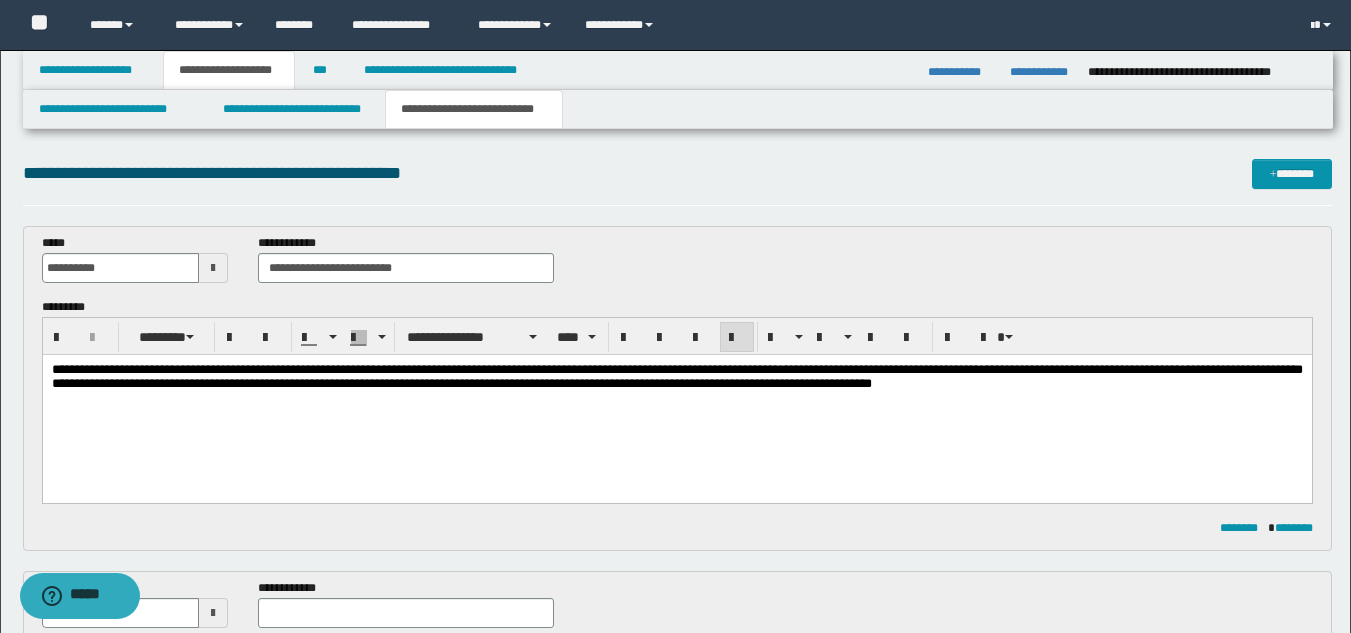 click on "**********" at bounding box center (676, 376) 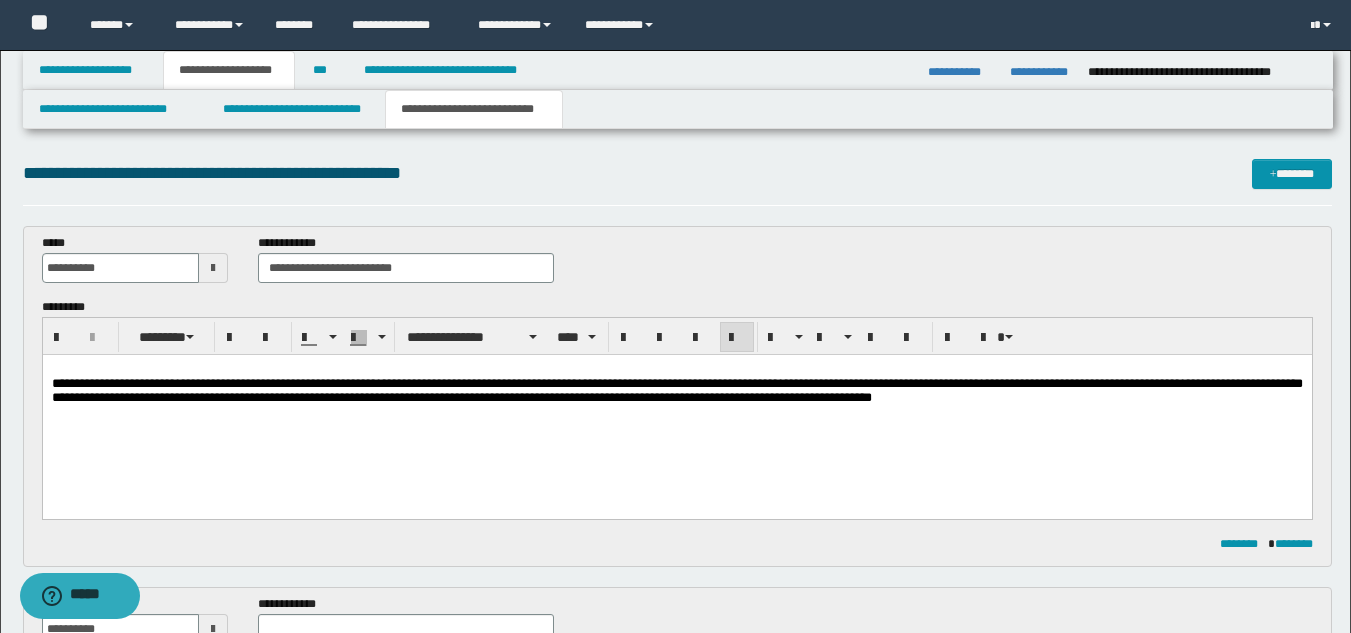 click on "**********" at bounding box center [676, 391] 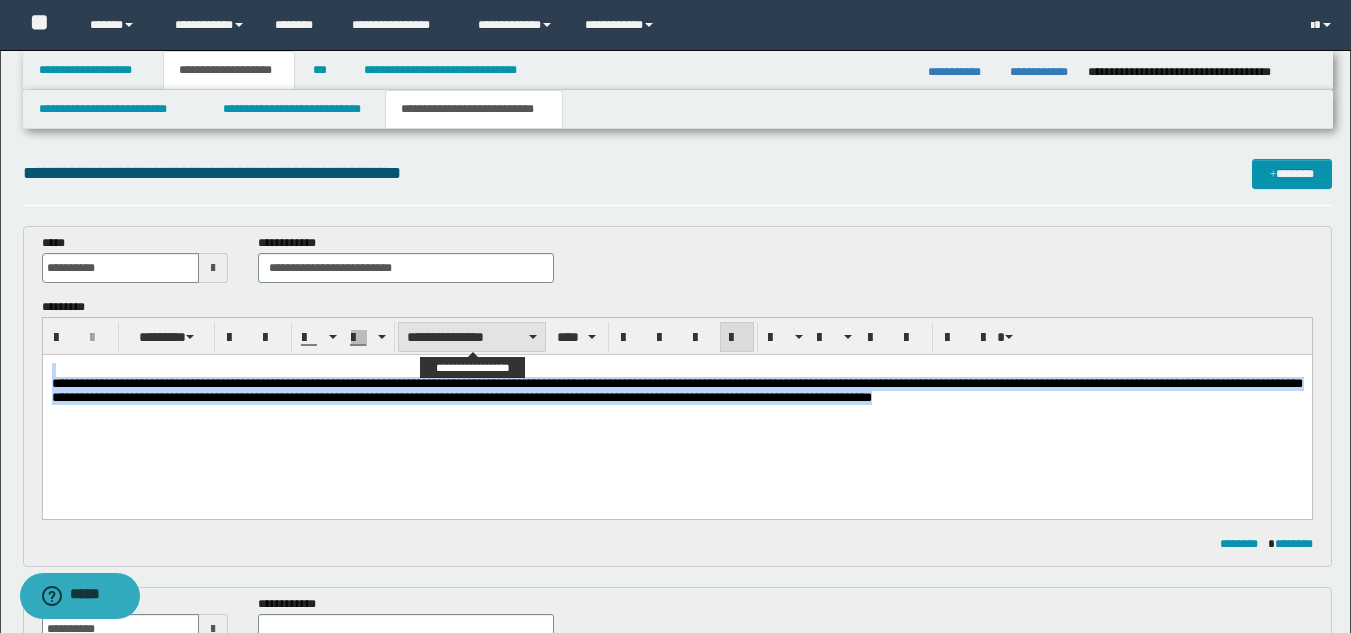 click on "**********" at bounding box center [472, 337] 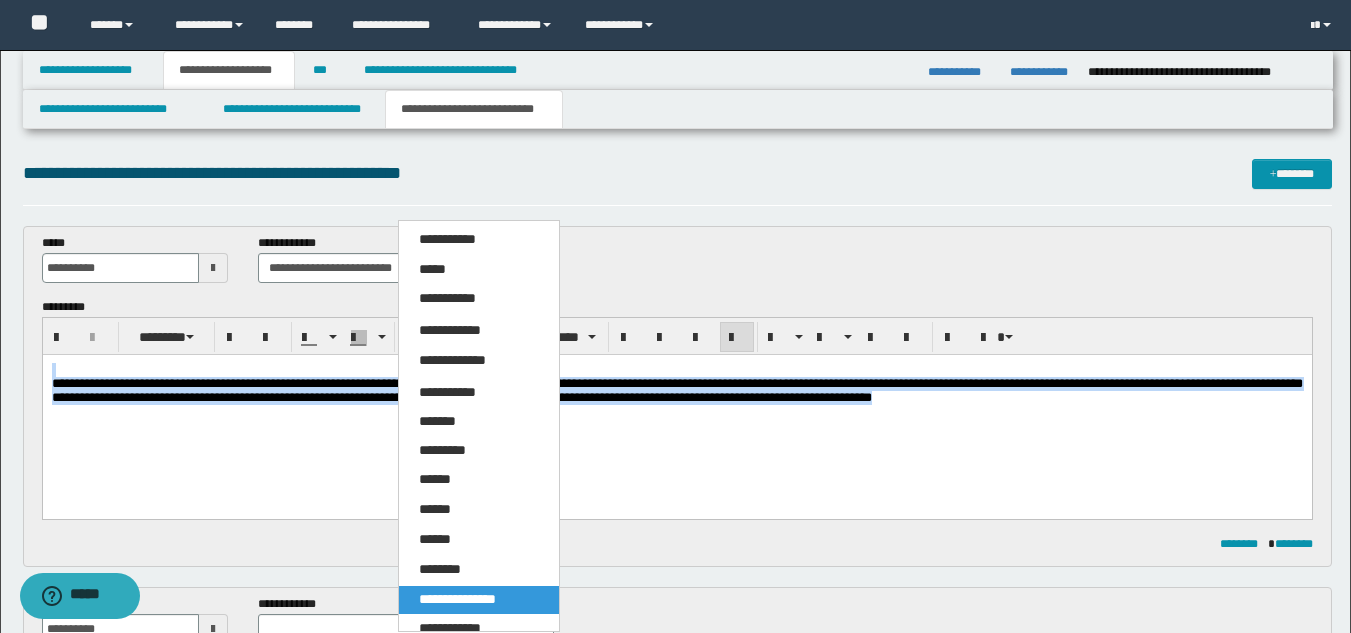 drag, startPoint x: 496, startPoint y: 591, endPoint x: 506, endPoint y: 550, distance: 42.201897 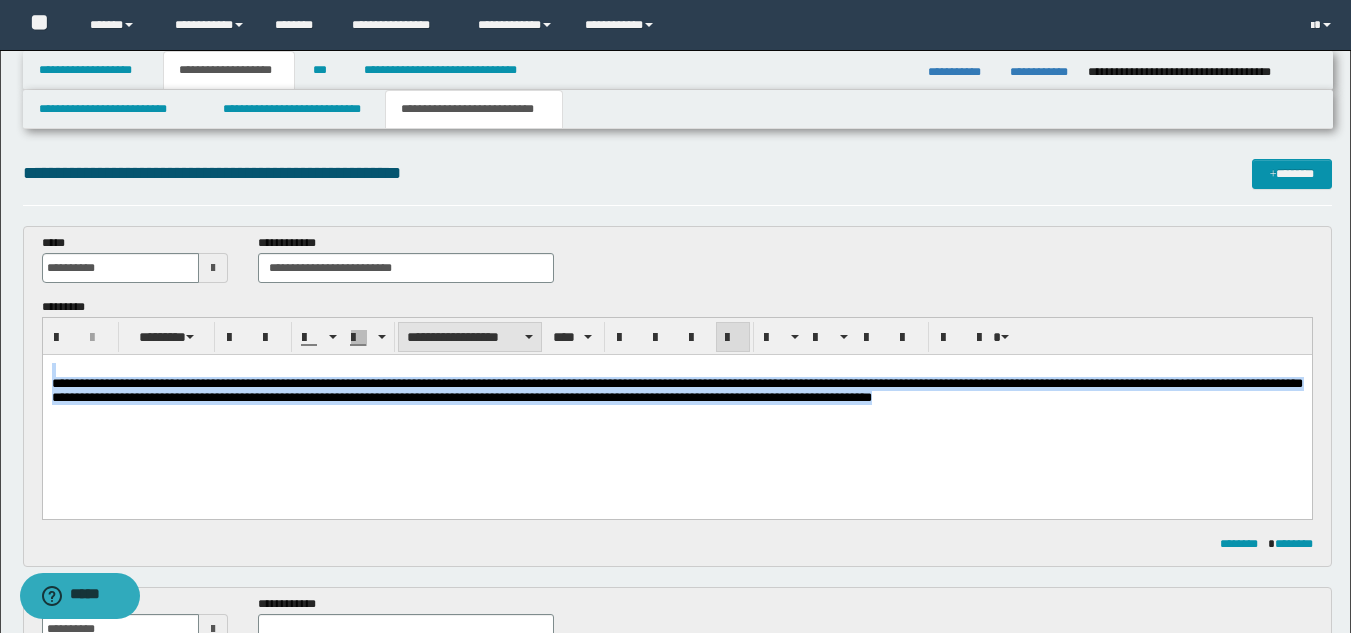 click on "**********" at bounding box center (470, 337) 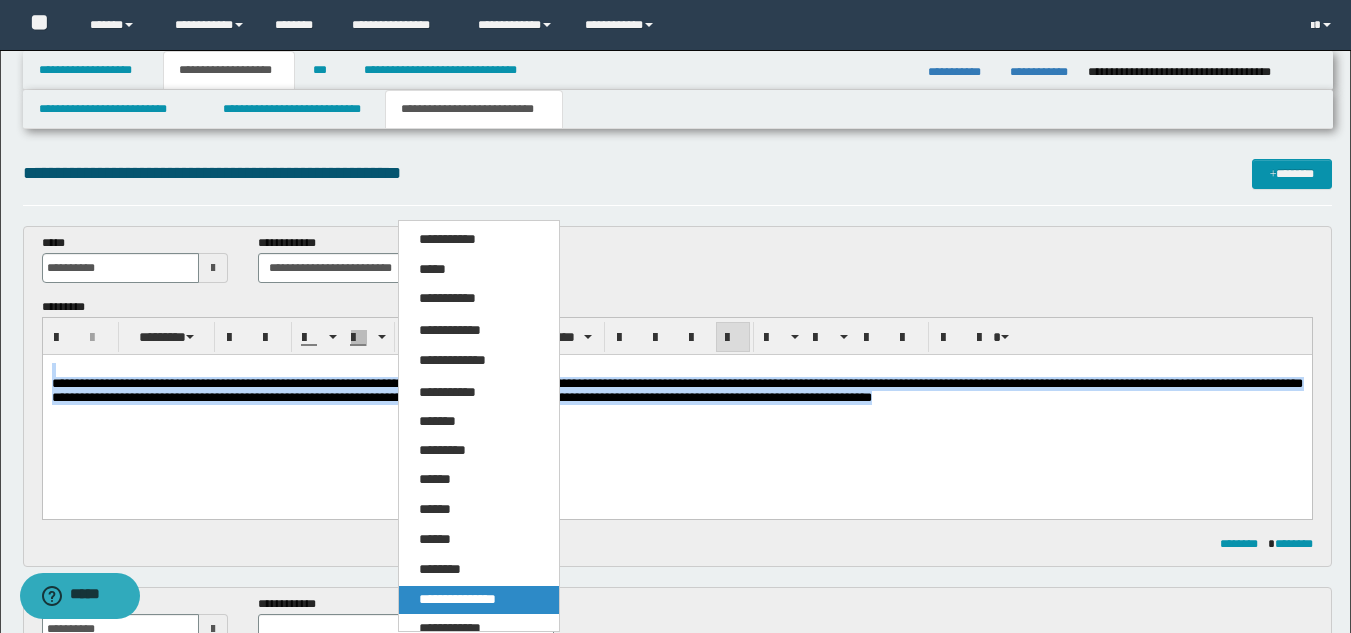 click on "**********" at bounding box center (457, 599) 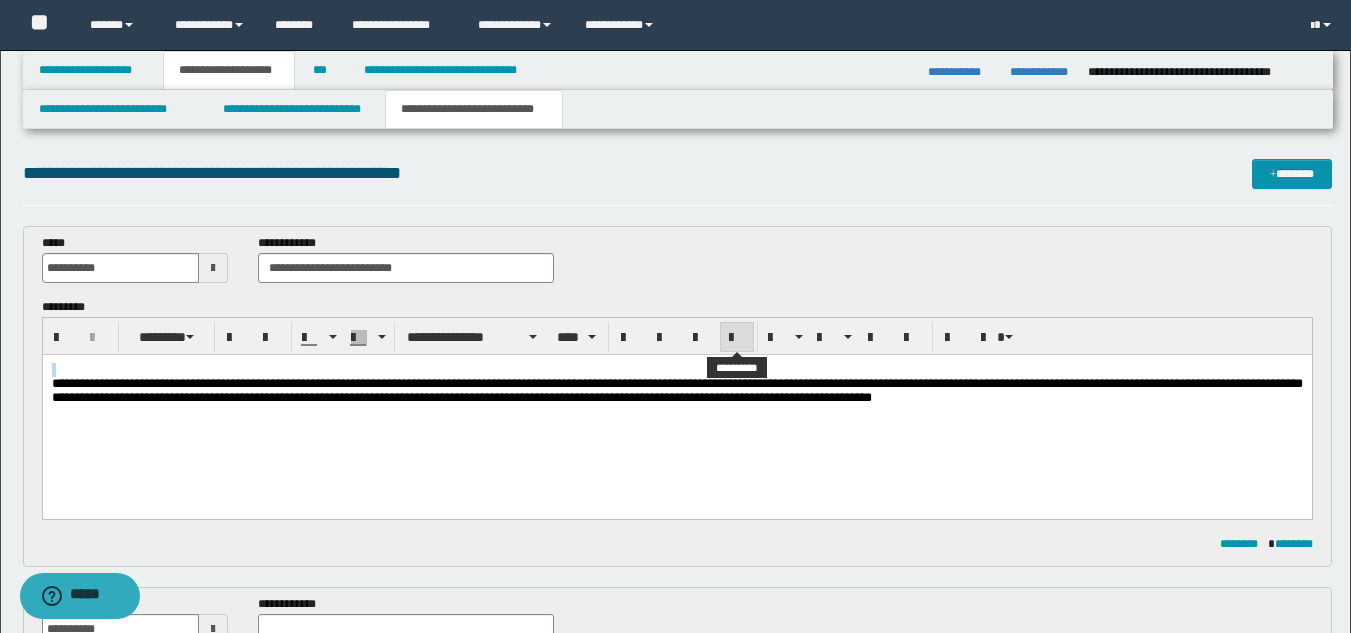 click at bounding box center [737, 338] 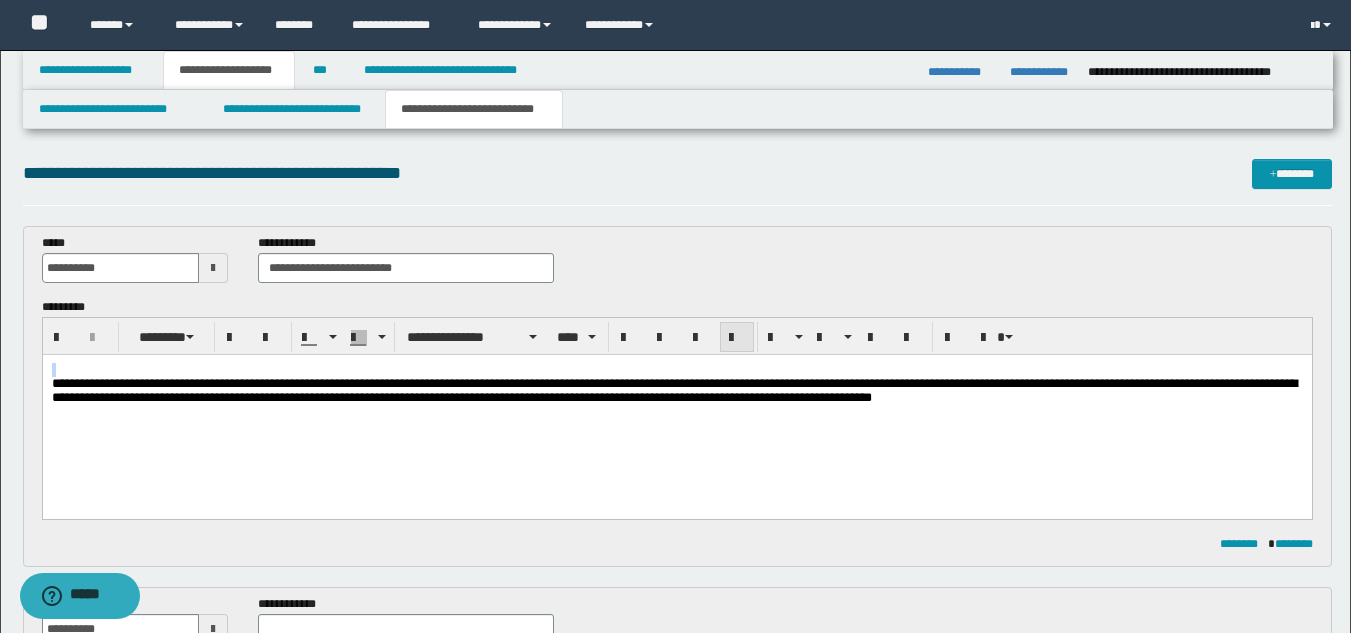 click at bounding box center [737, 338] 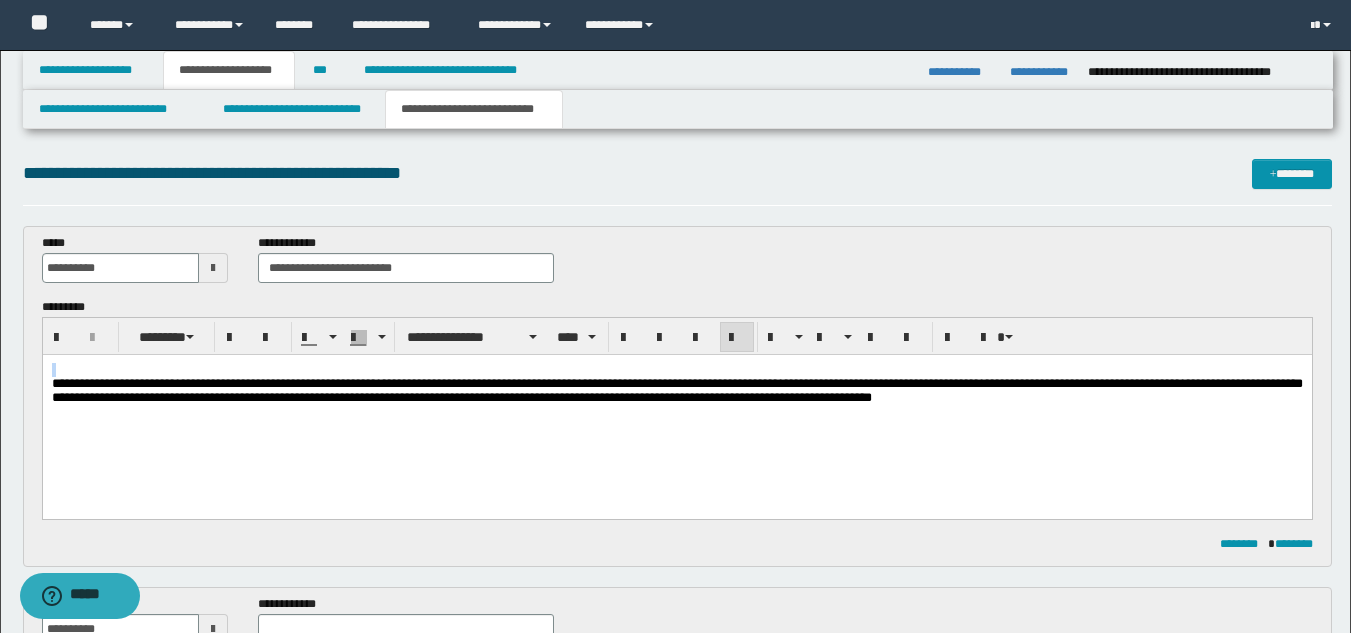 click on "**********" at bounding box center (676, 409) 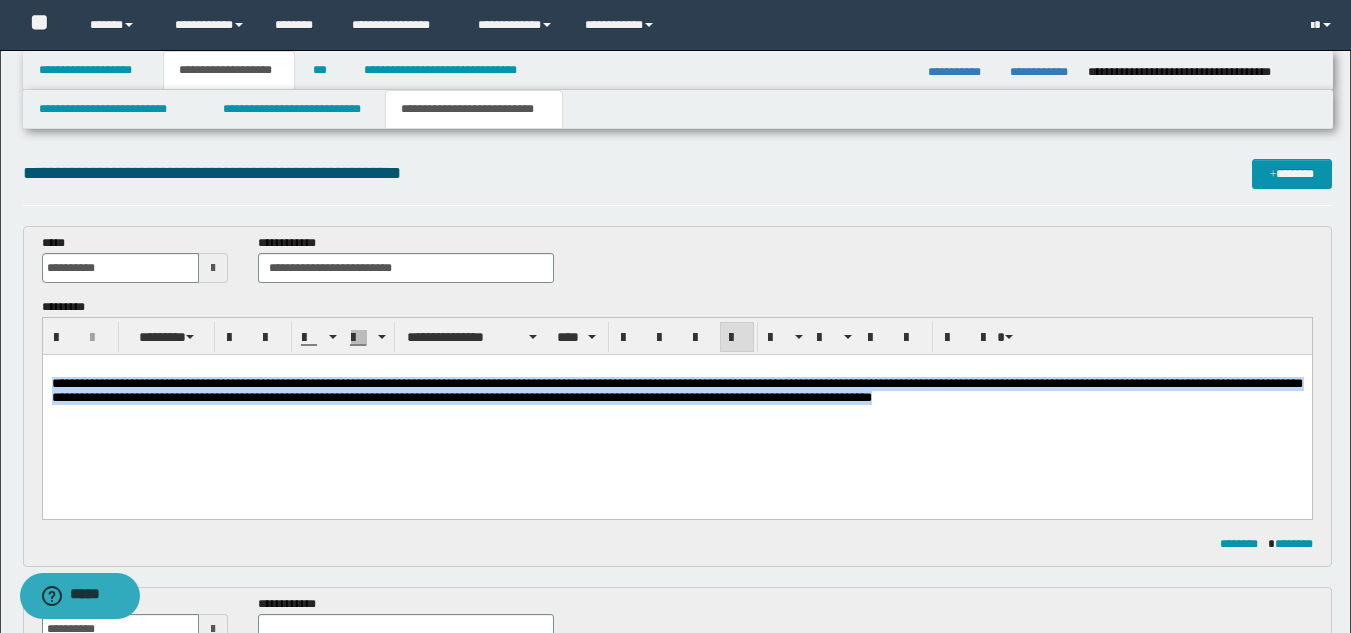 click on "**********" at bounding box center [676, 409] 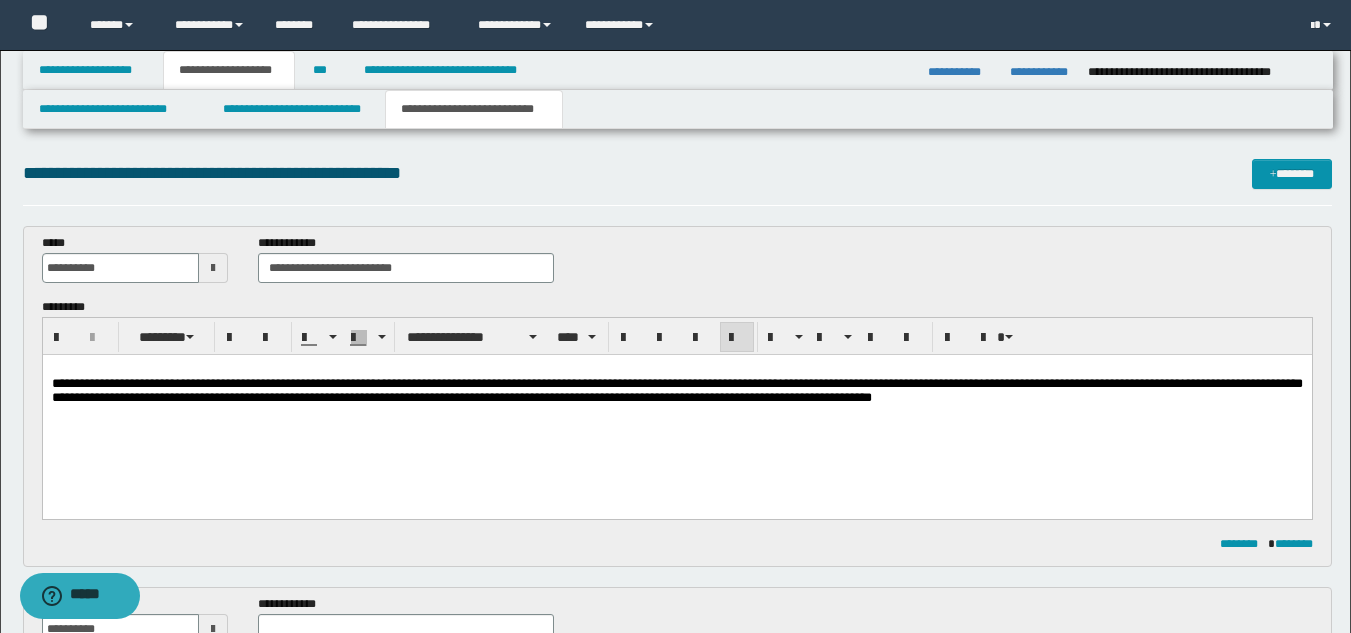 scroll, scrollTop: 100, scrollLeft: 0, axis: vertical 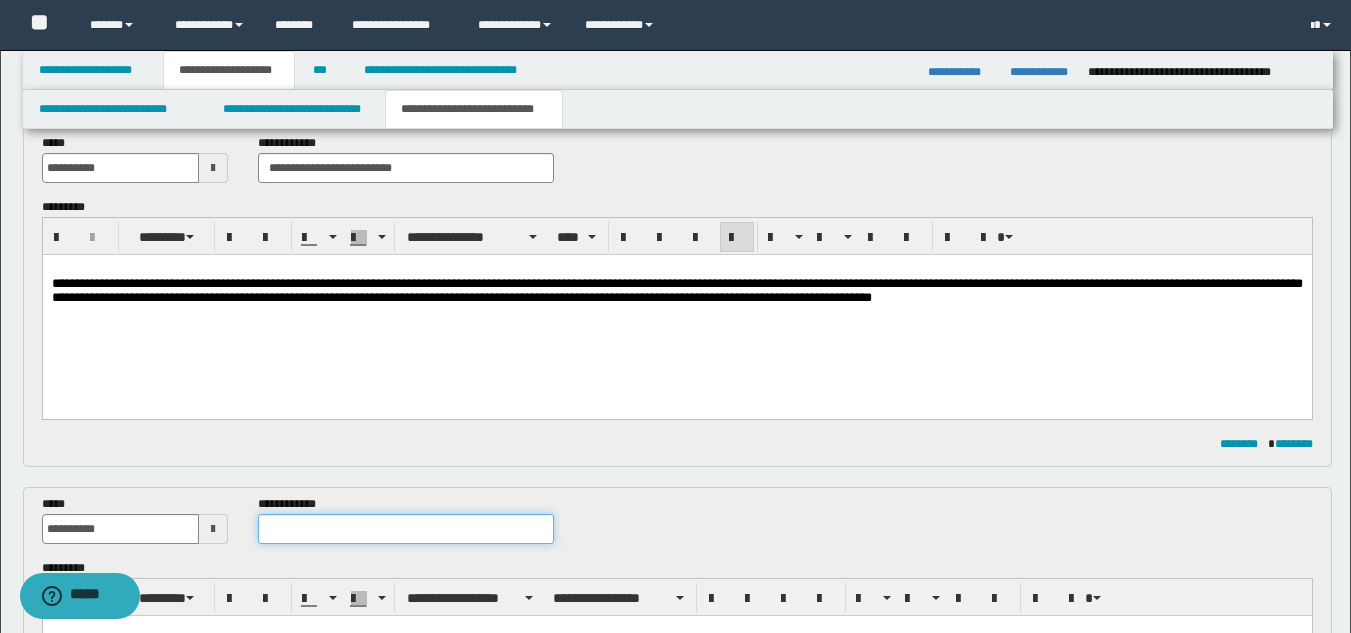 click at bounding box center [405, 529] 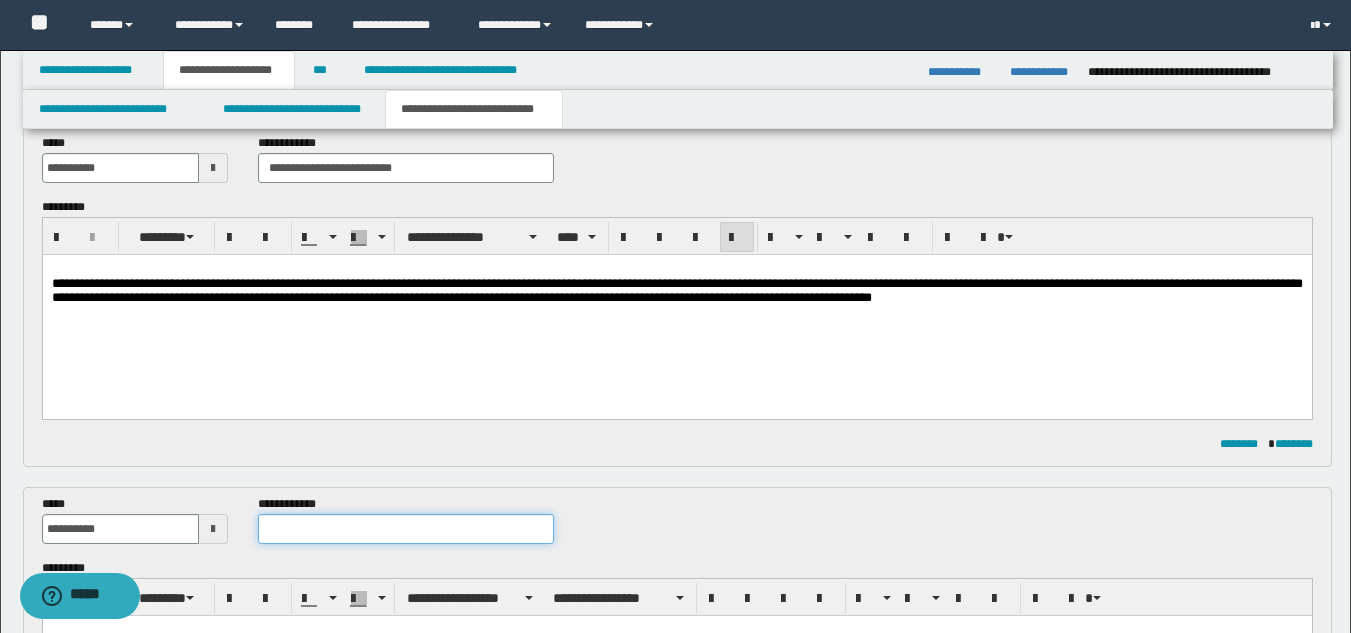 paste on "**********" 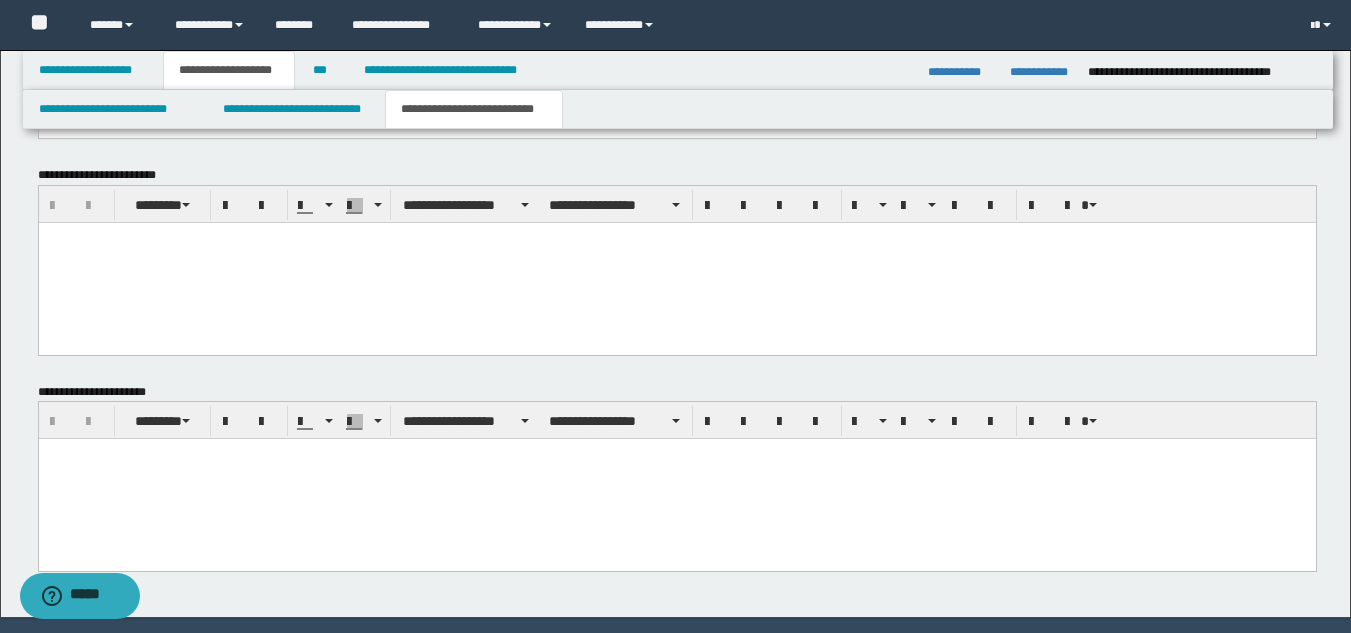 scroll, scrollTop: 1246, scrollLeft: 0, axis: vertical 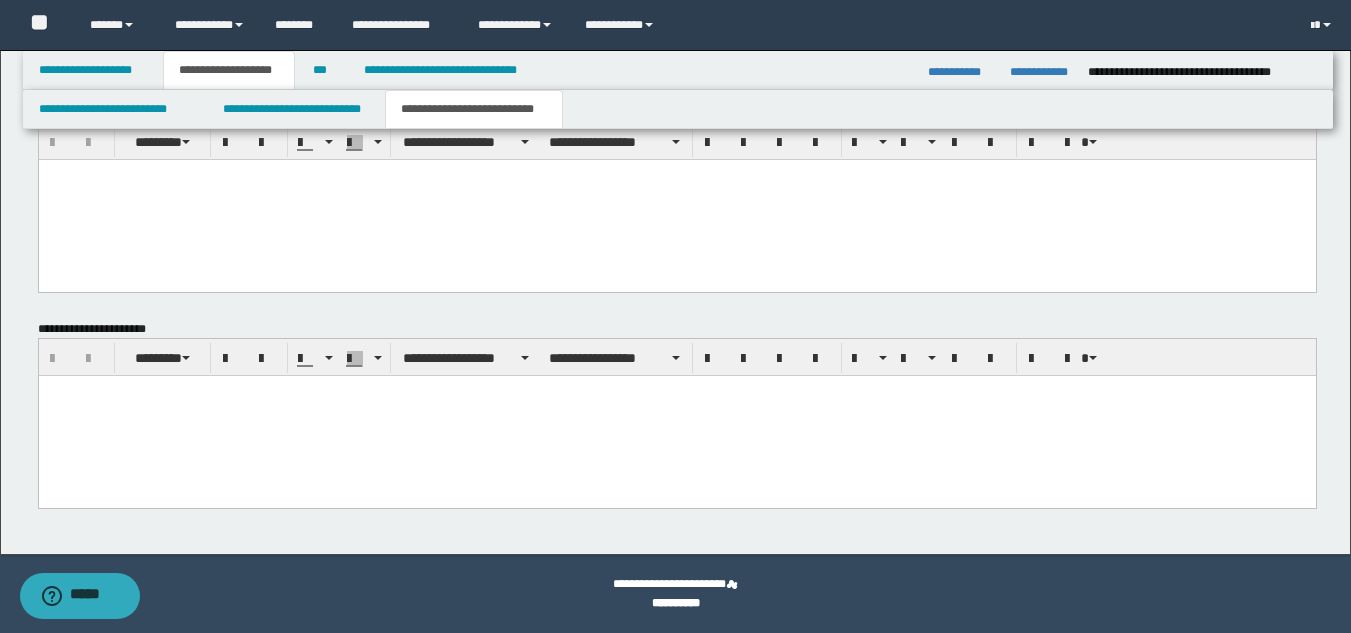 type on "**********" 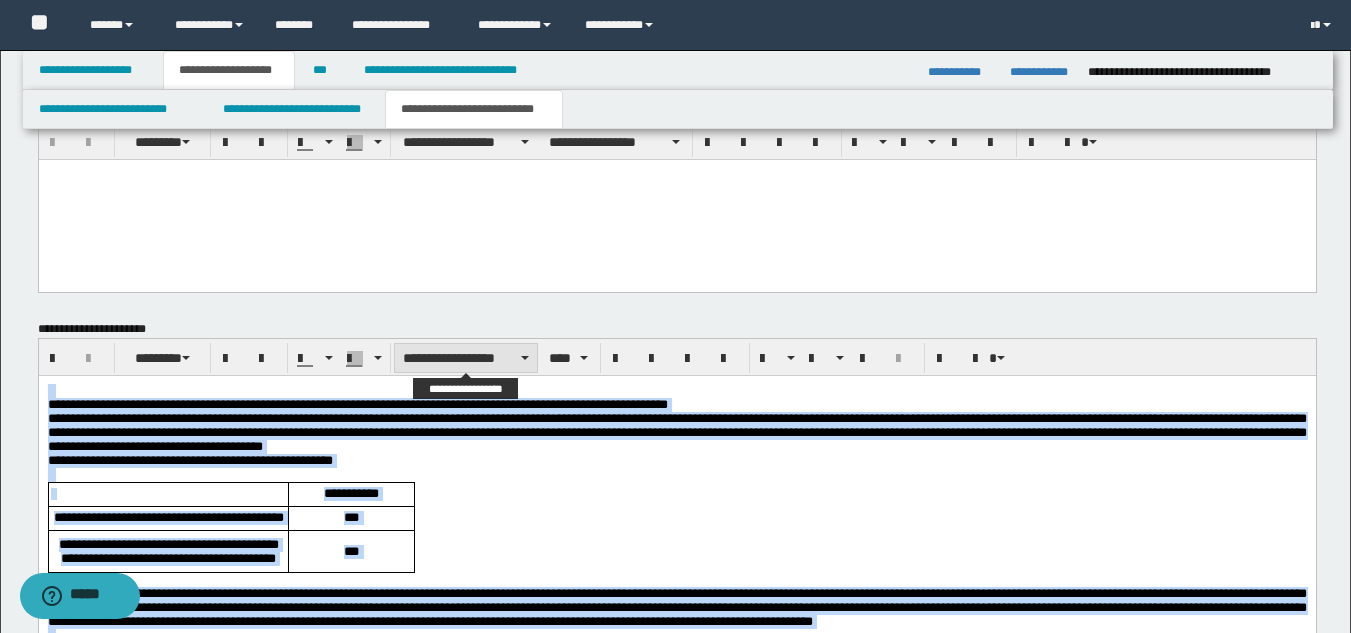 click on "**********" at bounding box center [466, 358] 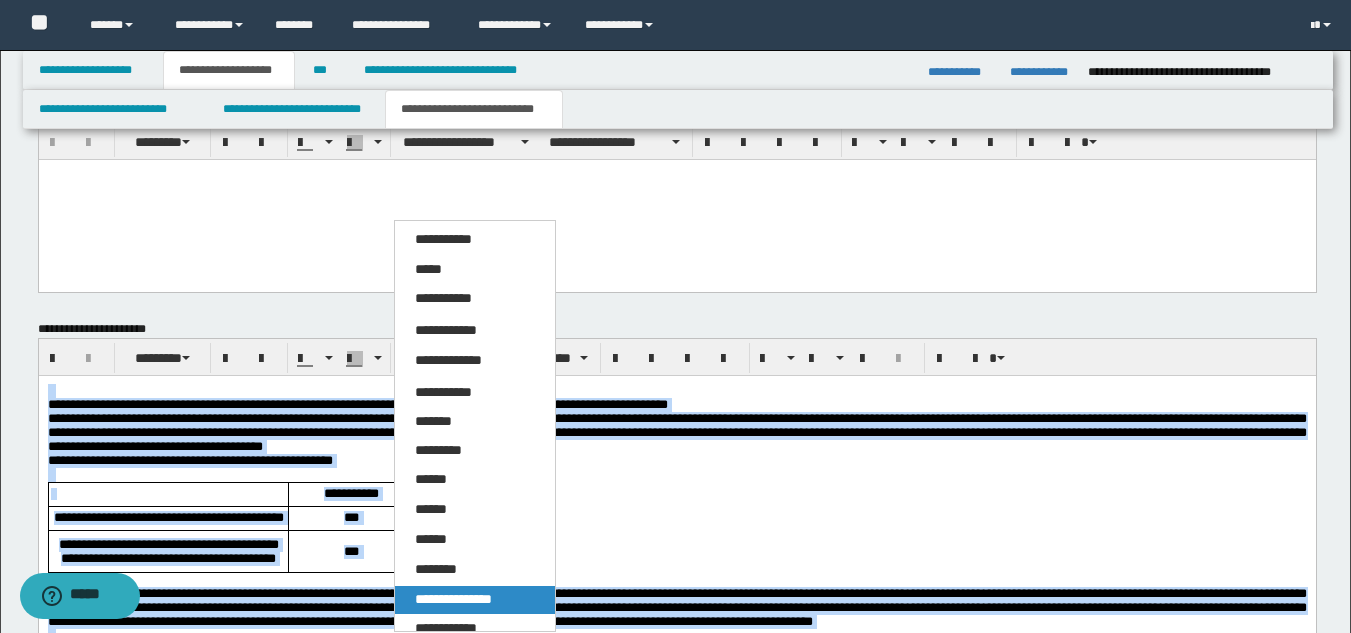 drag, startPoint x: 490, startPoint y: 593, endPoint x: 452, endPoint y: 215, distance: 379.90524 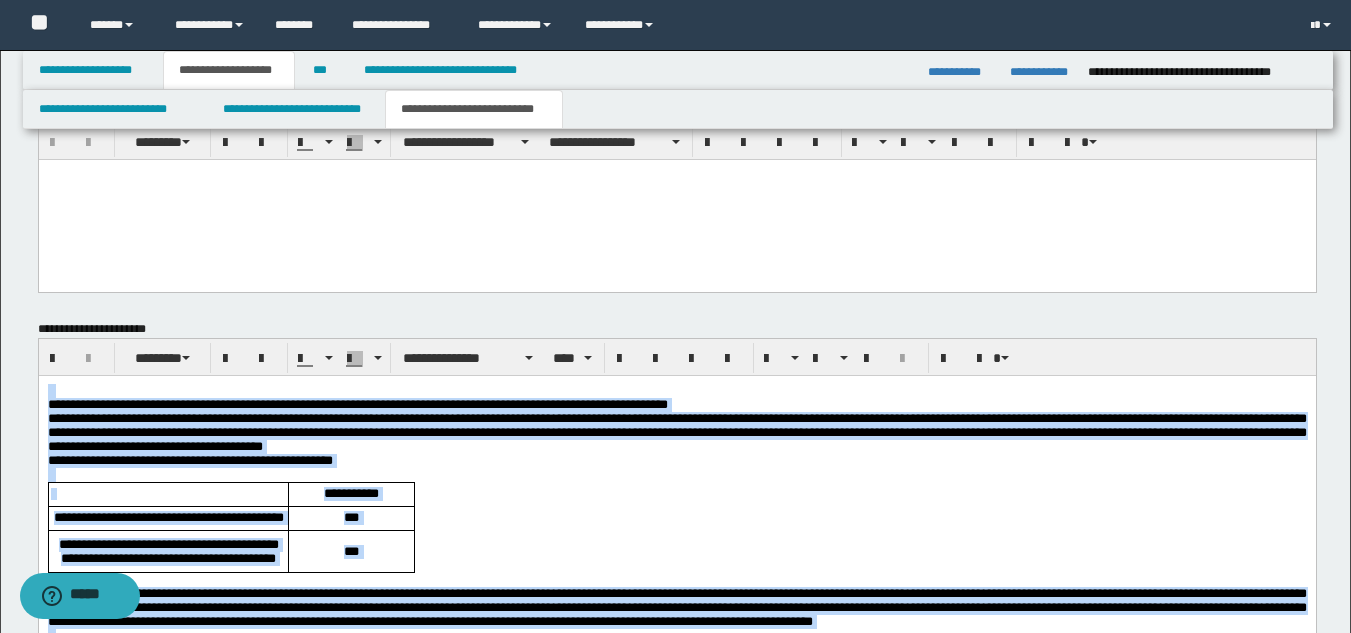 click on "**********" at bounding box center (676, 405) 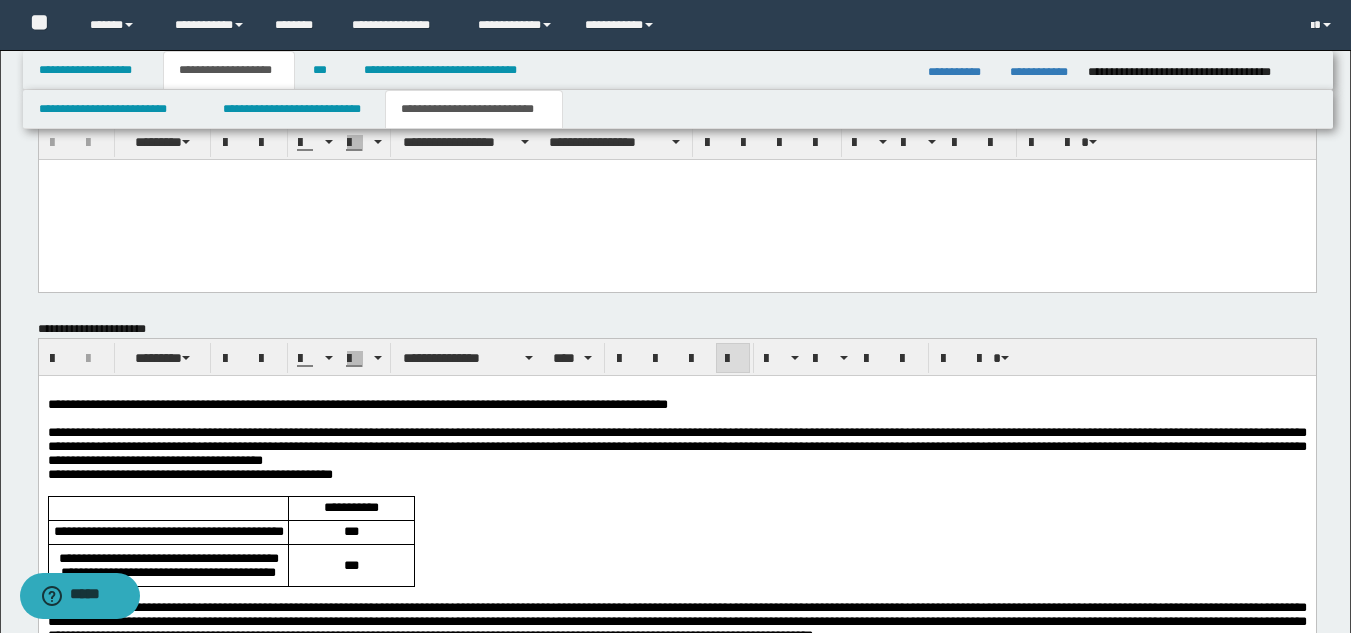 click on "**********" at bounding box center (357, 404) 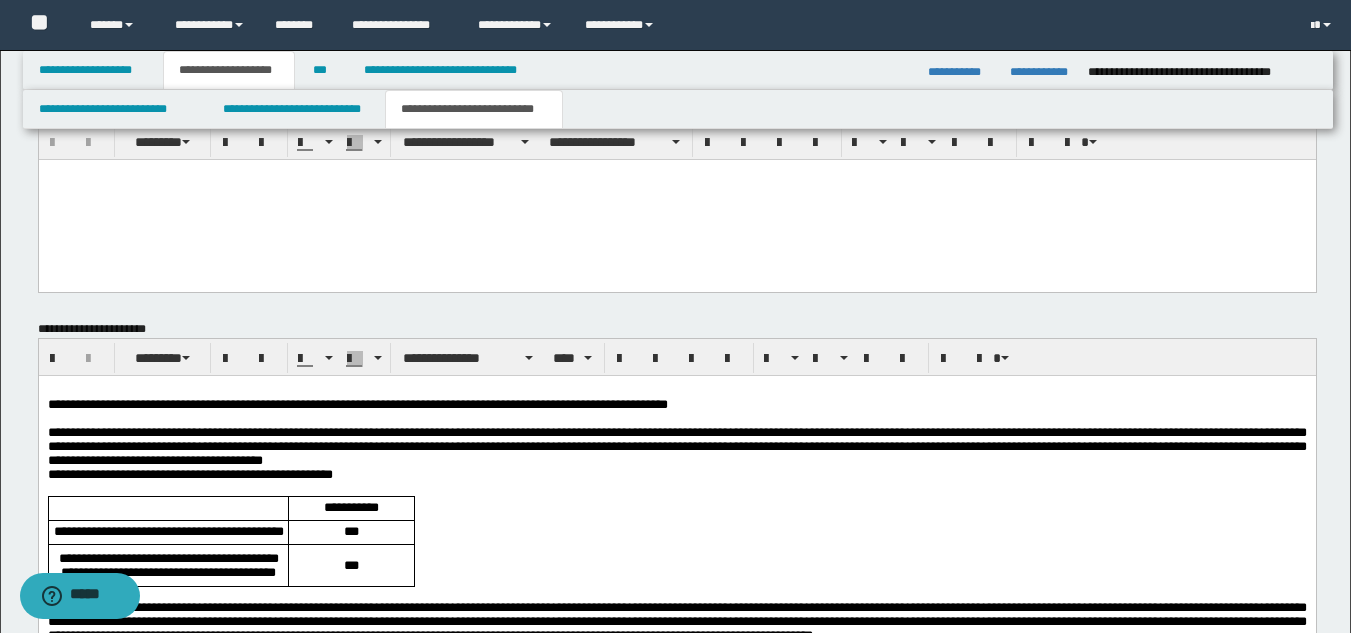 click on "**********" at bounding box center (676, 447) 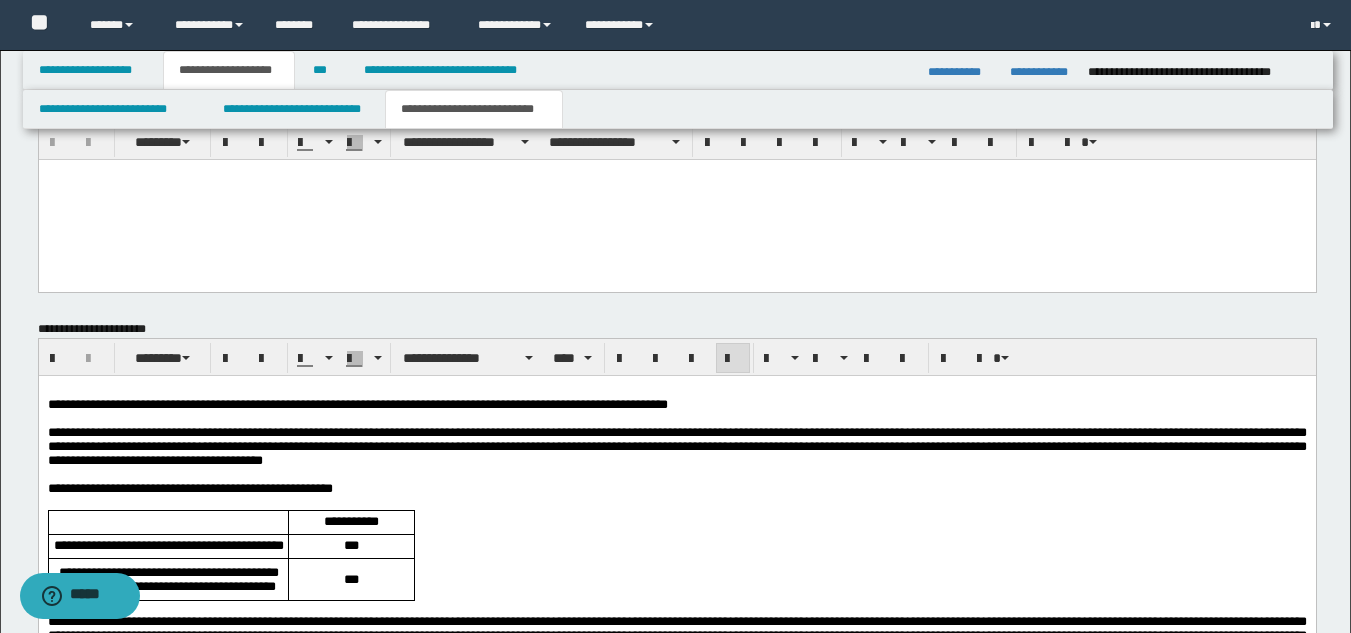 scroll, scrollTop: 1798, scrollLeft: 0, axis: vertical 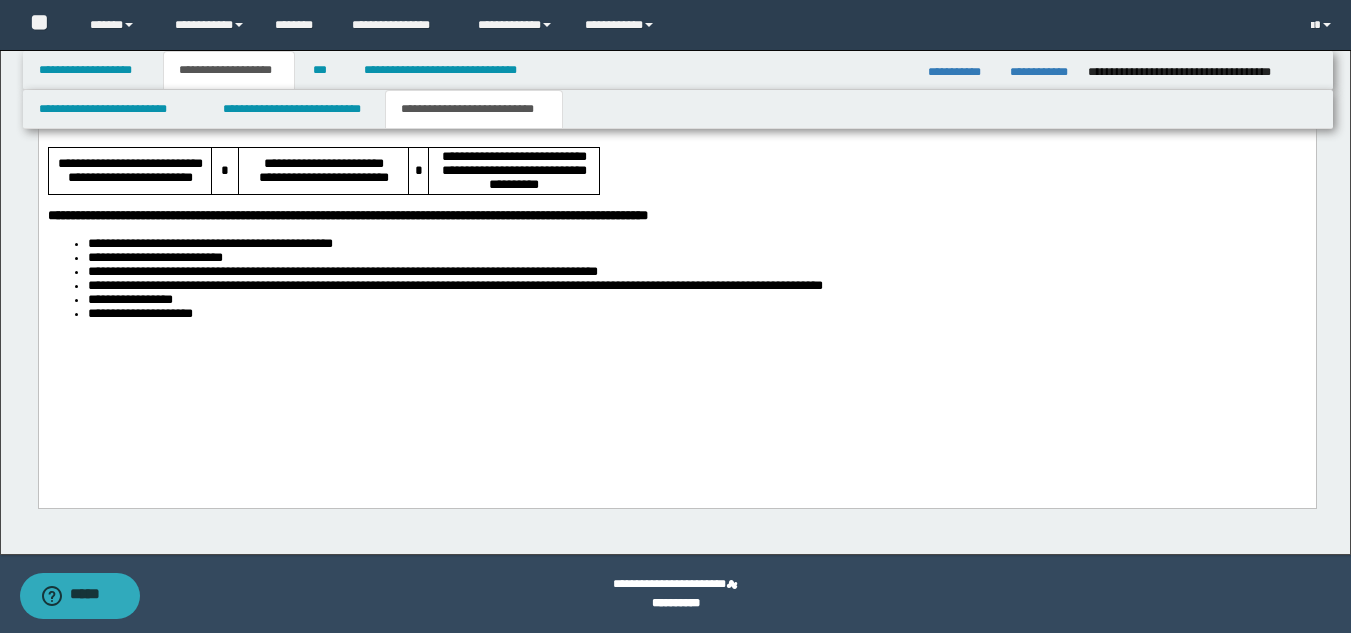 click on "**********" at bounding box center (676, 109) 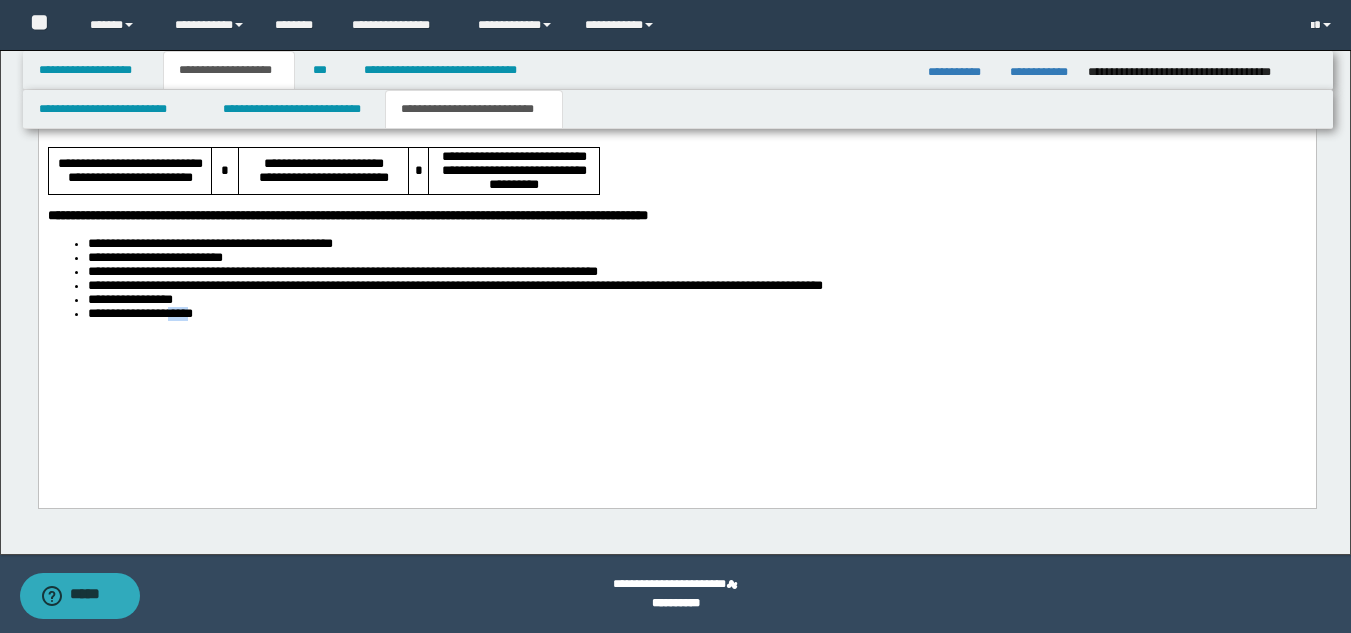 click on "**********" at bounding box center (676, 109) 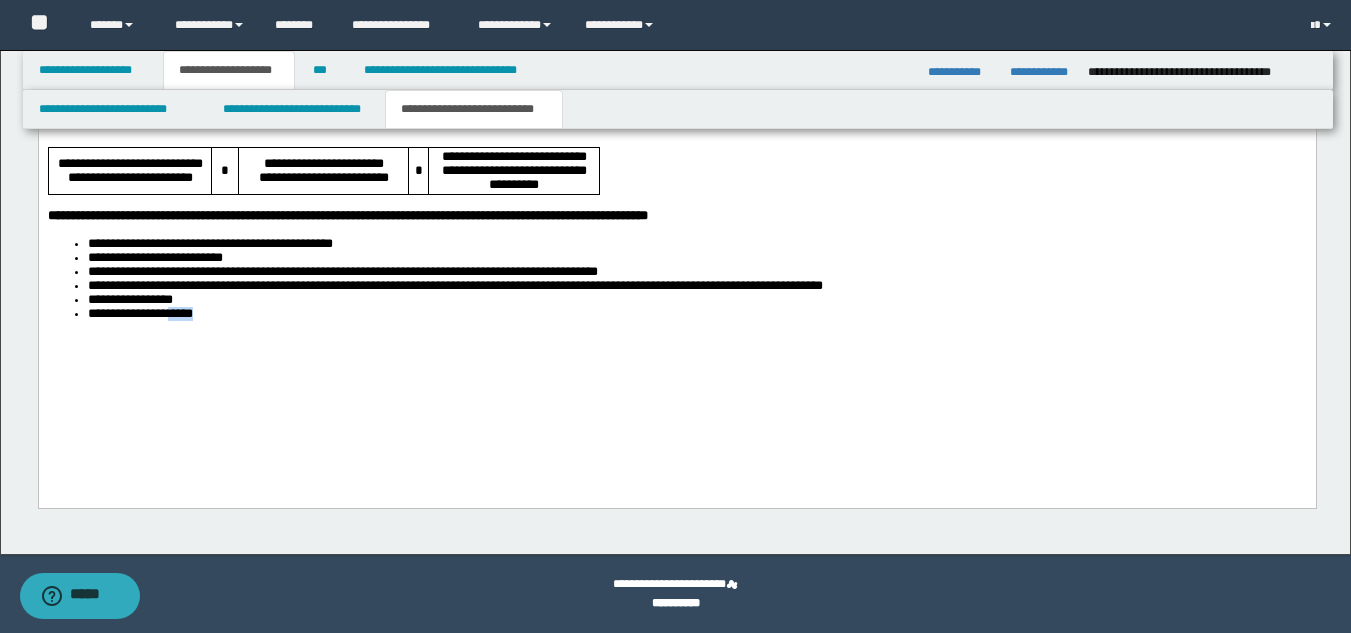 click on "**********" at bounding box center (676, 109) 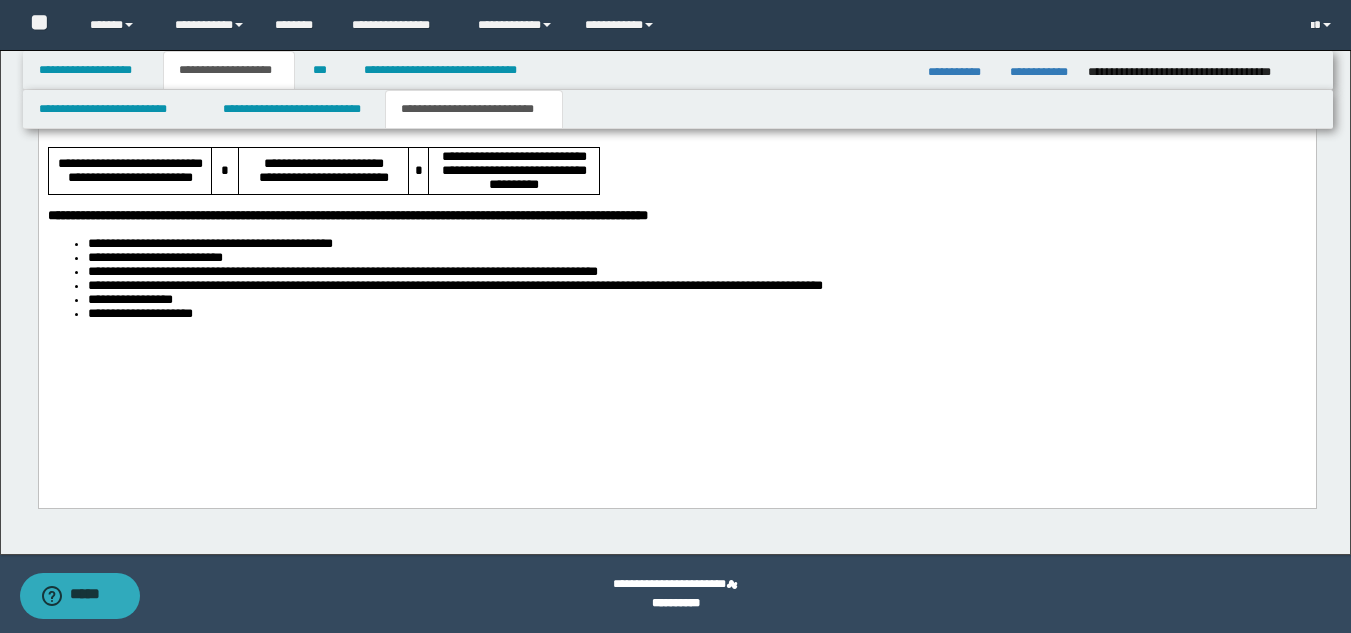 click on "**********" at bounding box center [676, 109] 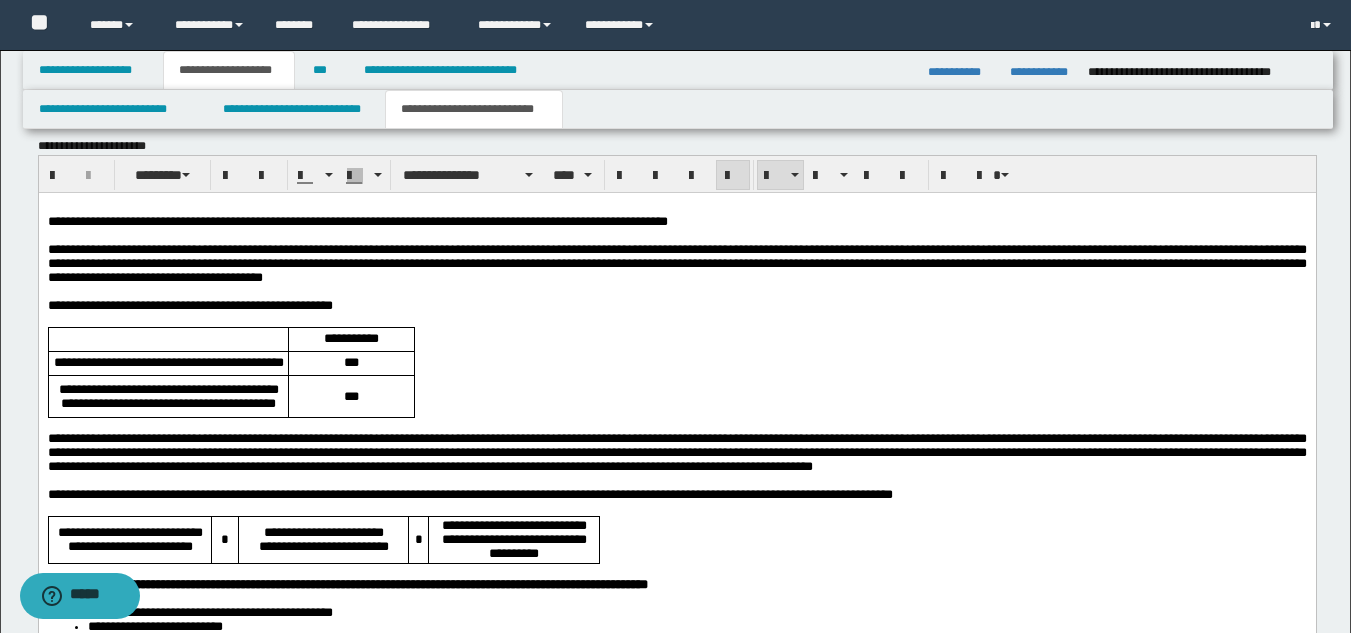 scroll, scrollTop: 1298, scrollLeft: 0, axis: vertical 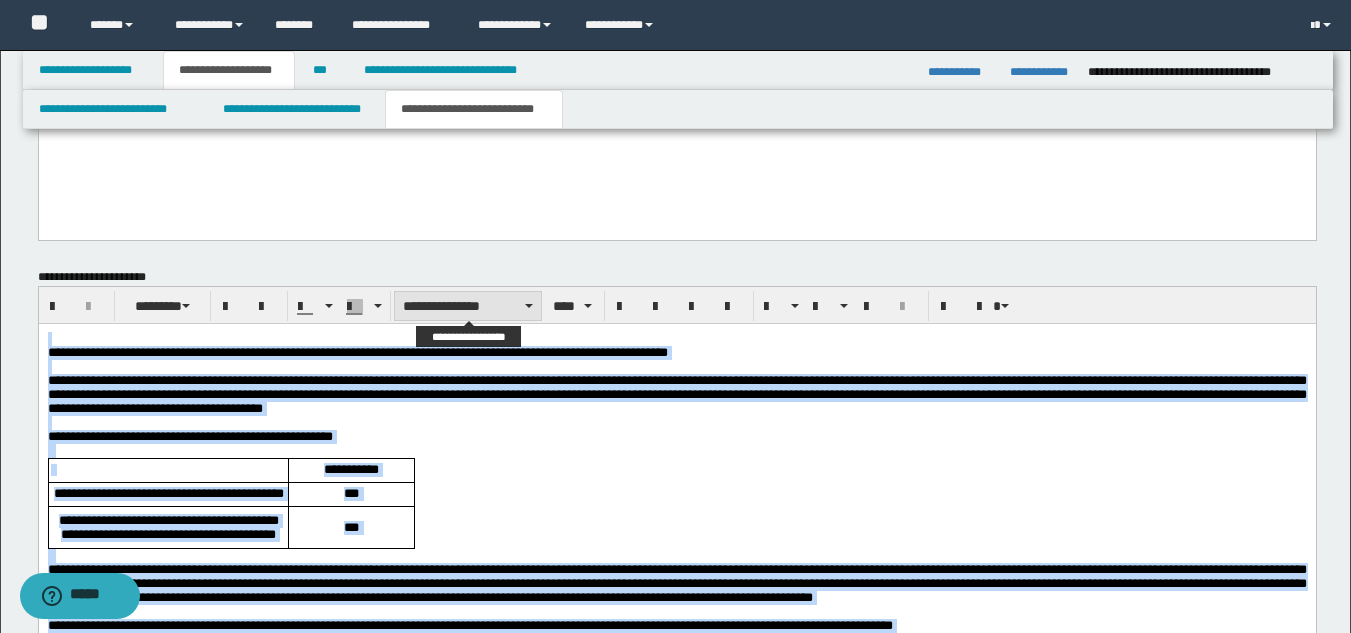 click on "**********" at bounding box center [468, 306] 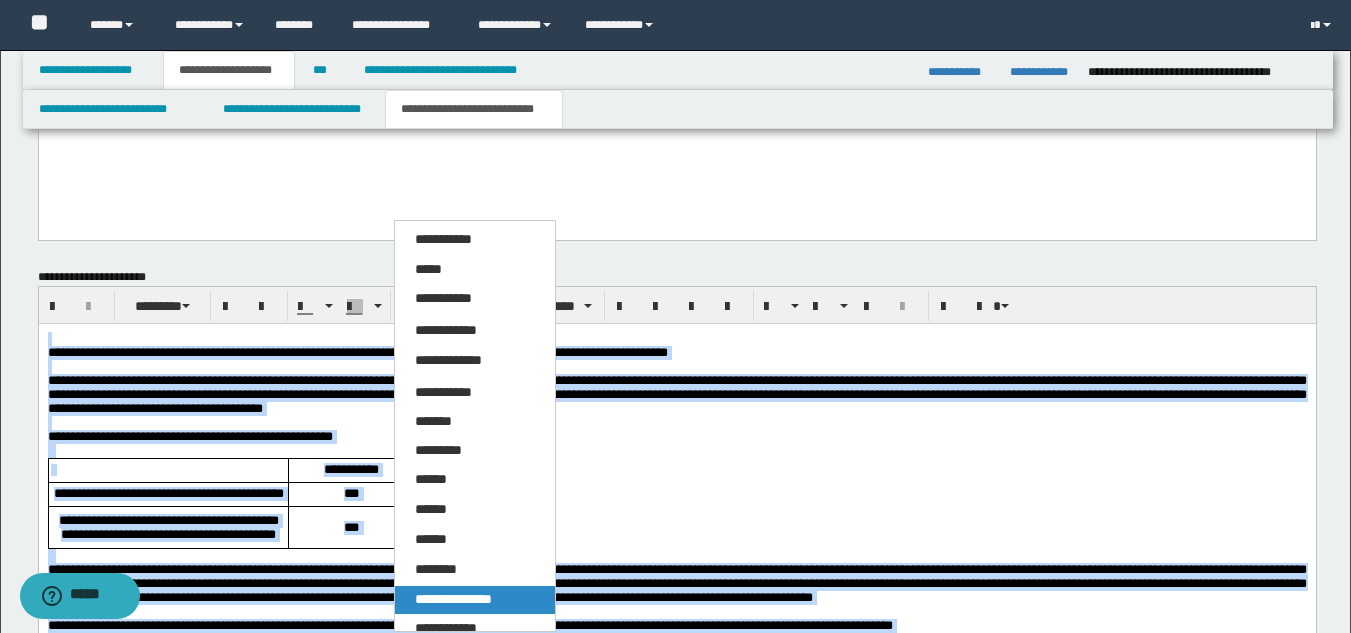 click on "**********" at bounding box center (453, 599) 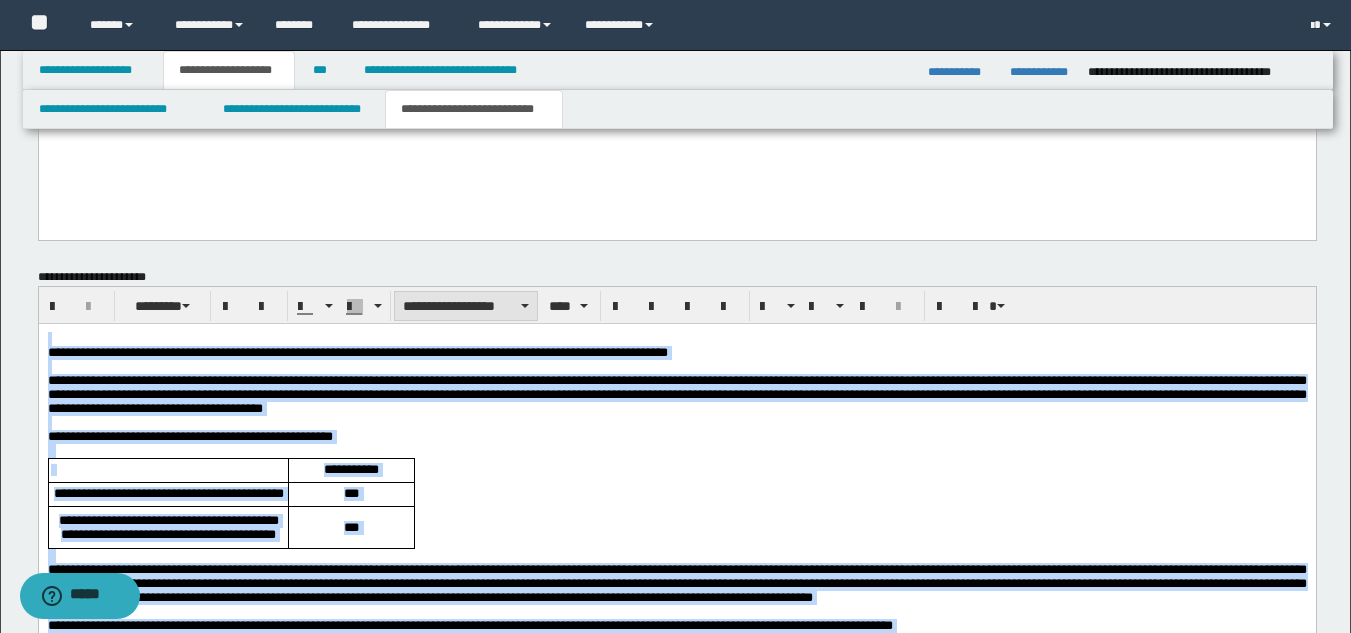 click on "**********" at bounding box center [466, 306] 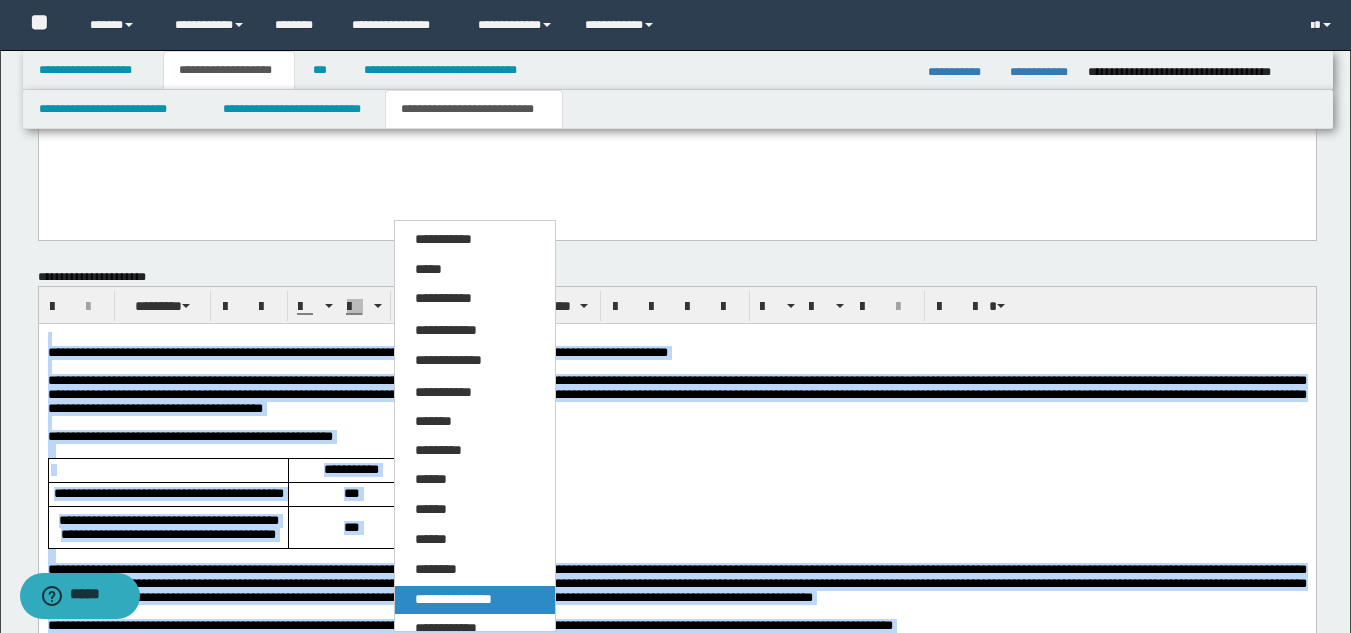 click on "**********" at bounding box center [475, 600] 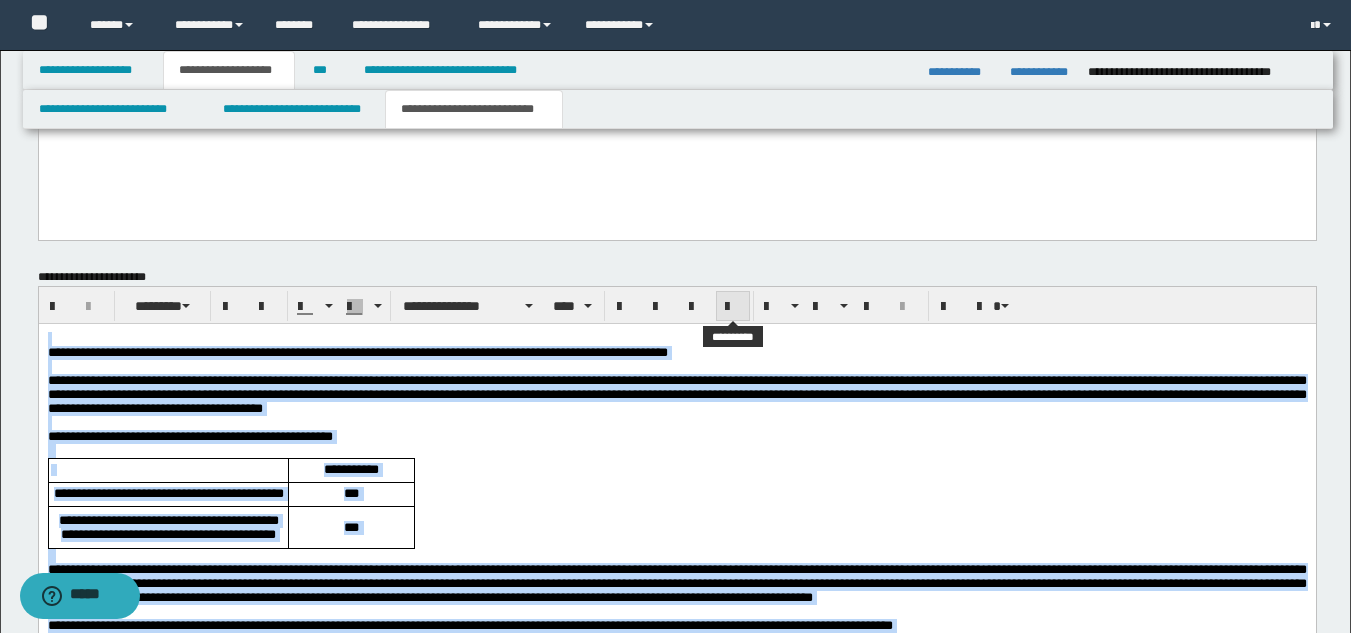 click at bounding box center [733, 307] 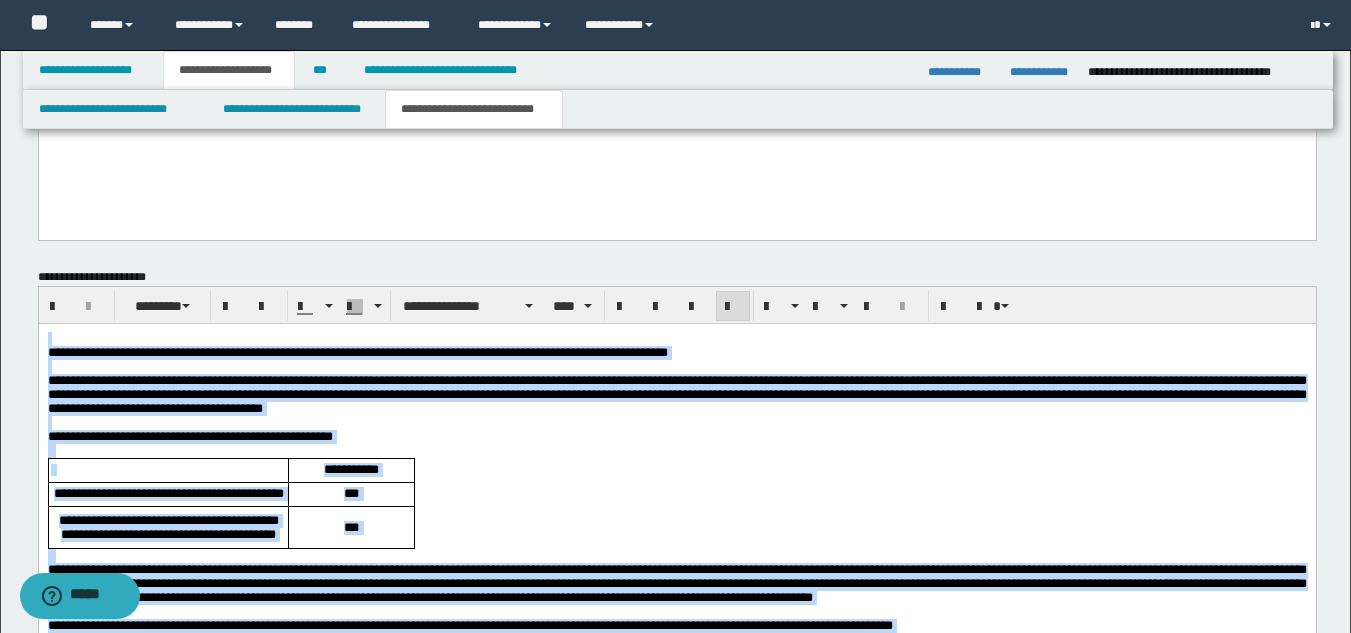 click at bounding box center (676, 423) 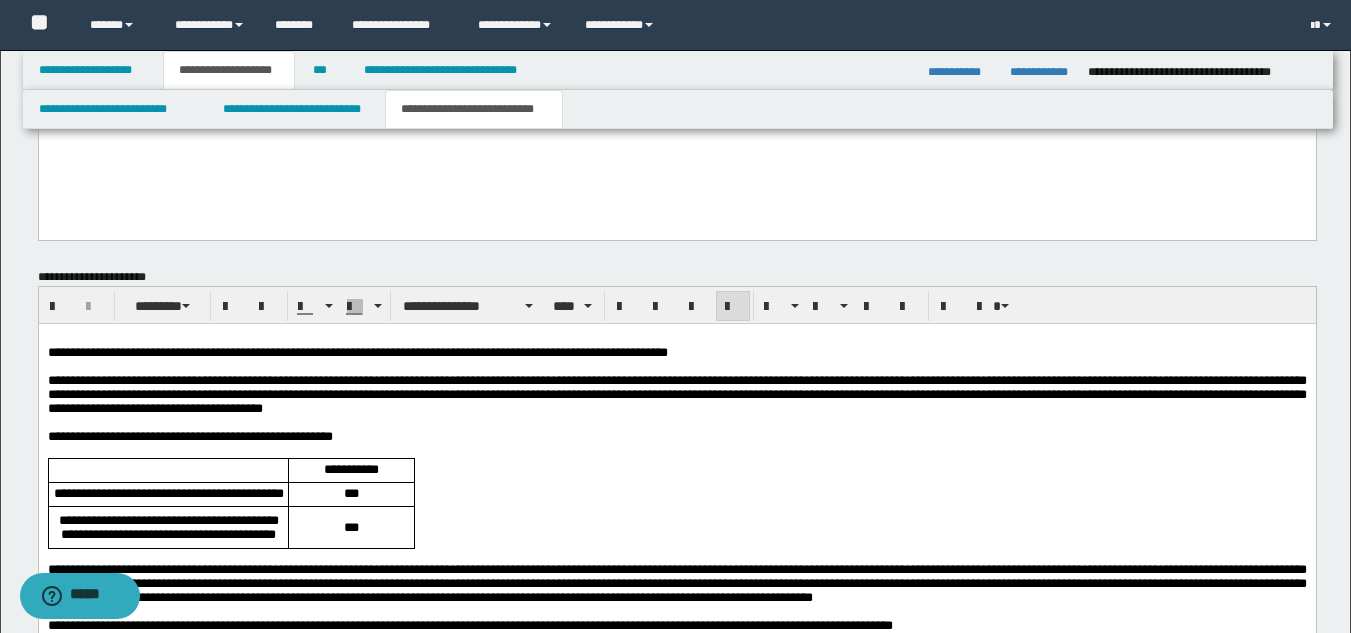 click at bounding box center (676, 451) 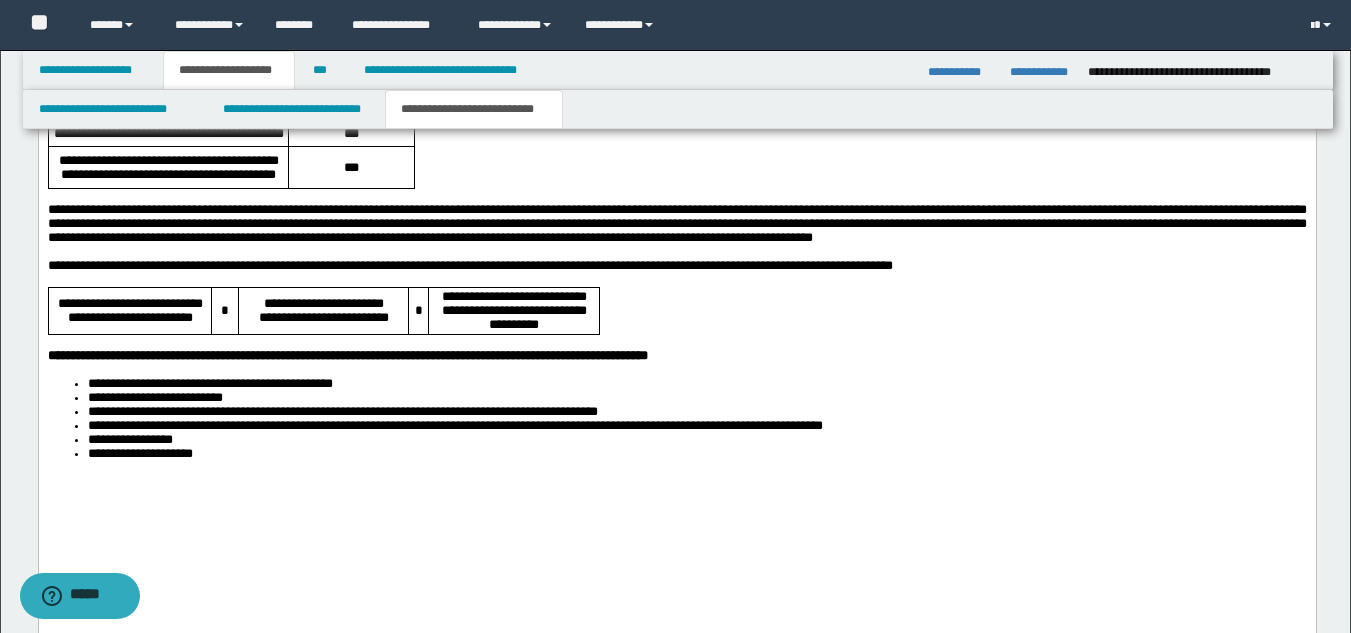 scroll, scrollTop: 1698, scrollLeft: 0, axis: vertical 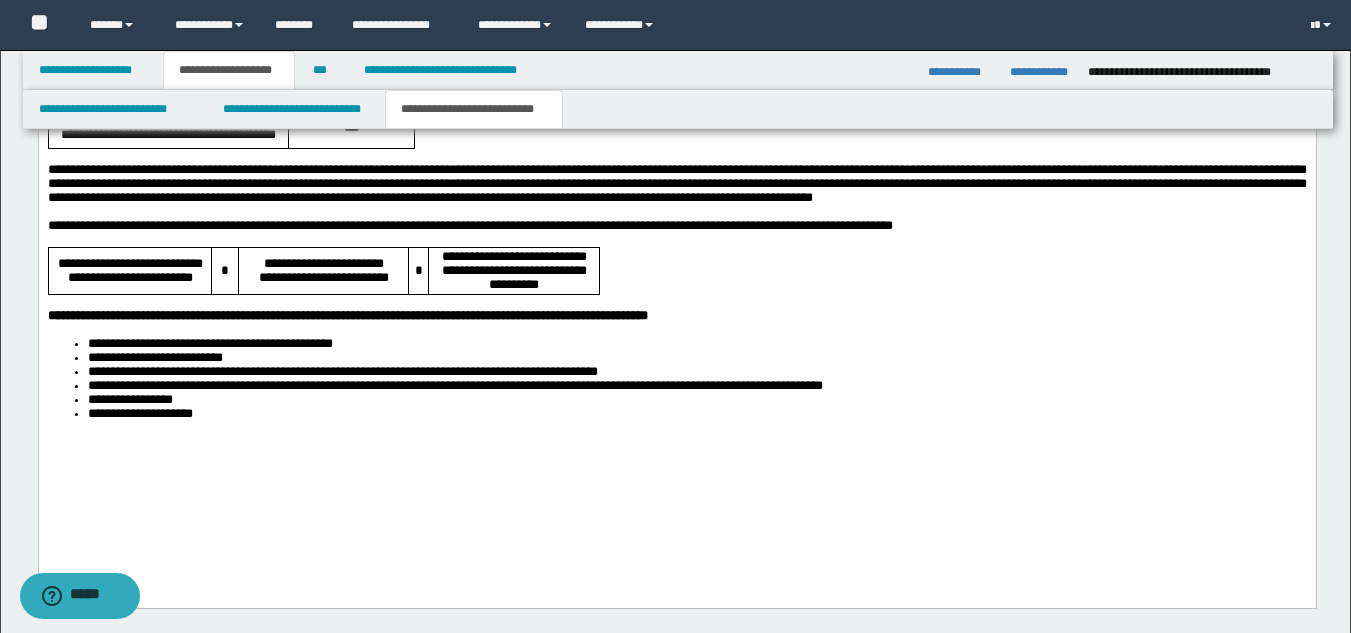 click on "**********" at bounding box center (696, 415) 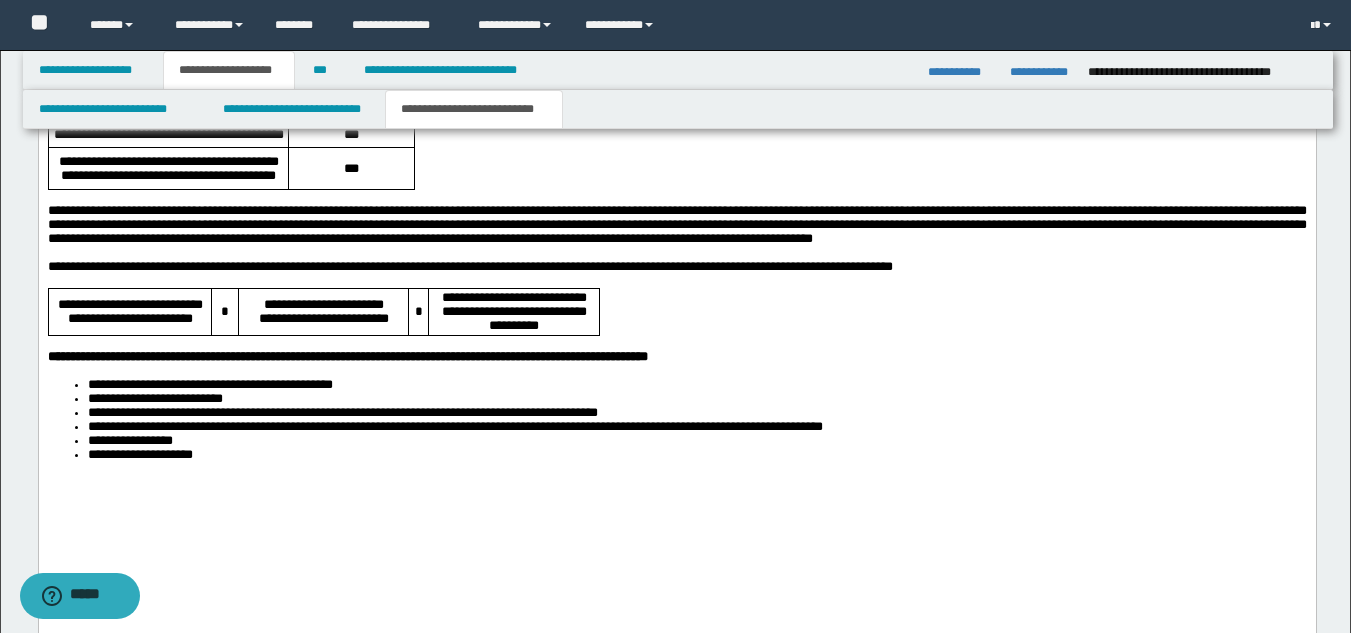 scroll, scrollTop: 1798, scrollLeft: 0, axis: vertical 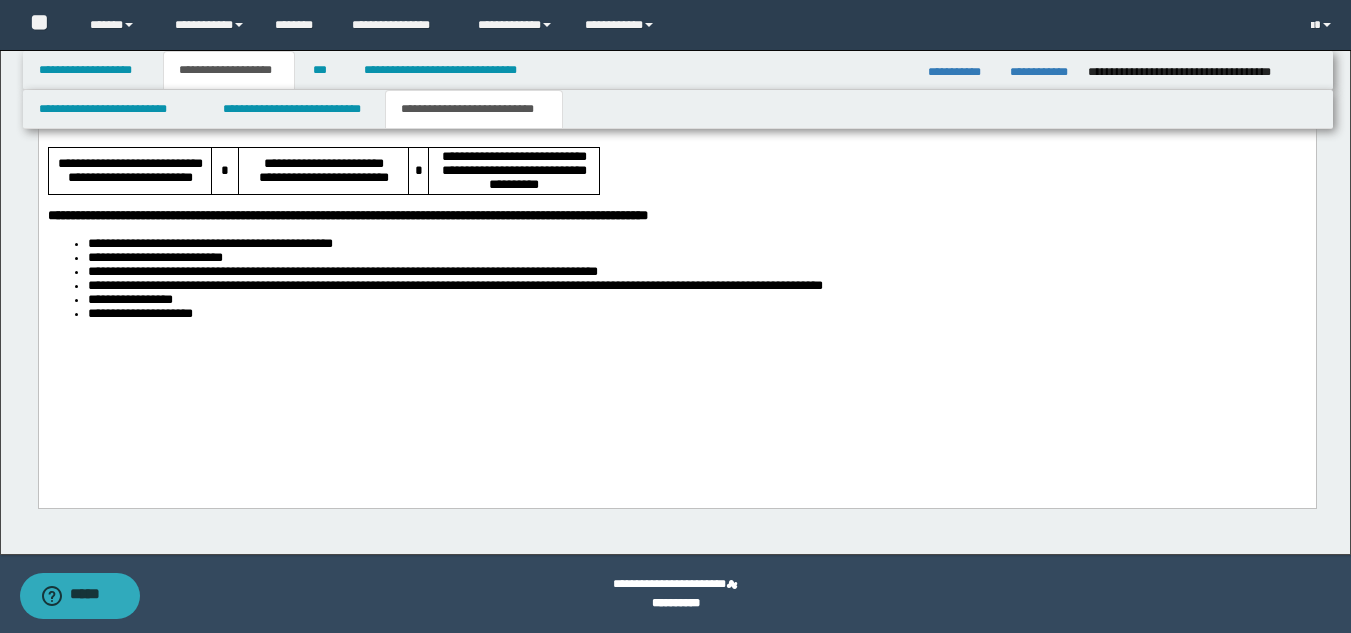 click on "**********" at bounding box center (676, 109) 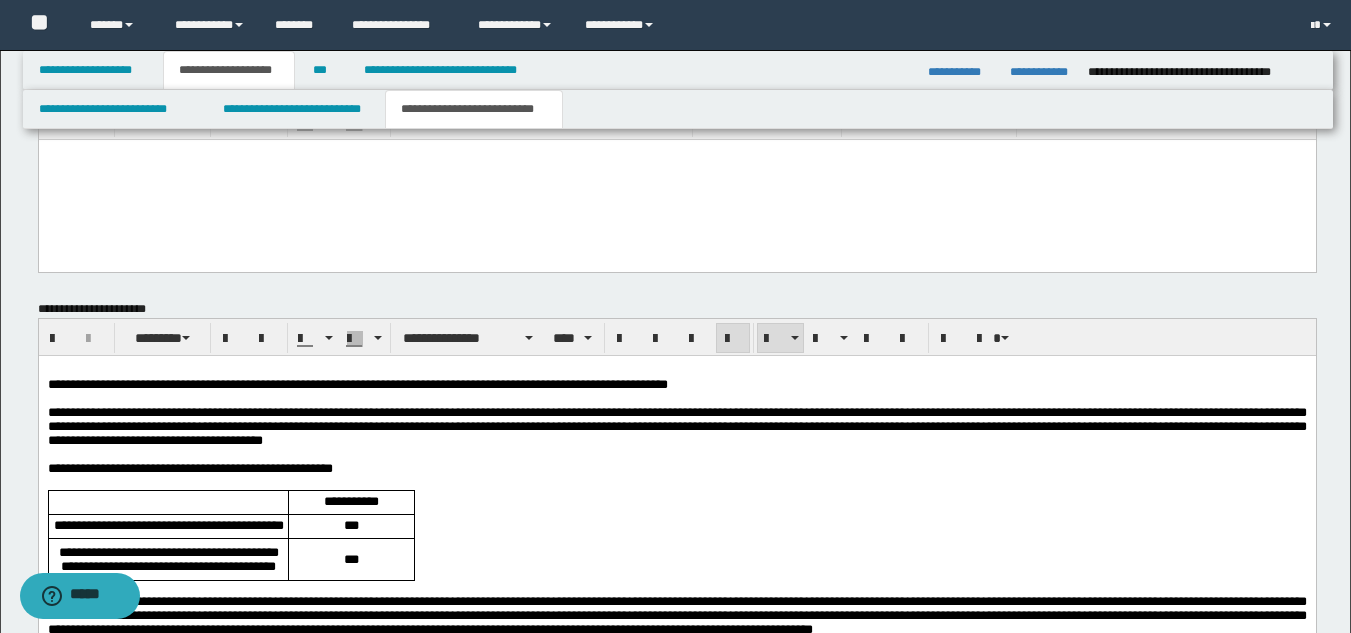 scroll, scrollTop: 1198, scrollLeft: 0, axis: vertical 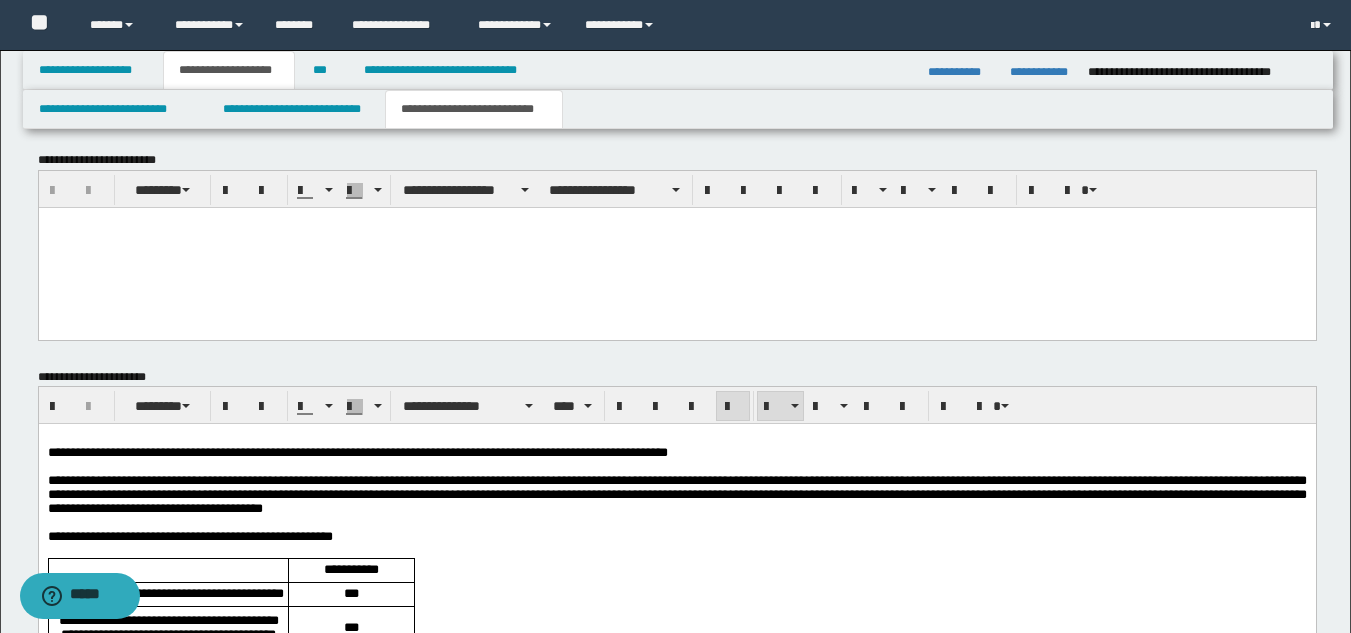 click on "**********" at bounding box center (676, 494) 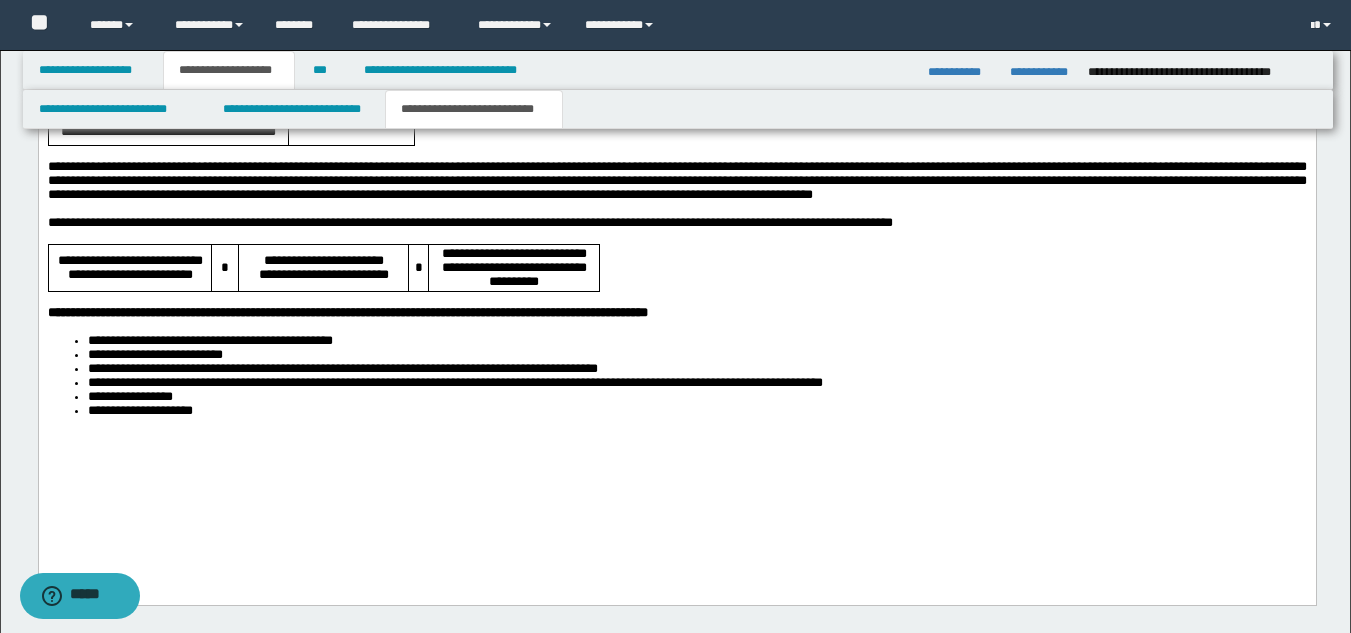 scroll, scrollTop: 1798, scrollLeft: 0, axis: vertical 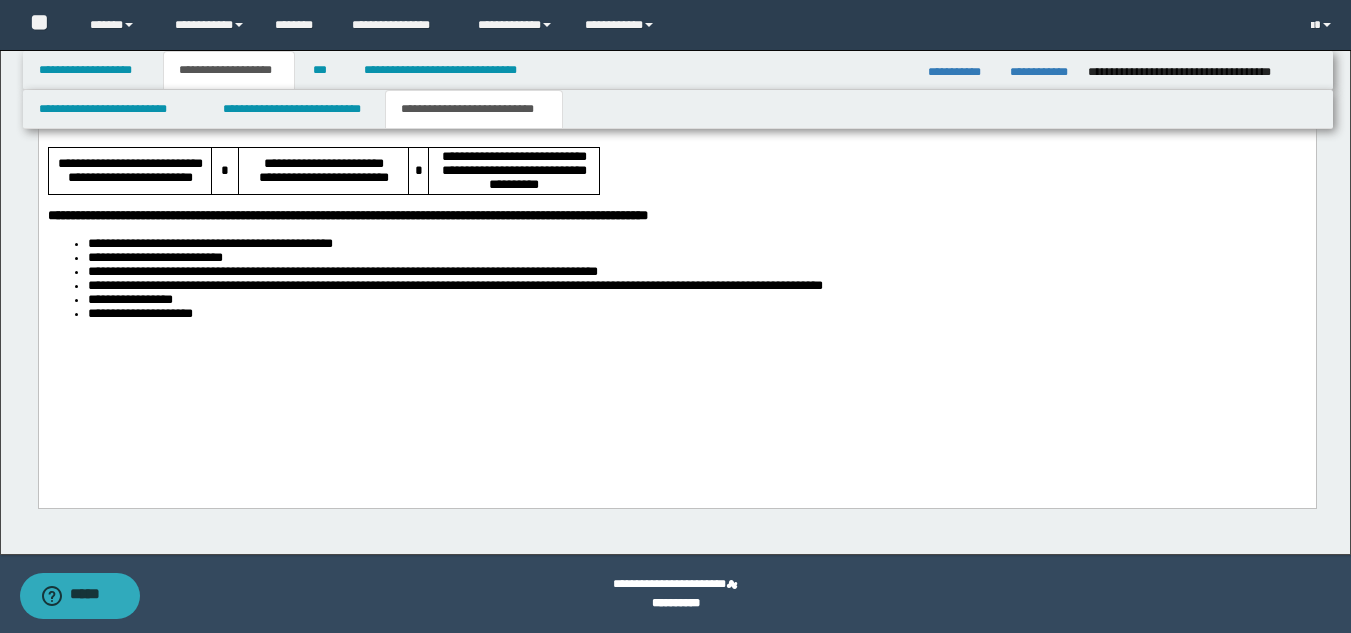 click on "**********" at bounding box center (676, 109) 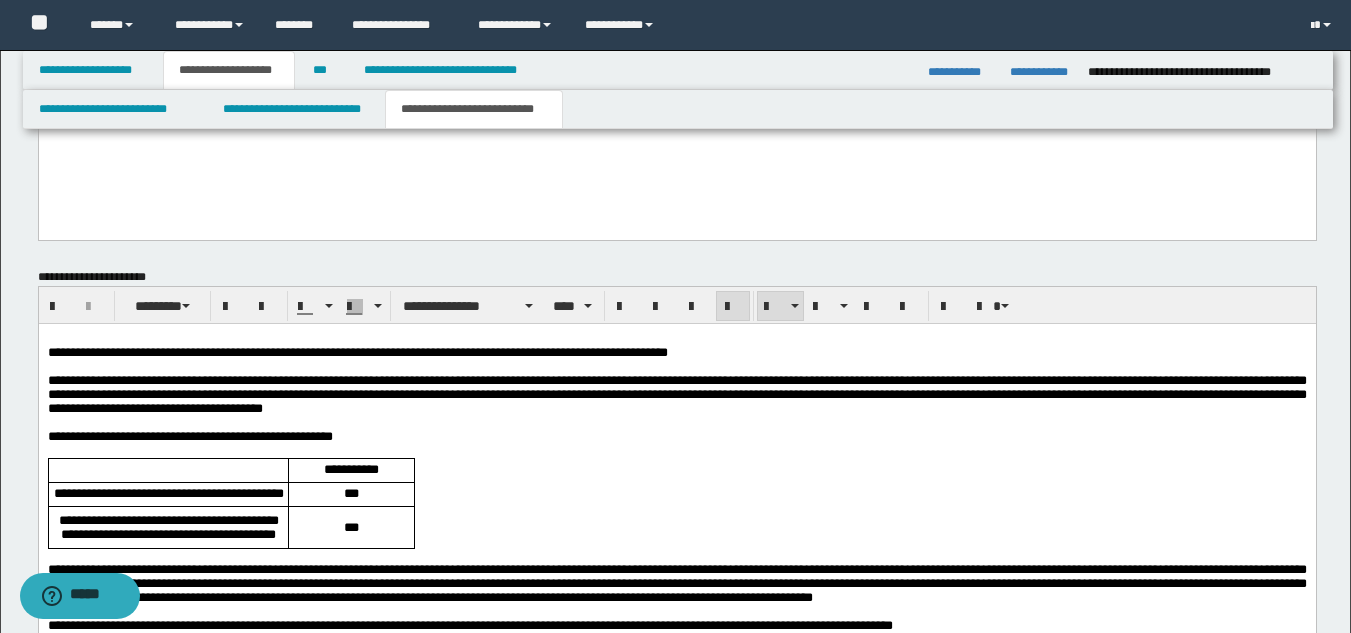 click on "**********" at bounding box center [676, 394] 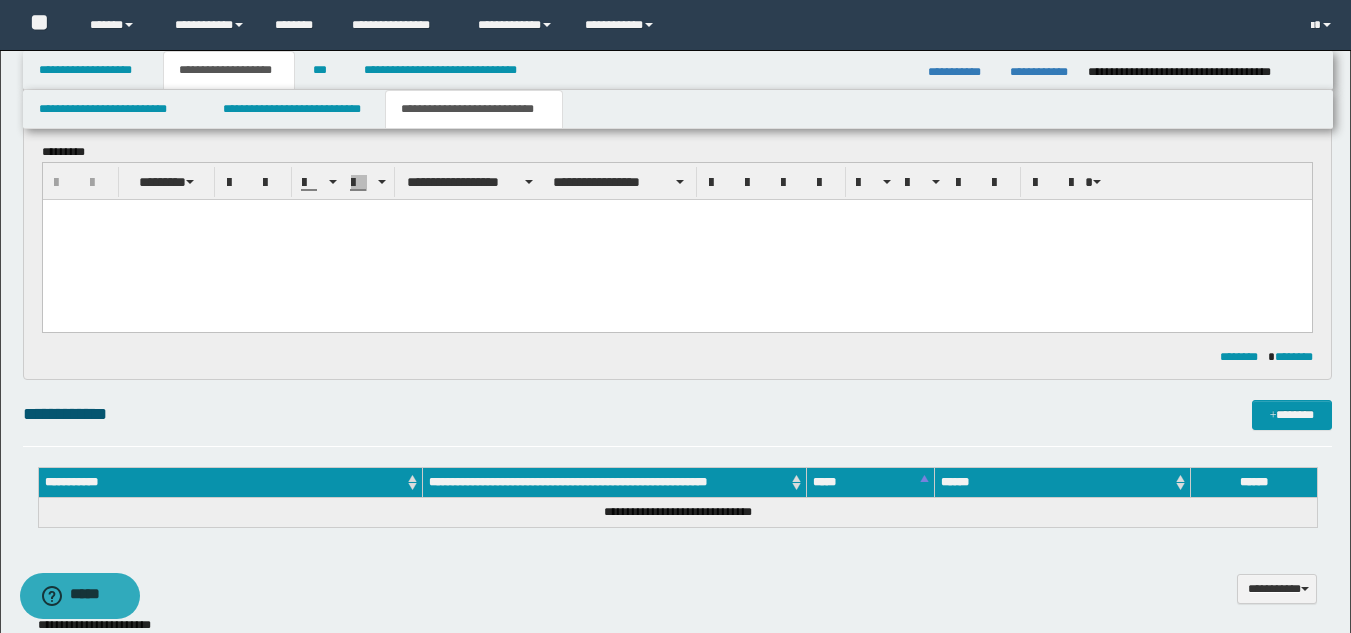 scroll, scrollTop: 498, scrollLeft: 0, axis: vertical 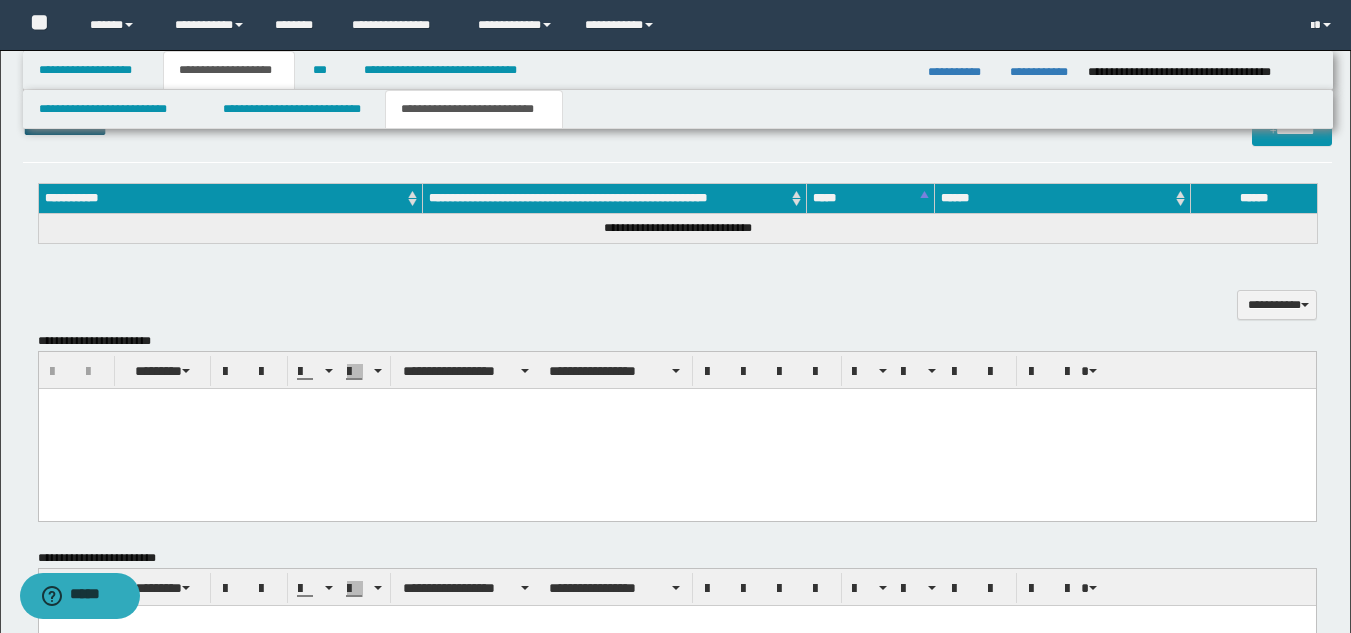 click at bounding box center (676, 428) 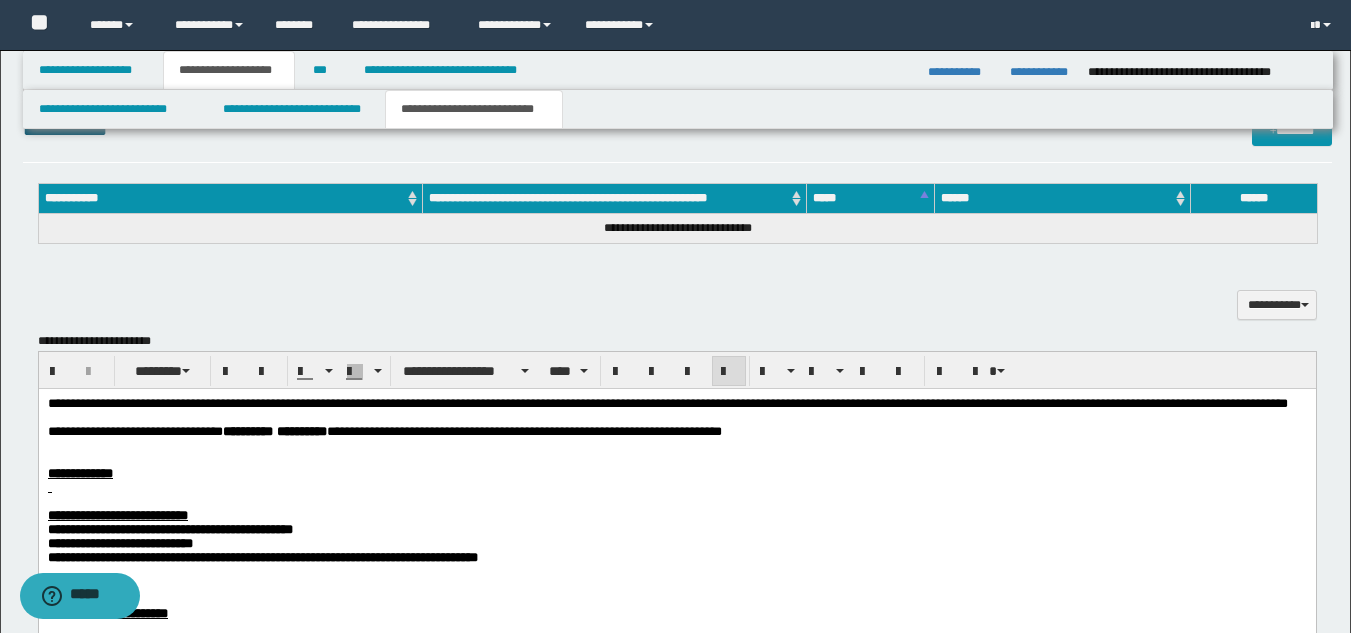 click at bounding box center [676, 445] 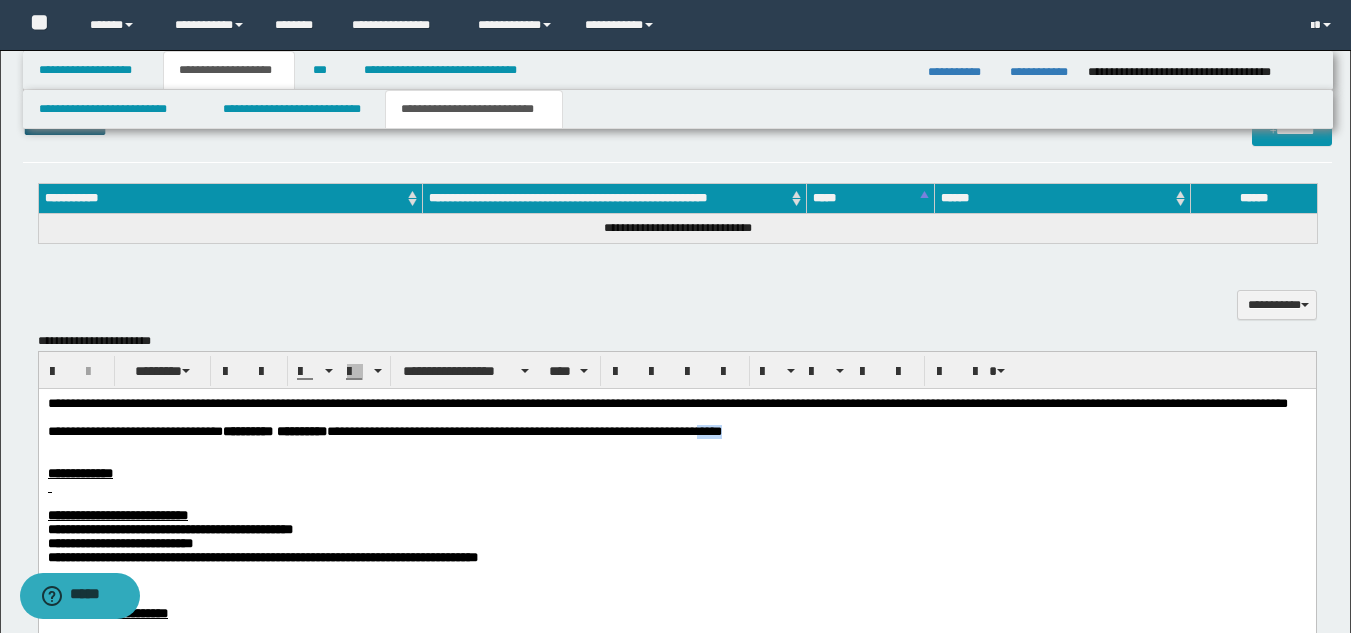 drag, startPoint x: 794, startPoint y: 453, endPoint x: 869, endPoint y: 450, distance: 75.059975 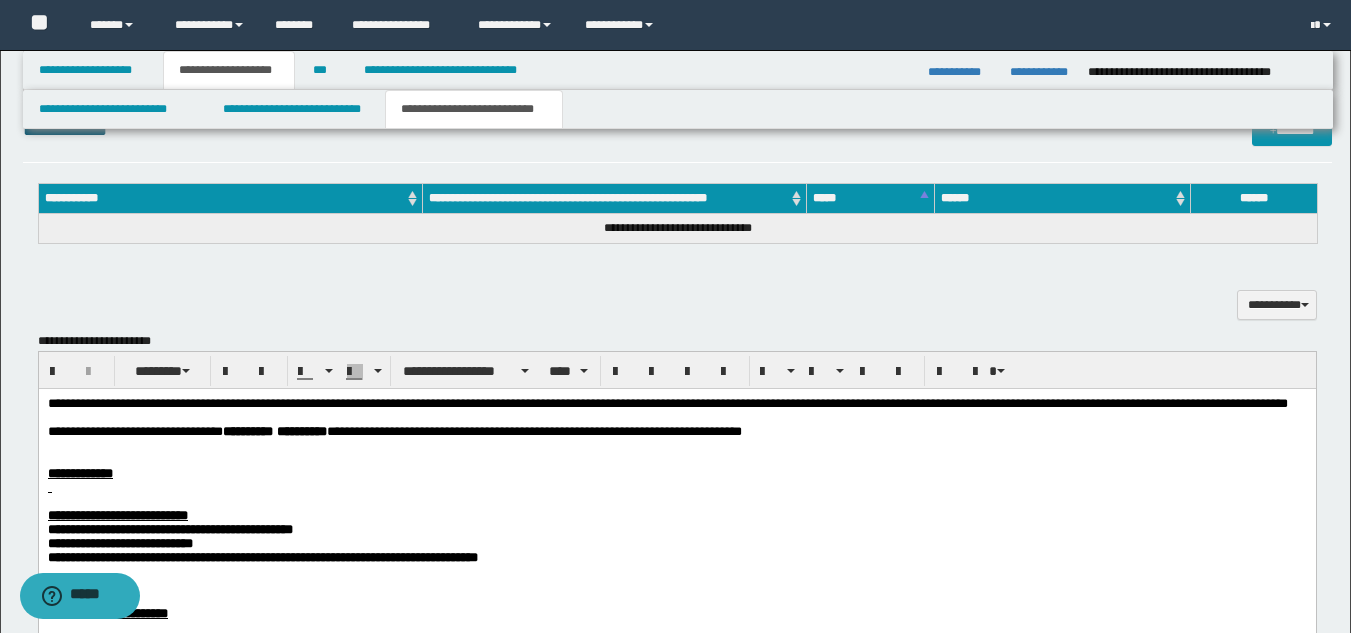 click at bounding box center [676, 459] 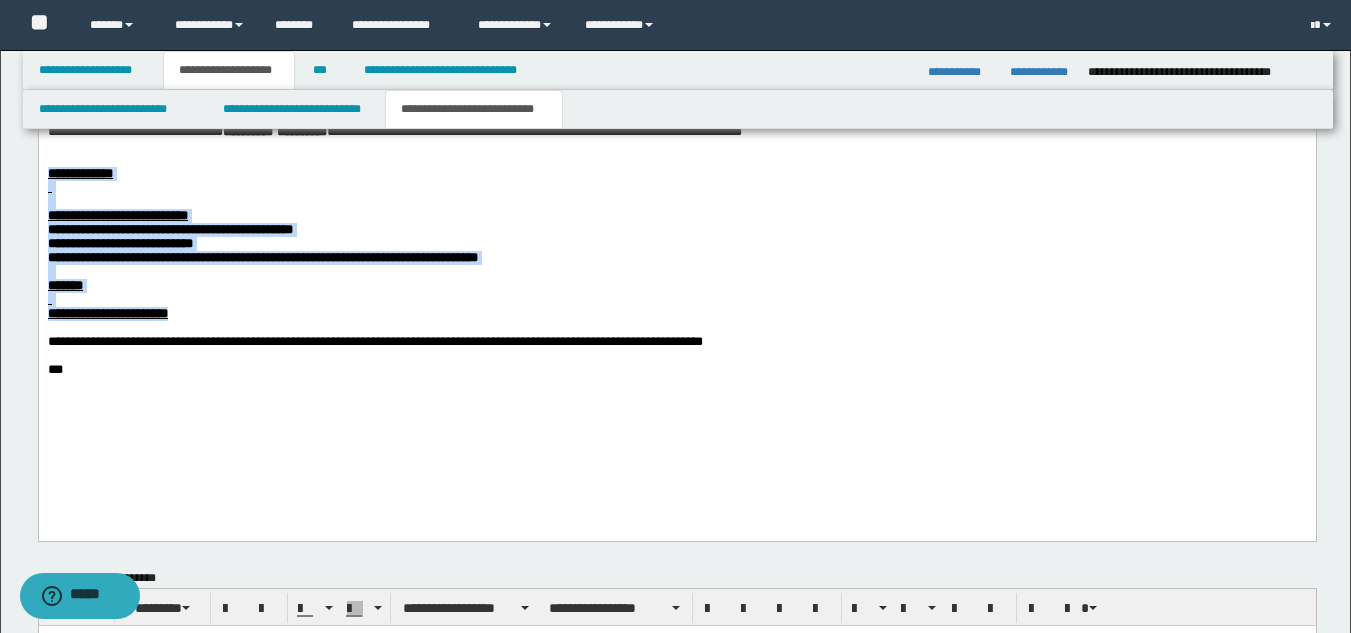 drag, startPoint x: 256, startPoint y: 365, endPoint x: 44, endPoint y: 200, distance: 268.64288 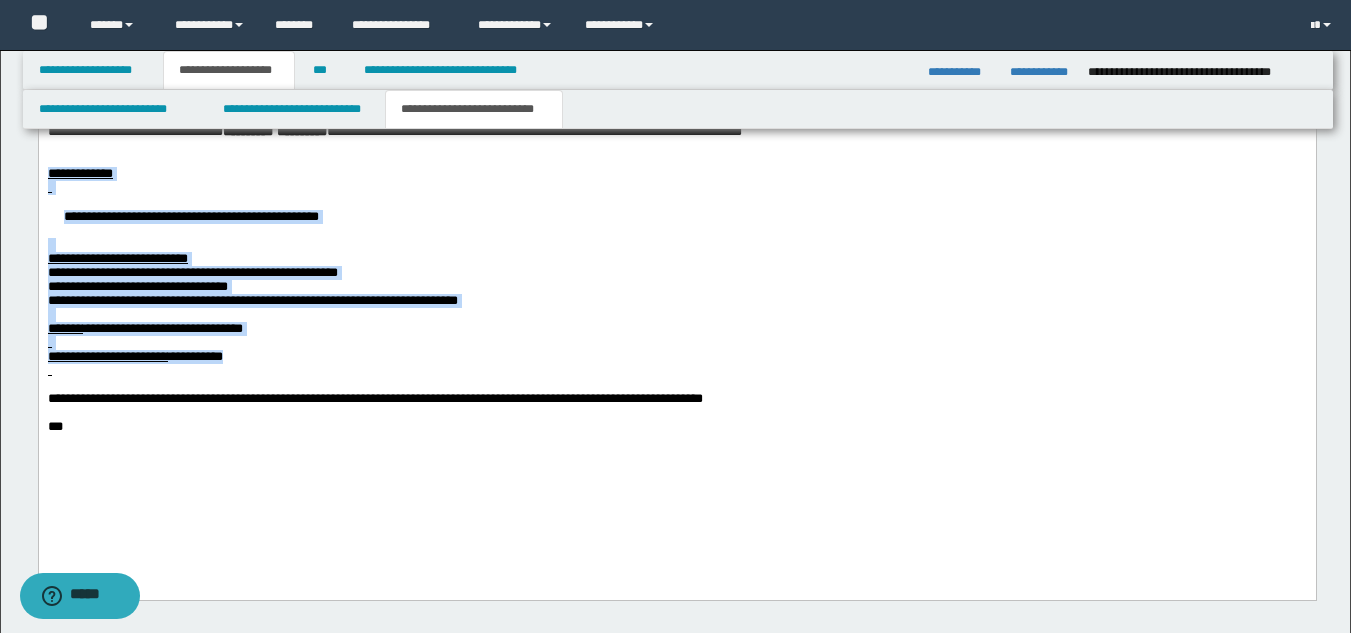 drag, startPoint x: 309, startPoint y: 403, endPoint x: 63, endPoint y: 288, distance: 271.55295 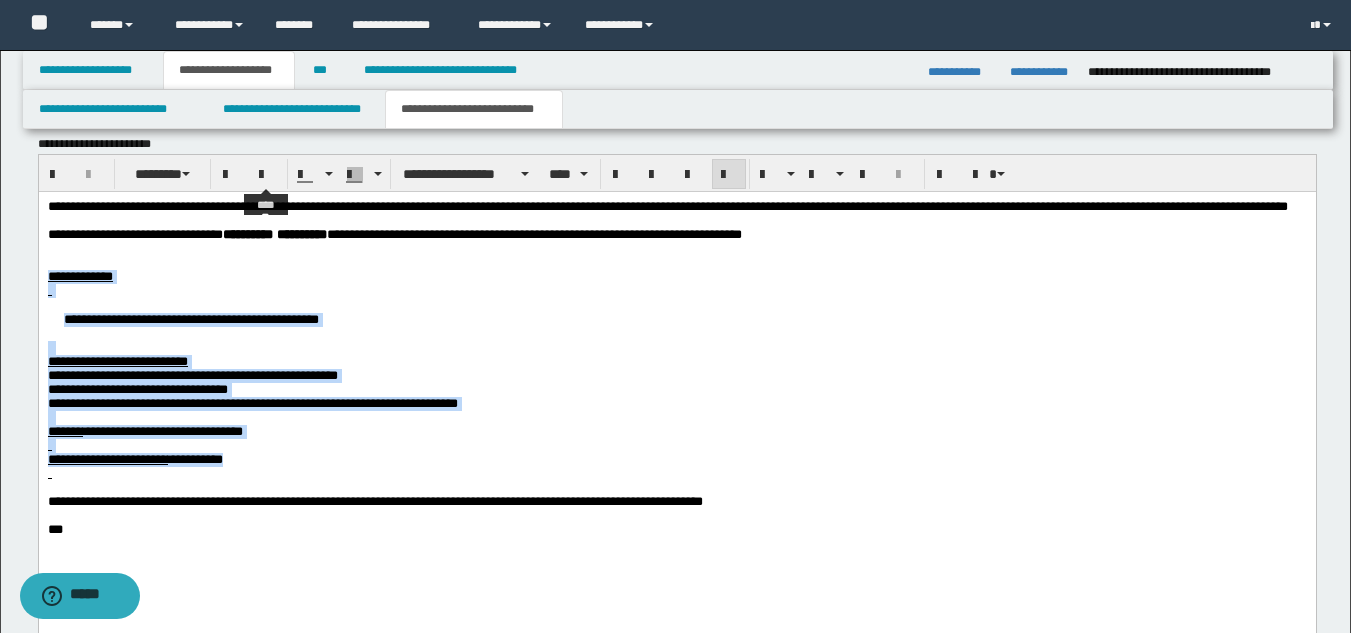 scroll, scrollTop: 900, scrollLeft: 0, axis: vertical 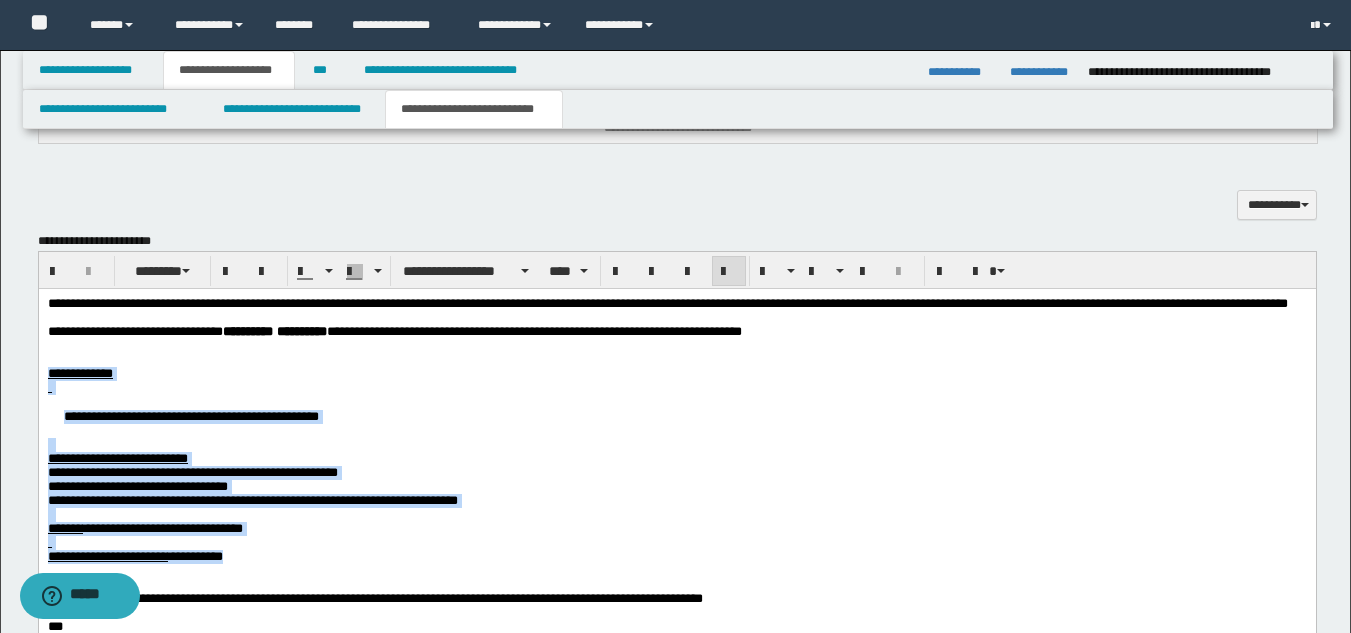 click on "**********" at bounding box center (676, 458) 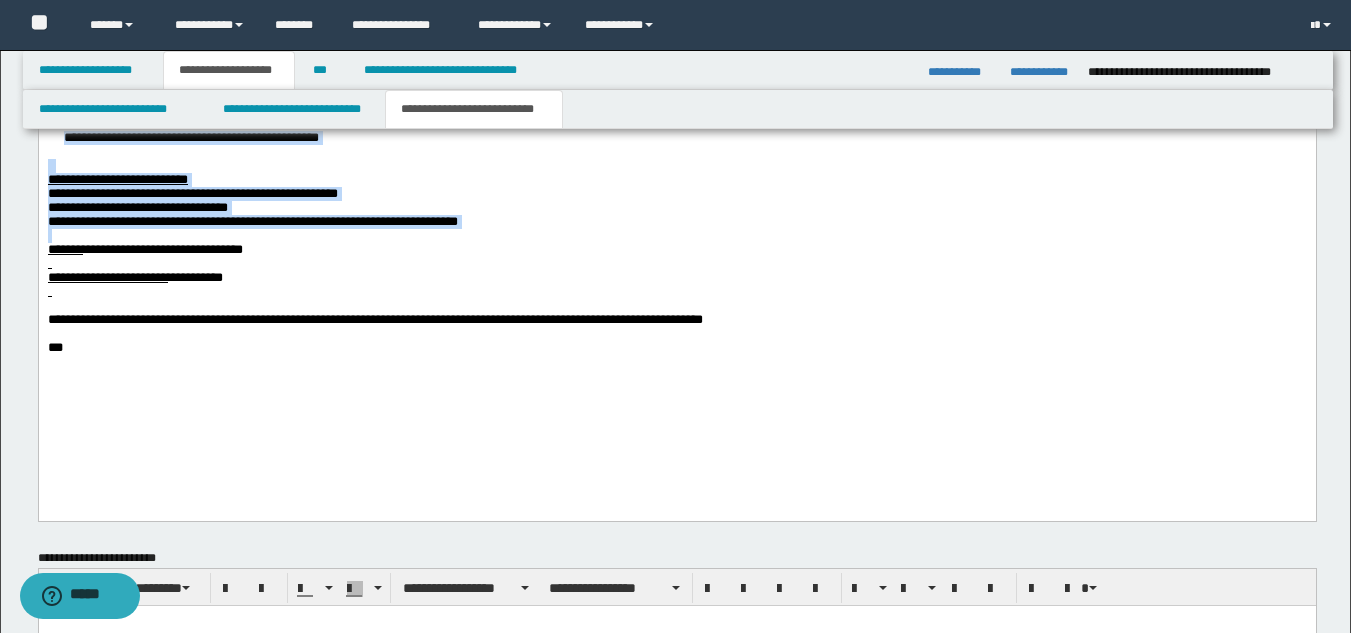 scroll, scrollTop: 1080, scrollLeft: 0, axis: vertical 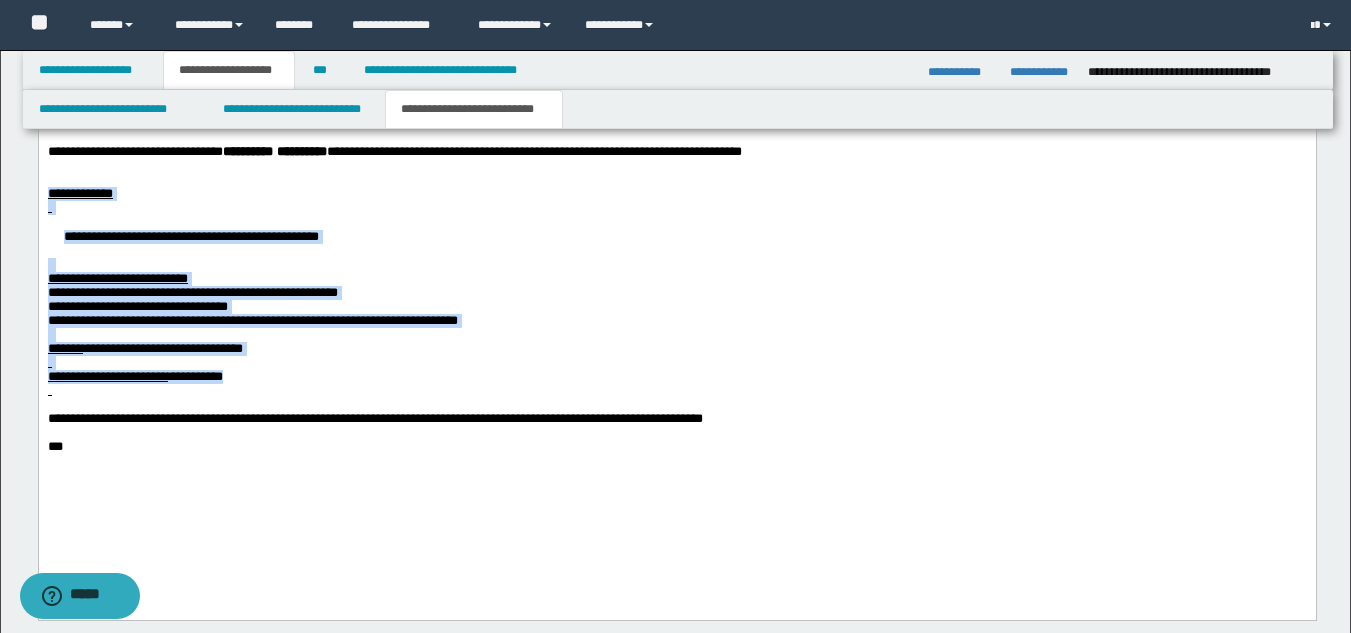 drag, startPoint x: 46, startPoint y: 213, endPoint x: 323, endPoint y: 427, distance: 350.0357 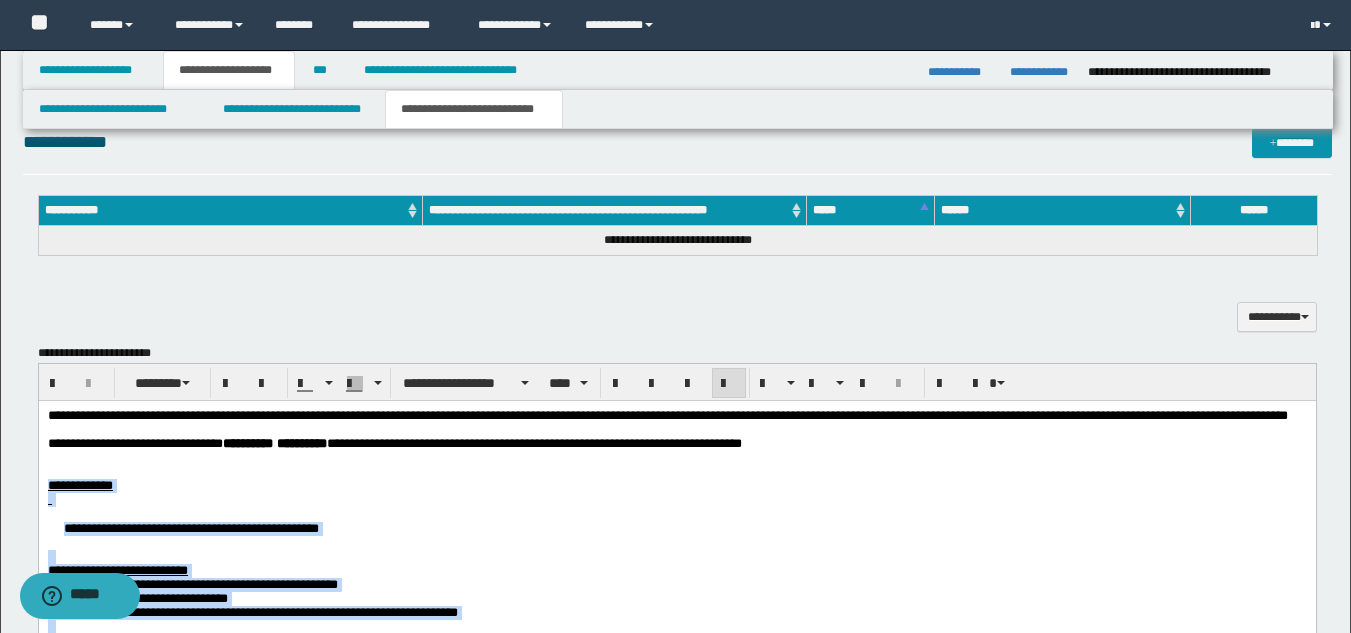 scroll, scrollTop: 780, scrollLeft: 0, axis: vertical 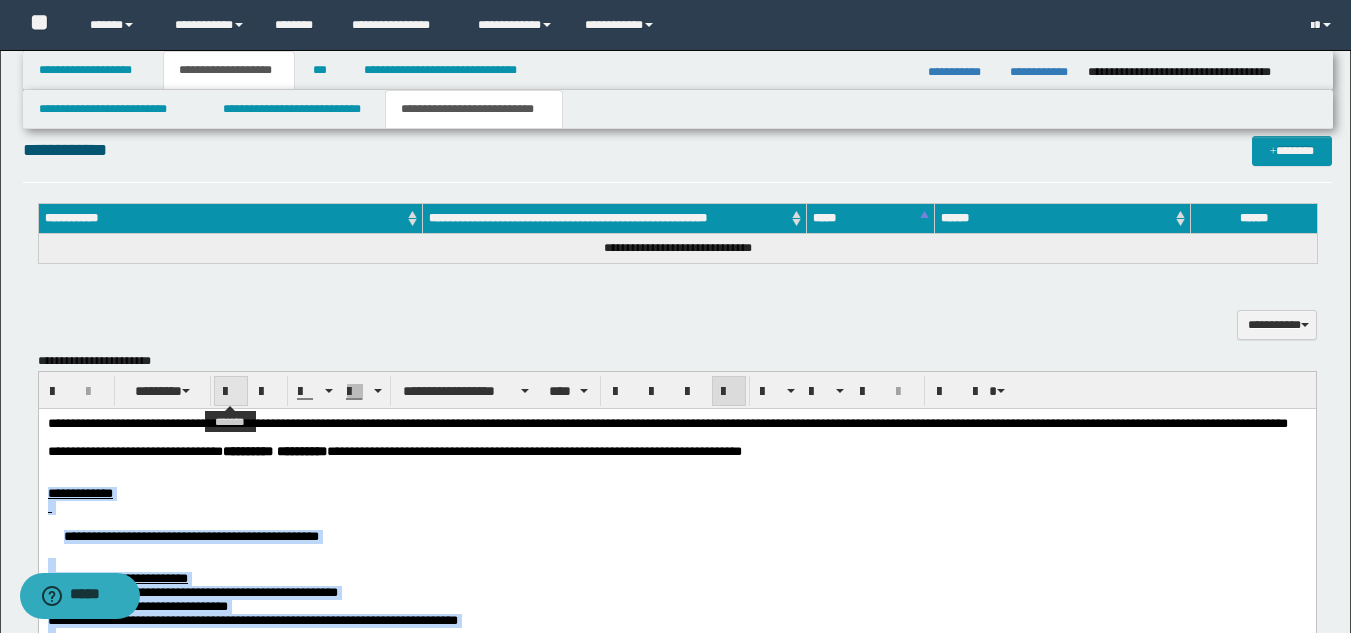 click at bounding box center (231, 392) 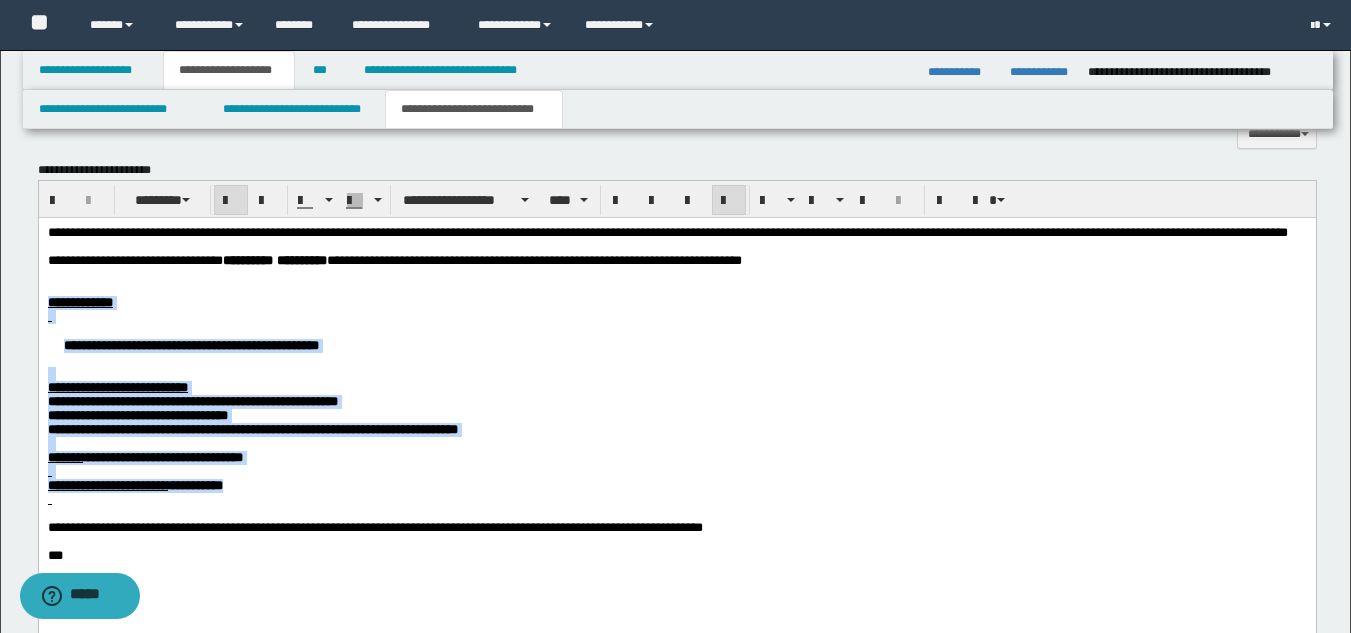 scroll, scrollTop: 980, scrollLeft: 0, axis: vertical 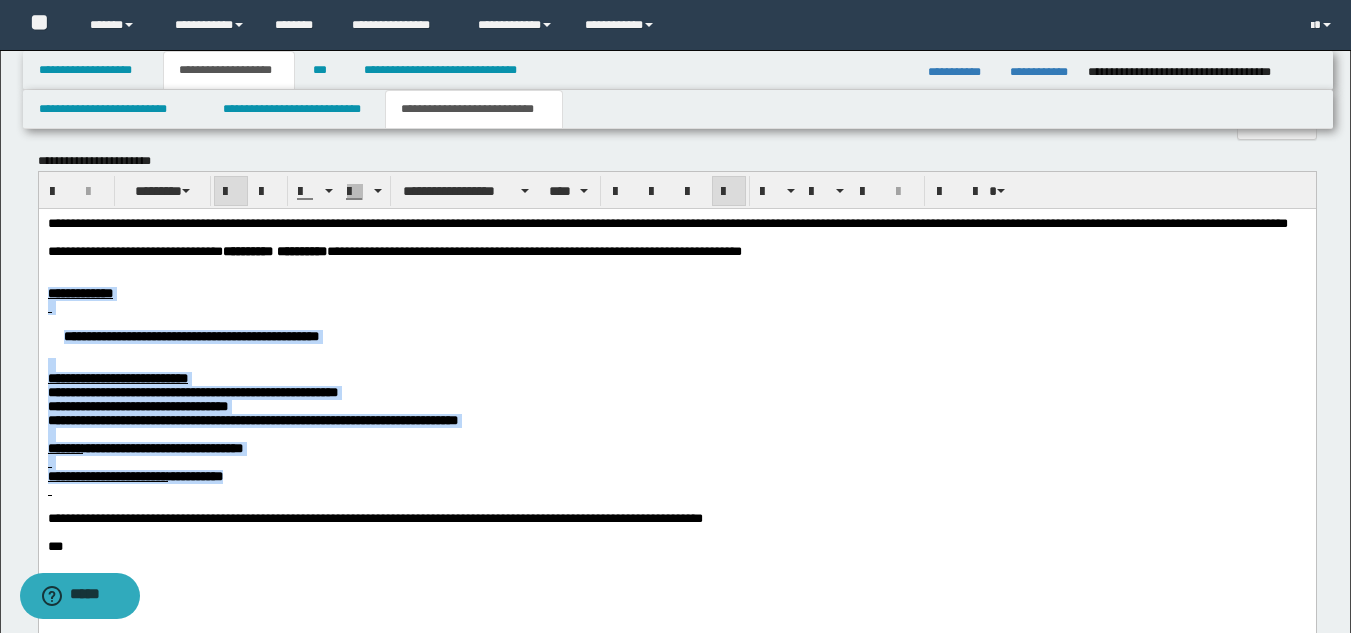 drag, startPoint x: 97, startPoint y: 422, endPoint x: 82, endPoint y: 392, distance: 33.54102 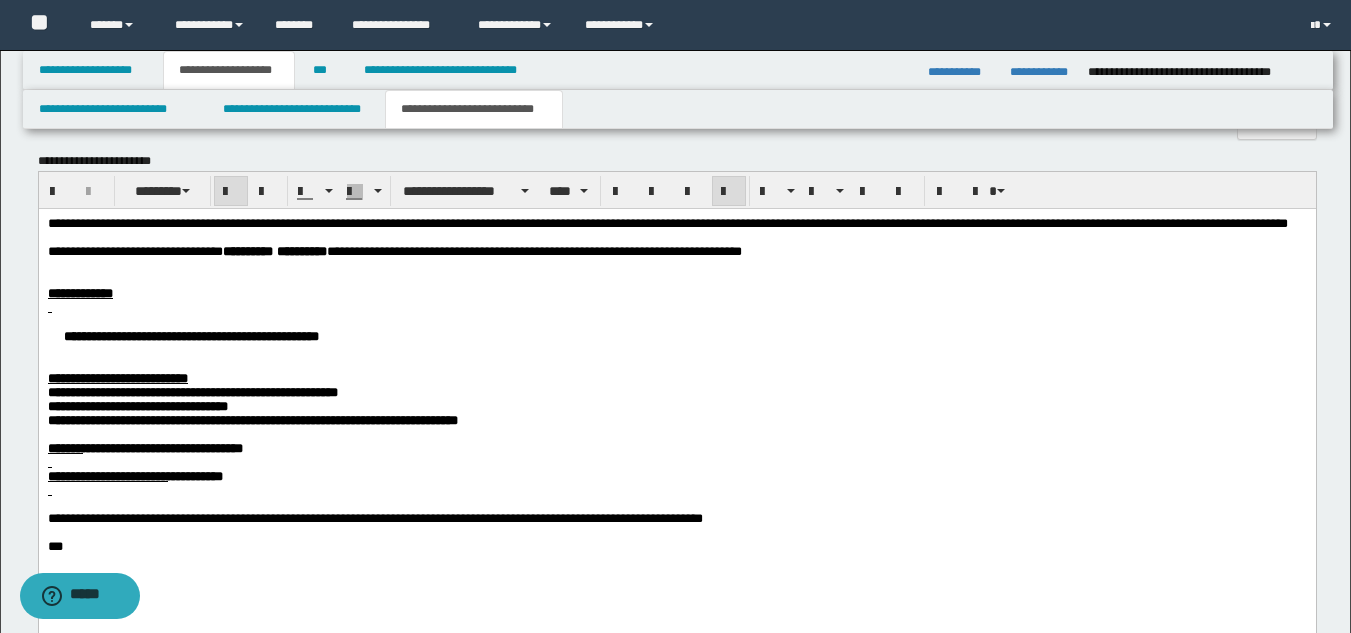 click on "**********" at bounding box center [676, 409] 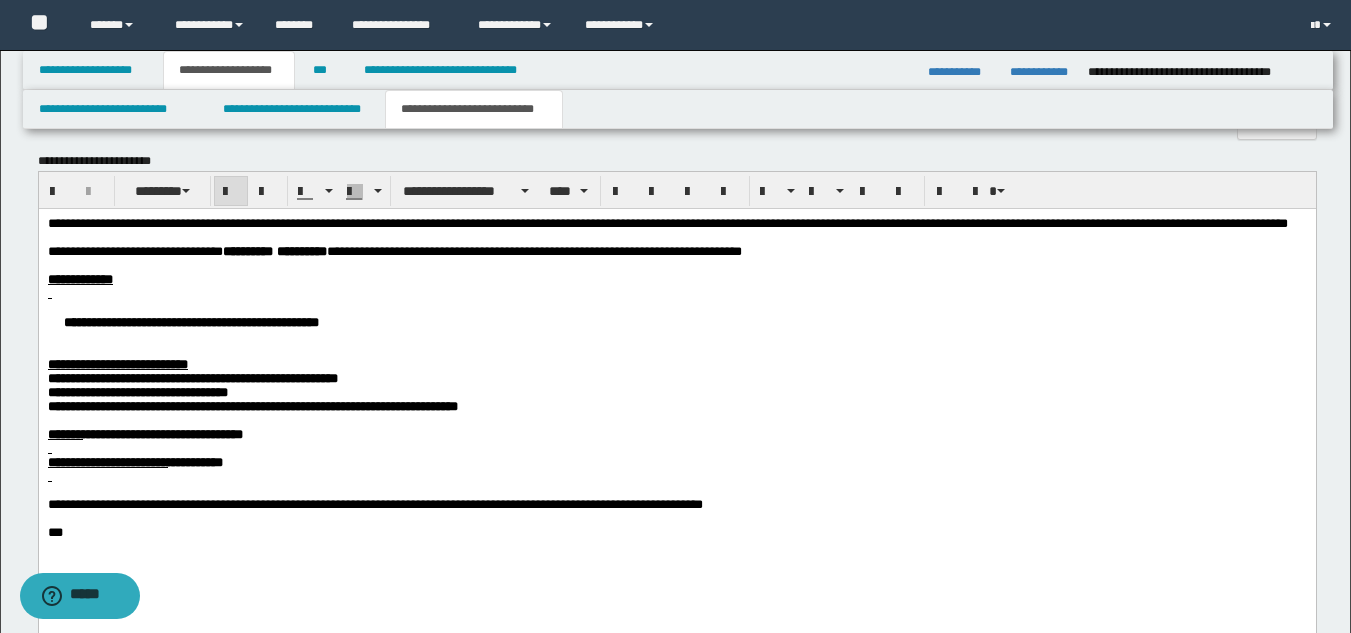 click on "**********" at bounding box center [676, 321] 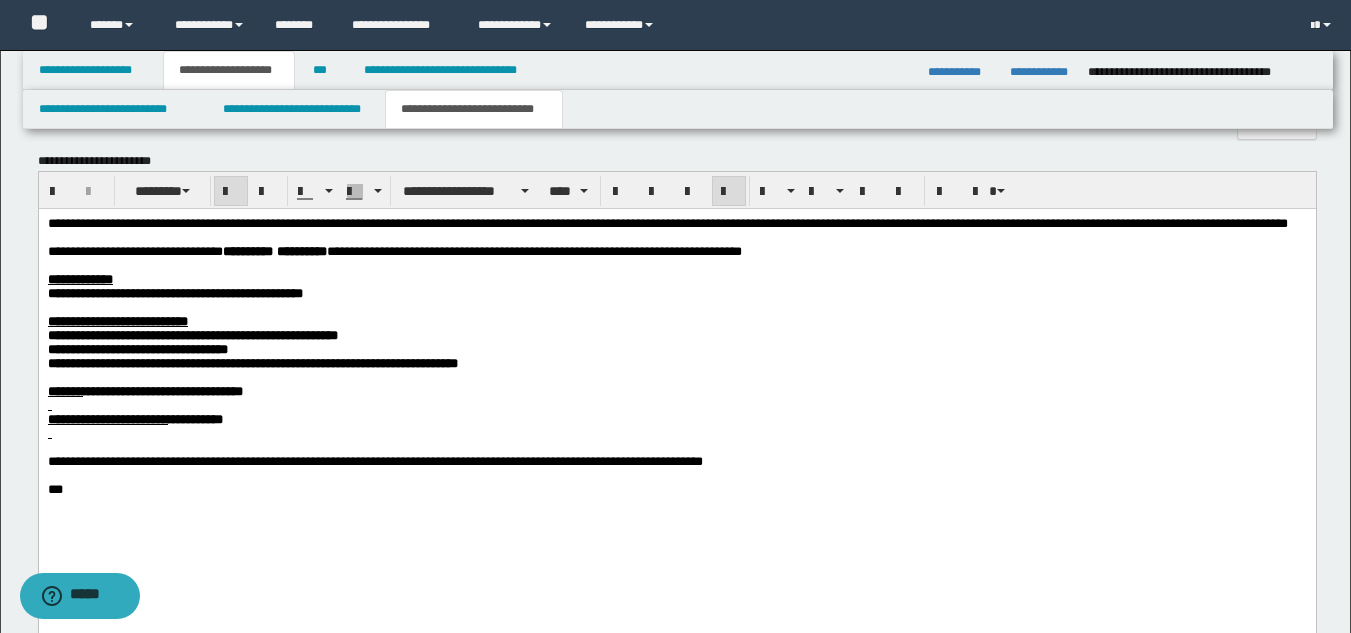 click on "**********" at bounding box center (117, 320) 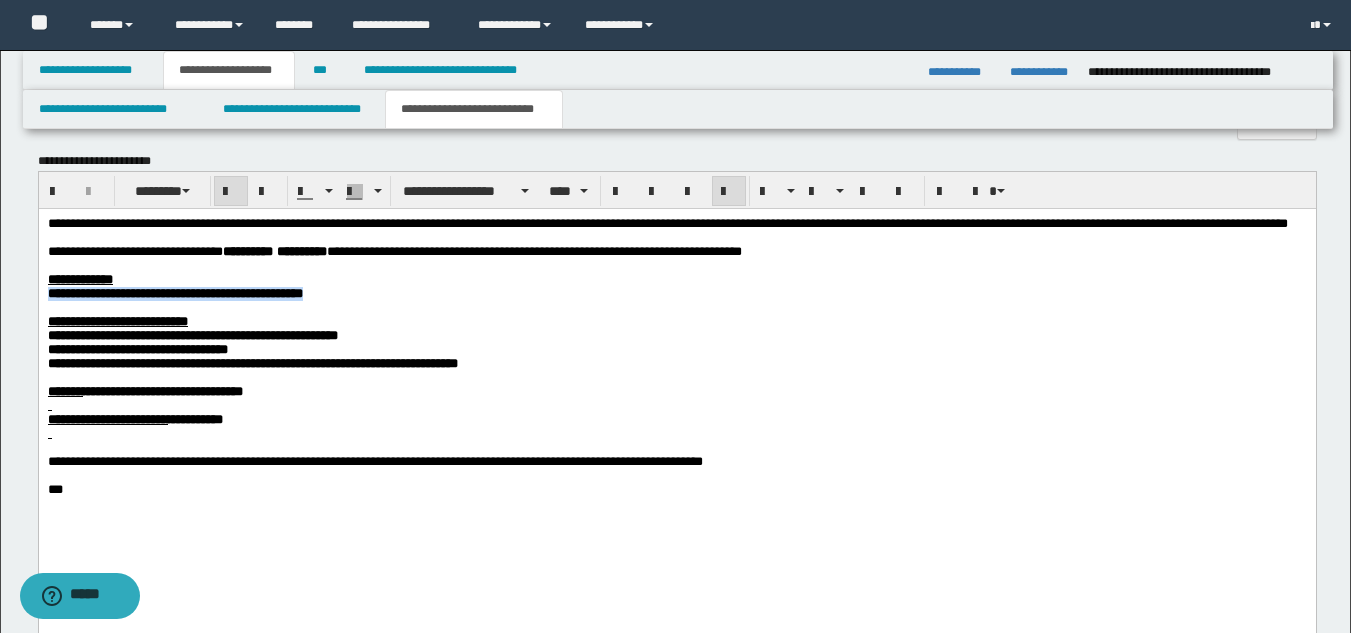 drag, startPoint x: 443, startPoint y: 324, endPoint x: 24, endPoint y: 324, distance: 419 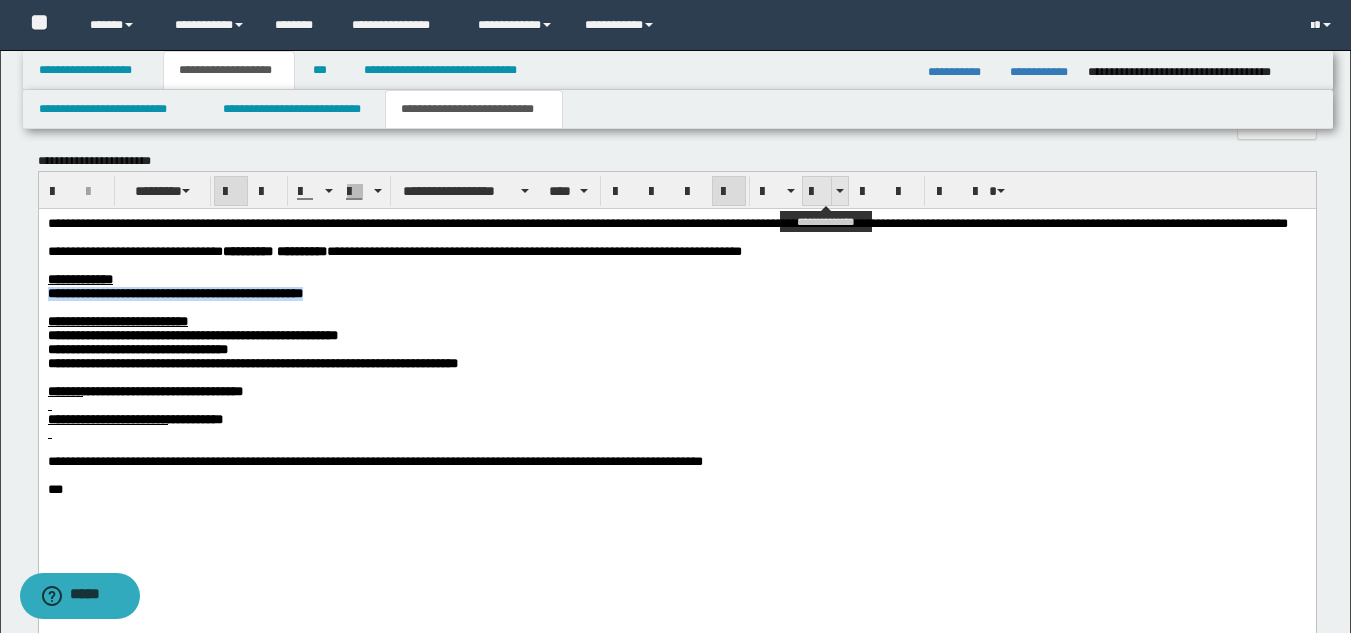 click at bounding box center (817, 192) 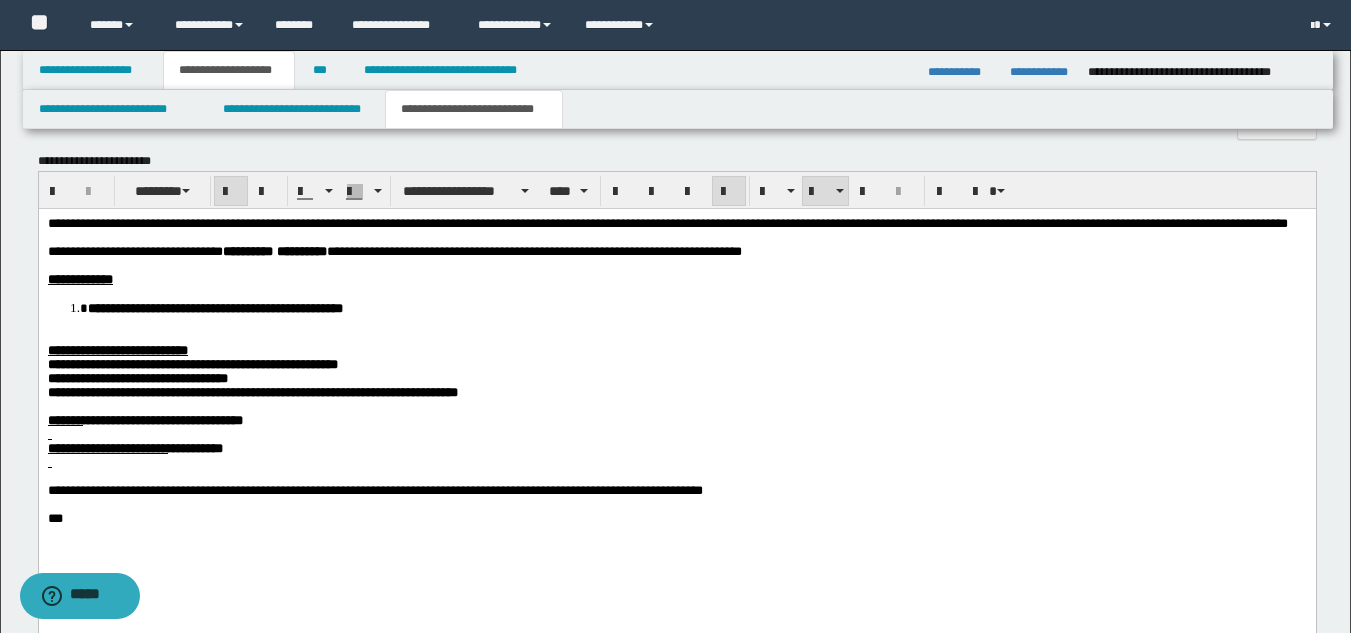 click on "**********" at bounding box center [117, 349] 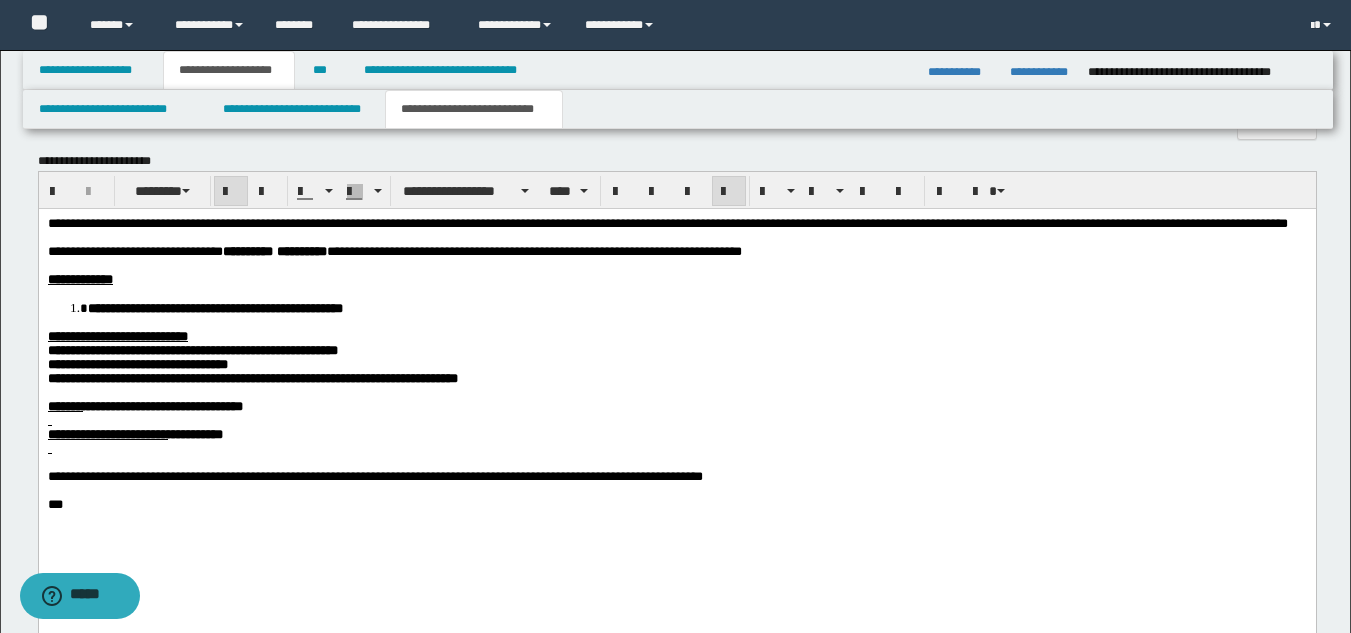 click on "**********" at bounding box center [192, 349] 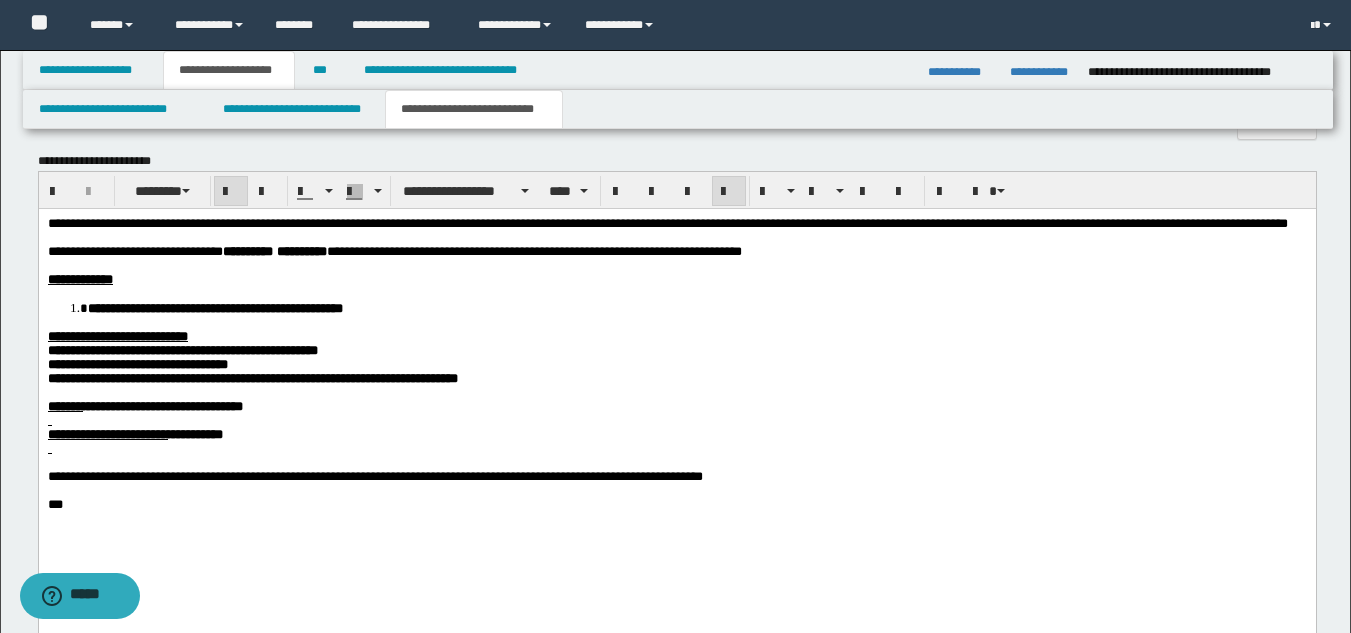 click on "**********" at bounding box center (137, 363) 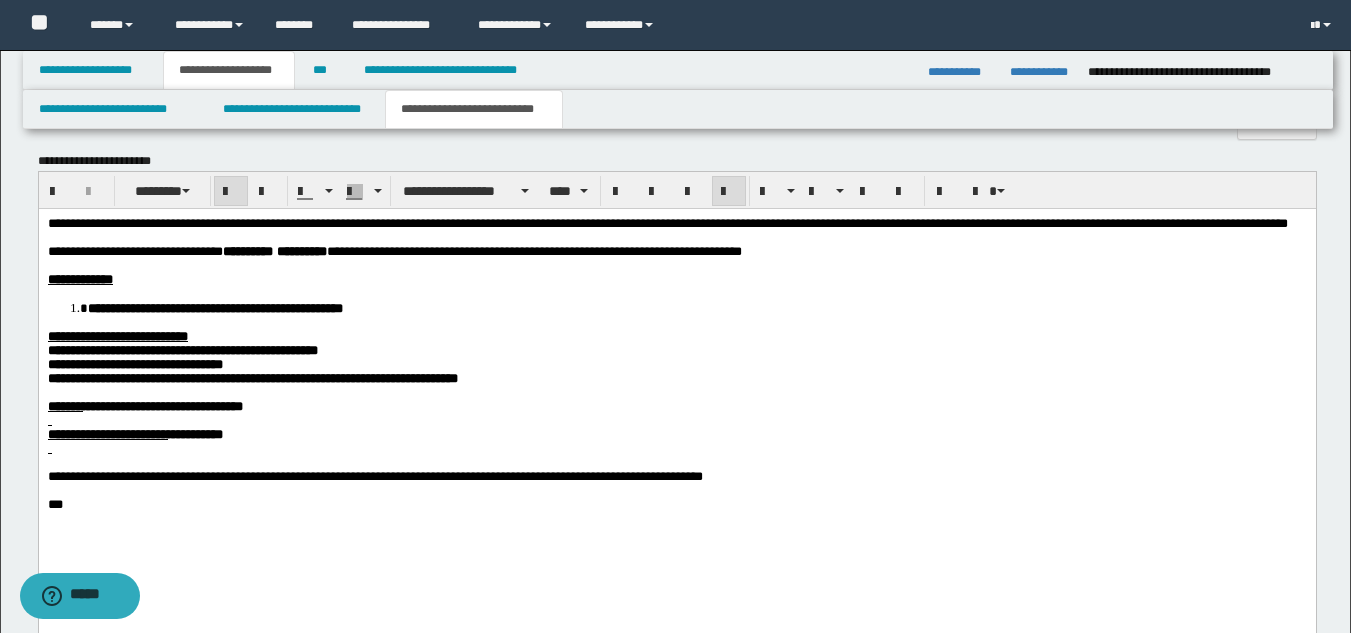 click on "**********" at bounding box center [252, 377] 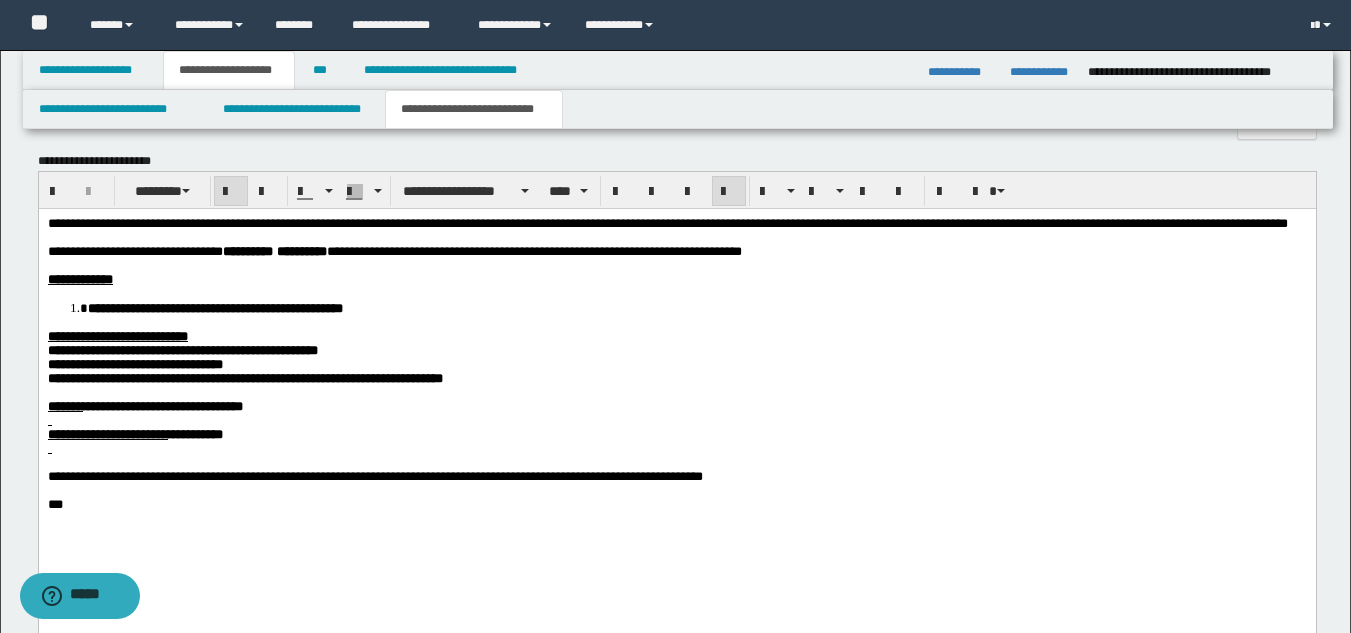 click on "**********" at bounding box center (107, 433) 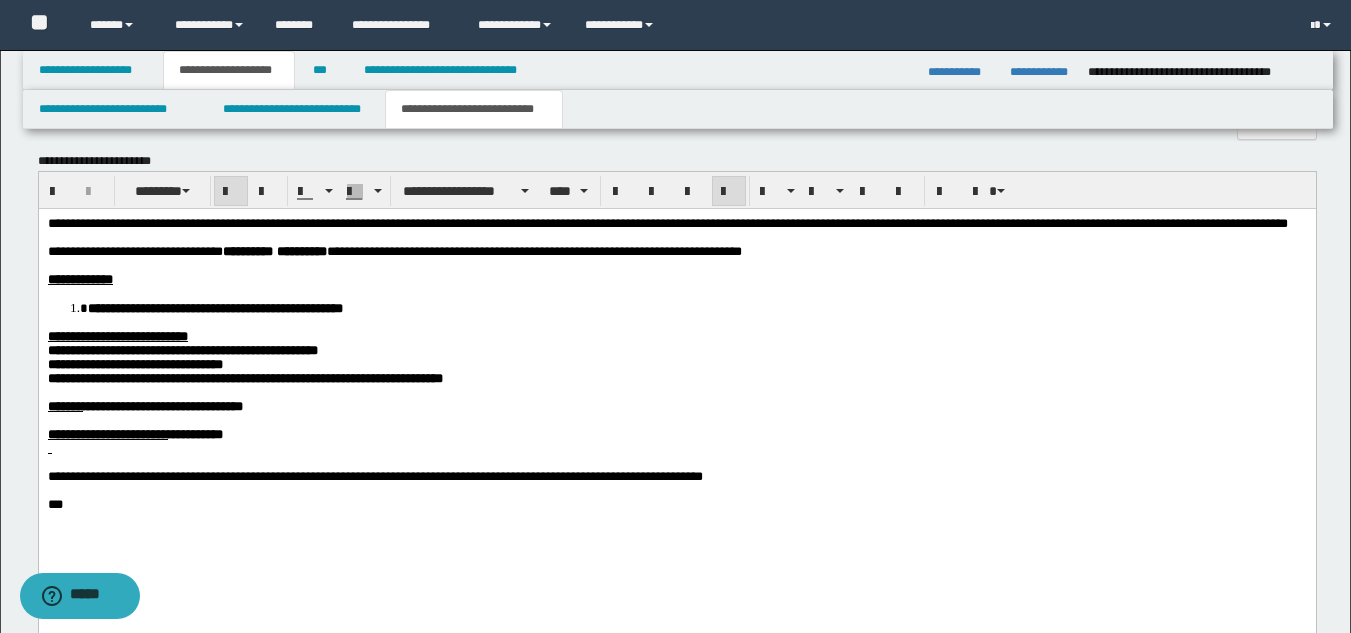click at bounding box center [676, 462] 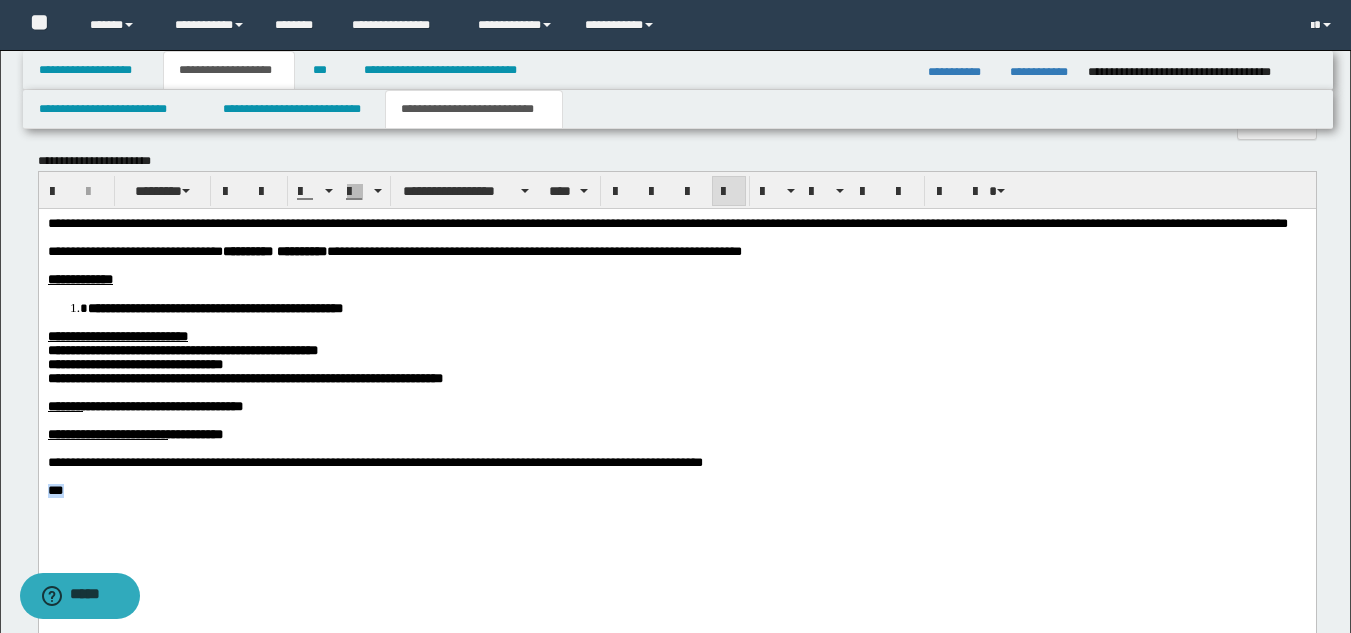 drag, startPoint x: 84, startPoint y: 534, endPoint x: 71, endPoint y: 744, distance: 210.402 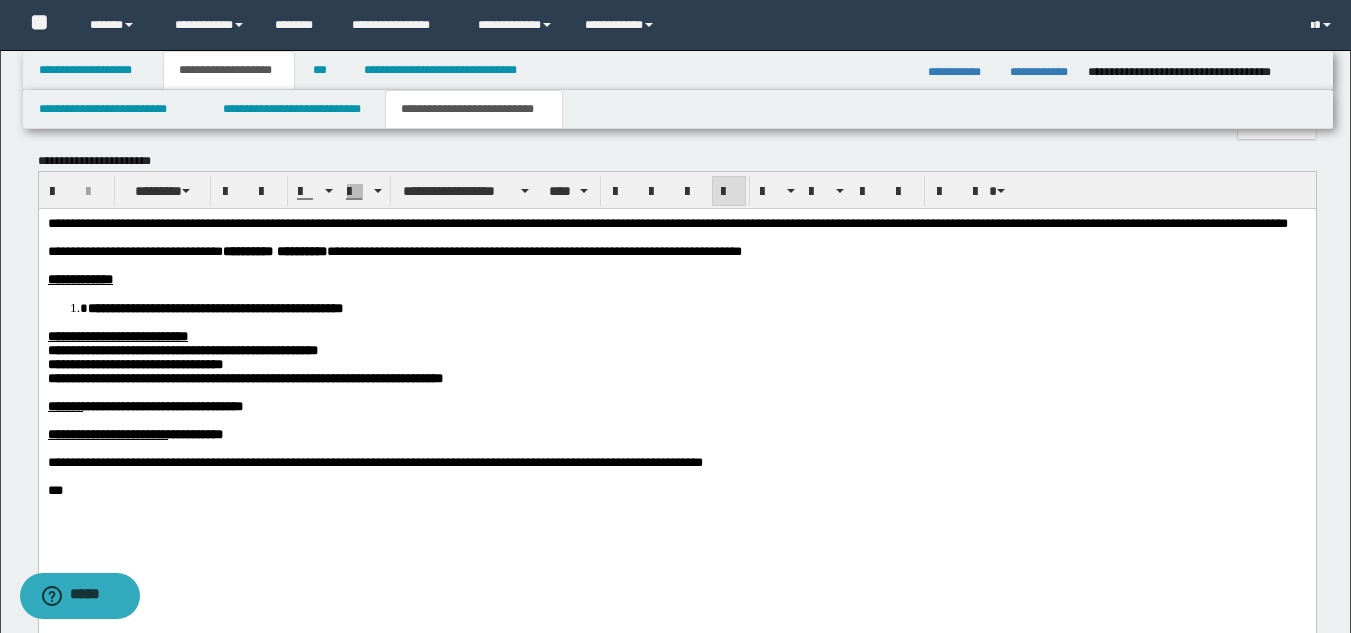 click on "***" at bounding box center (676, 490) 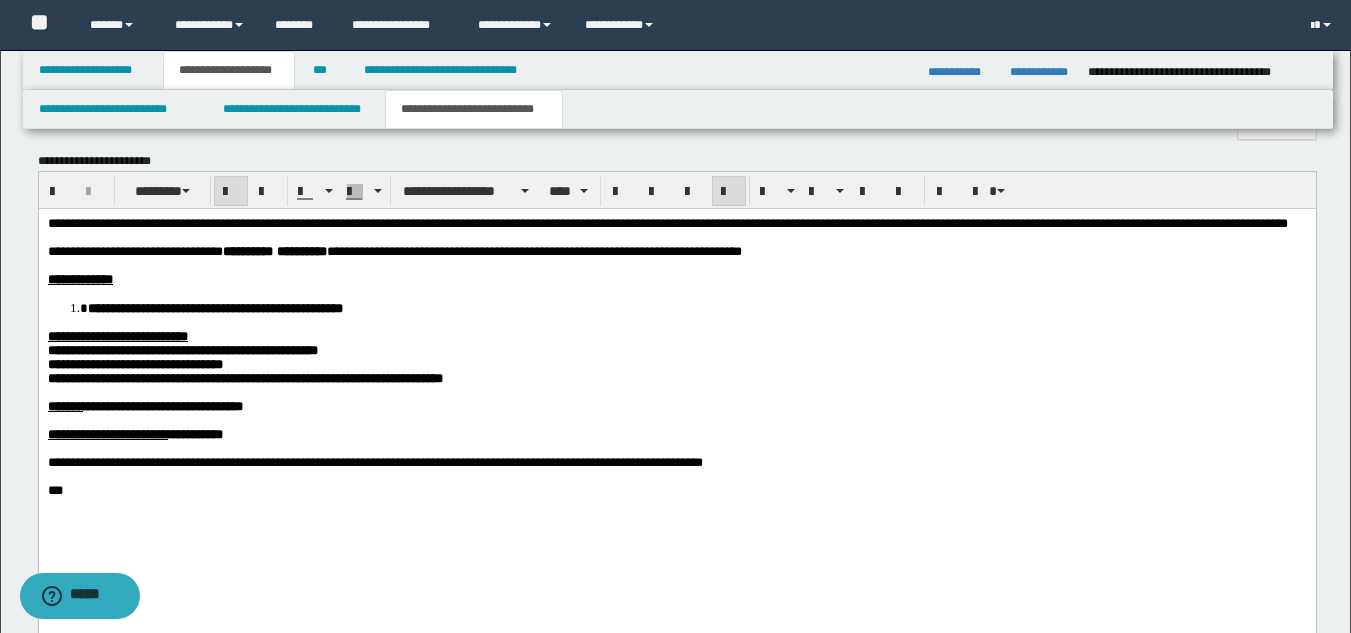 drag, startPoint x: 174, startPoint y: 253, endPoint x: 98, endPoint y: 250, distance: 76.05919 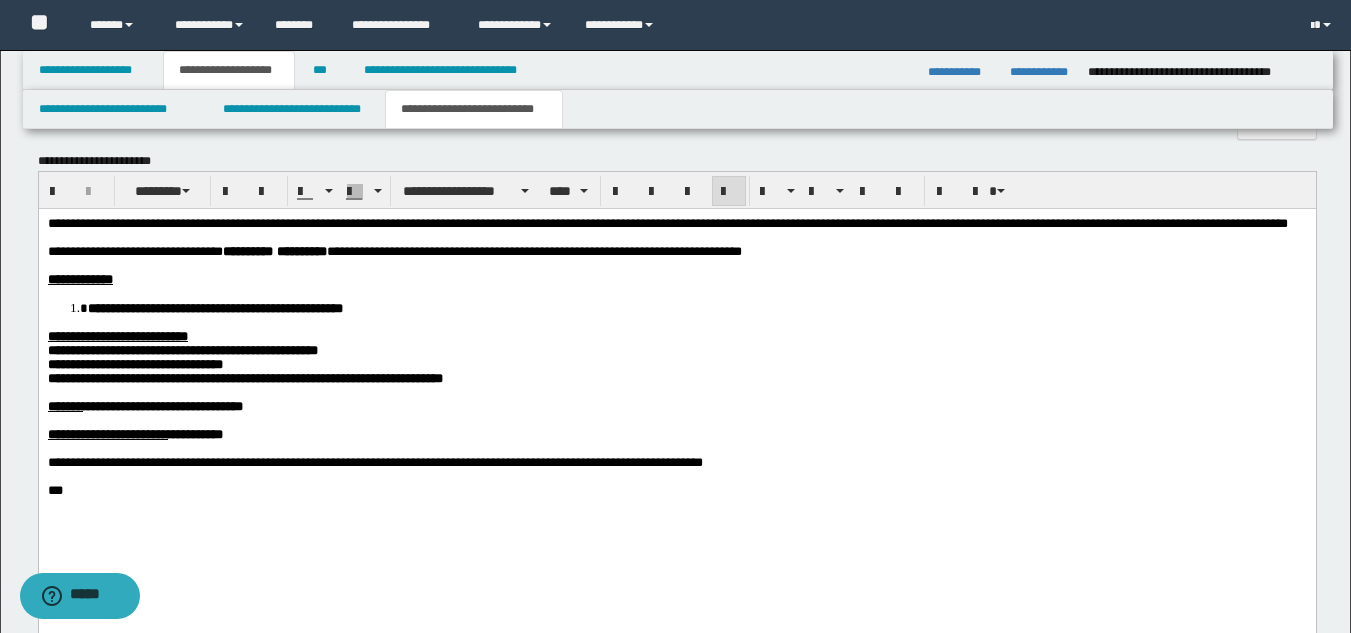 click on "**********" at bounding box center [676, 381] 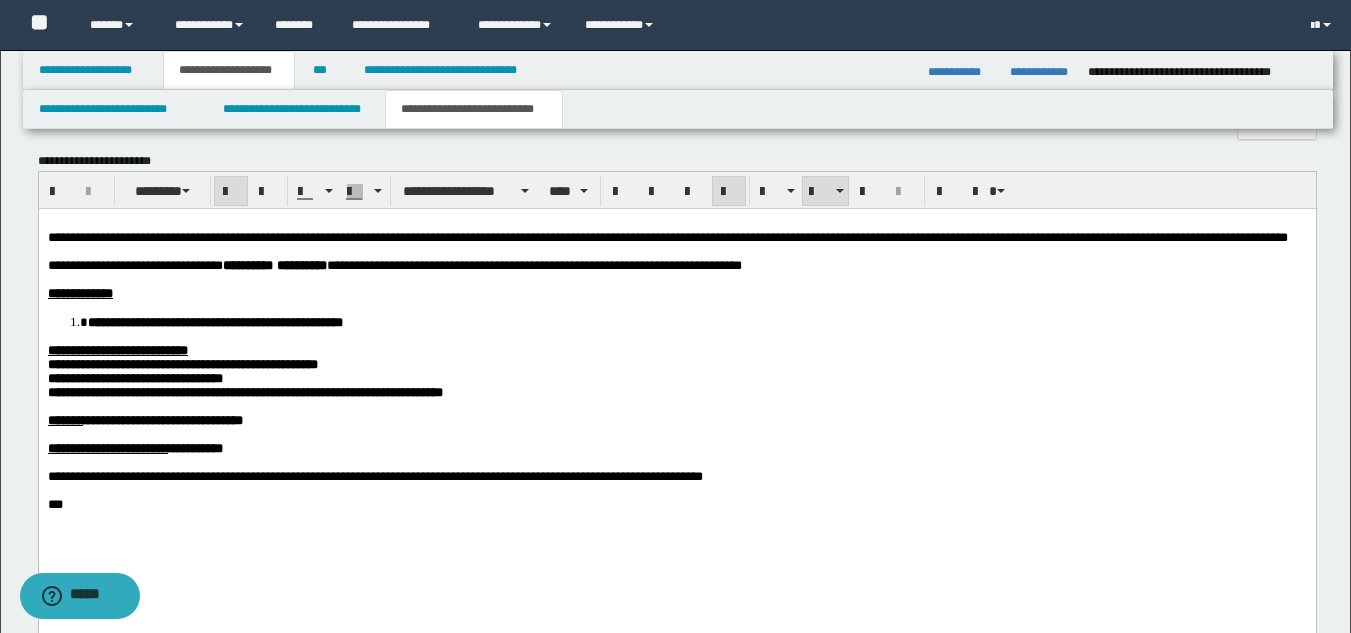 click on "**********" at bounding box center (696, 321) 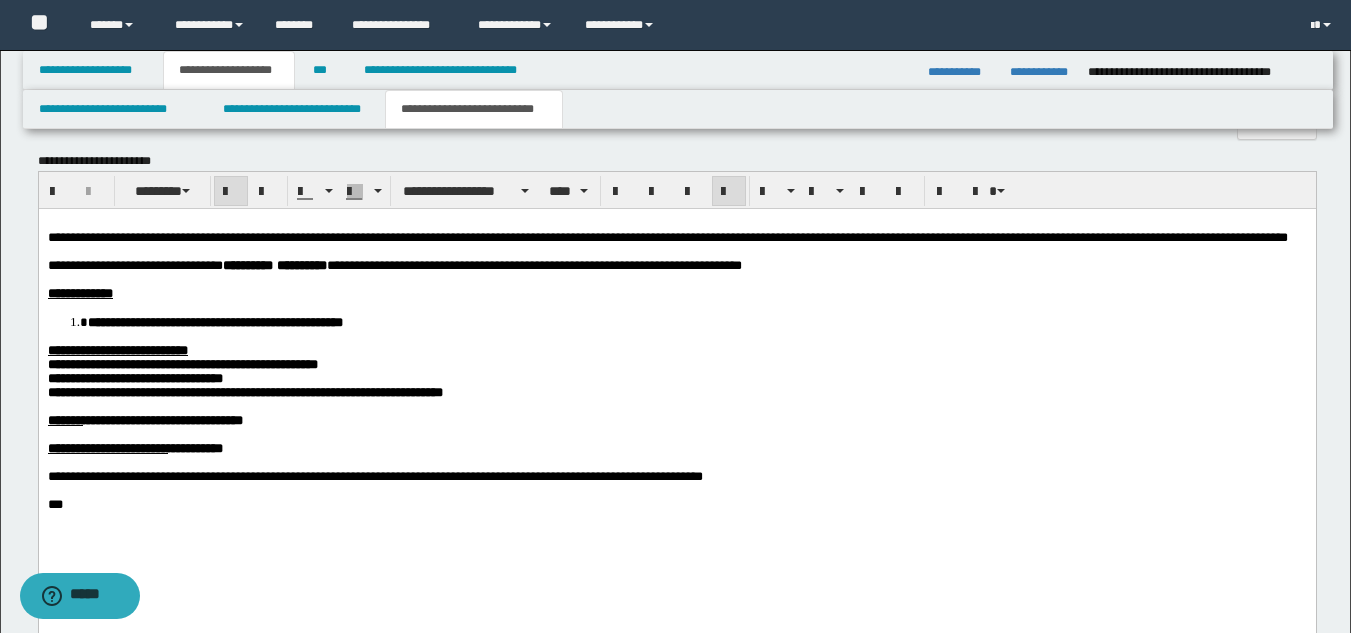 click at bounding box center (676, 406) 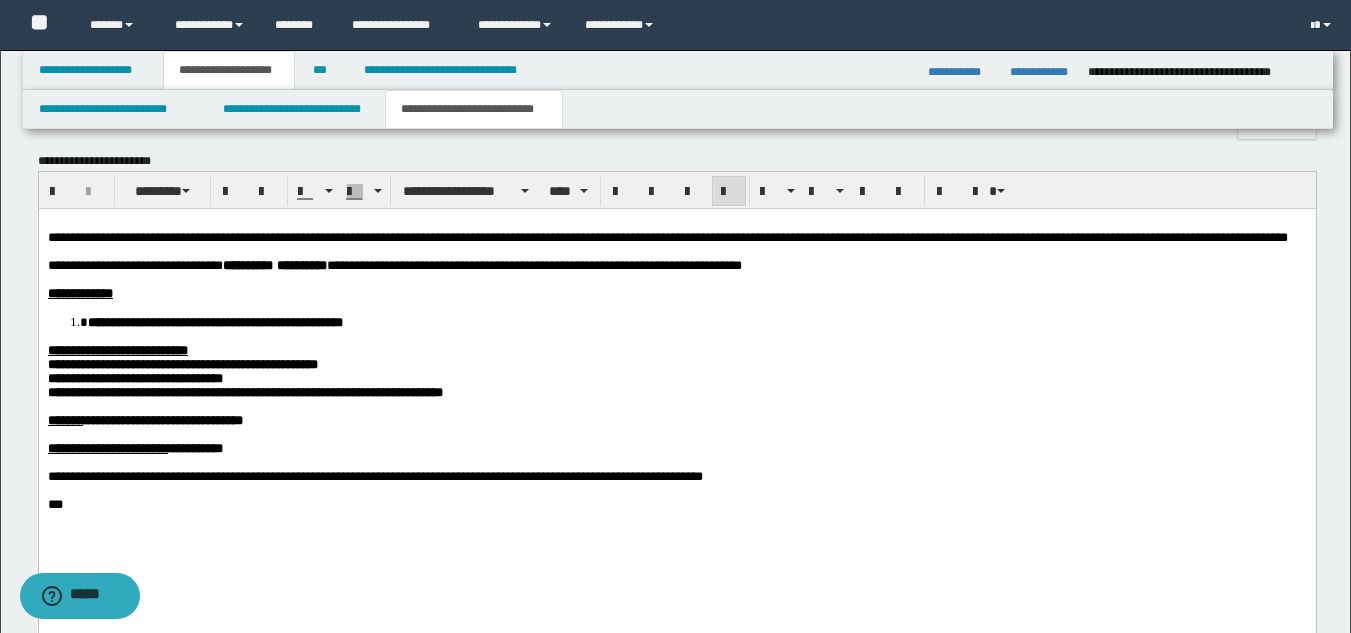 scroll, scrollTop: 1280, scrollLeft: 0, axis: vertical 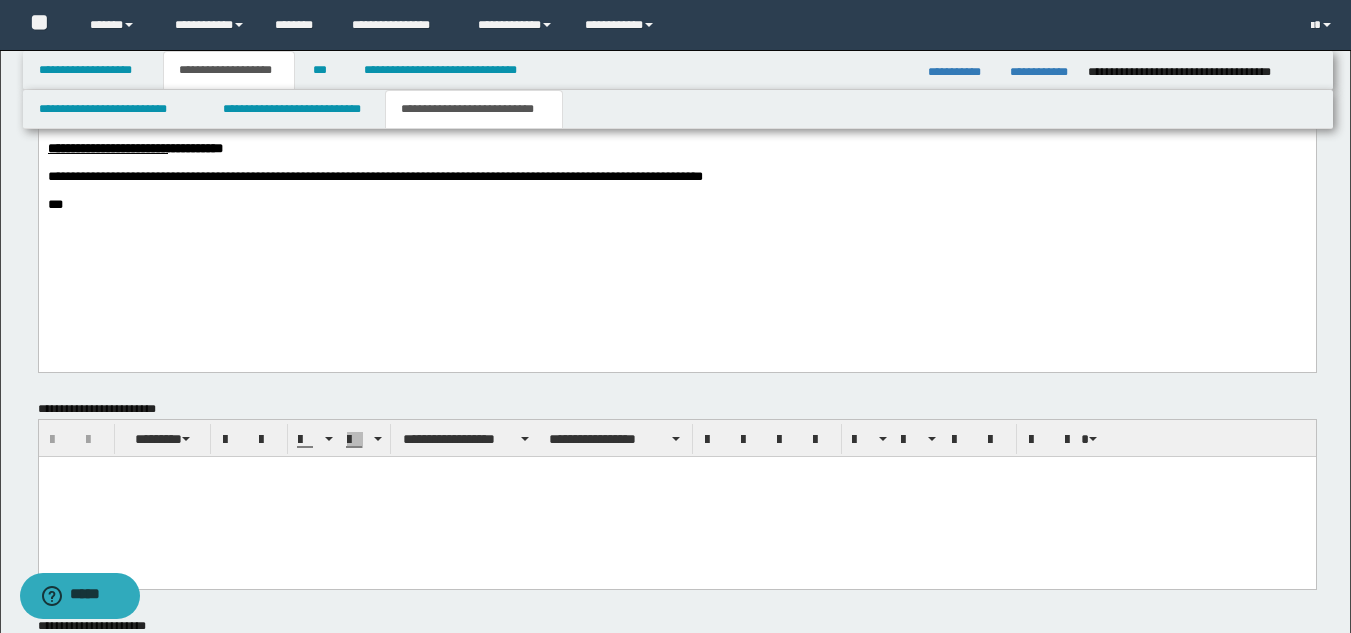 drag, startPoint x: 113, startPoint y: 329, endPoint x: 124, endPoint y: 321, distance: 13.601471 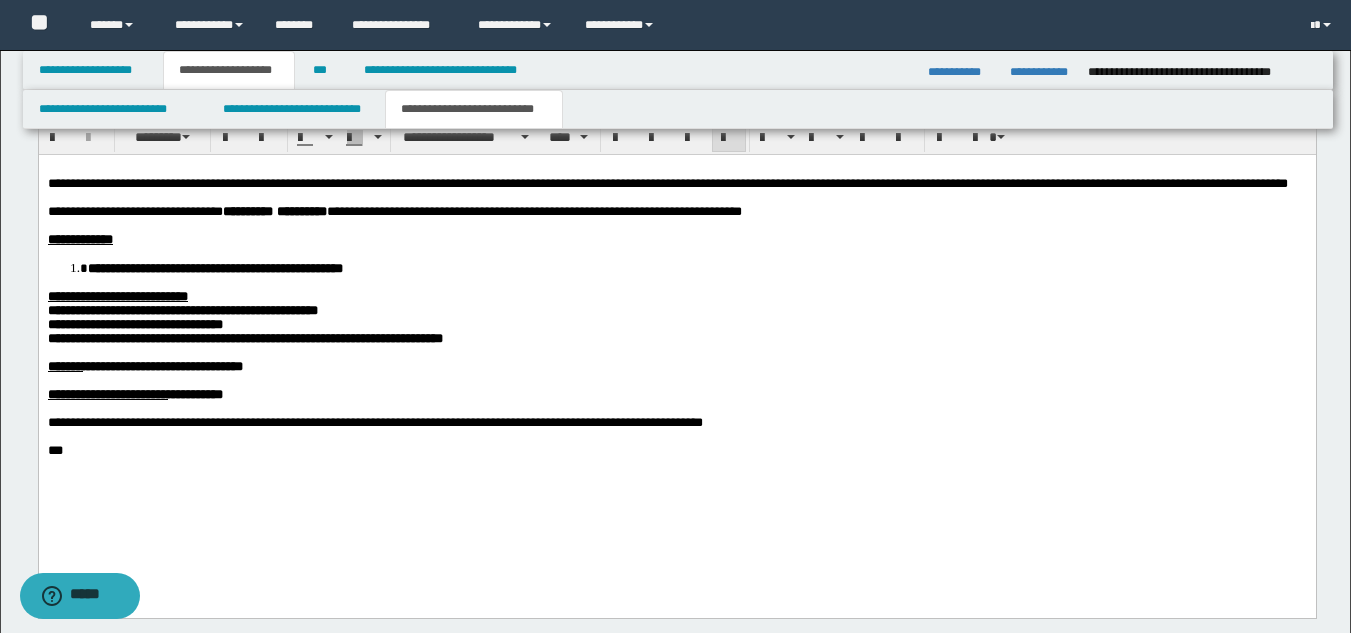scroll, scrollTop: 980, scrollLeft: 0, axis: vertical 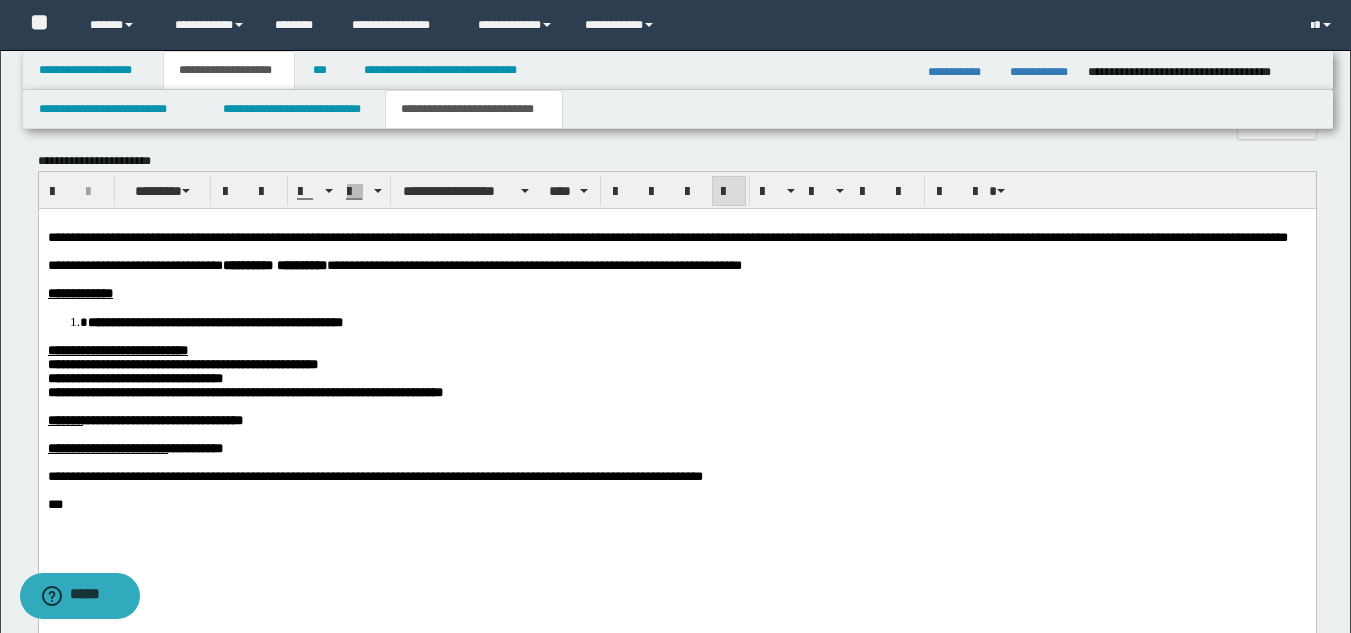 click on "**********" at bounding box center (676, 388) 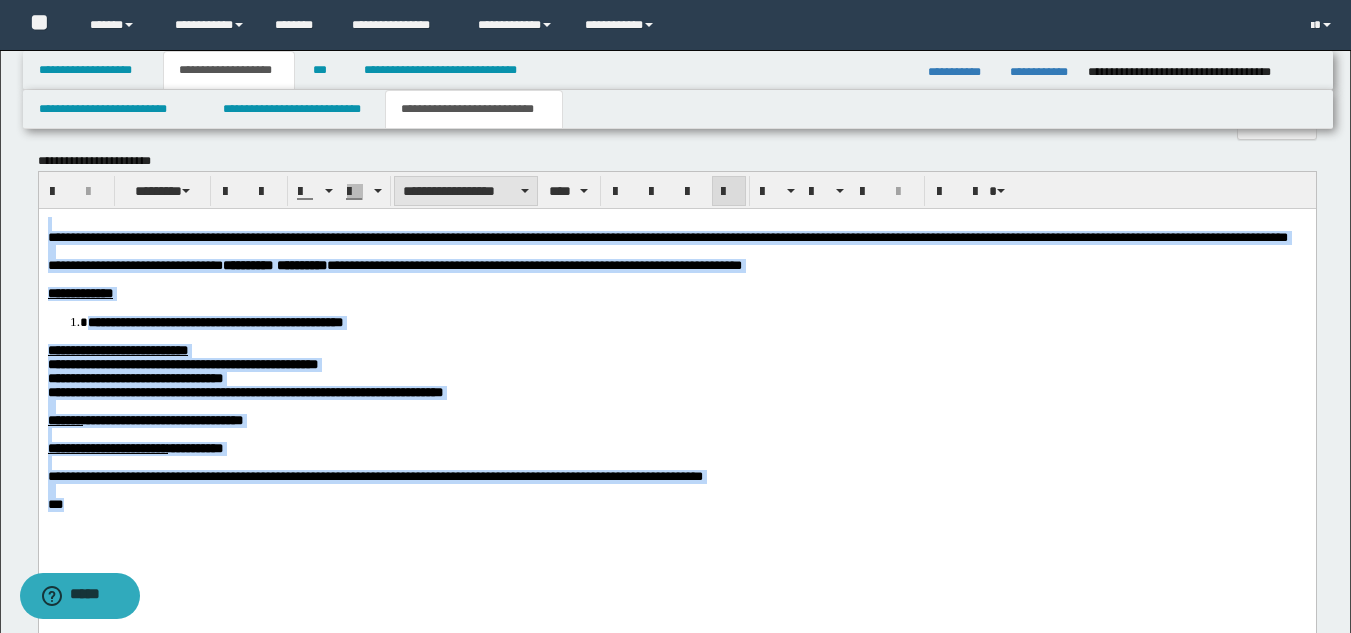 click on "**********" at bounding box center (466, 191) 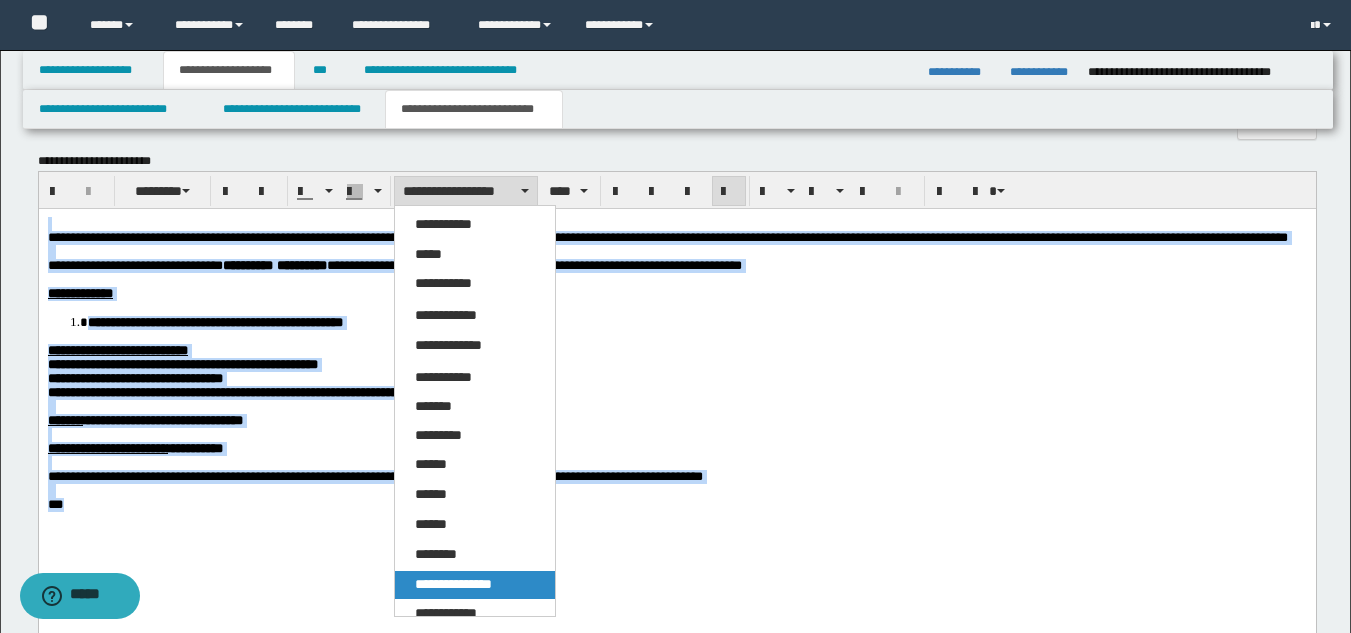 click on "**********" at bounding box center [453, 584] 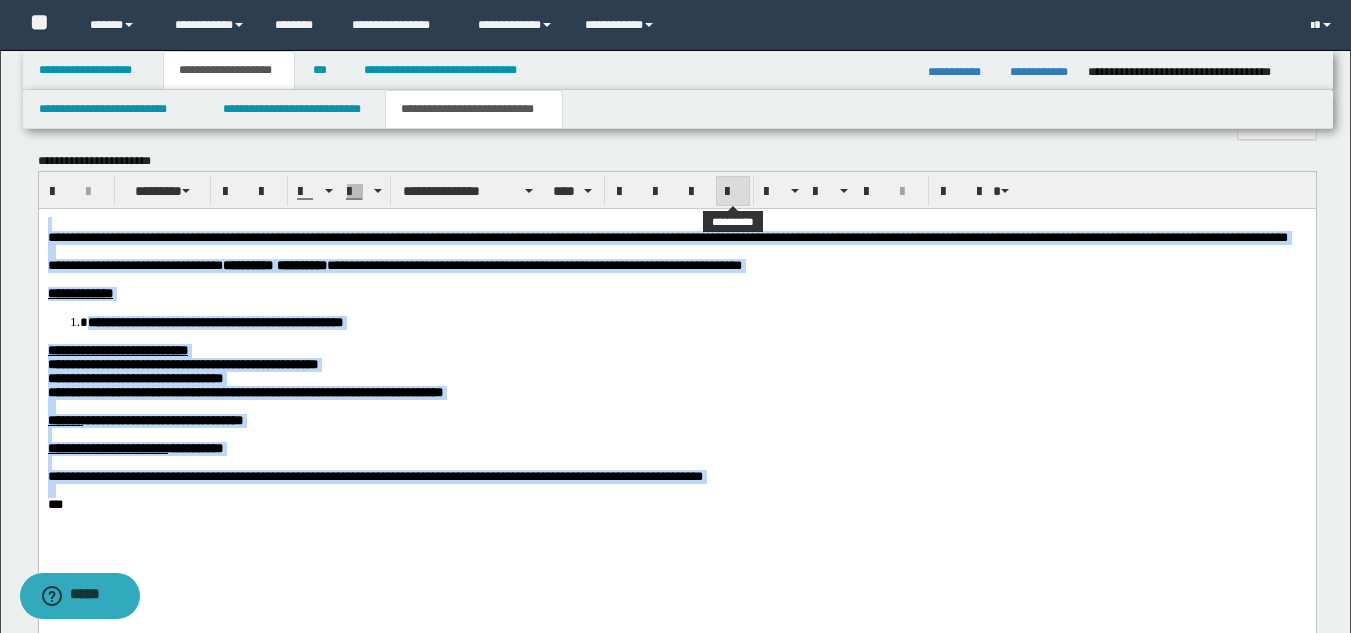click at bounding box center (733, 192) 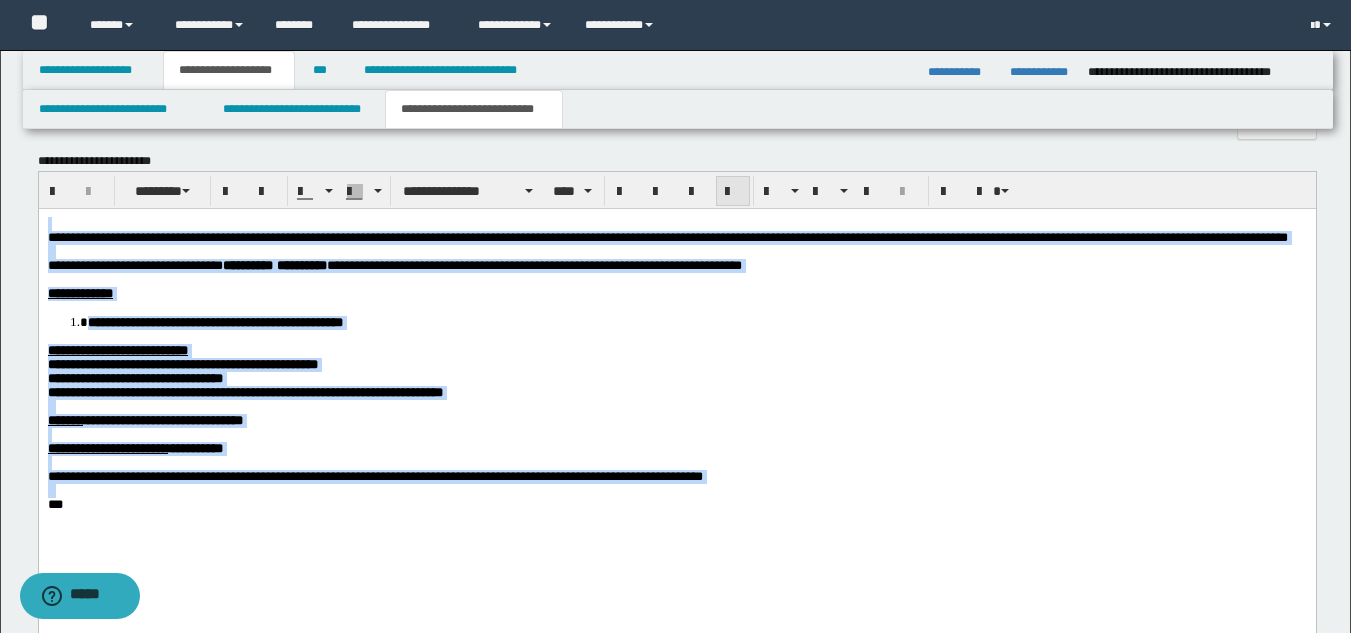 click at bounding box center (733, 192) 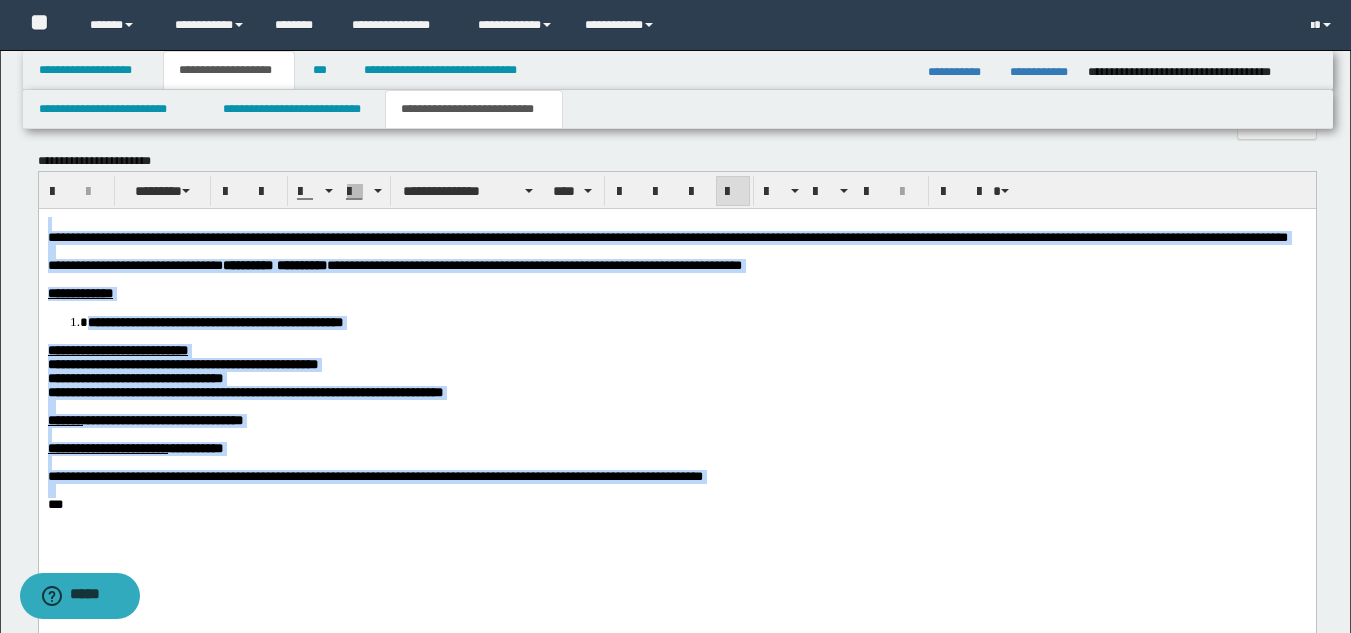 click at bounding box center (676, 251) 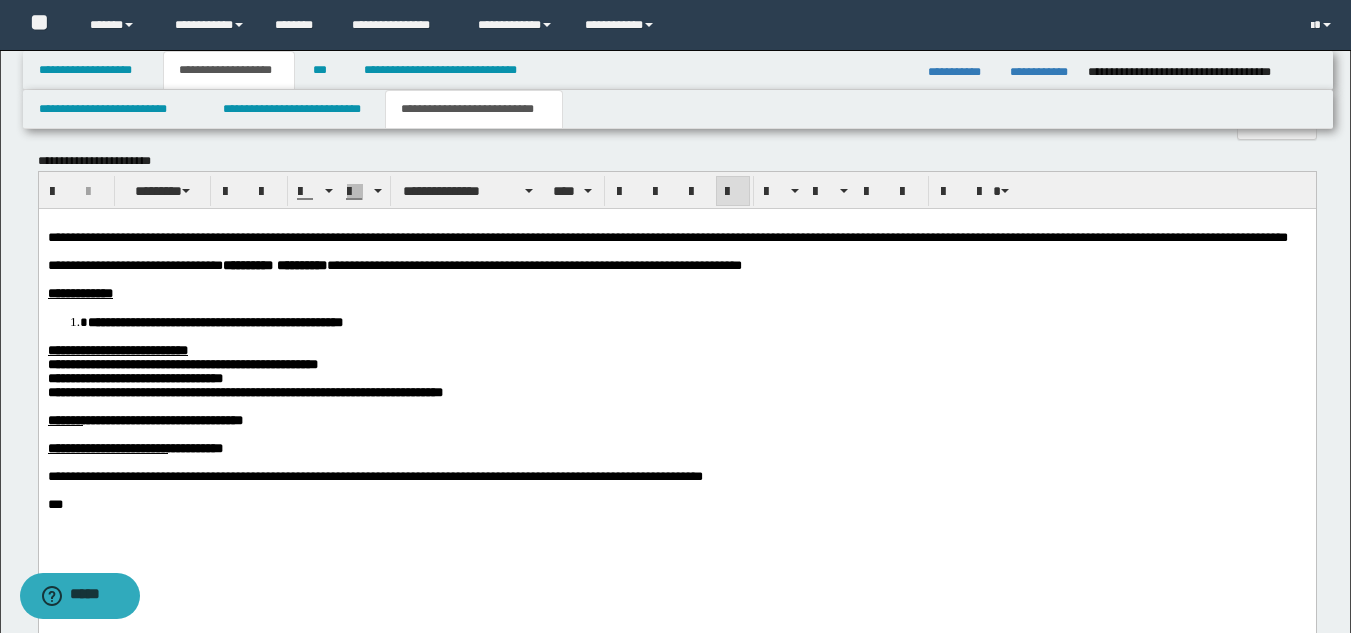 click on "**********" at bounding box center [676, 293] 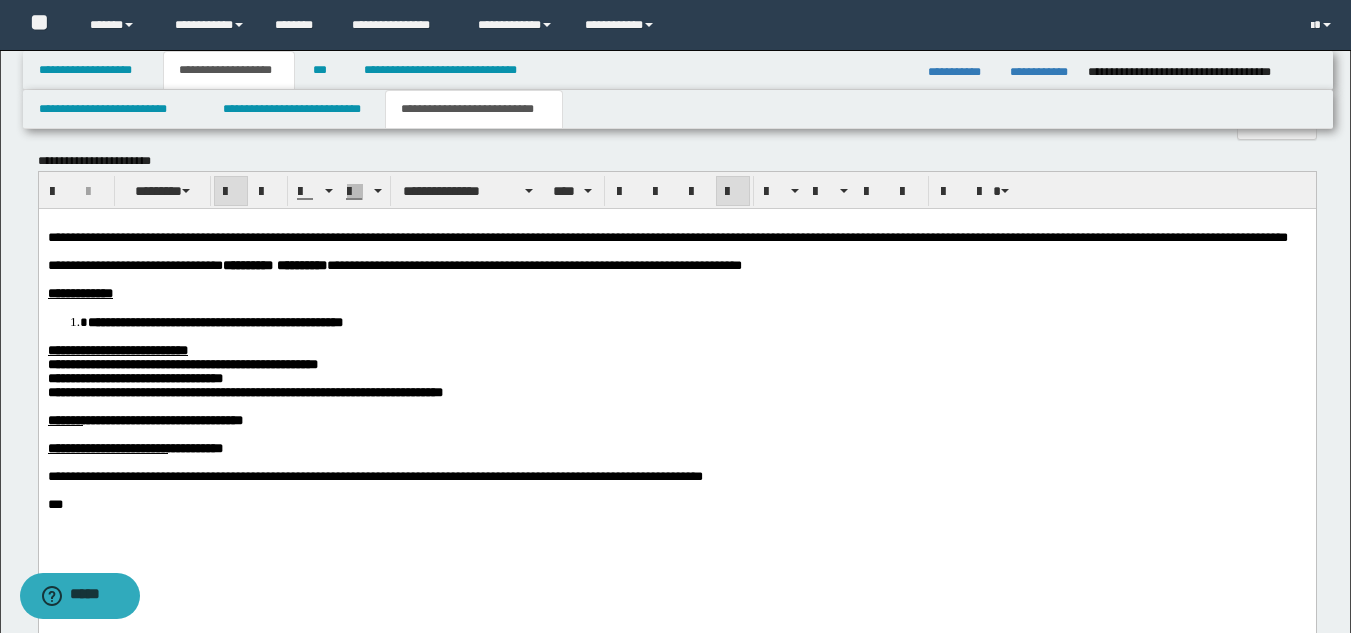 click on "**********" at bounding box center (676, 388) 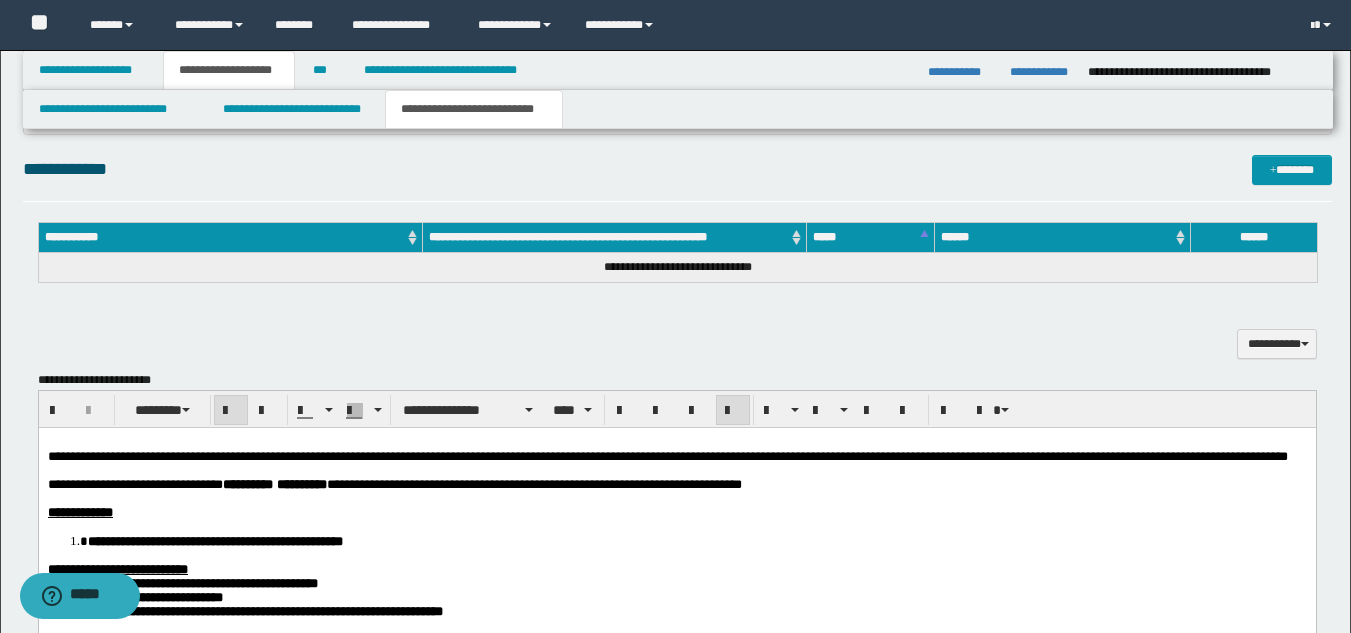 scroll, scrollTop: 680, scrollLeft: 0, axis: vertical 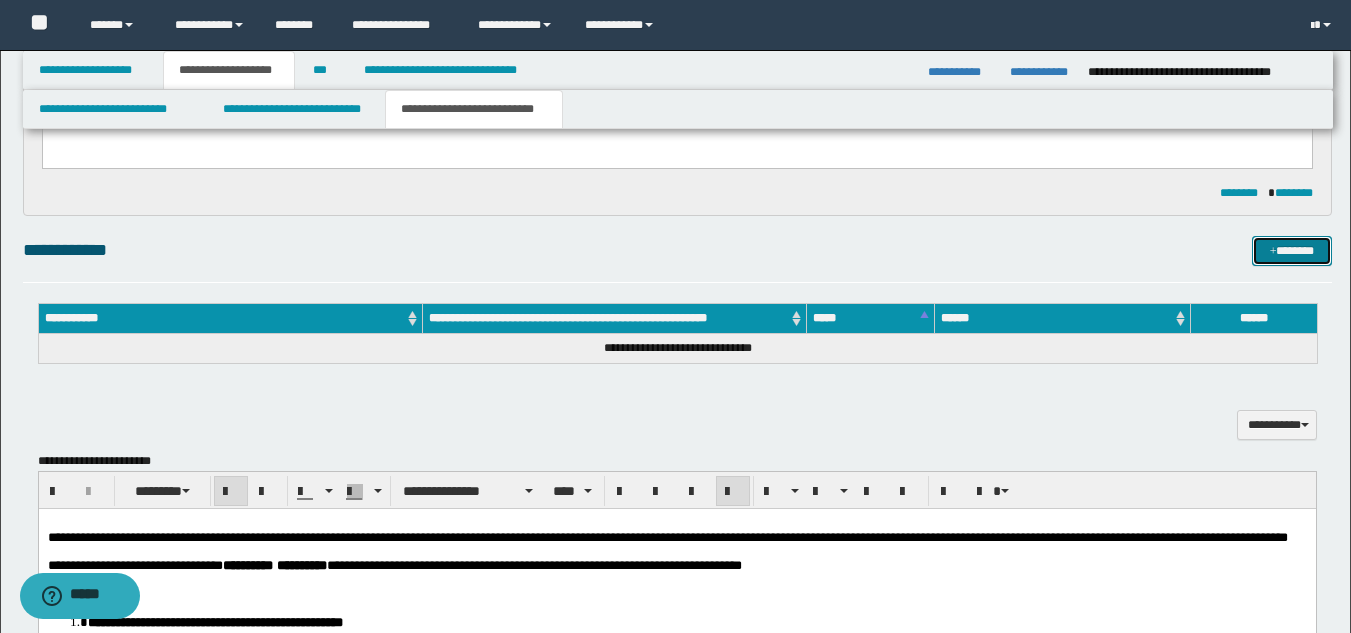 drag, startPoint x: 1294, startPoint y: 245, endPoint x: 915, endPoint y: 234, distance: 379.1596 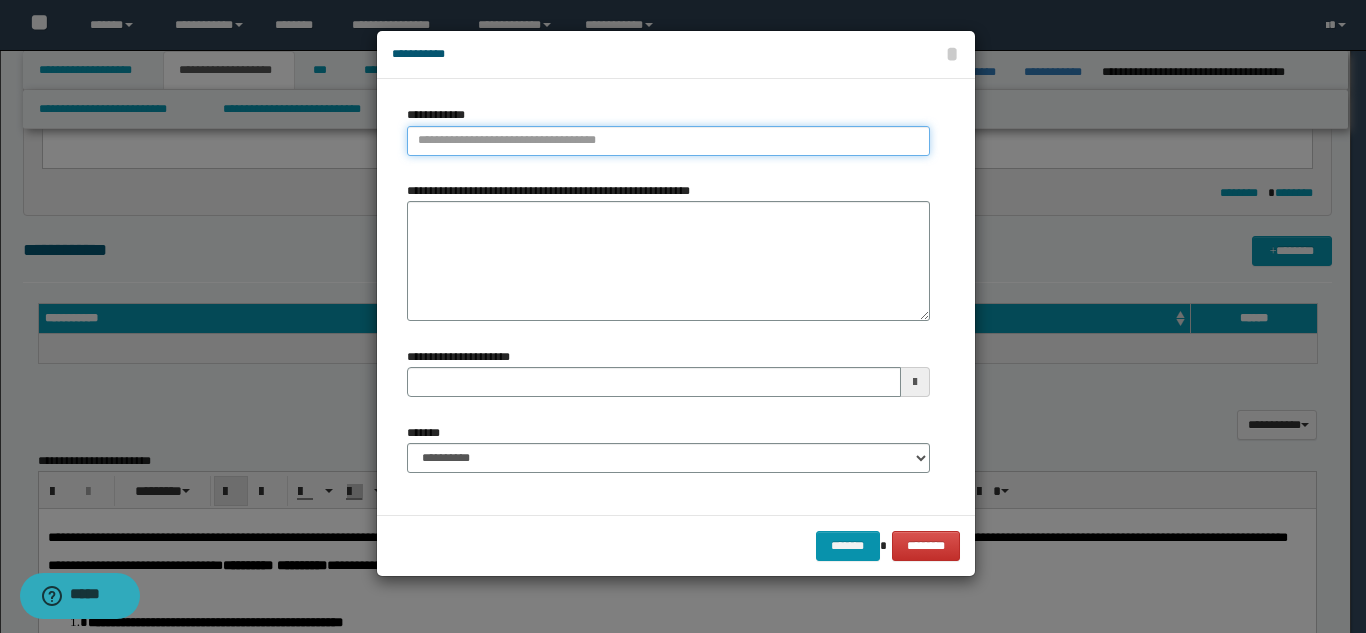 click on "**********" at bounding box center (668, 141) 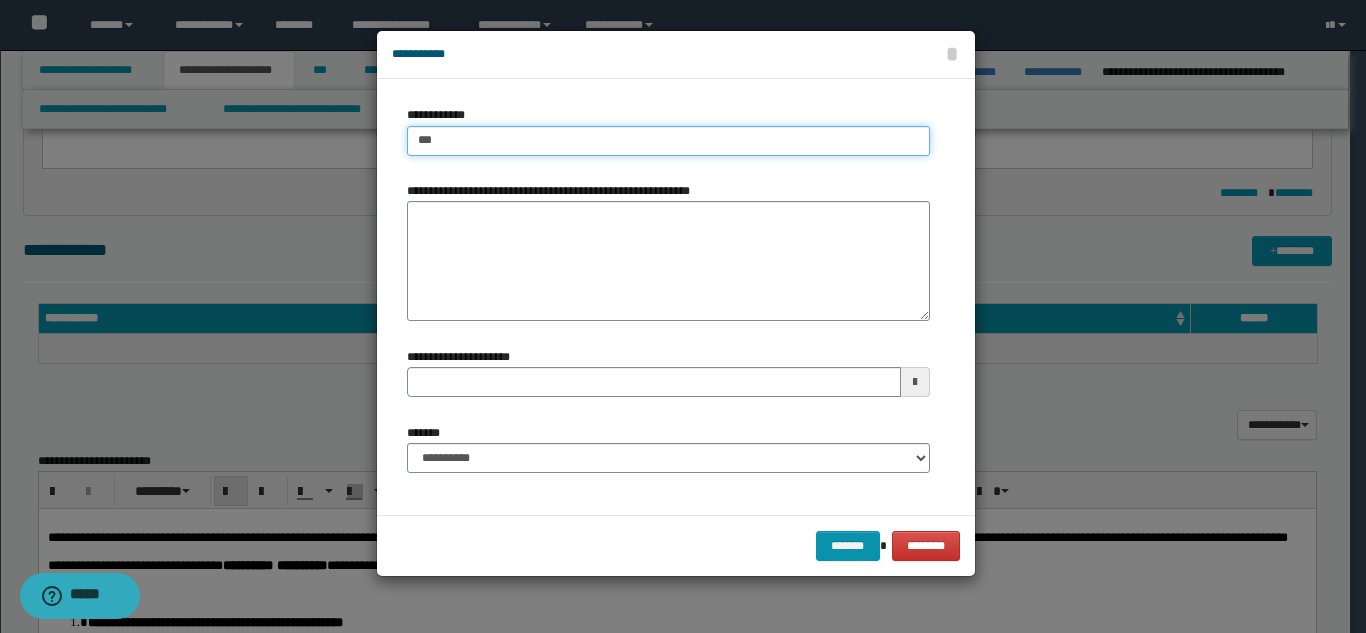 type on "****" 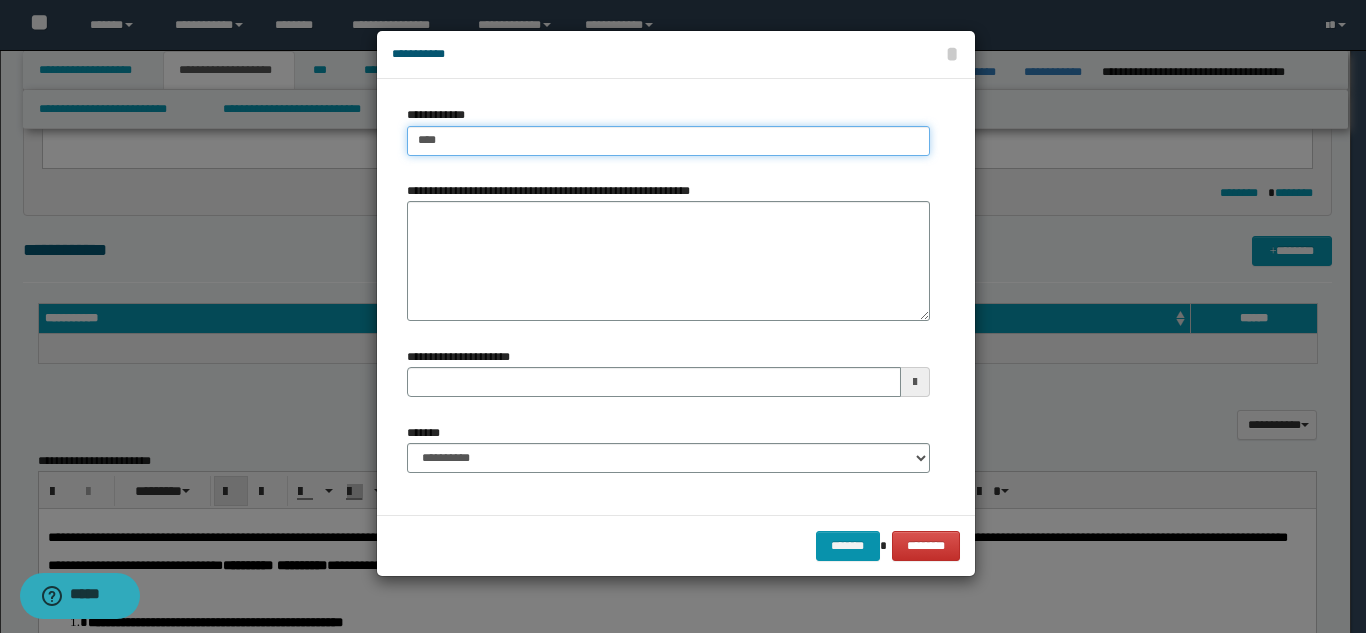 type on "****" 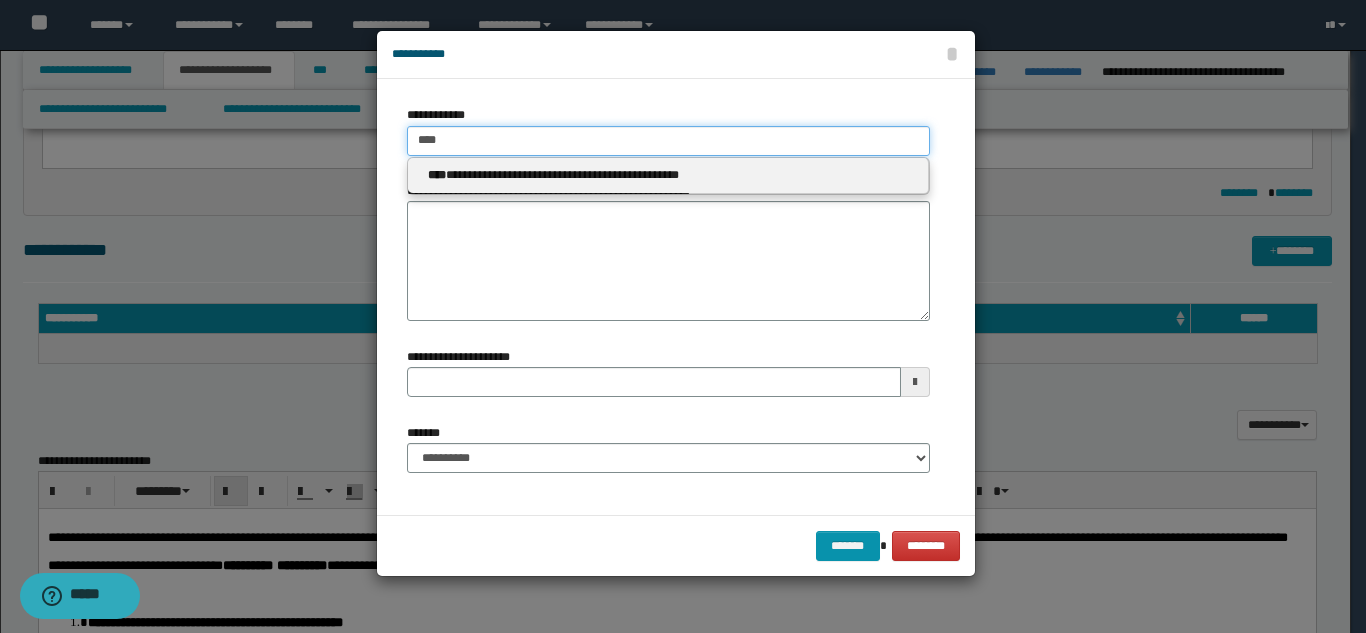 type on "****" 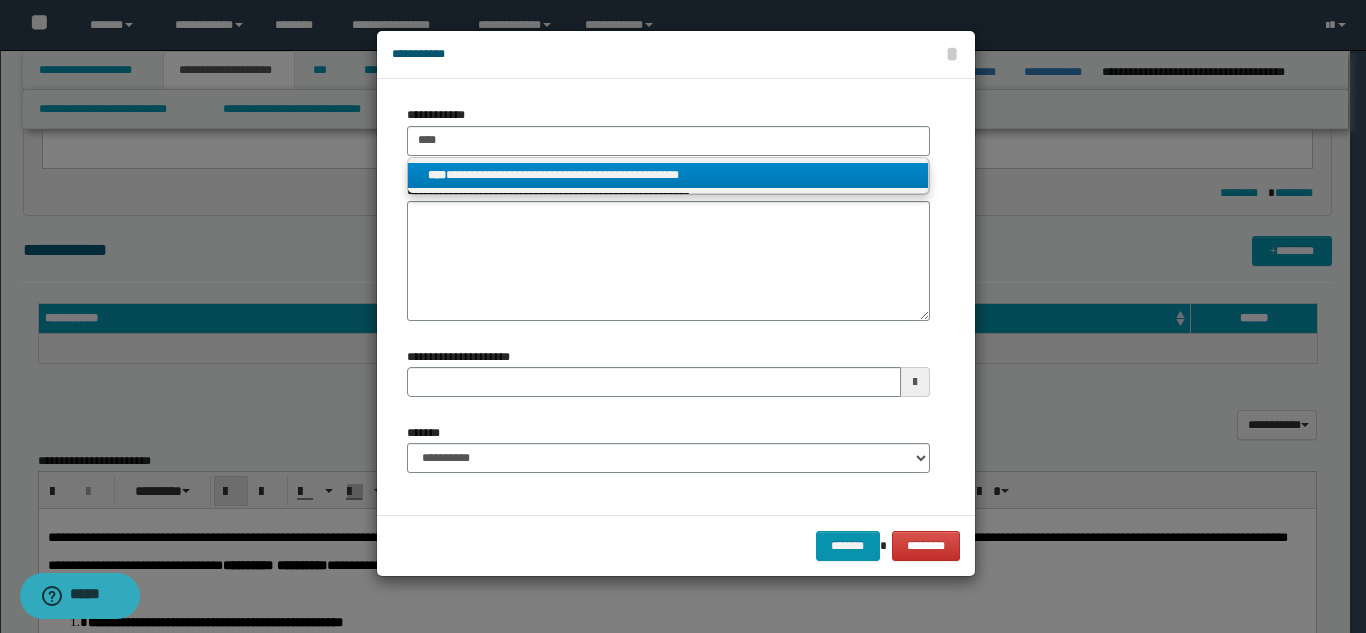 click on "**********" at bounding box center [668, 175] 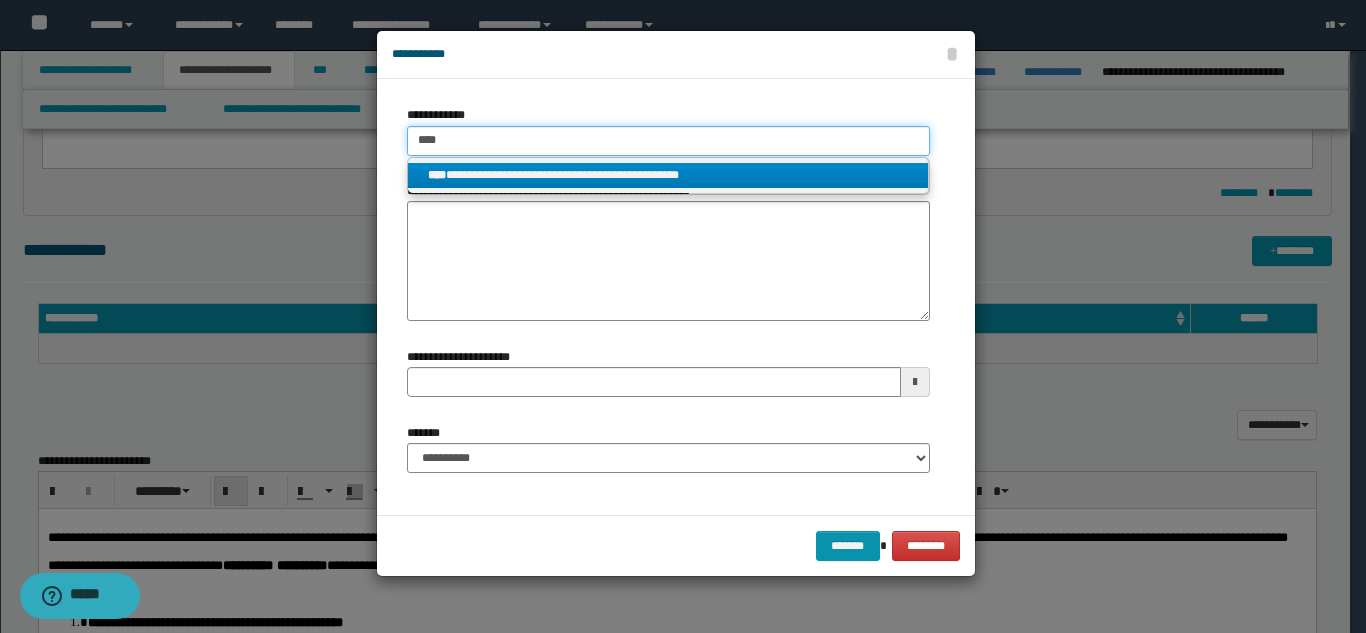 type 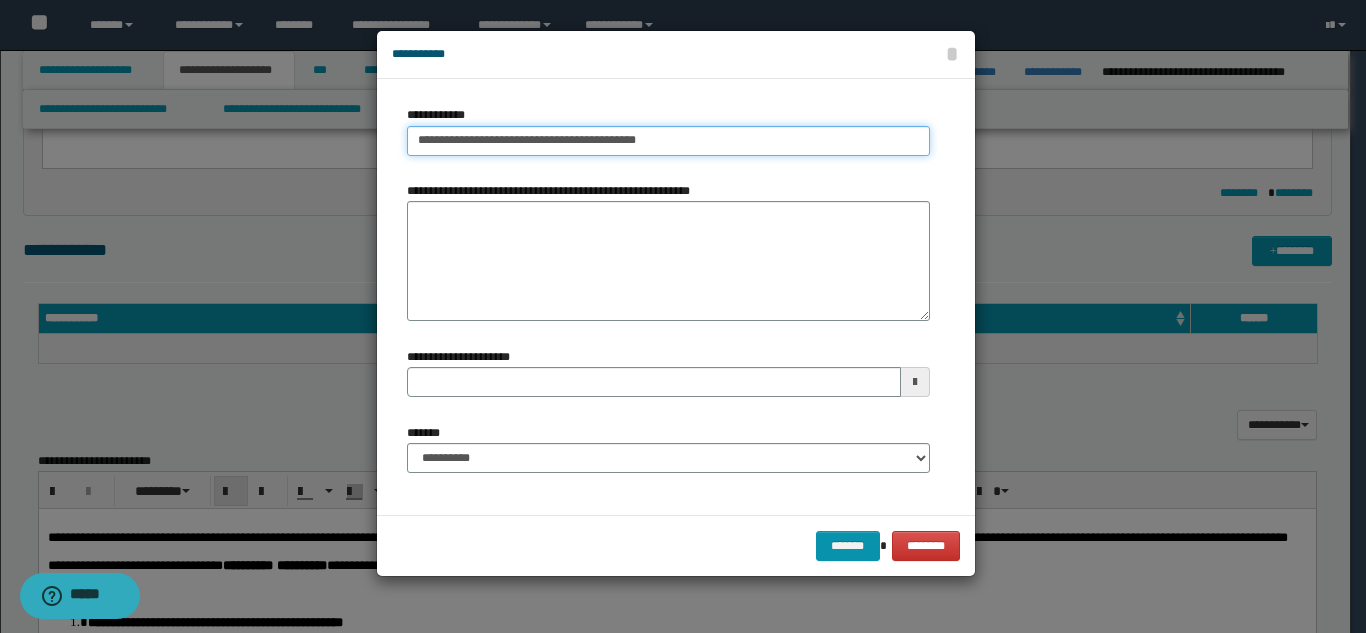 type on "**********" 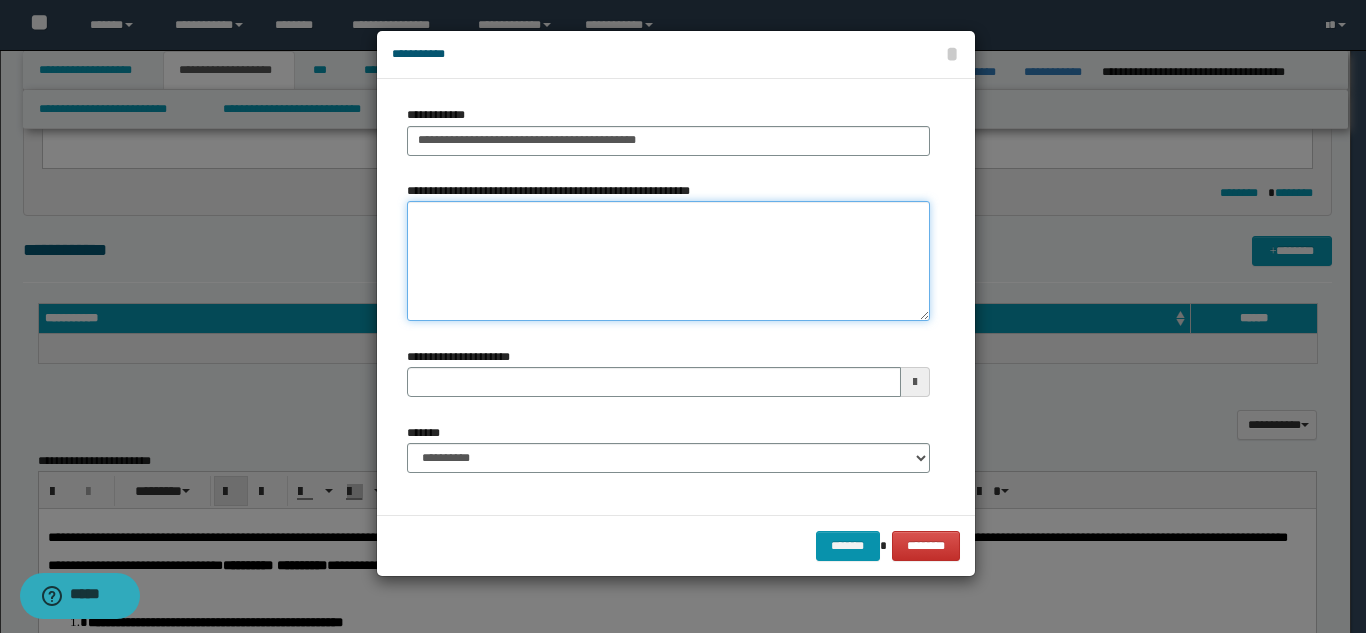 type 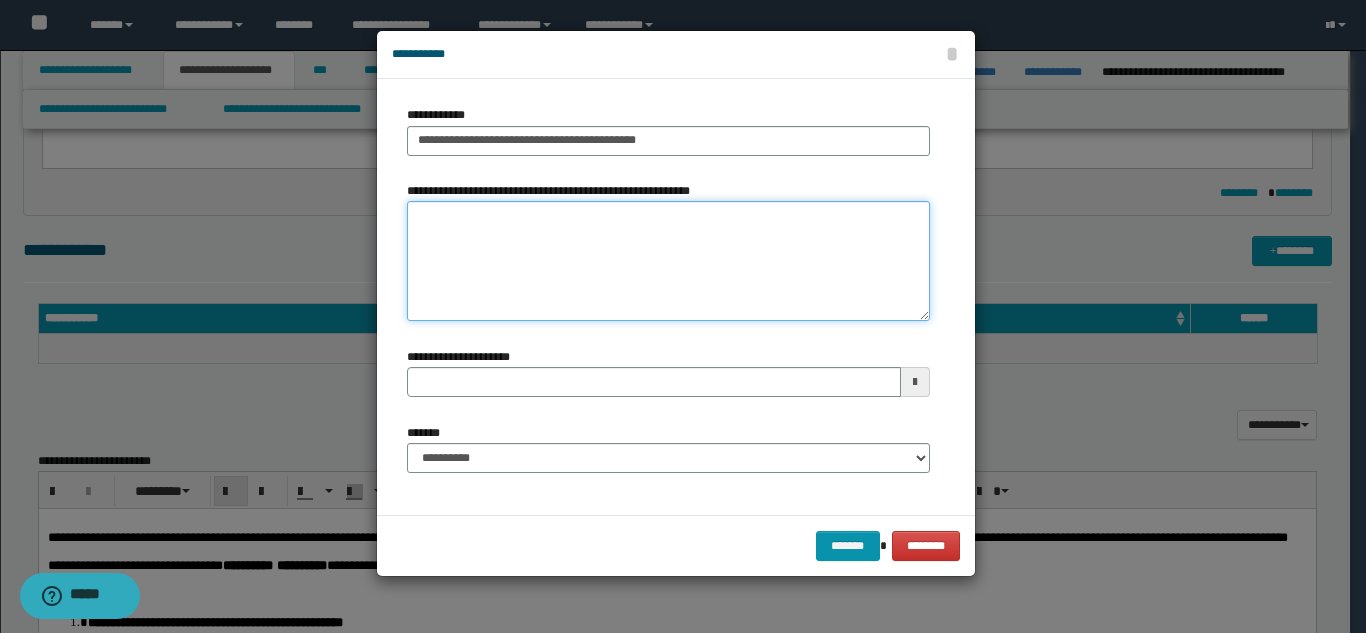 drag, startPoint x: 705, startPoint y: 294, endPoint x: 872, endPoint y: 524, distance: 284.23407 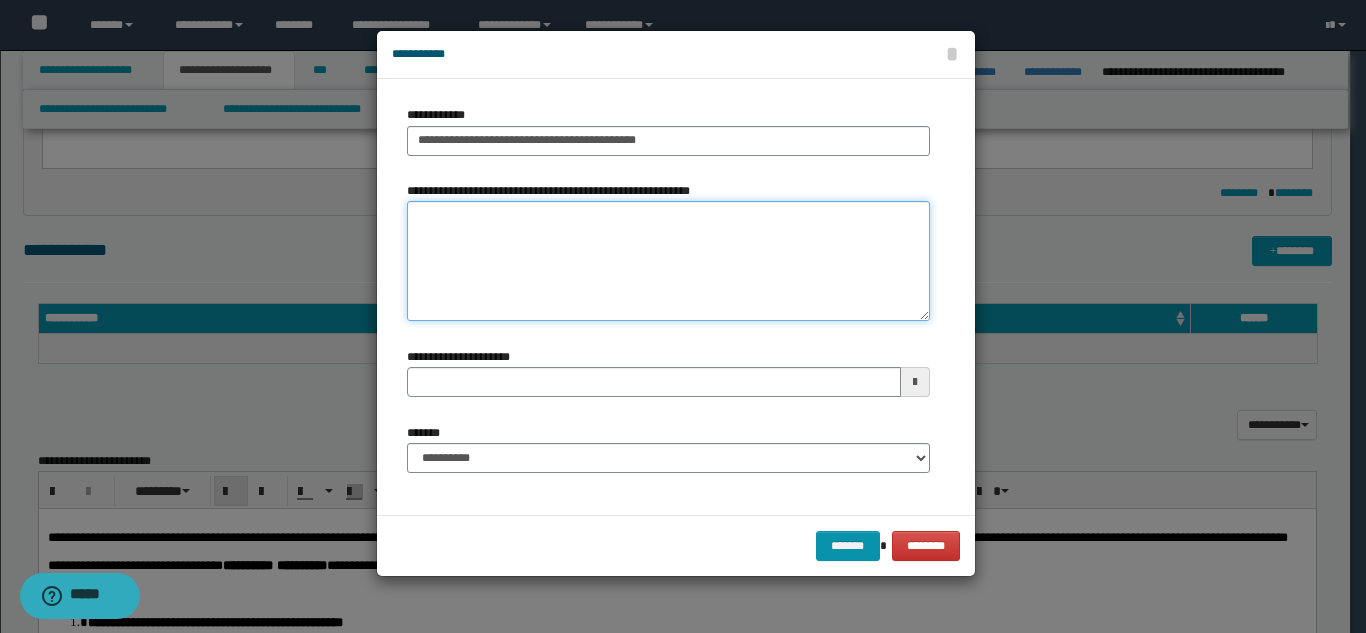 type 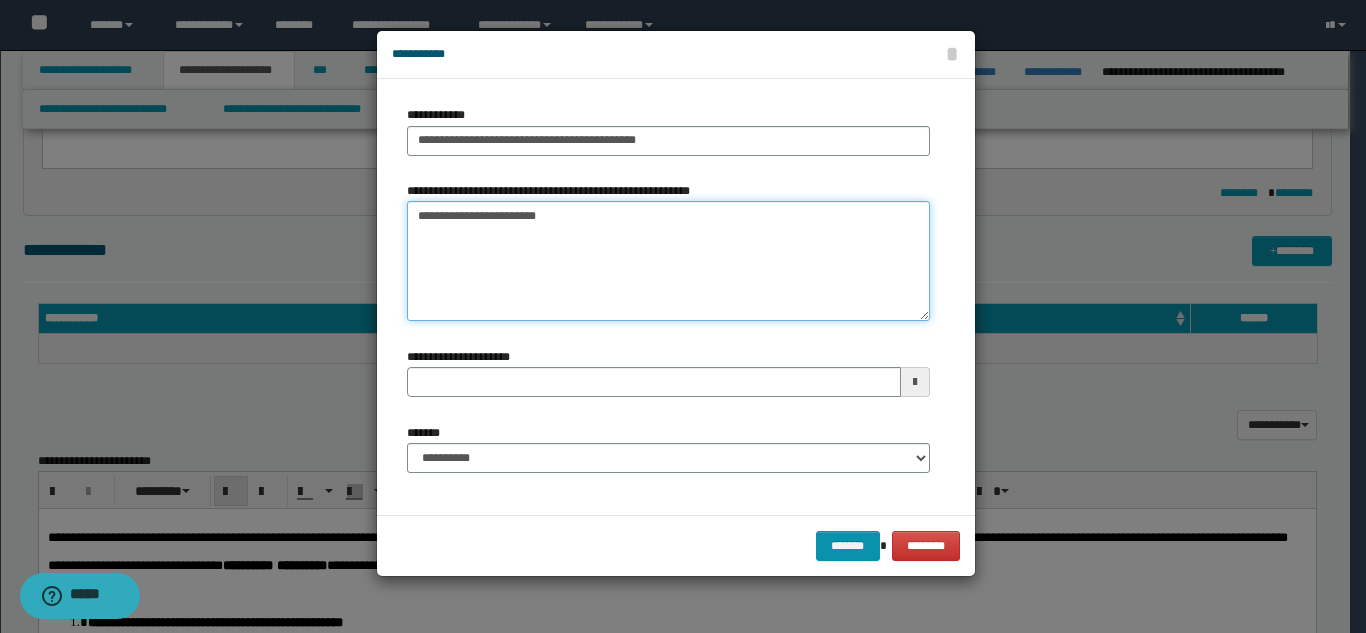 type on "**********" 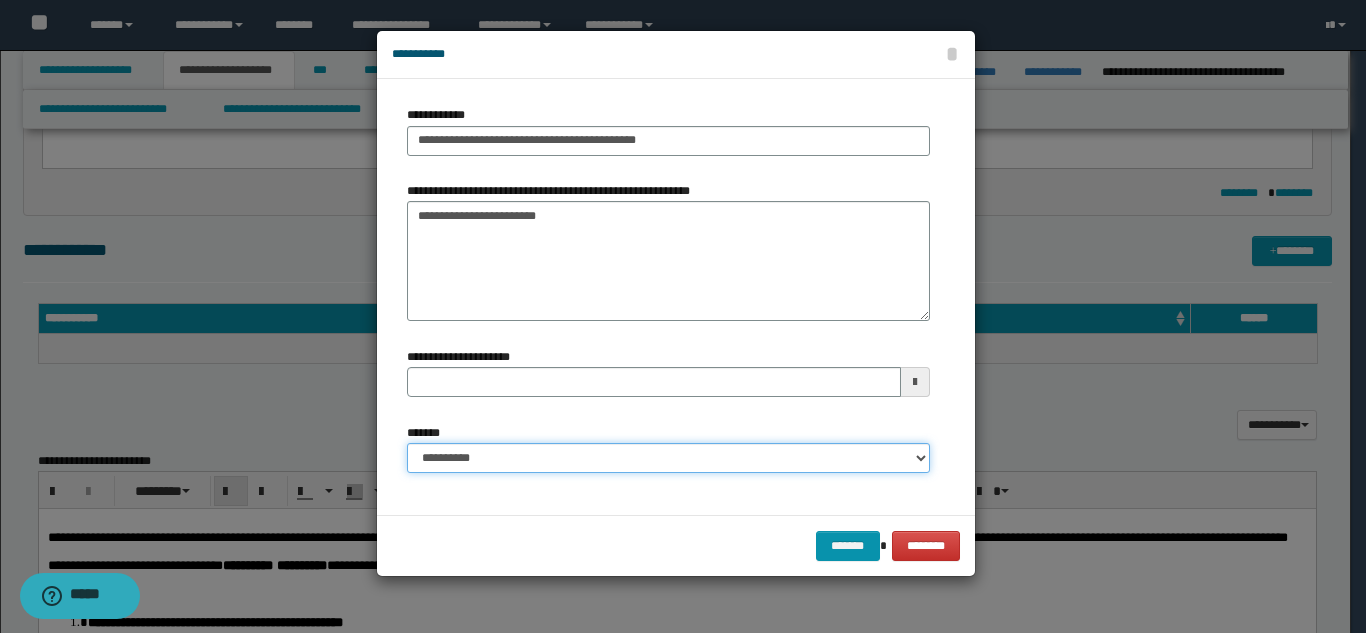 click on "**********" at bounding box center [668, 458] 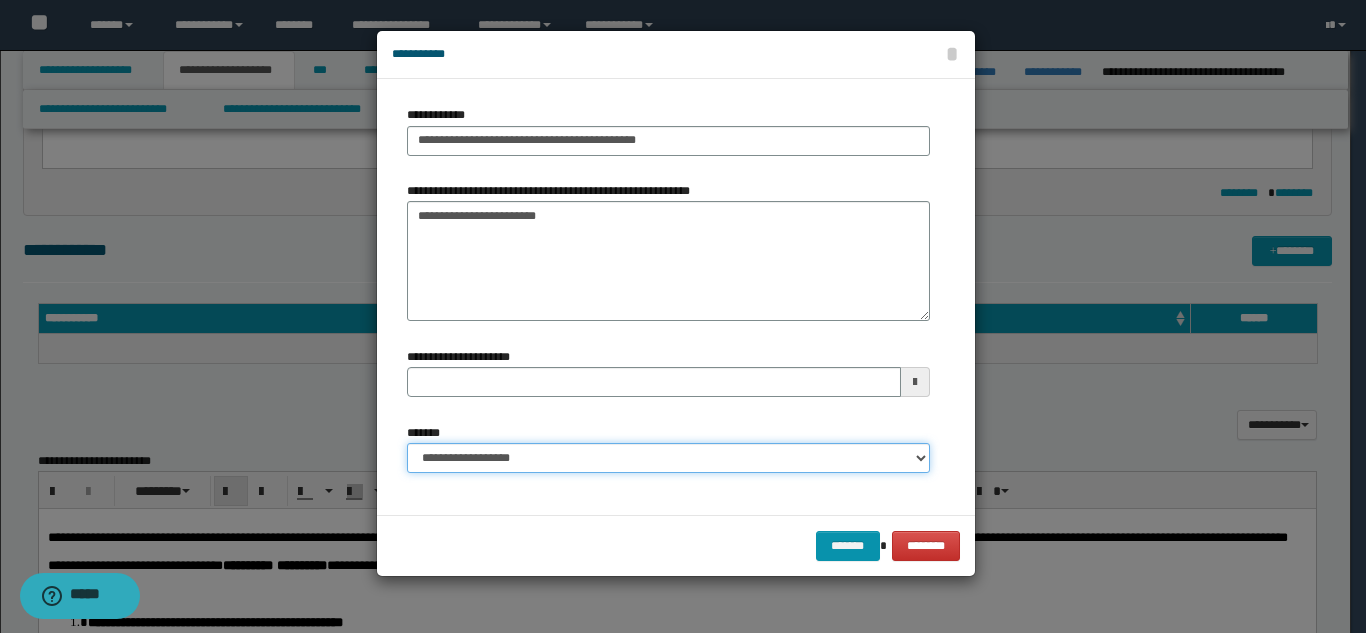 click on "**********" at bounding box center (668, 458) 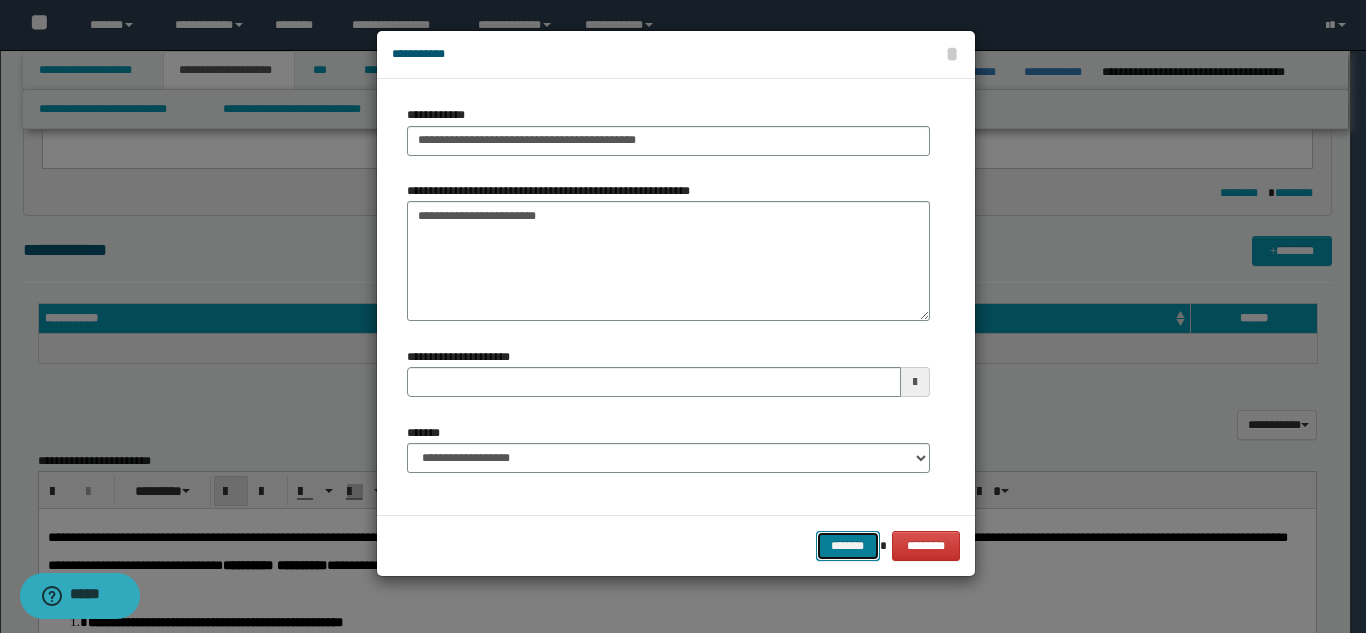 click on "*******" at bounding box center (848, 546) 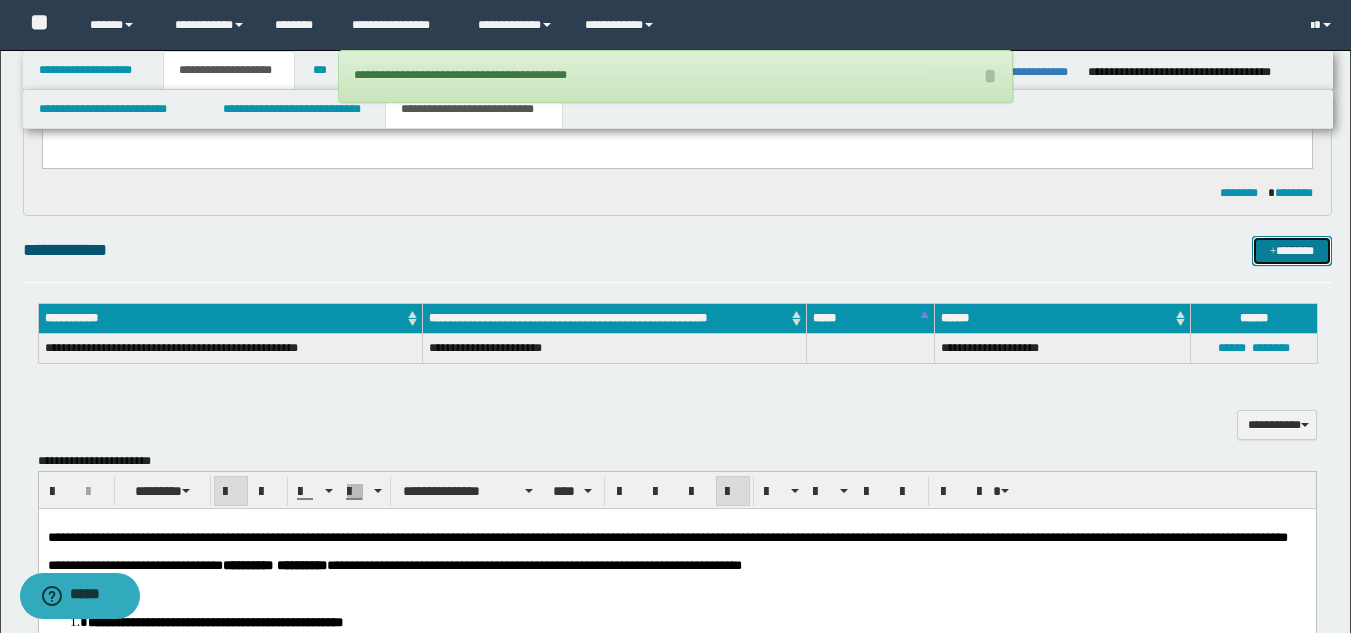 type 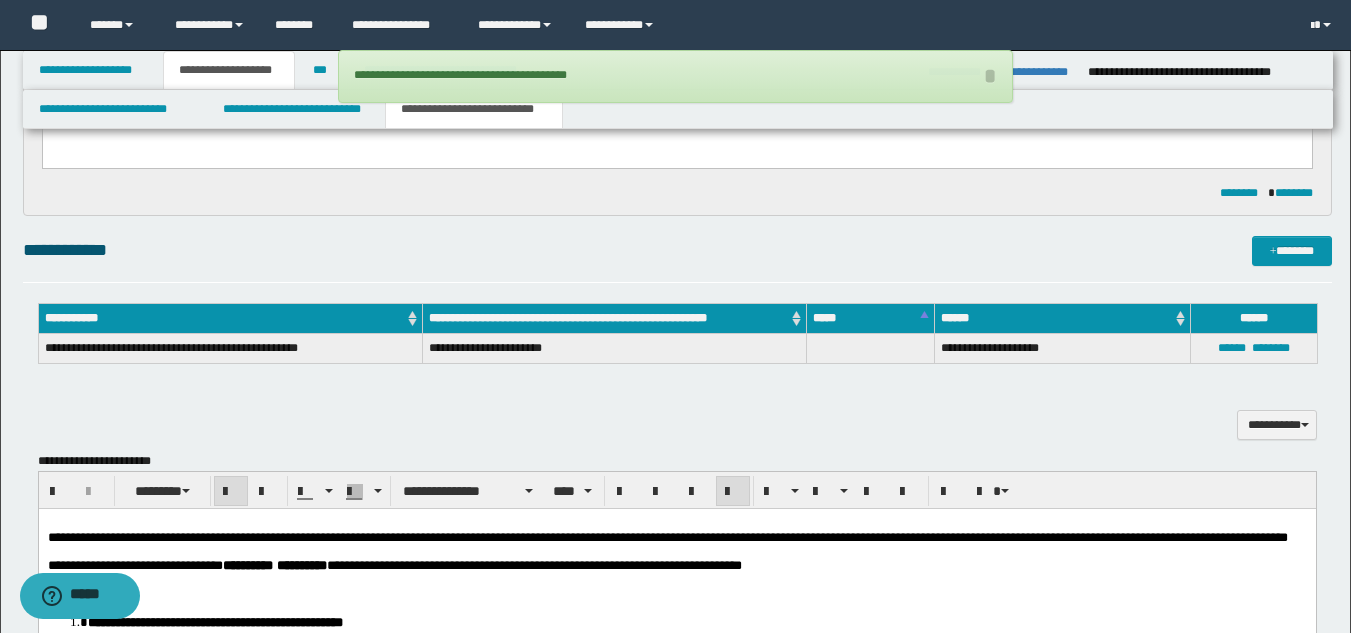 click on "**********" at bounding box center [677, 414] 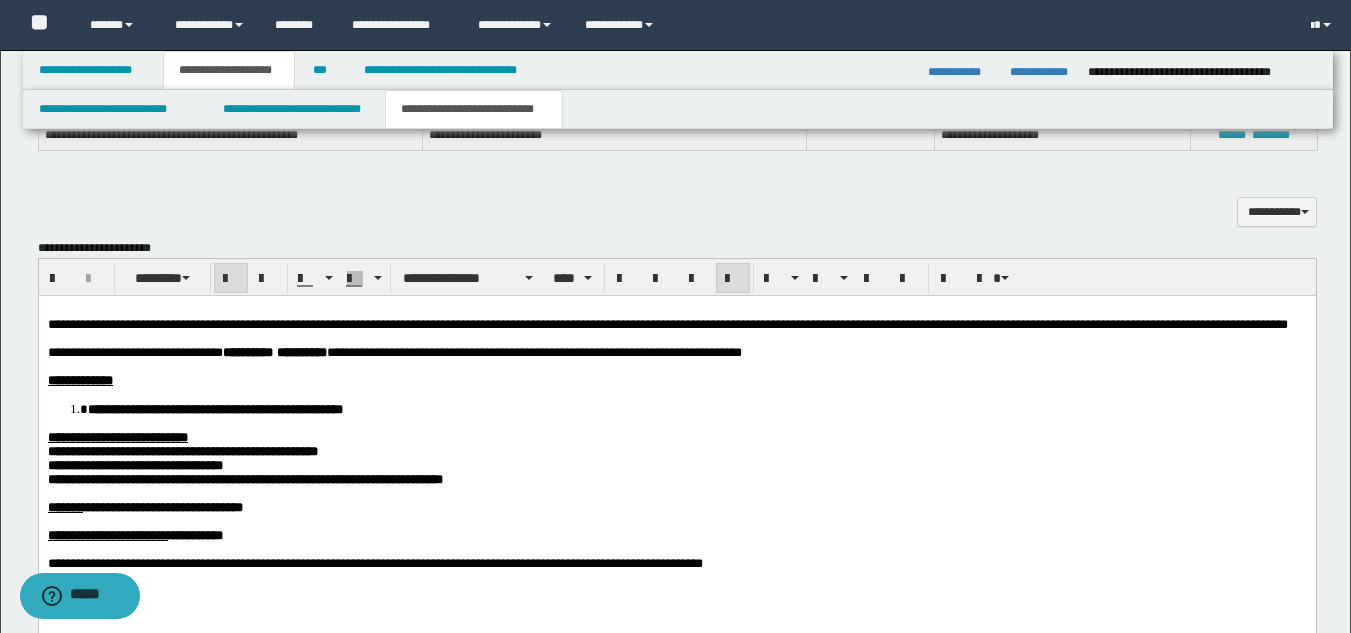 scroll, scrollTop: 1080, scrollLeft: 0, axis: vertical 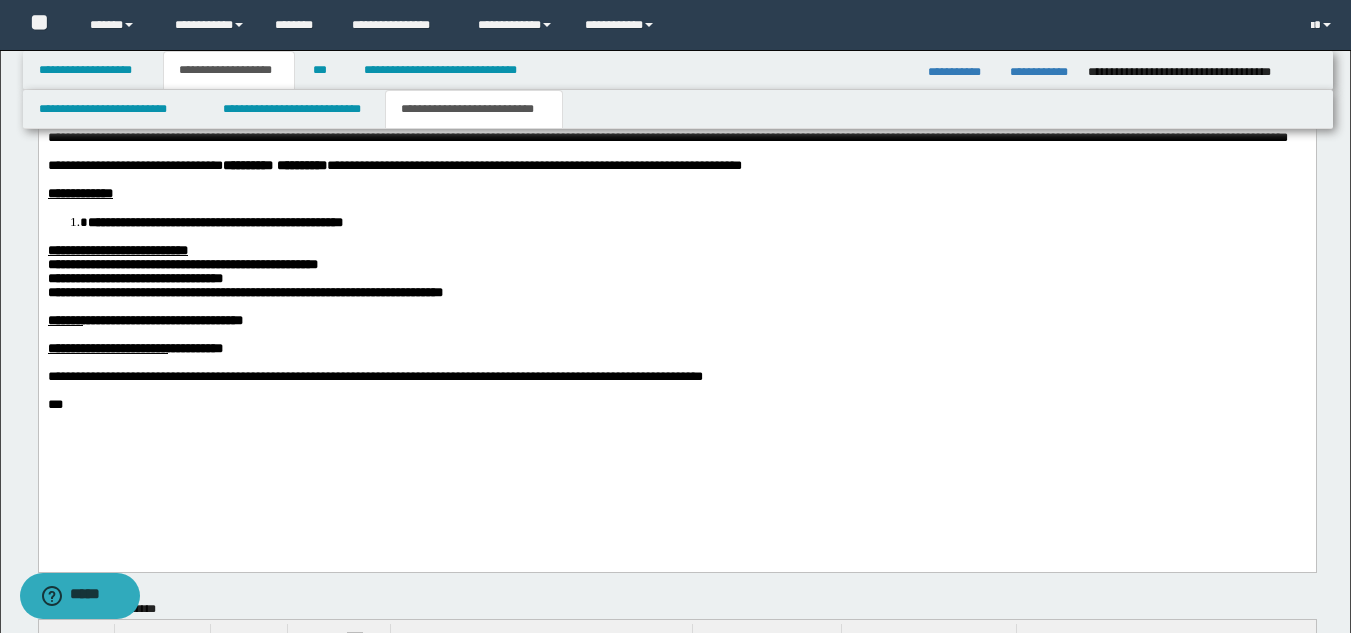 click on "**********" at bounding box center (696, 221) 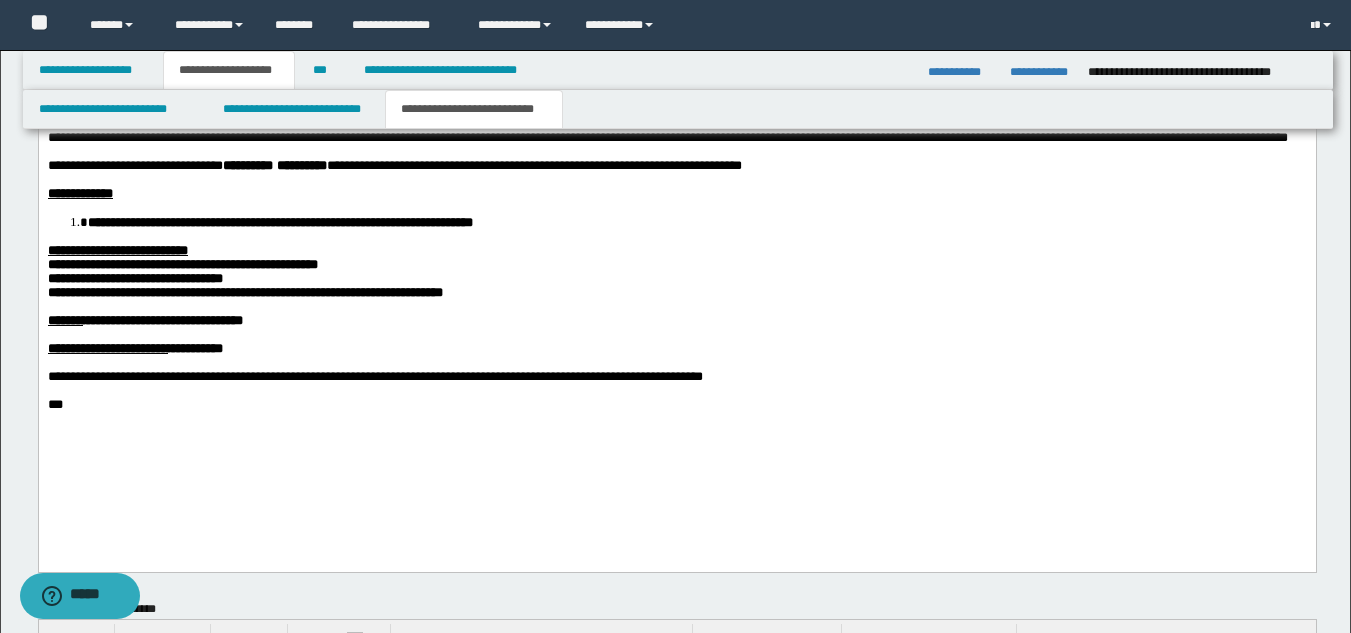 drag, startPoint x: 594, startPoint y: 271, endPoint x: 604, endPoint y: 268, distance: 10.440307 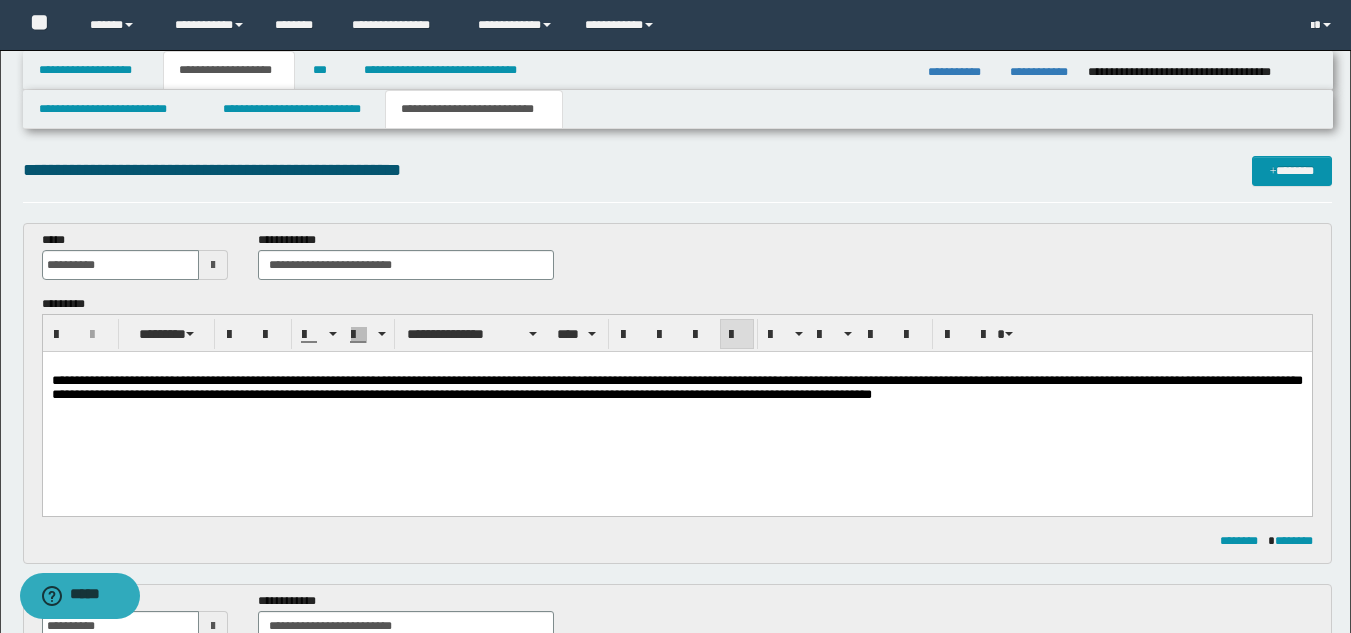scroll, scrollTop: 0, scrollLeft: 0, axis: both 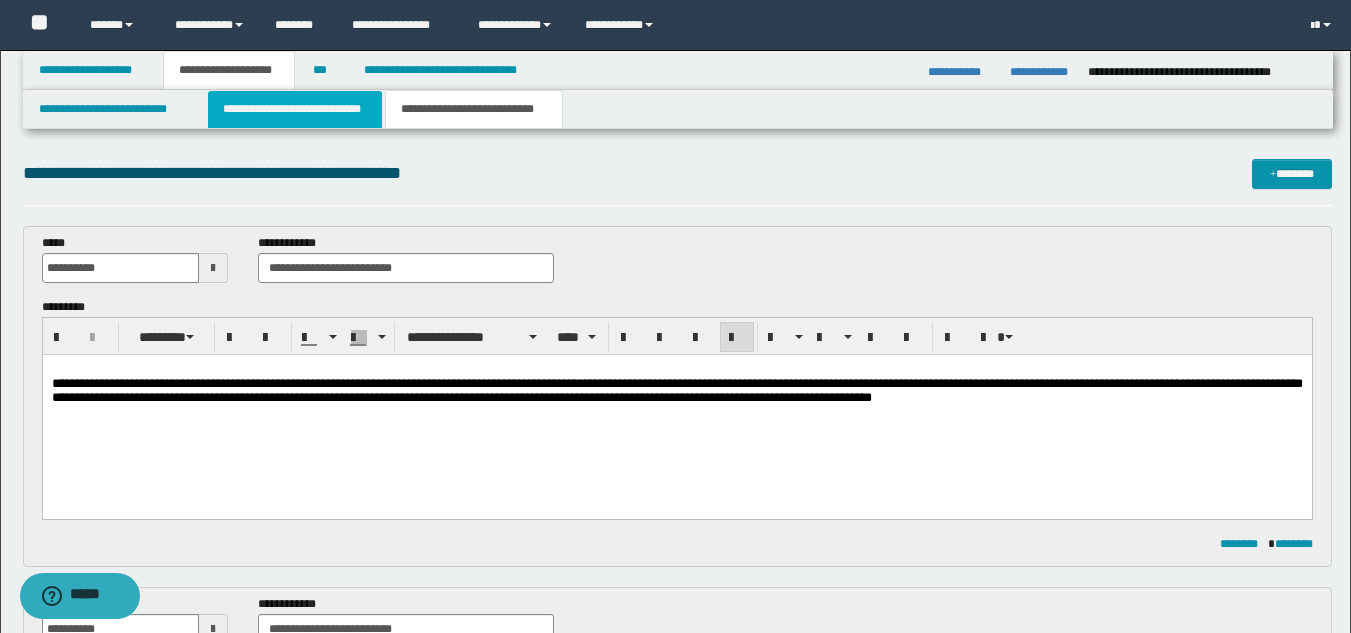 click on "**********" at bounding box center [295, 109] 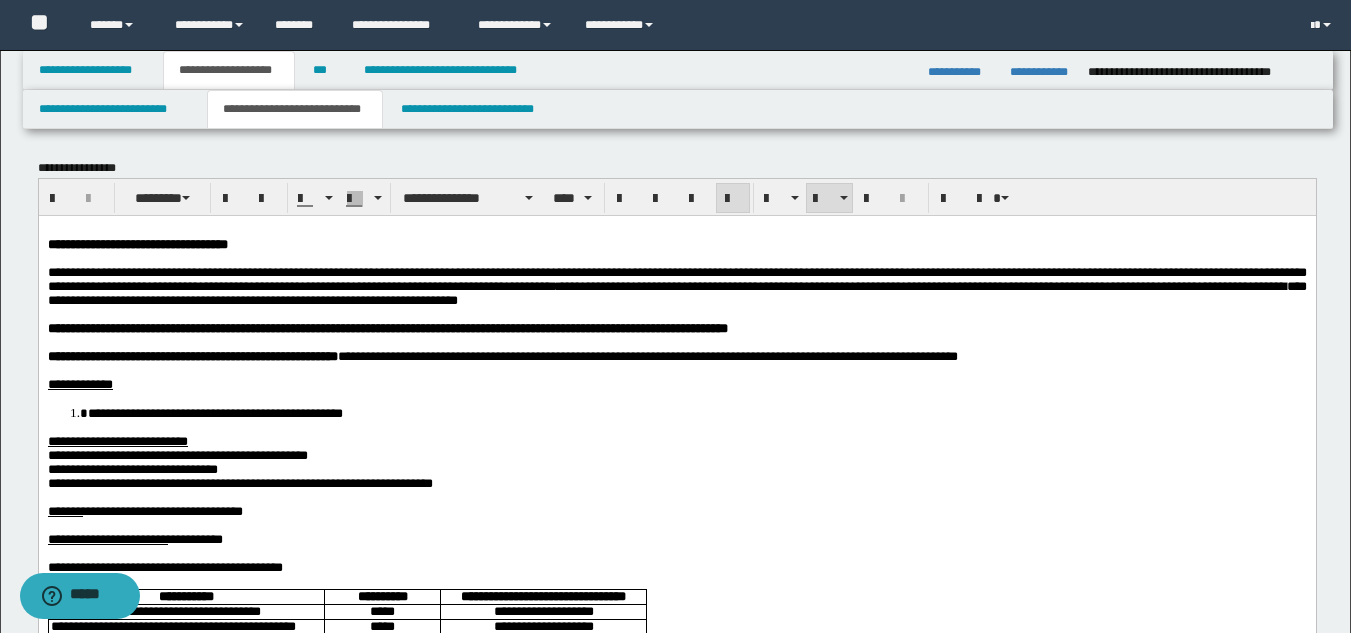 drag, startPoint x: 459, startPoint y: 439, endPoint x: 474, endPoint y: 436, distance: 15.297058 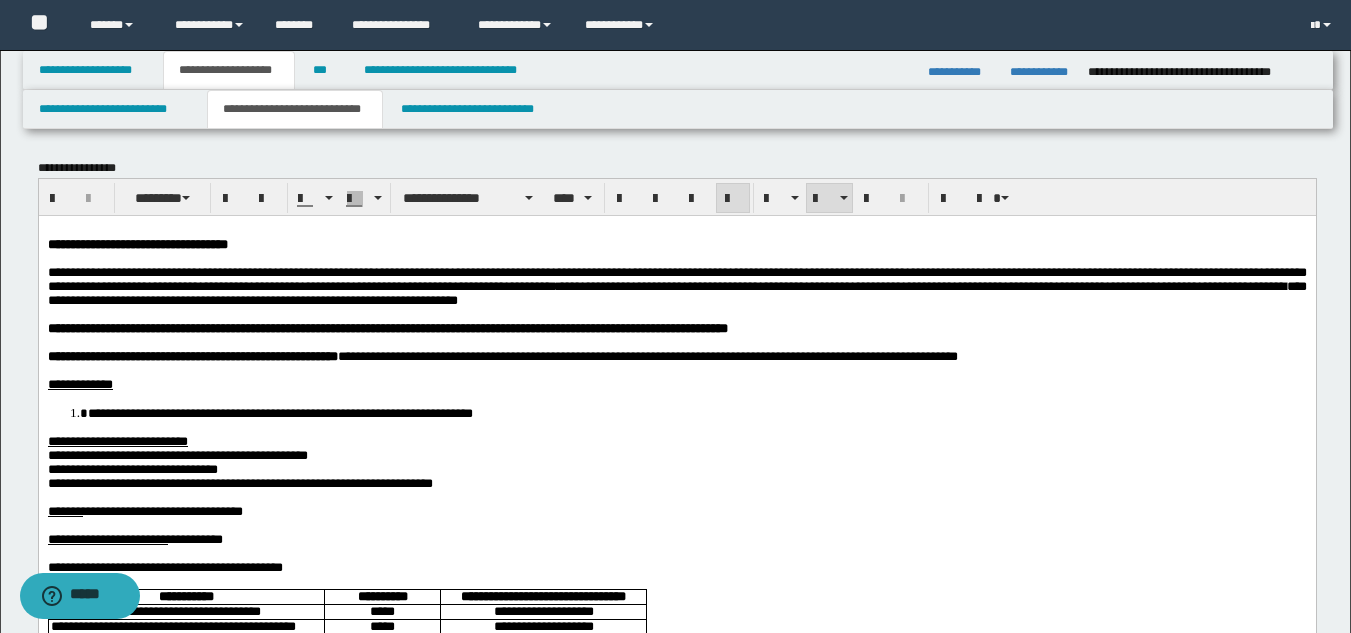 click on "**********" at bounding box center [676, 455] 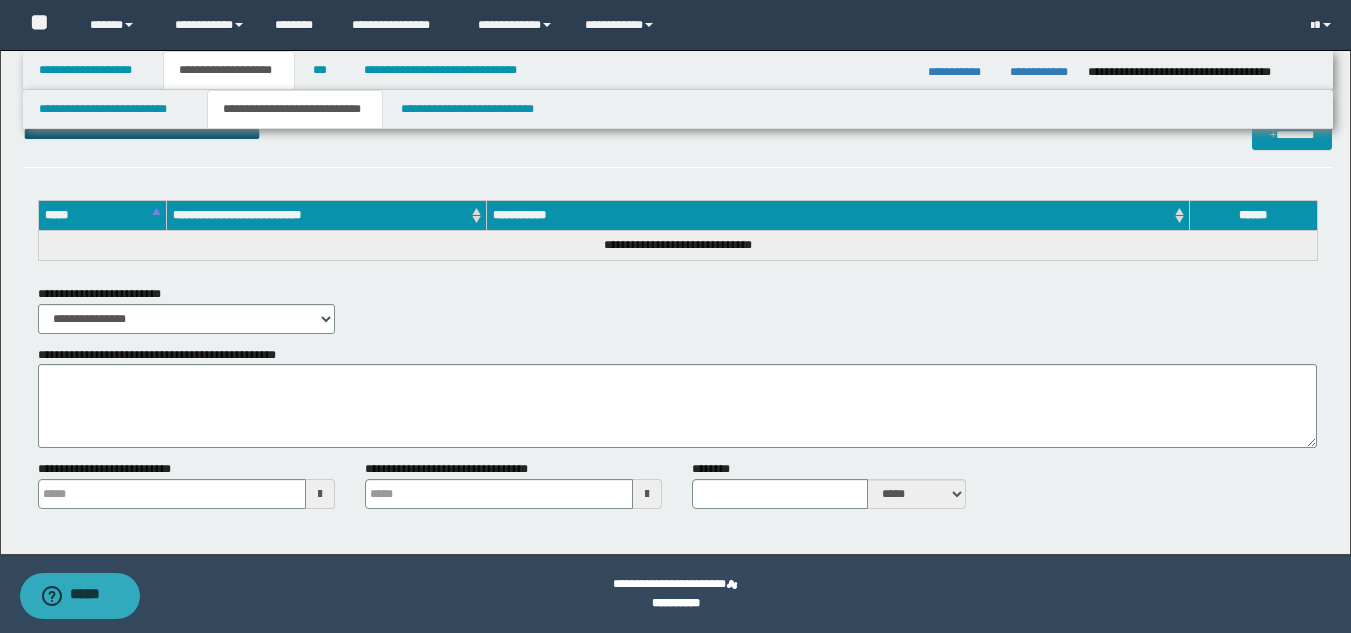 type 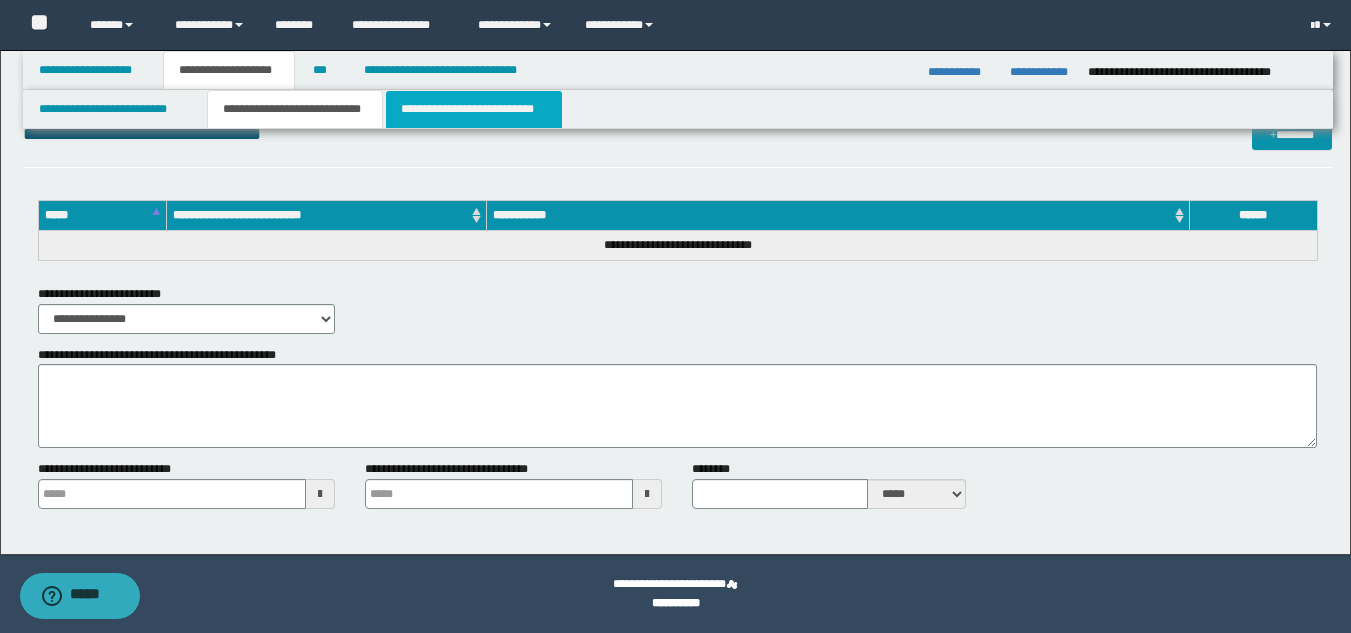 click on "**********" at bounding box center (474, 109) 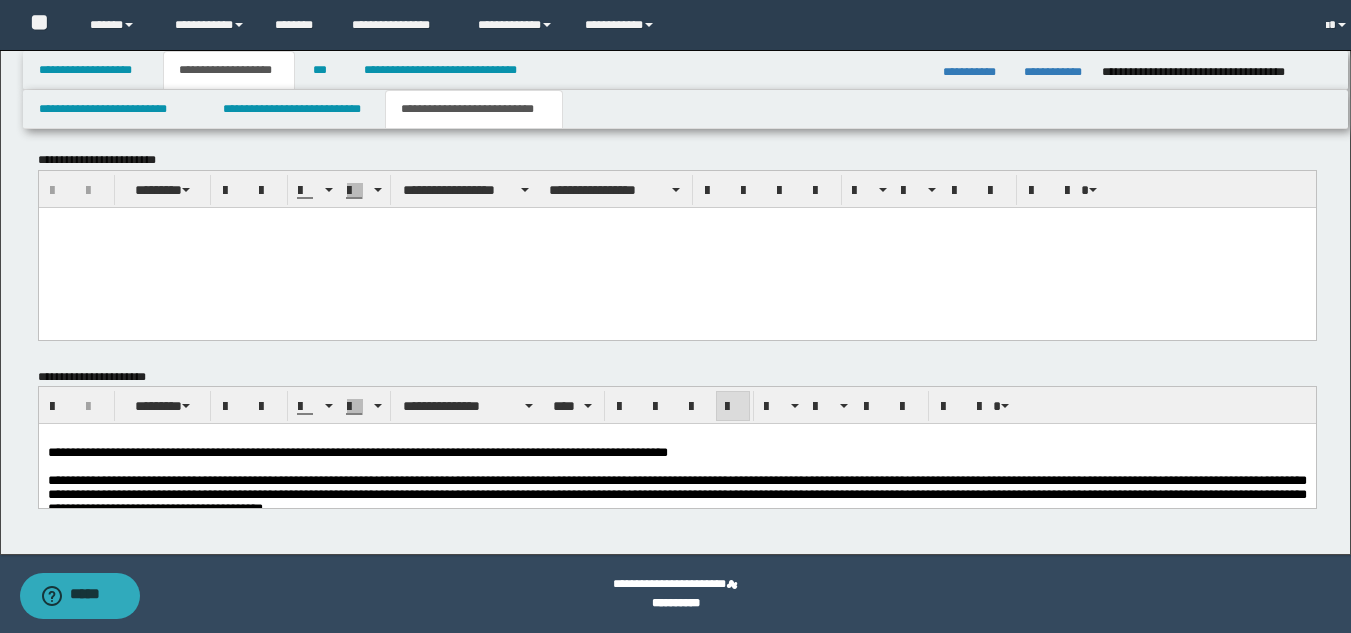scroll, scrollTop: 1529, scrollLeft: 0, axis: vertical 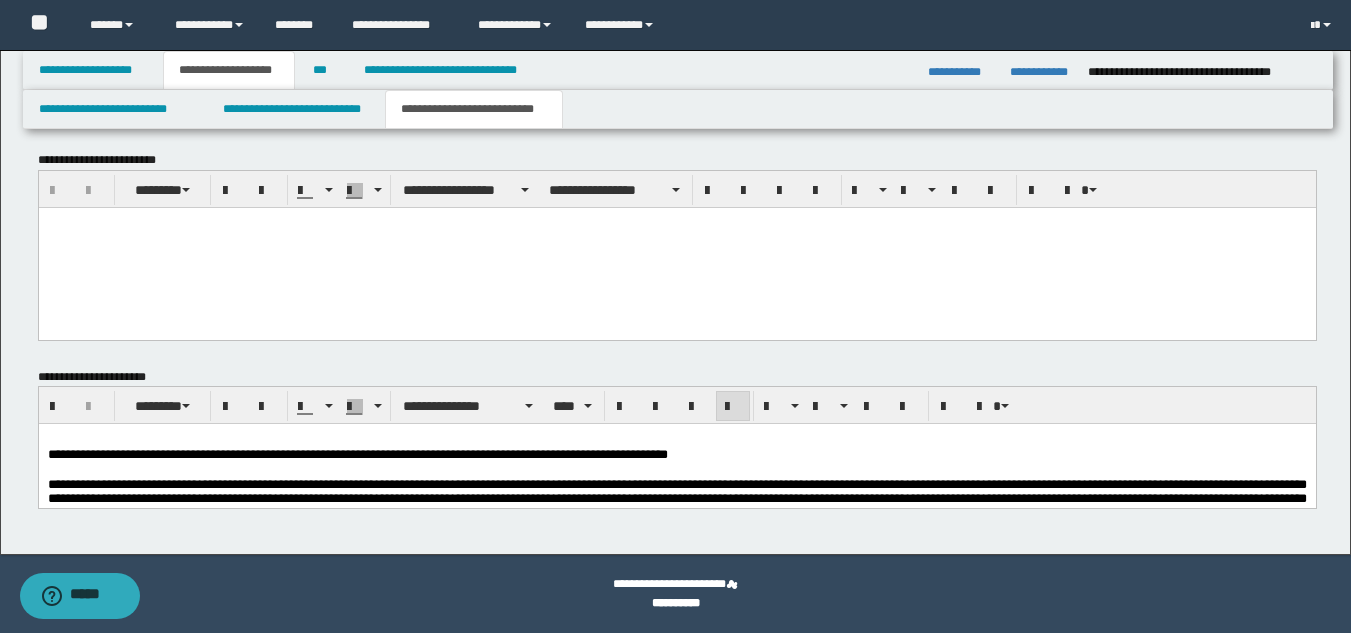 click on "**********" at bounding box center [676, 498] 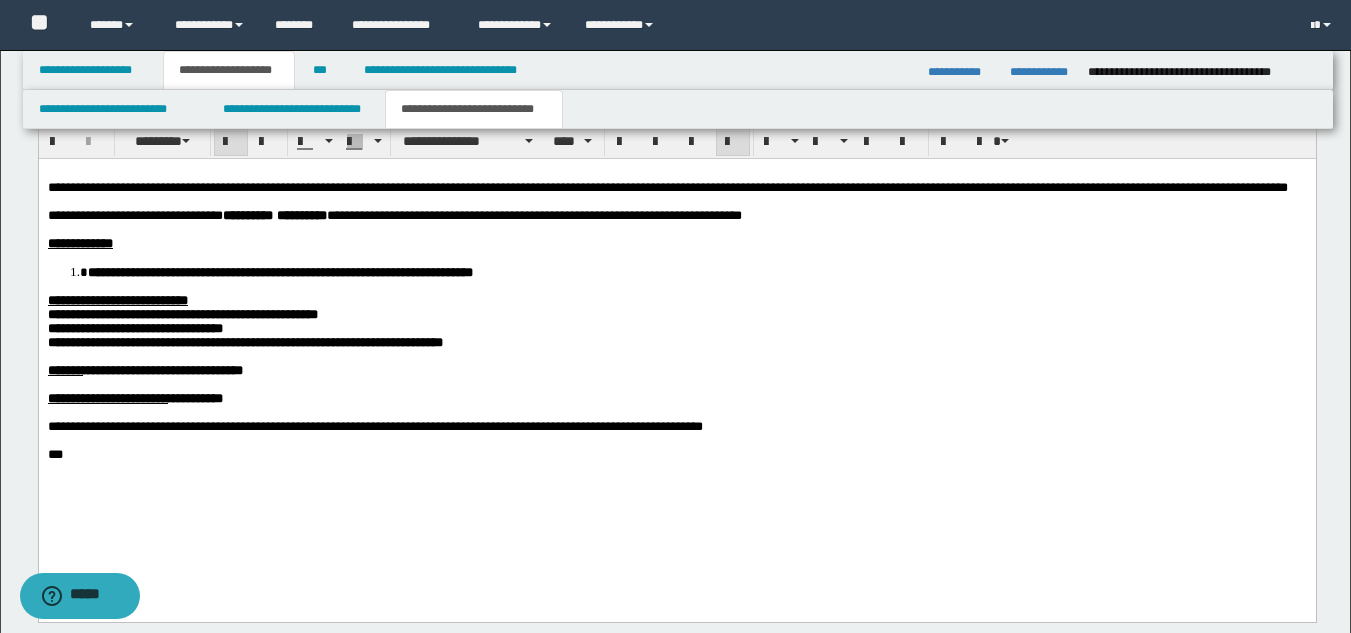 scroll, scrollTop: 1029, scrollLeft: 0, axis: vertical 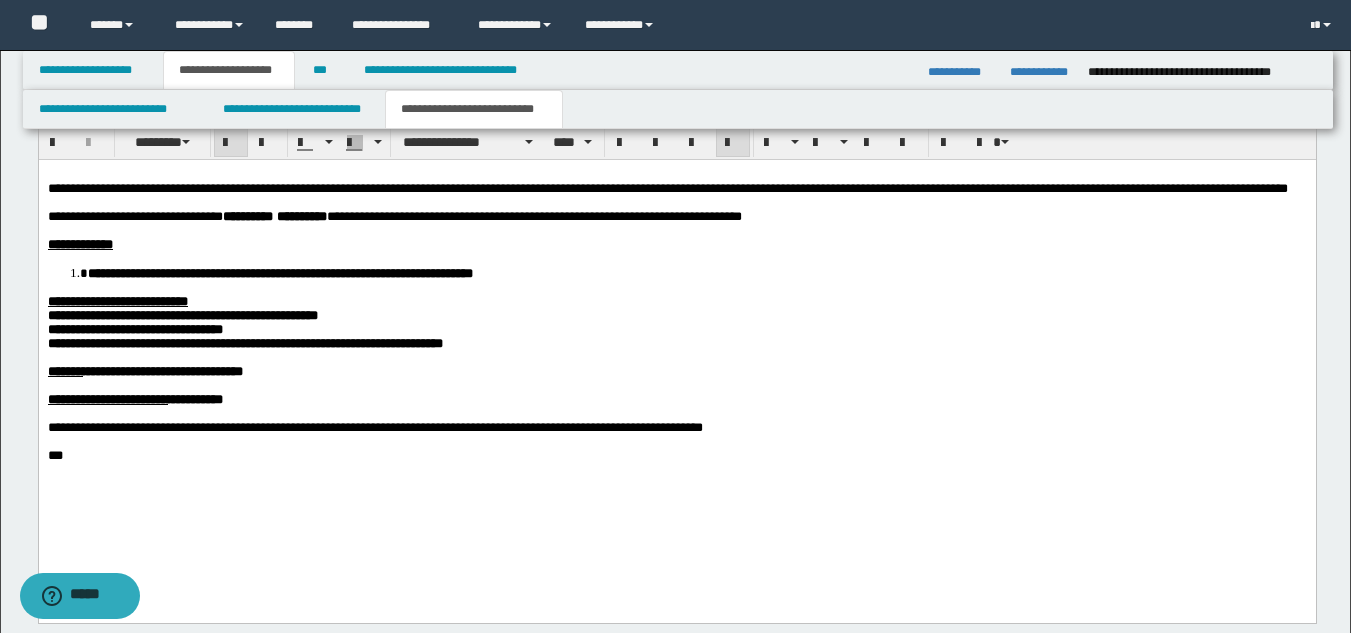 click on "**********" at bounding box center (162, 370) 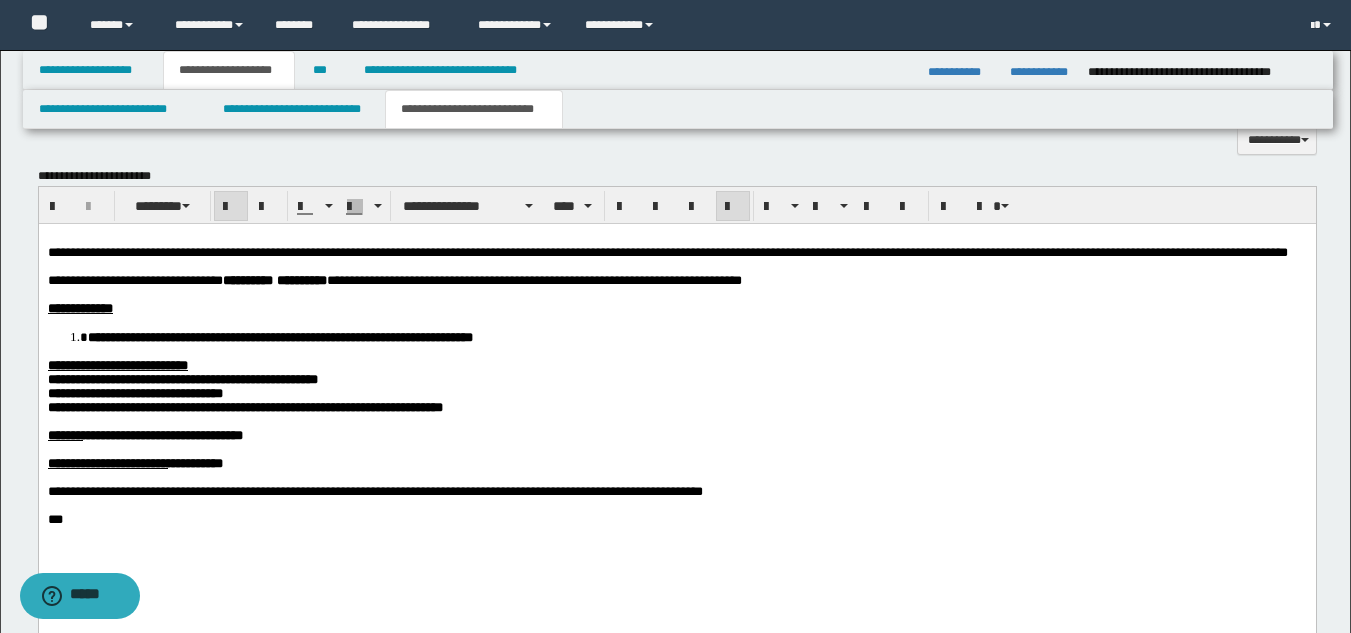 scroll, scrollTop: 929, scrollLeft: 0, axis: vertical 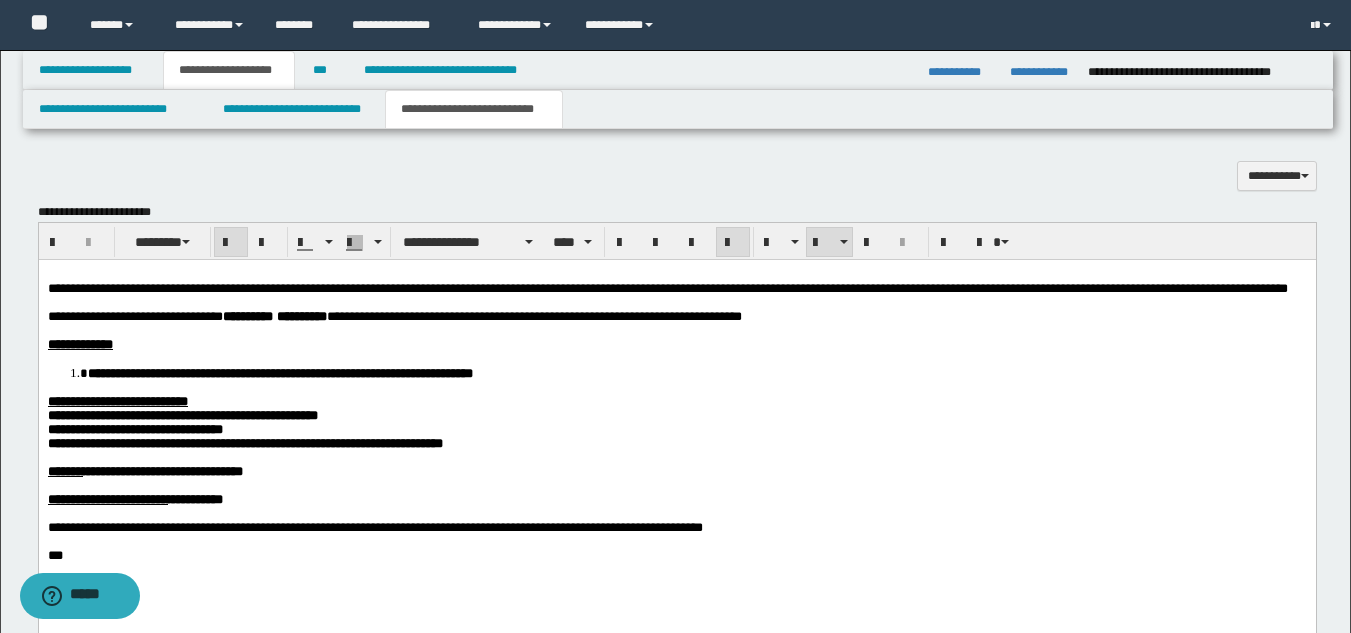 click on "**********" at bounding box center [279, 372] 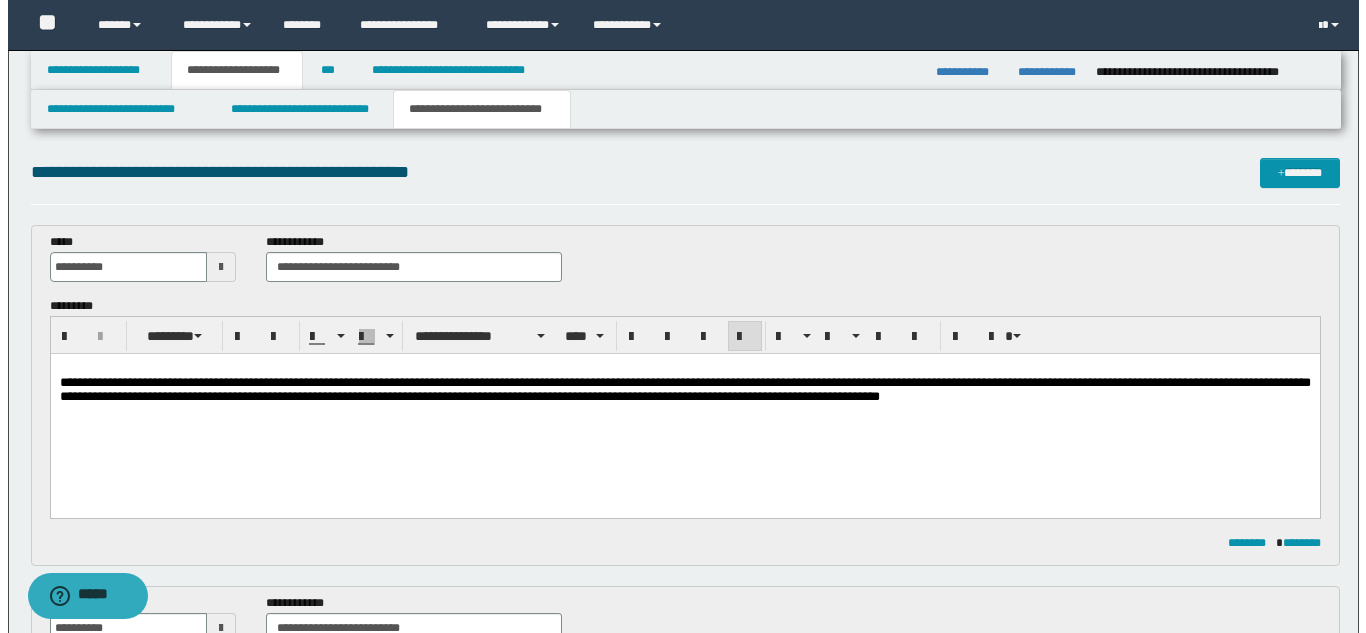 scroll, scrollTop: 0, scrollLeft: 0, axis: both 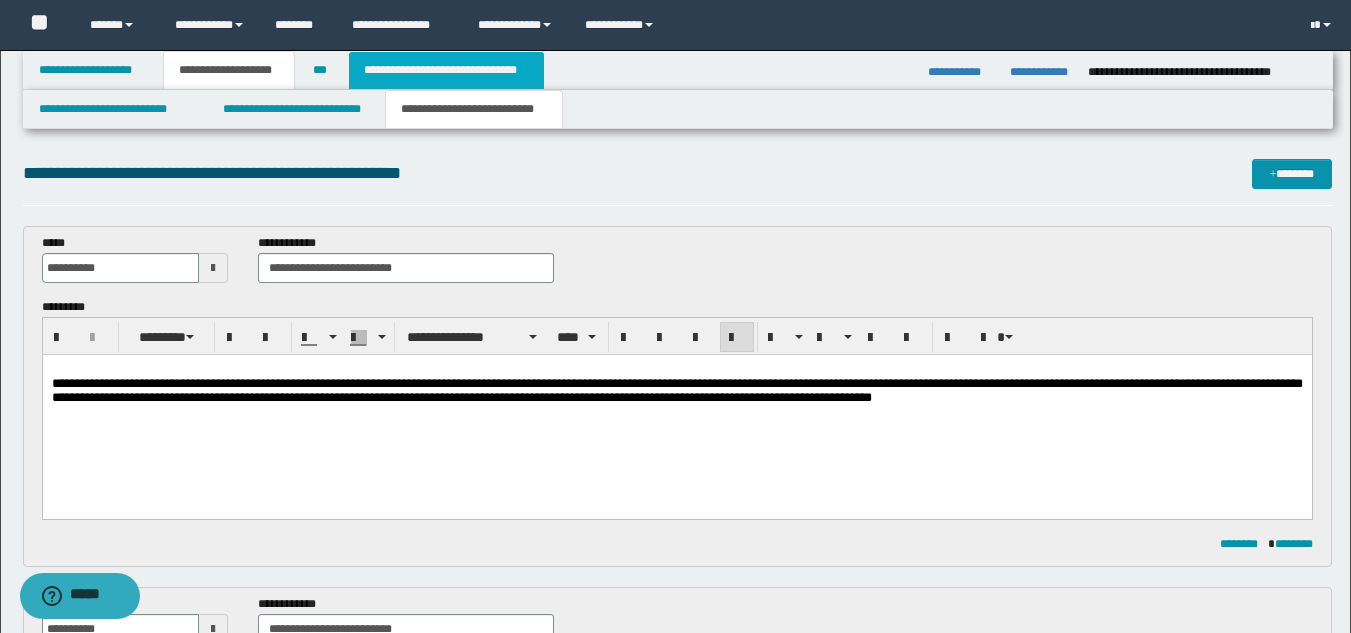 click on "**********" at bounding box center (446, 70) 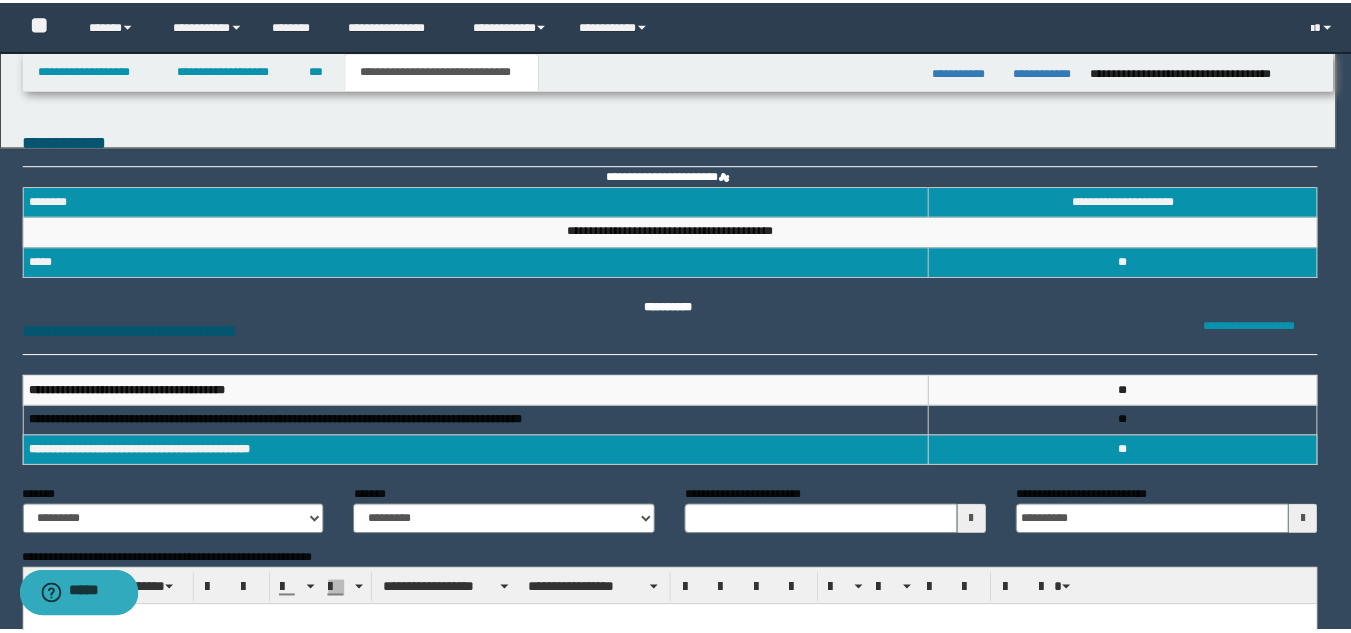 scroll, scrollTop: 0, scrollLeft: 0, axis: both 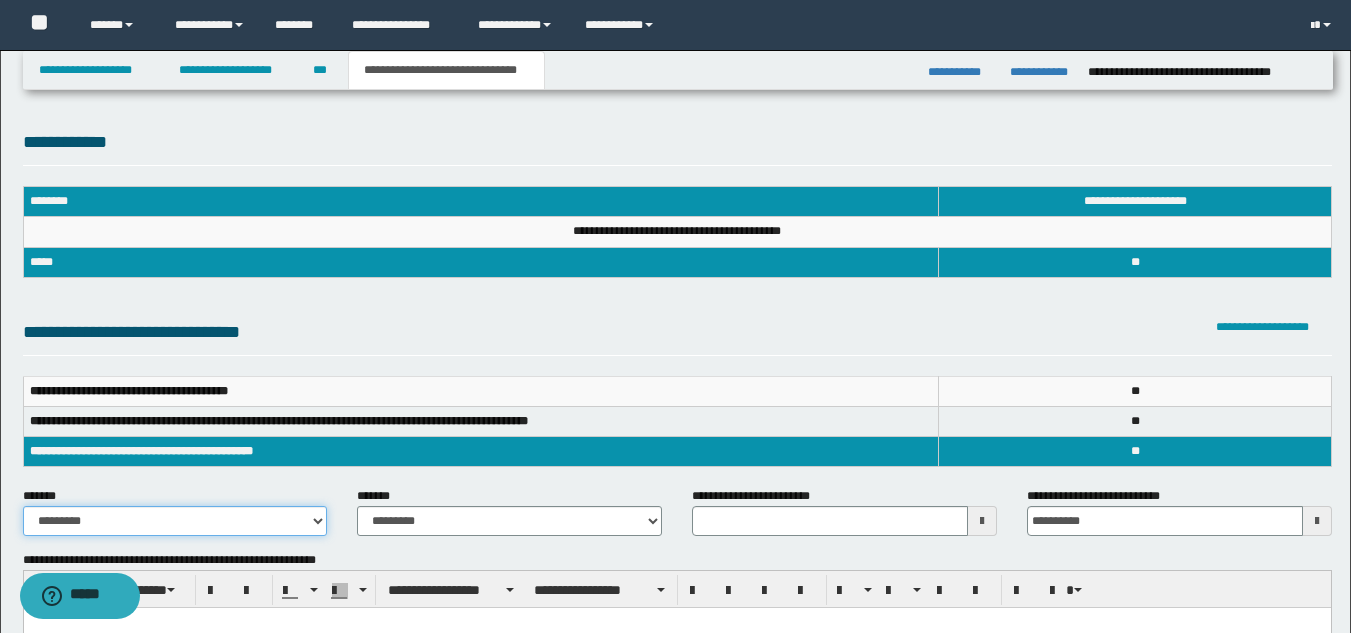 click on "**********" at bounding box center (175, 521) 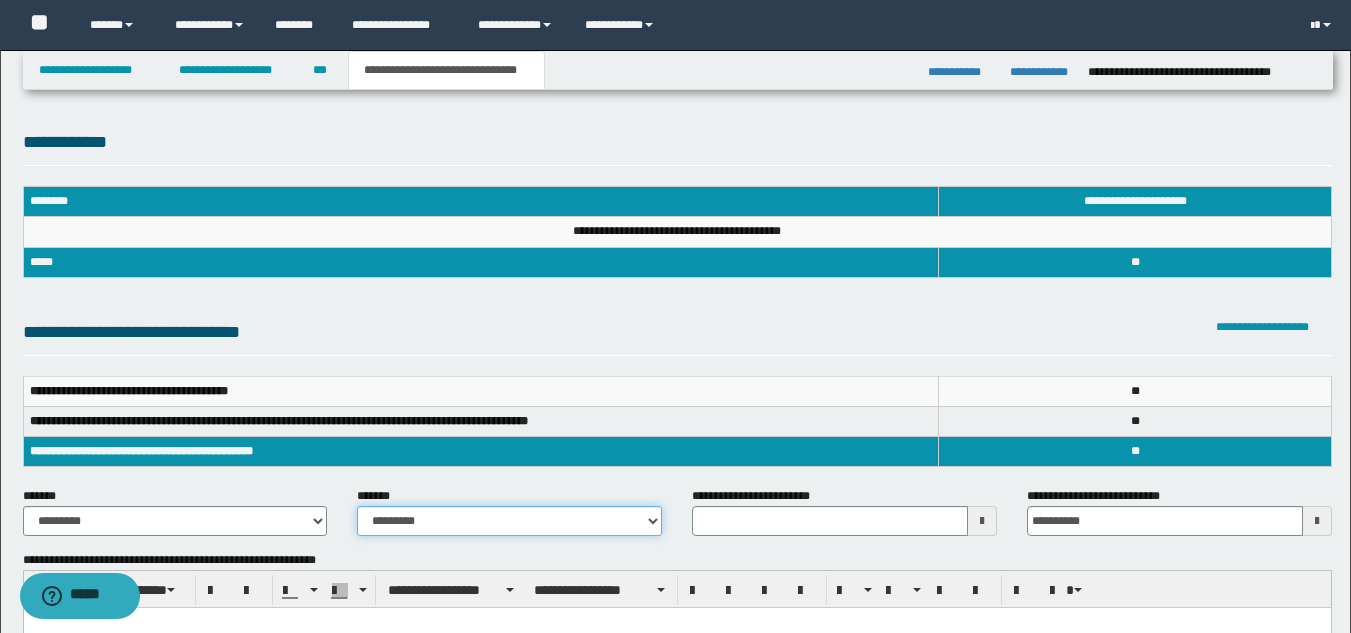 click on "**********" at bounding box center [509, 521] 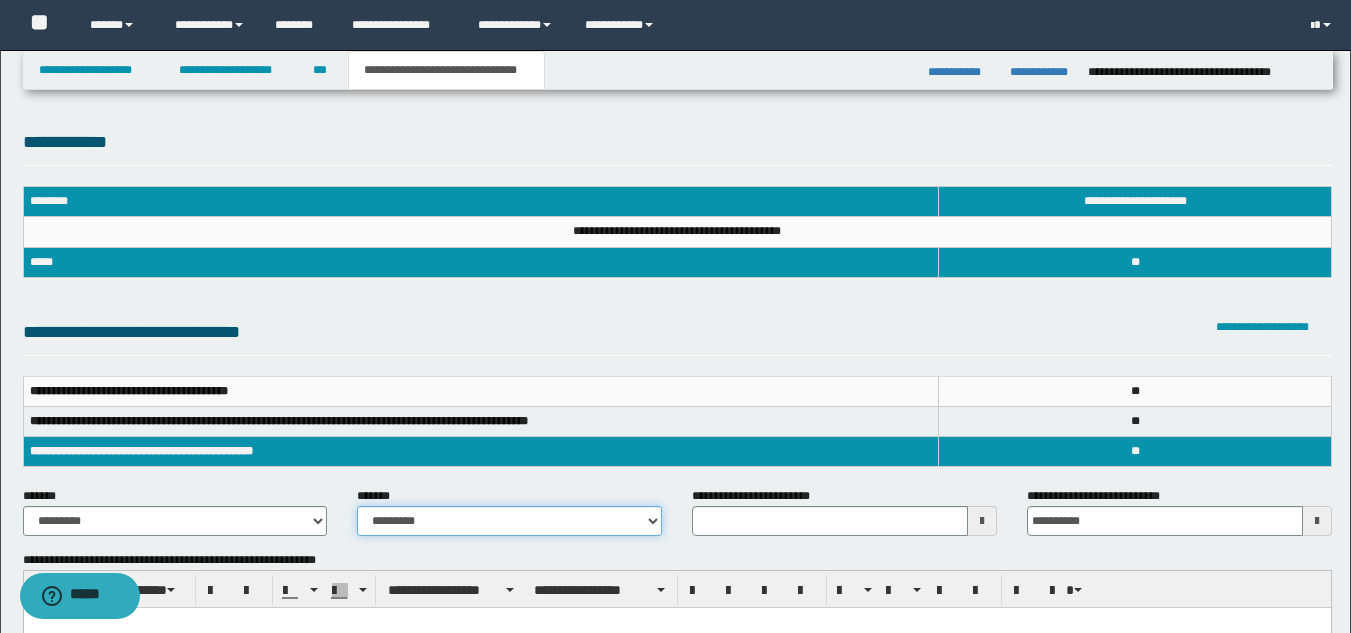 select on "*" 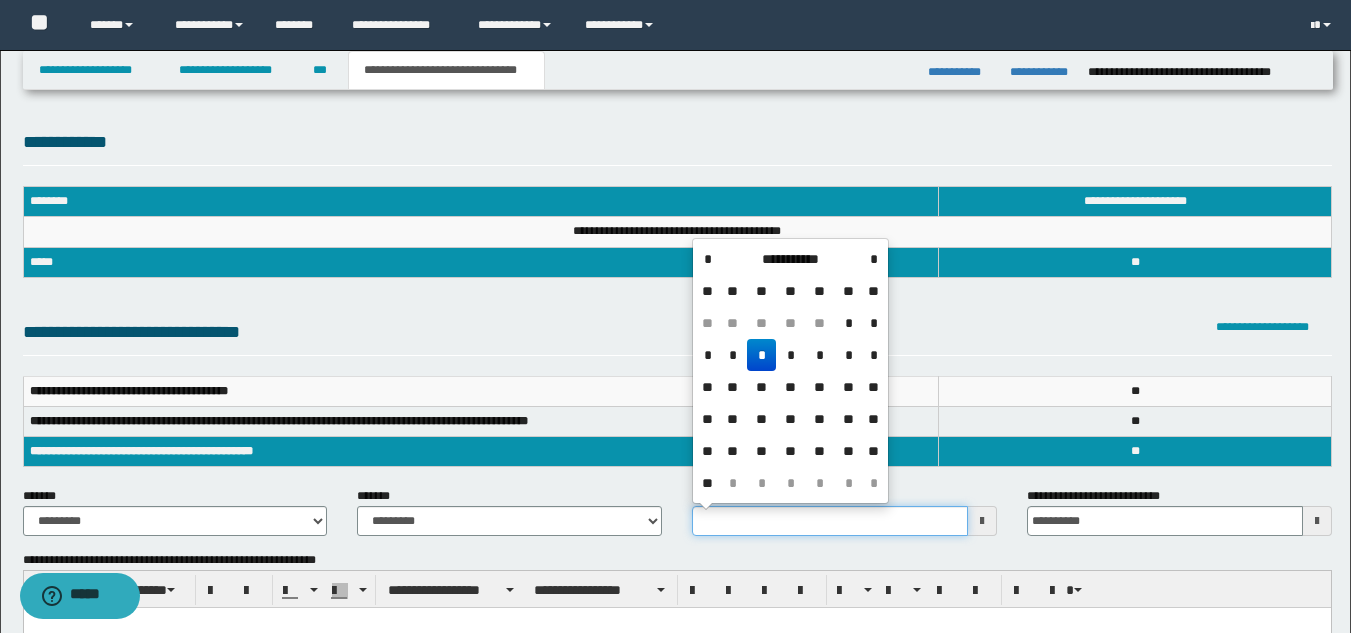 drag, startPoint x: 755, startPoint y: 515, endPoint x: 840, endPoint y: 565, distance: 98.61542 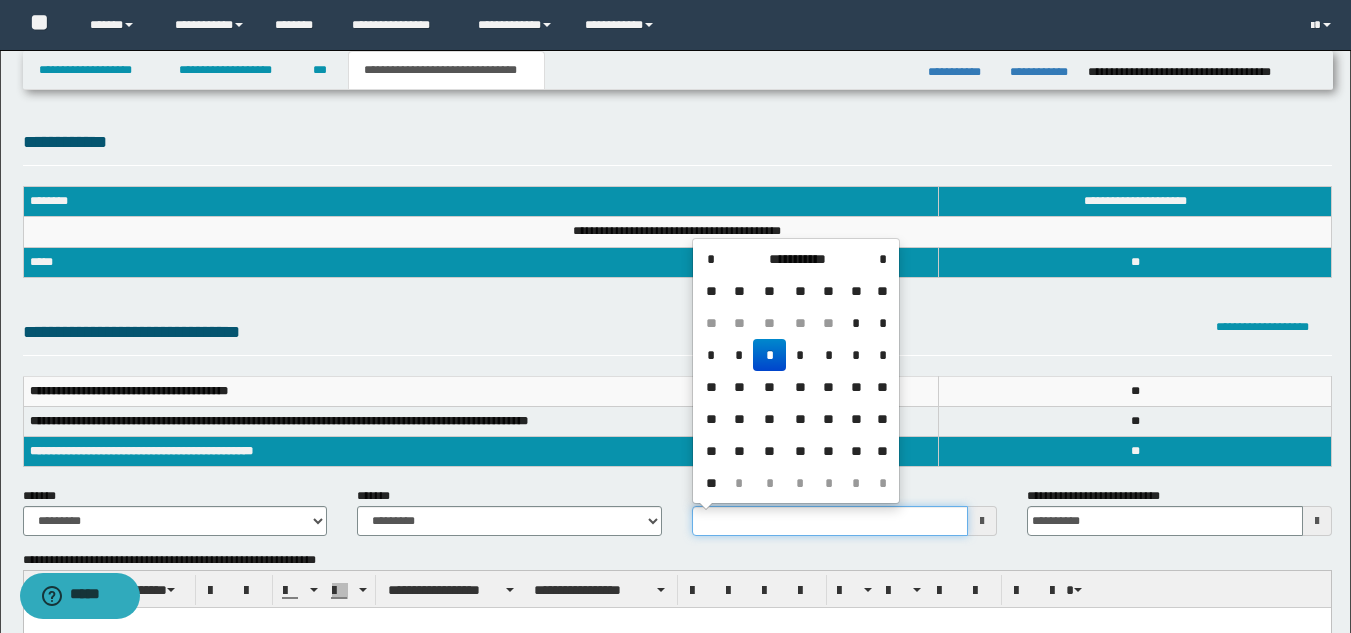 type on "**********" 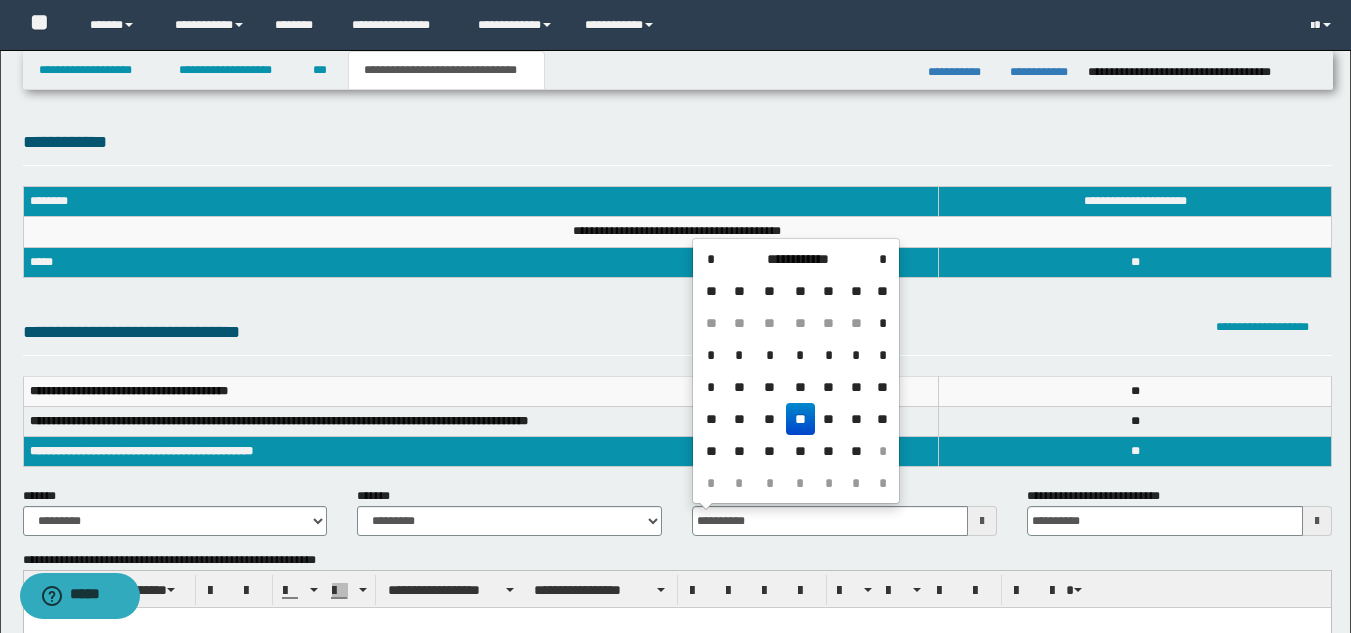 click on "**" at bounding box center [800, 419] 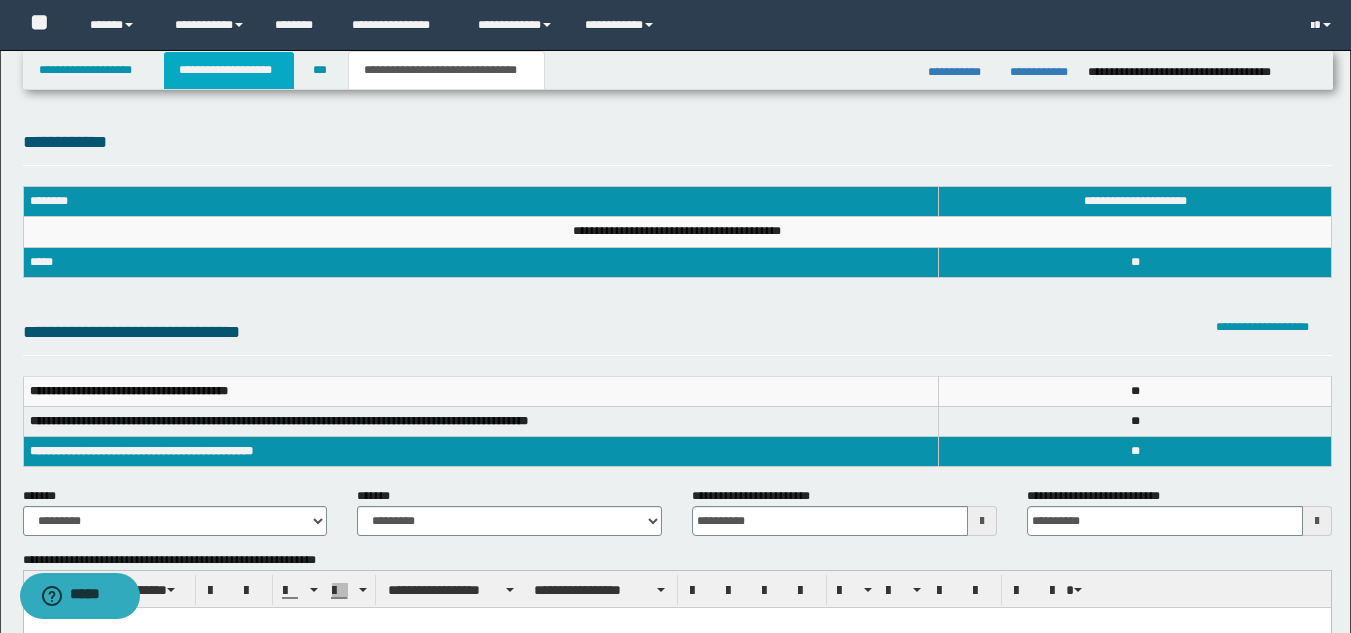 click on "**********" at bounding box center (229, 70) 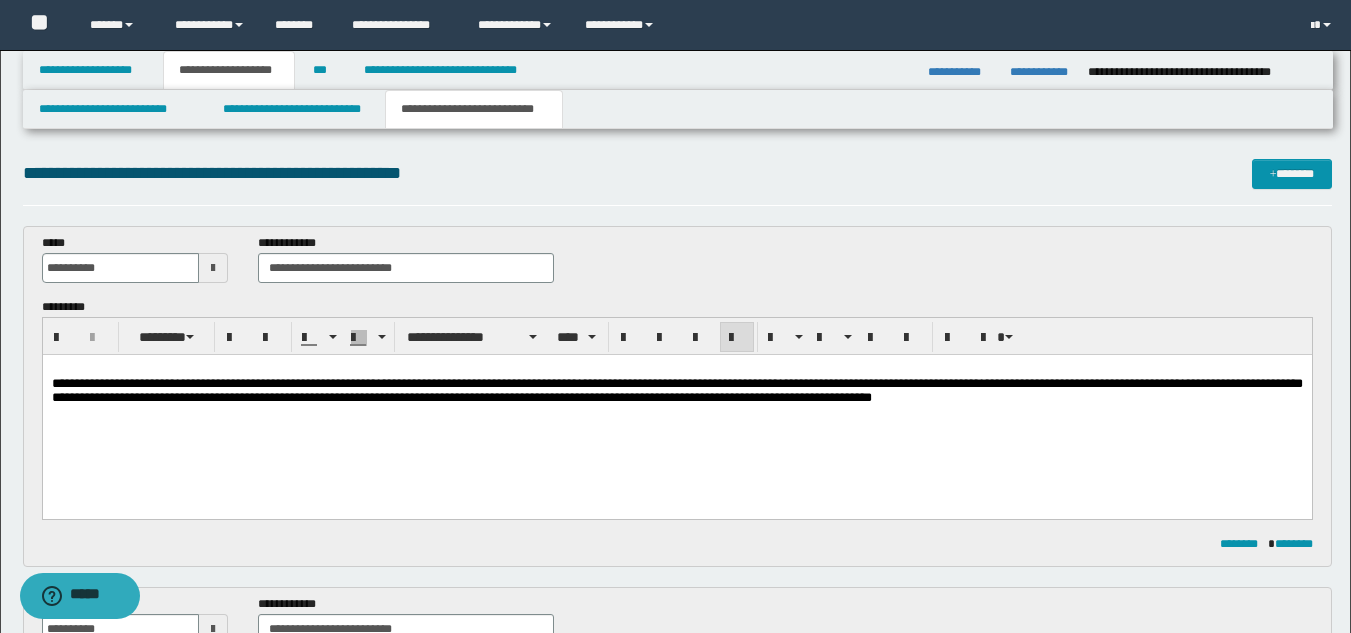 click on "**********" at bounding box center [676, 390] 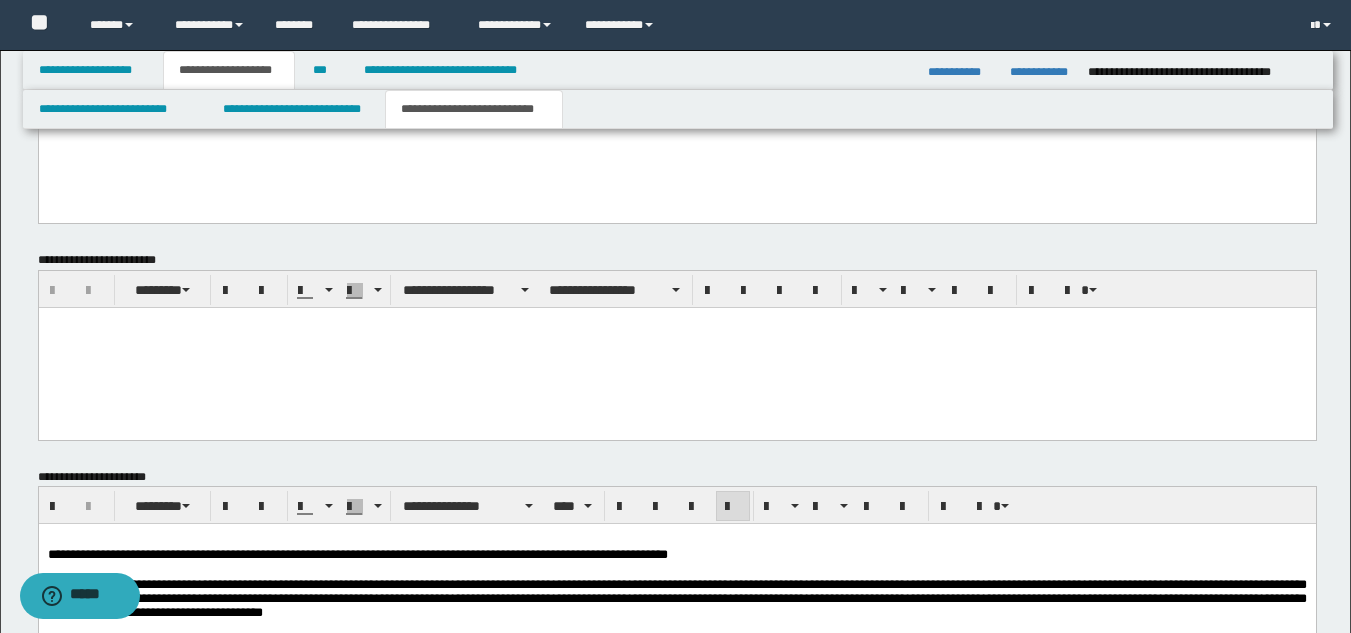 scroll, scrollTop: 1129, scrollLeft: 0, axis: vertical 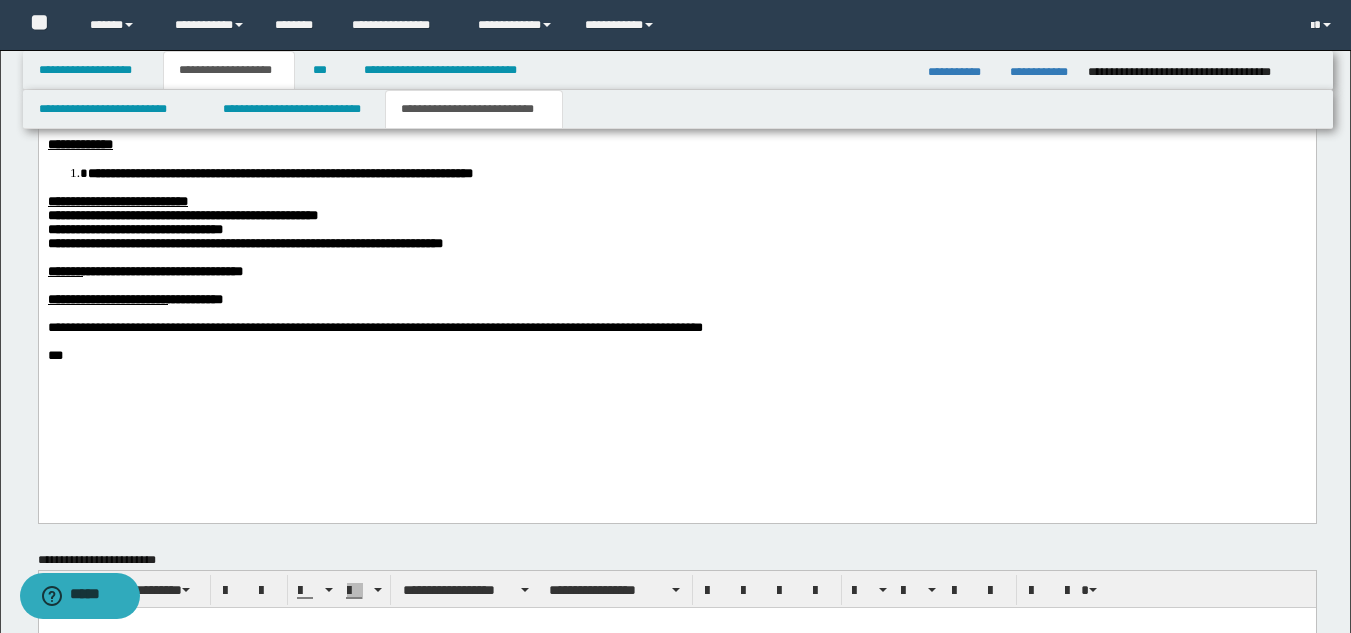 click at bounding box center (676, 285) 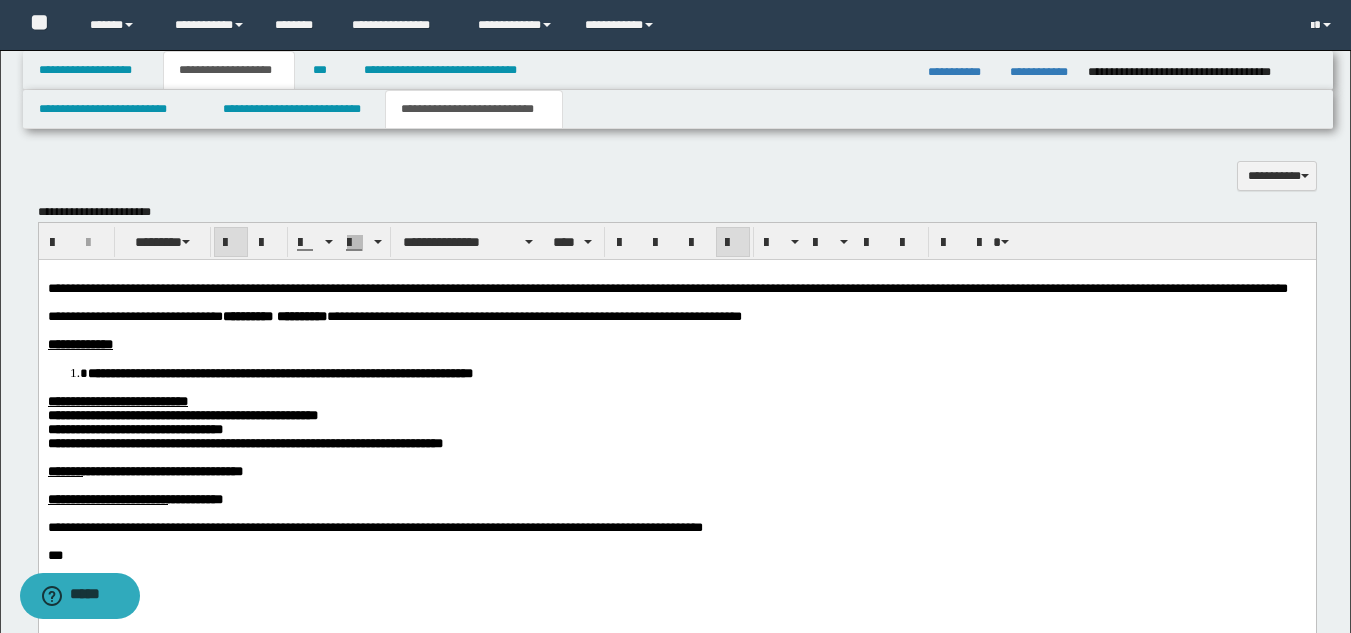 click on "**********" at bounding box center [279, 372] 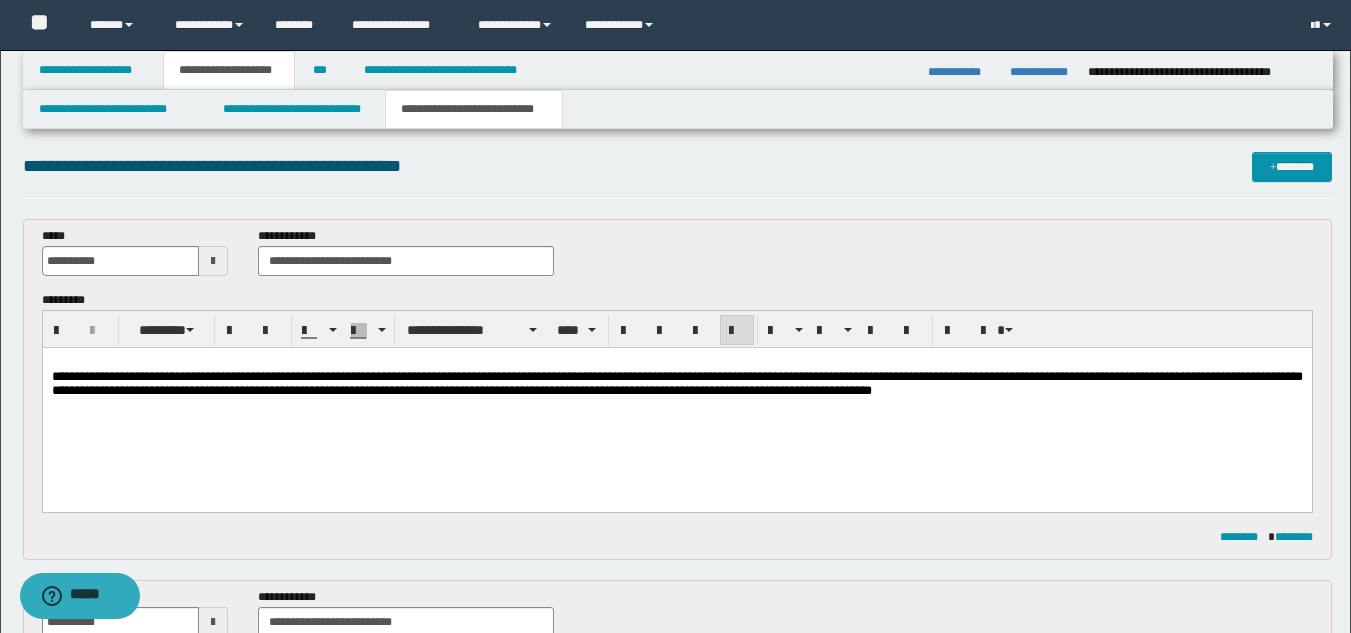 scroll, scrollTop: 0, scrollLeft: 0, axis: both 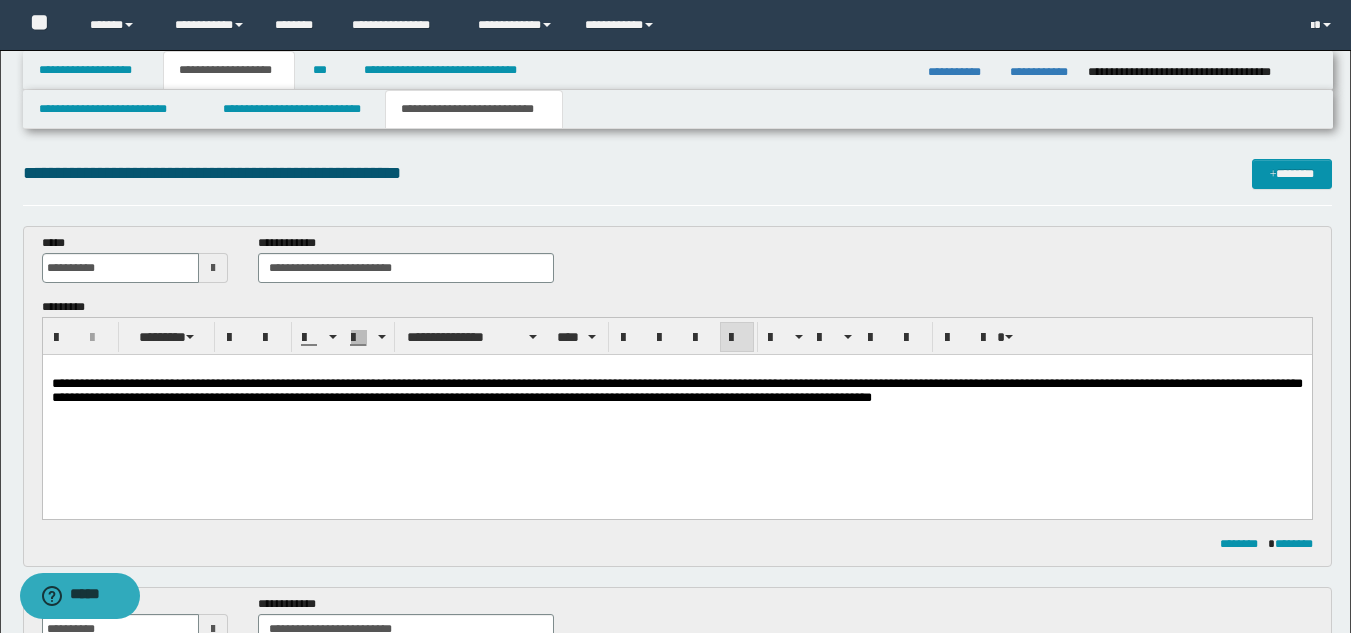 click on "**********" at bounding box center [676, 390] 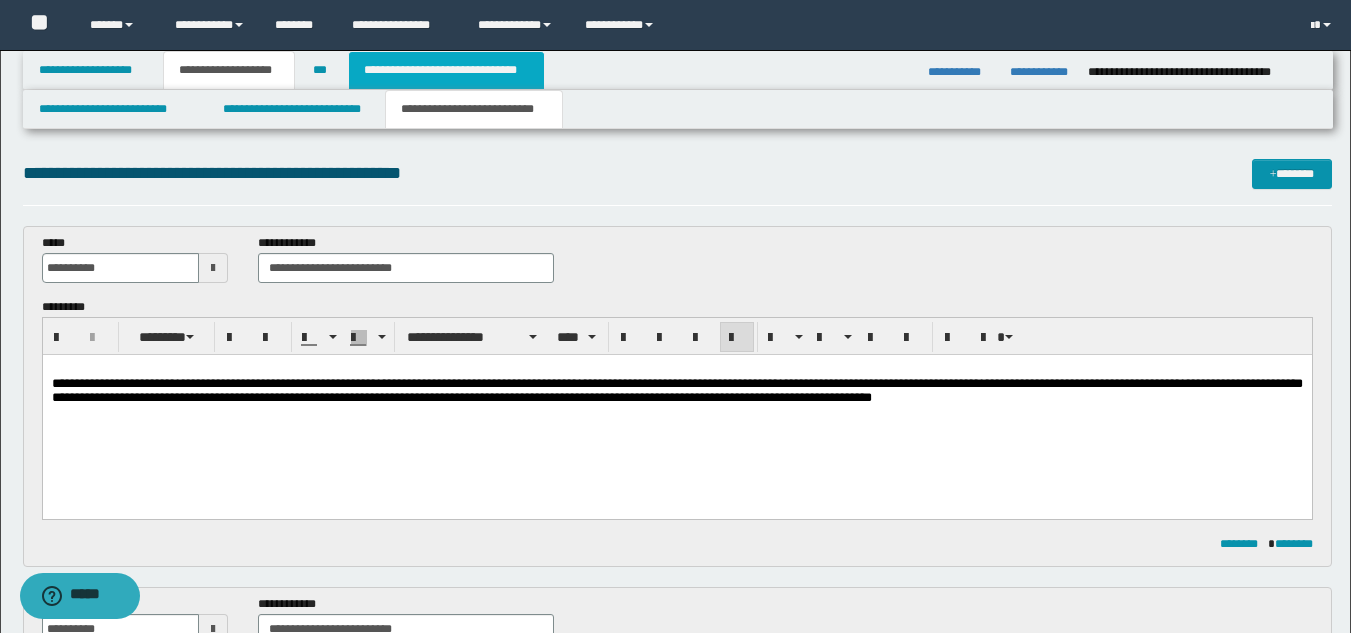 click on "**********" at bounding box center (446, 70) 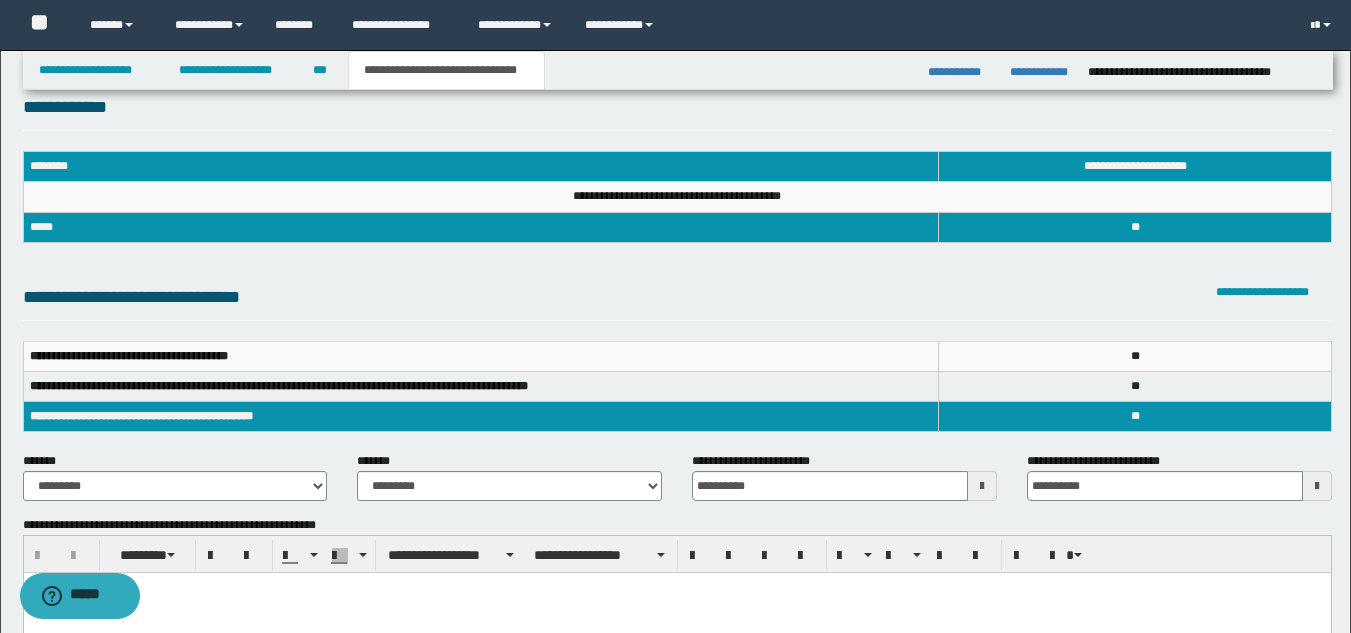 scroll, scrollTop: 0, scrollLeft: 0, axis: both 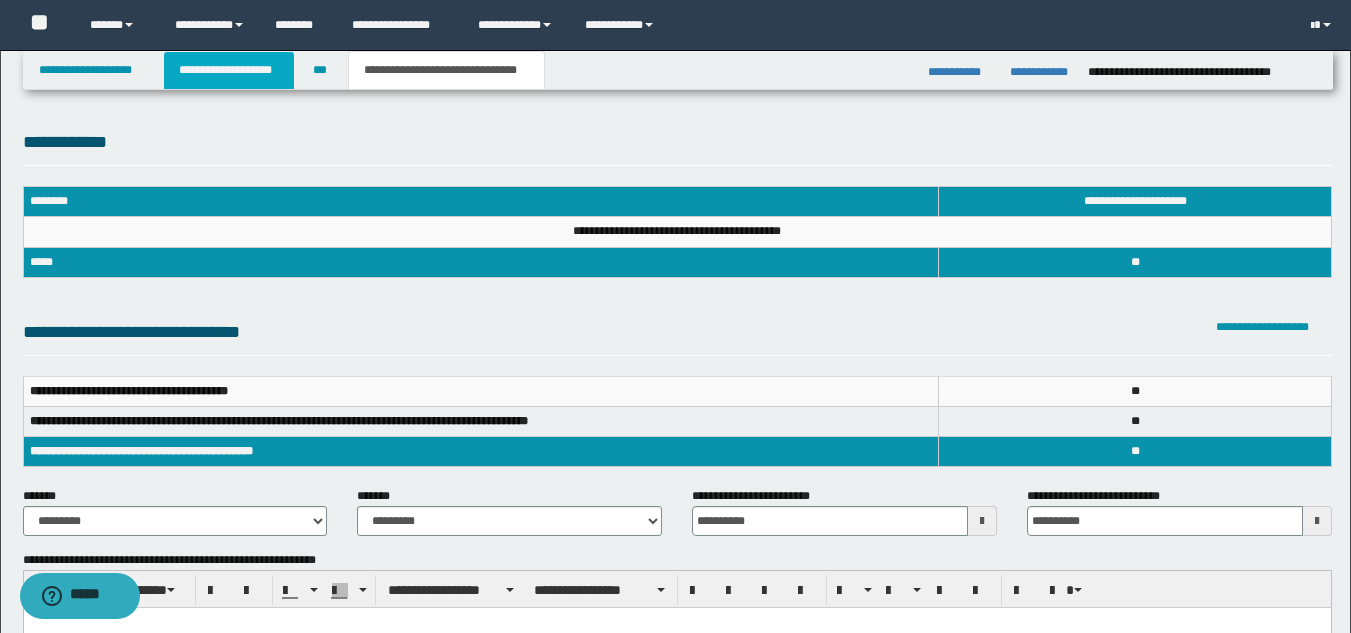 click on "**********" at bounding box center [229, 70] 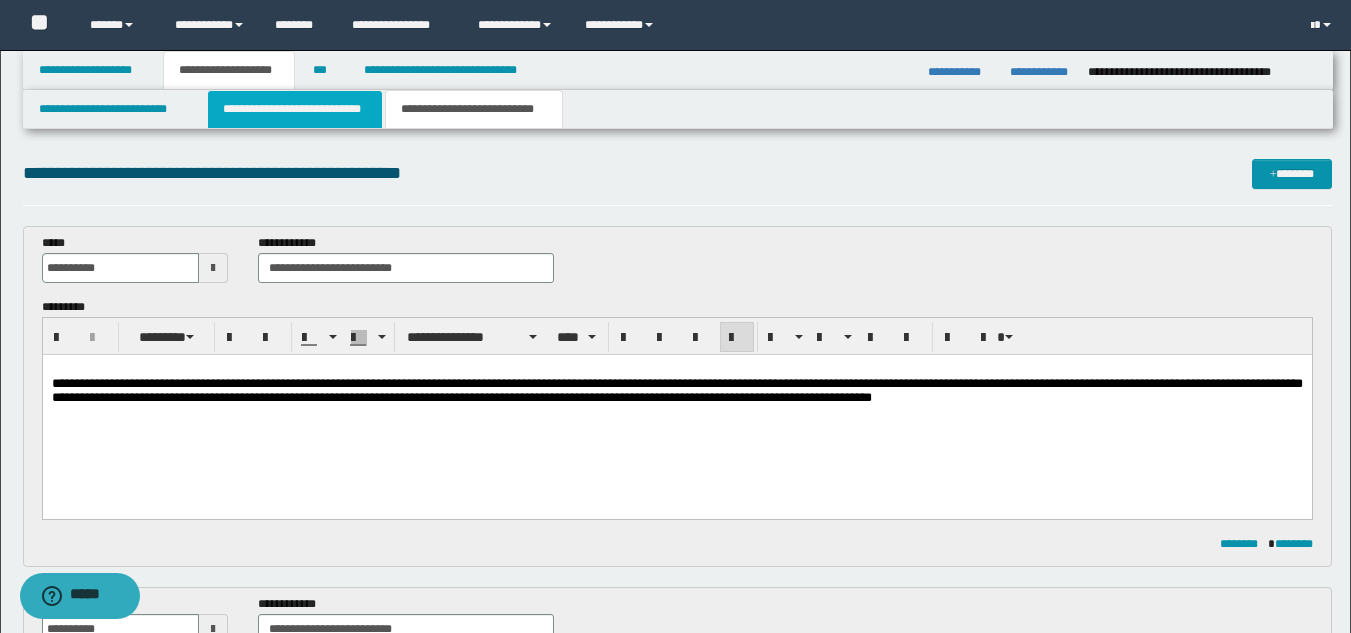 click on "**********" at bounding box center [295, 109] 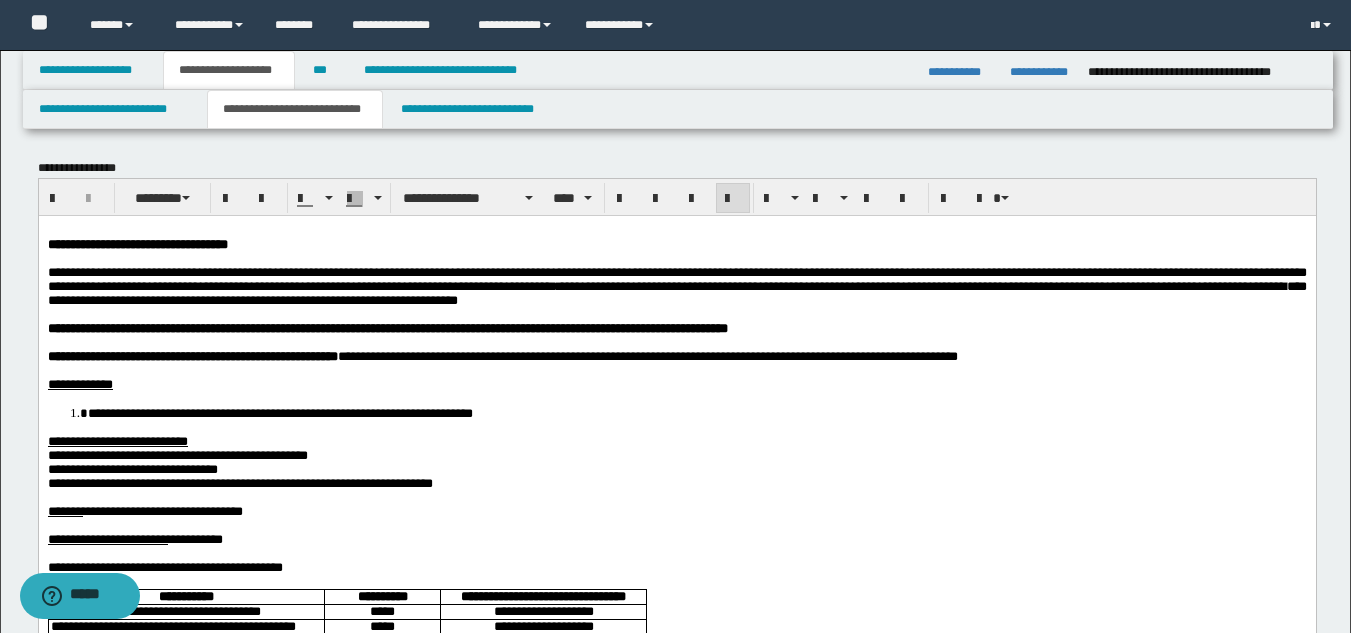 click at bounding box center (676, 370) 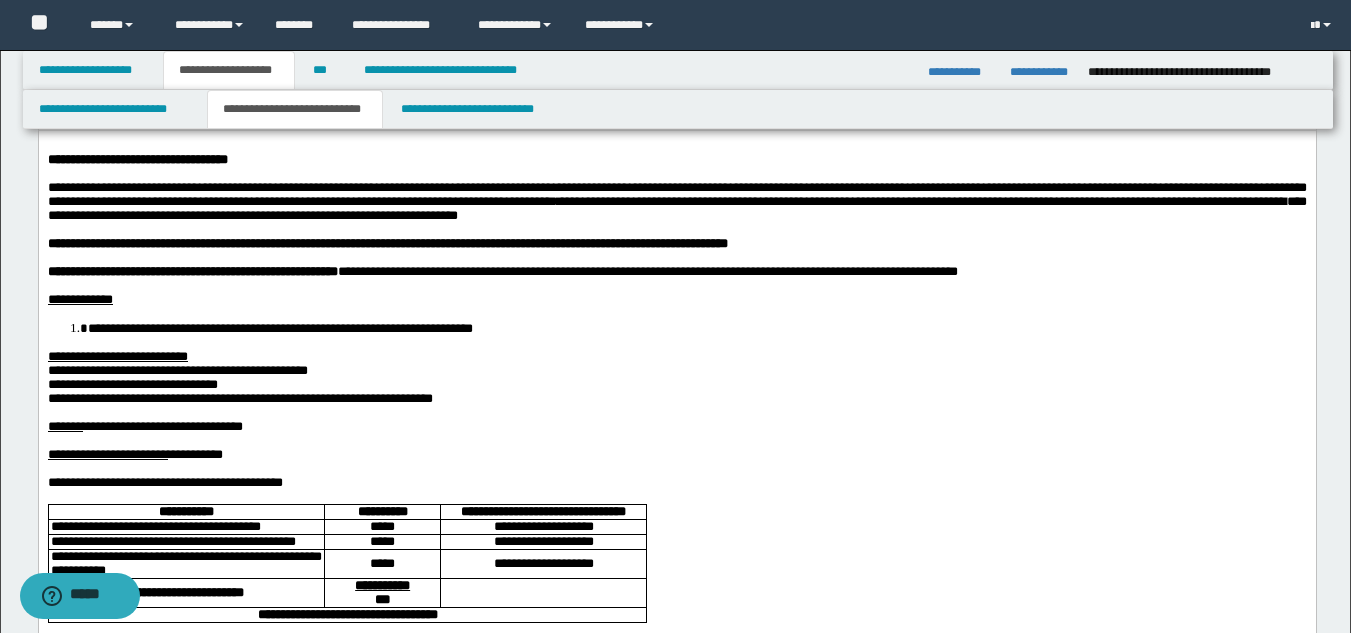 scroll, scrollTop: 200, scrollLeft: 0, axis: vertical 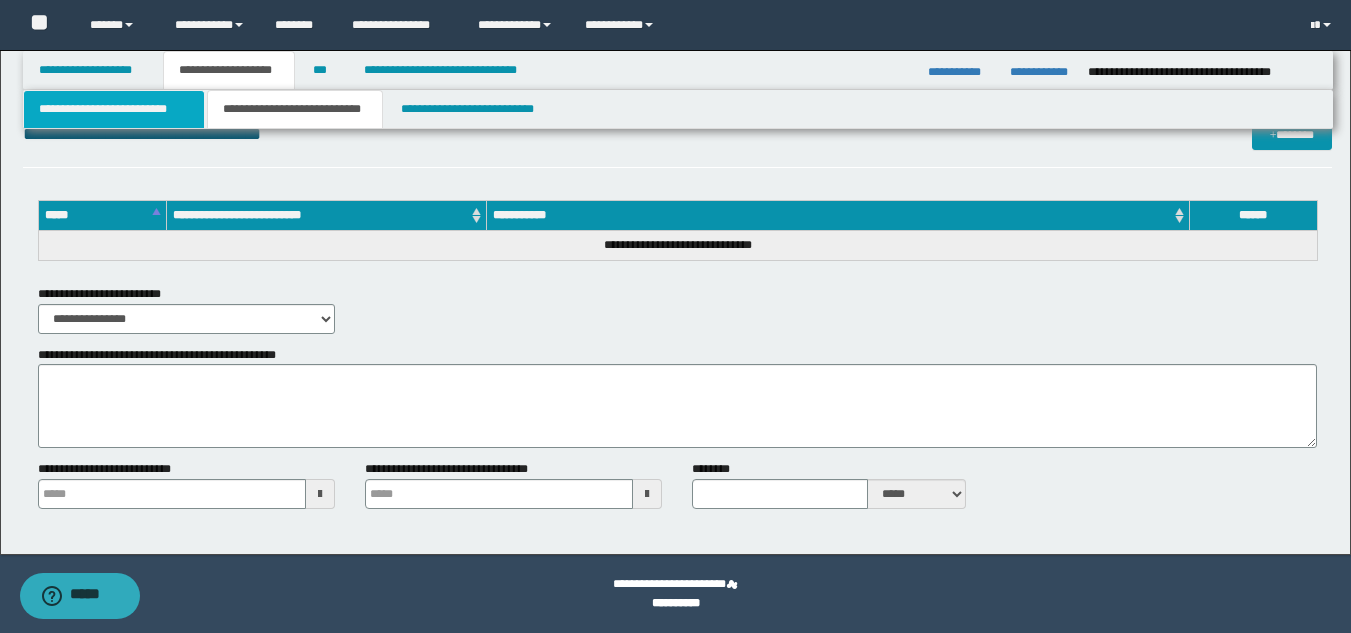 click on "**********" at bounding box center [114, 109] 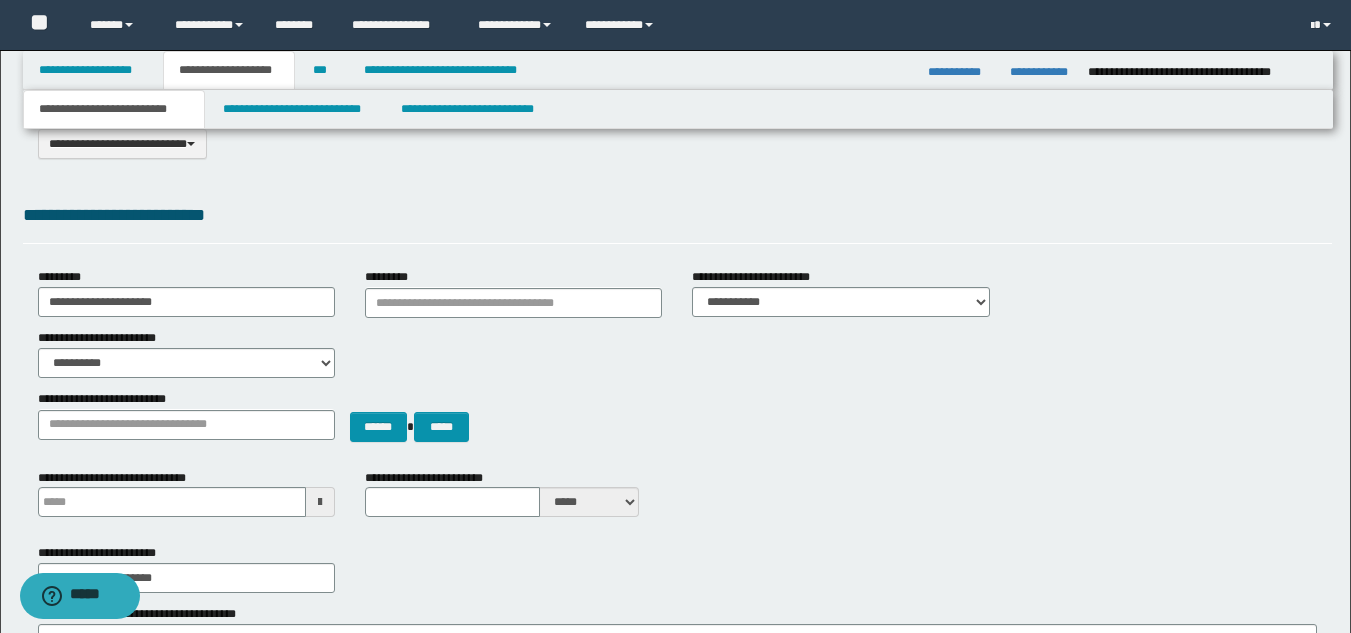 scroll, scrollTop: 0, scrollLeft: 0, axis: both 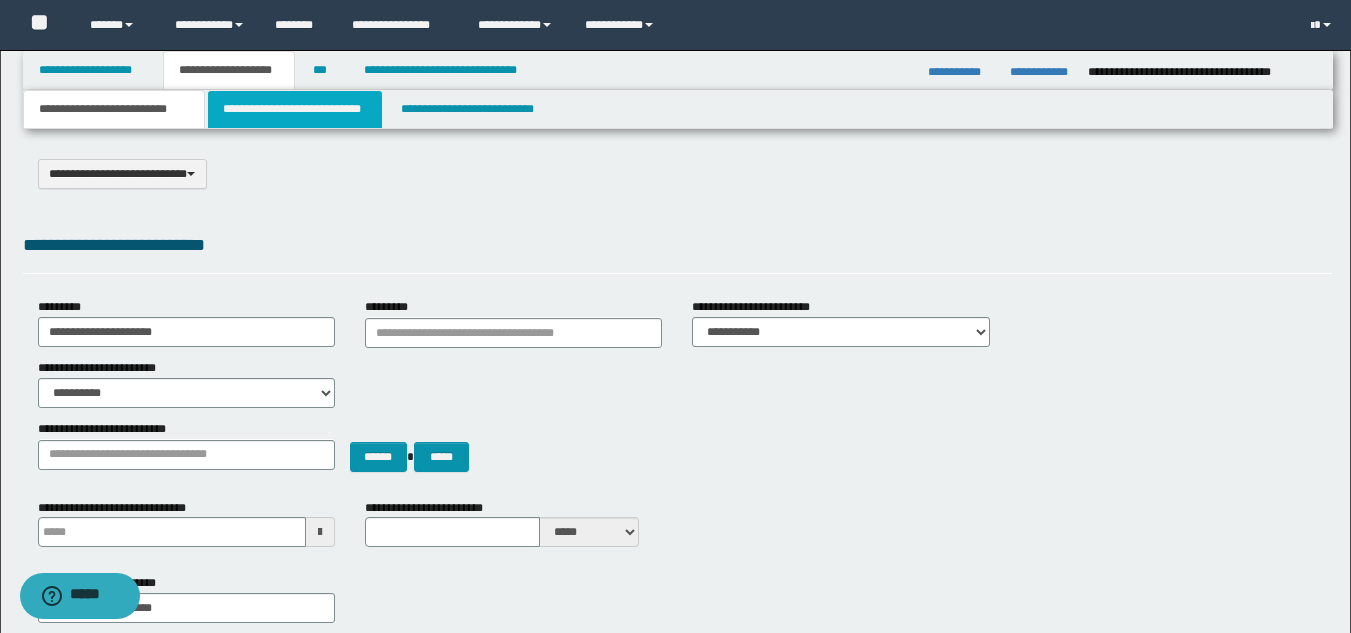 click on "**********" at bounding box center (295, 109) 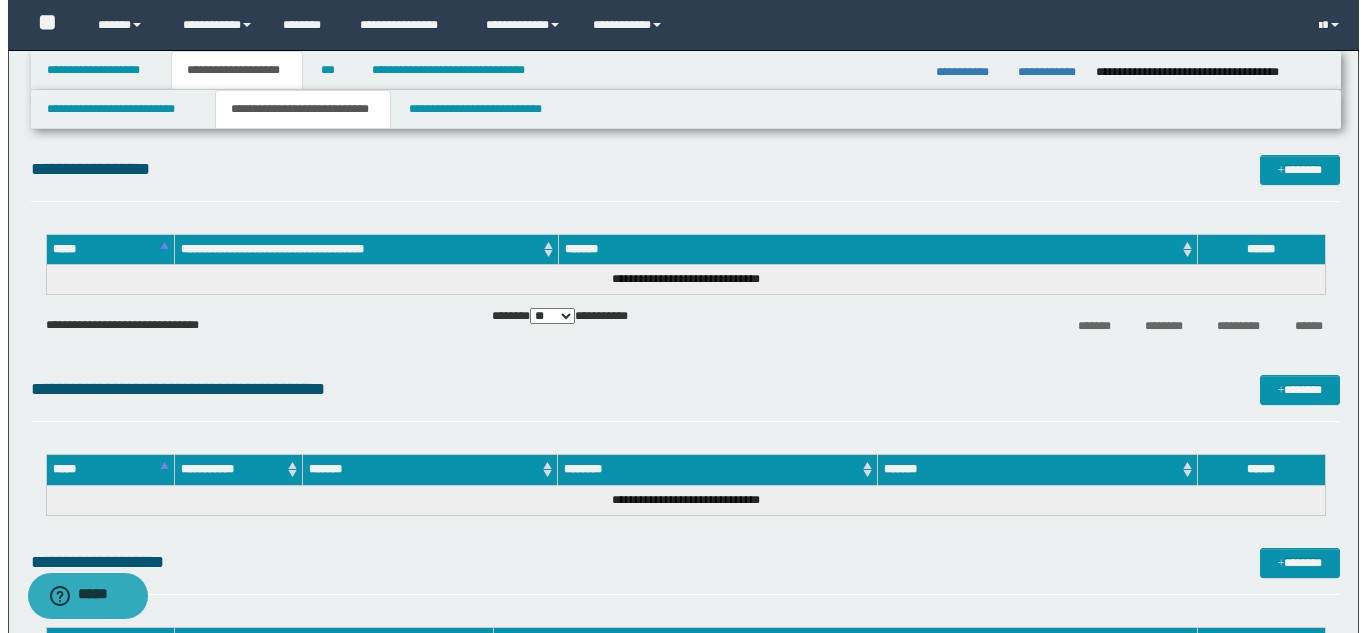 scroll, scrollTop: 1600, scrollLeft: 0, axis: vertical 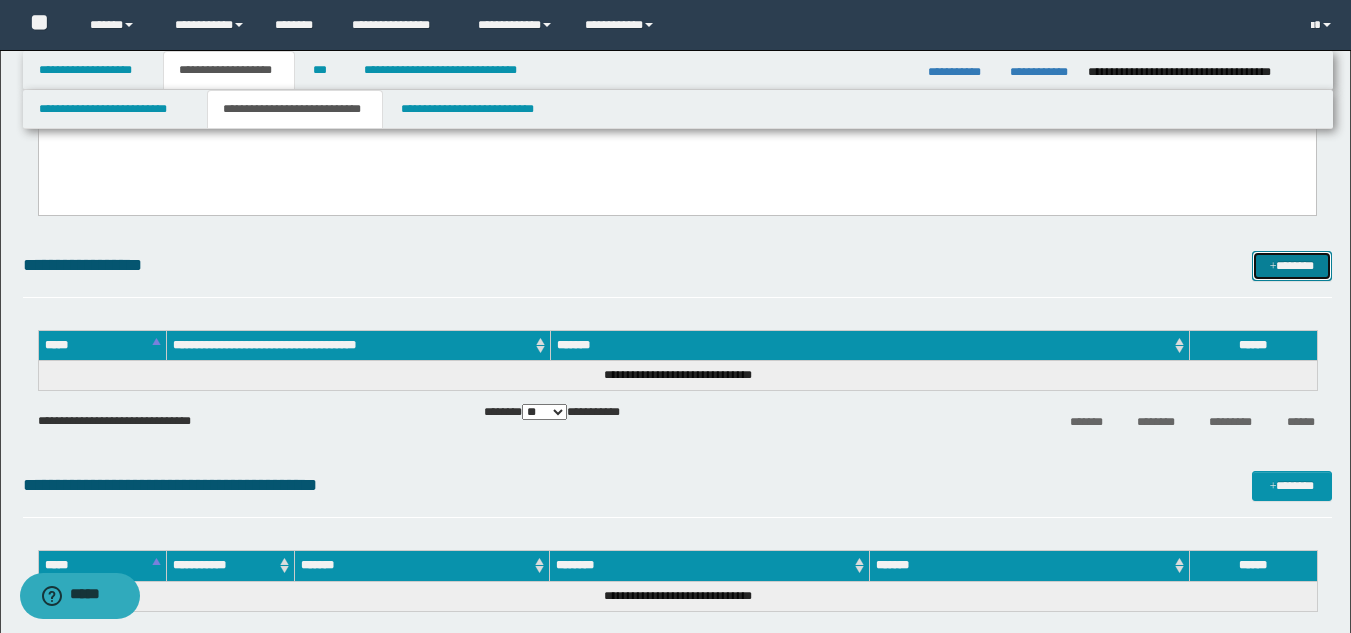 click on "*******" at bounding box center (1292, 266) 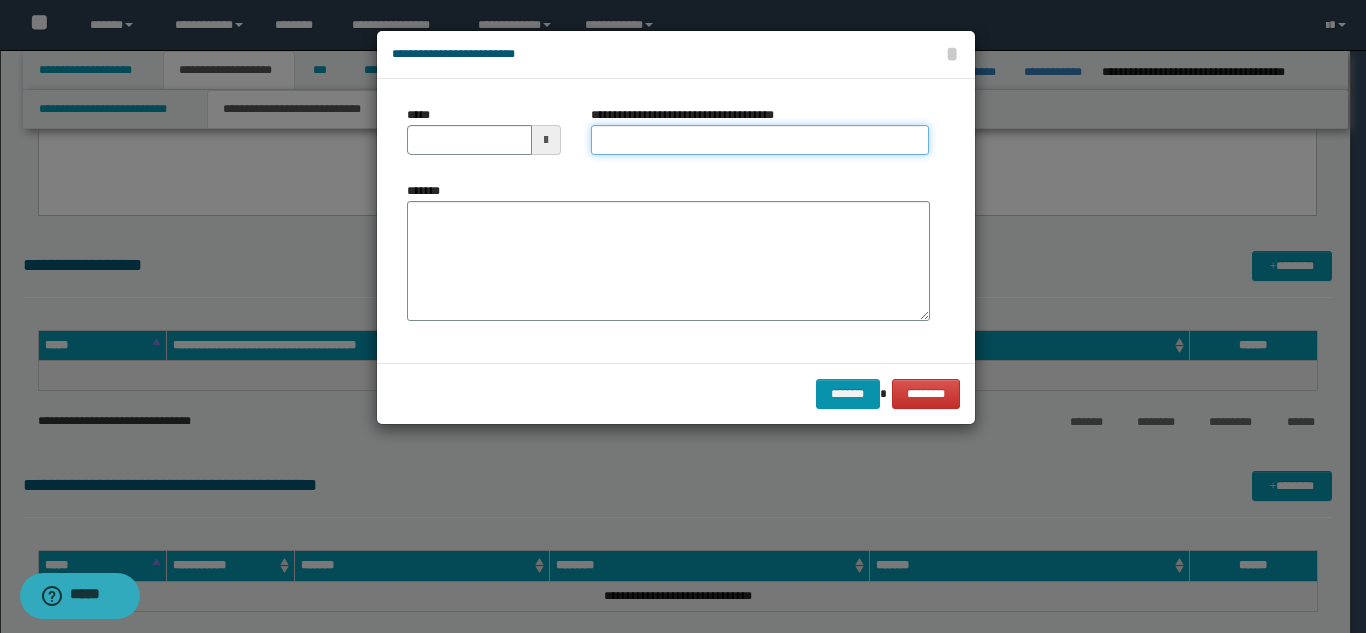 click on "**********" at bounding box center (760, 140) 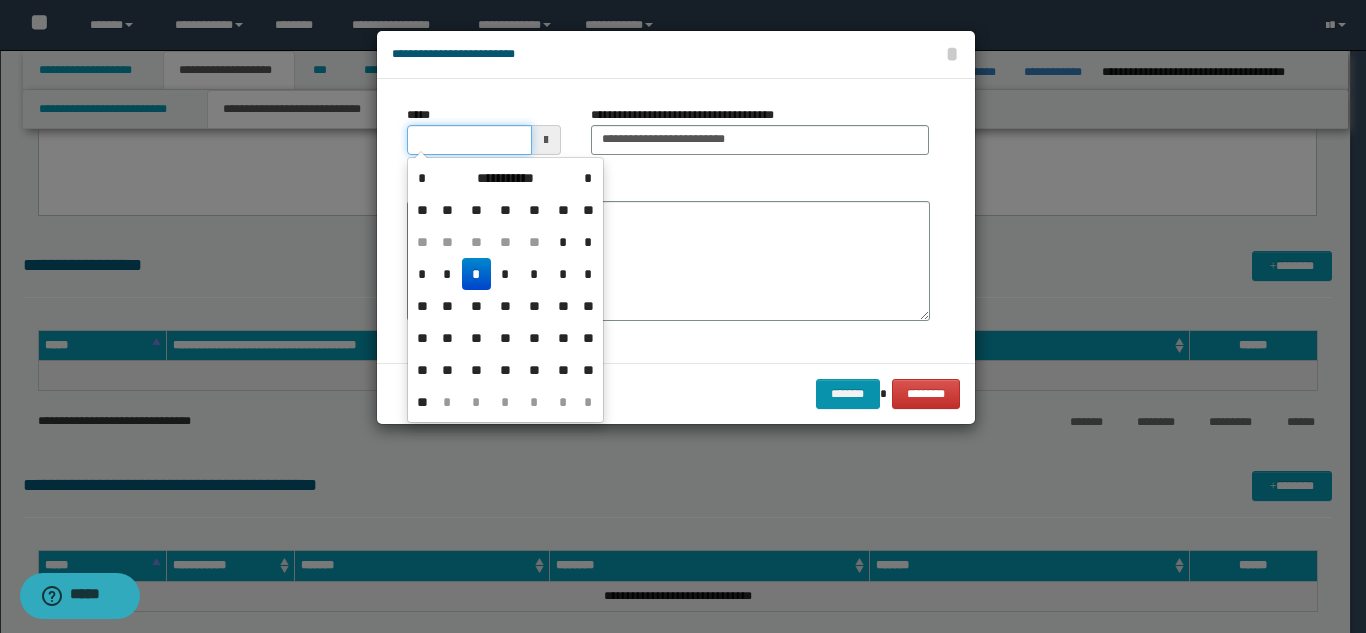 click on "*****" at bounding box center [469, 140] 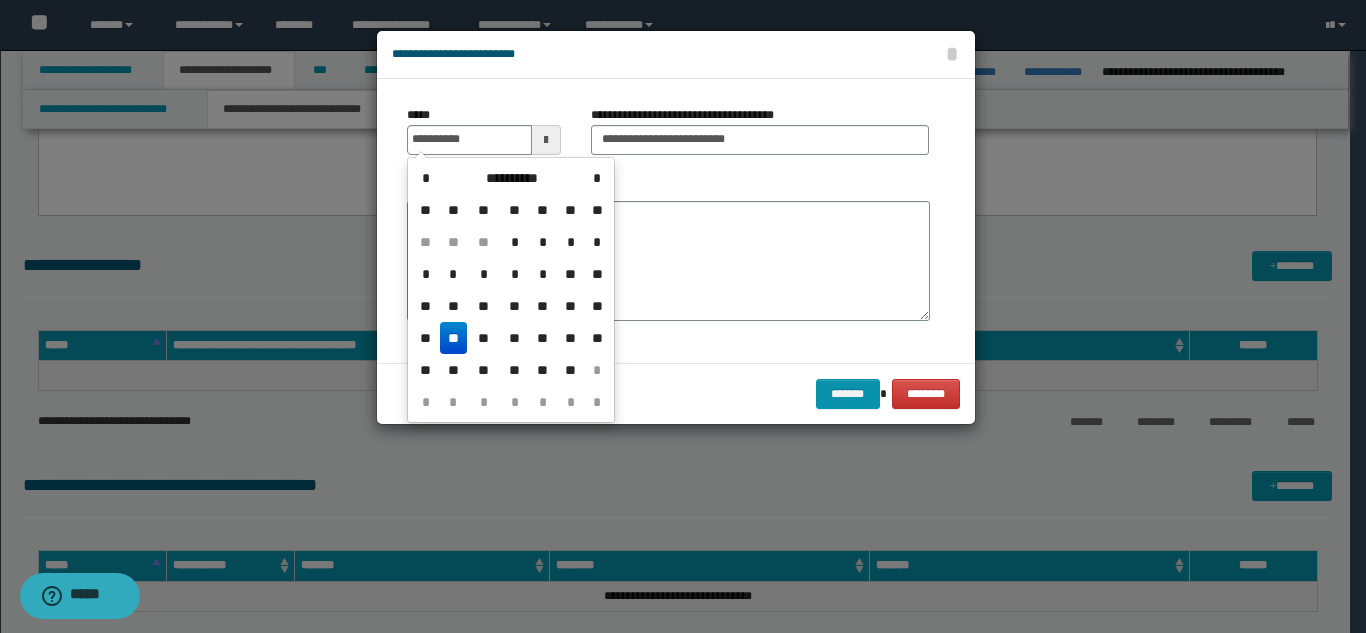 drag, startPoint x: 450, startPoint y: 347, endPoint x: 454, endPoint y: 331, distance: 16.492422 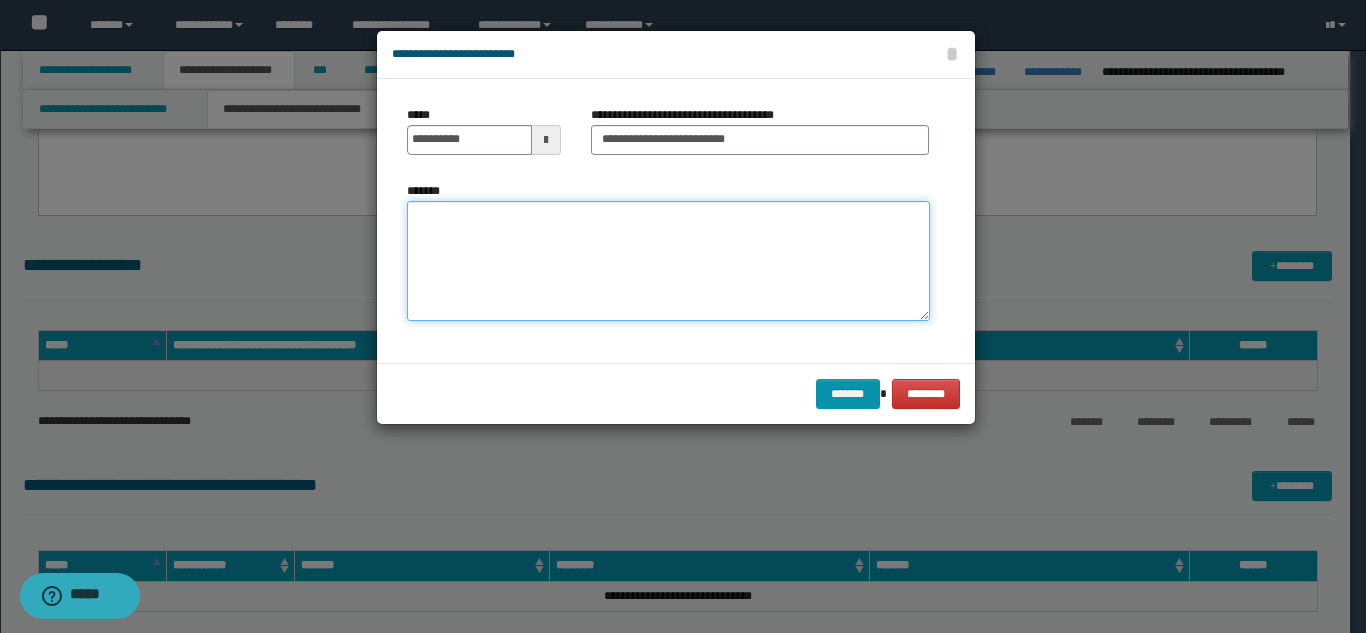 click on "*******" at bounding box center (668, 261) 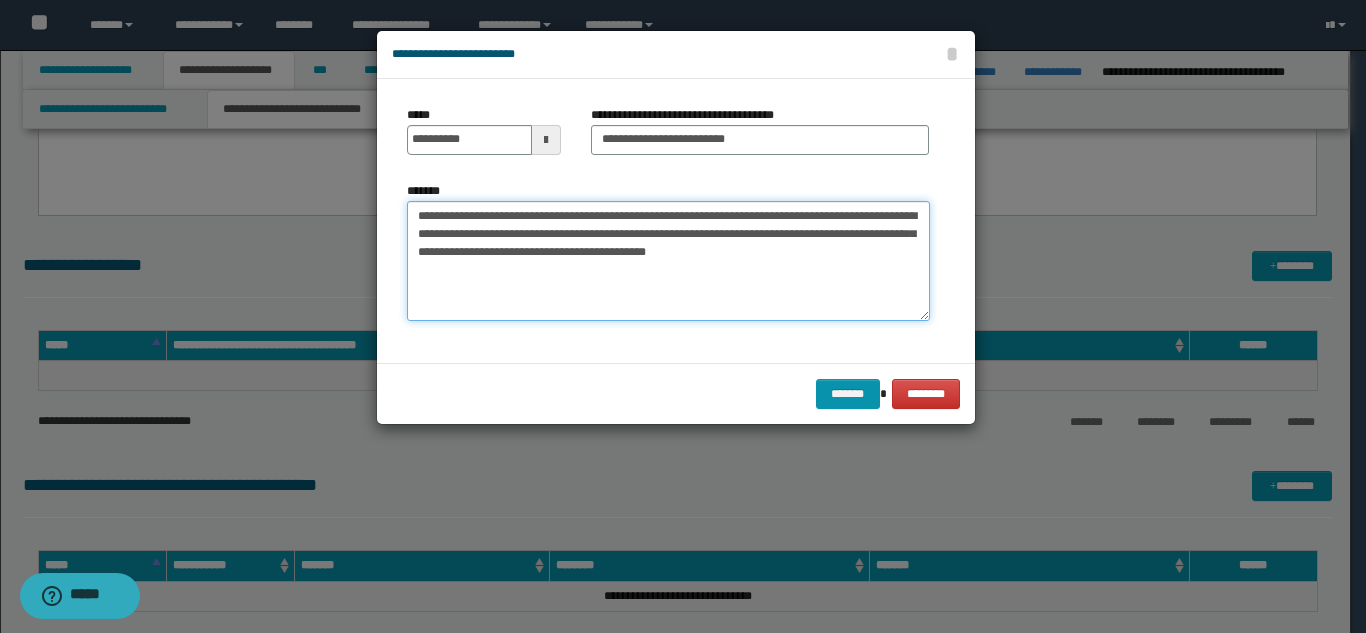 click on "**********" at bounding box center [668, 261] 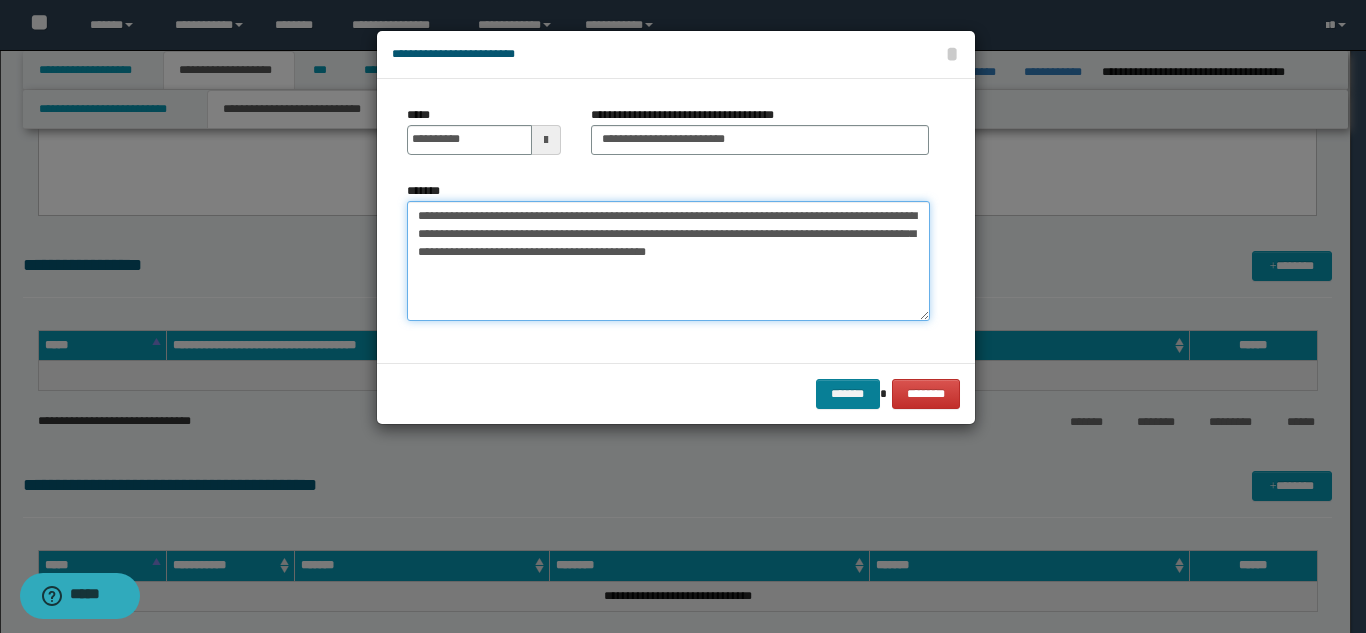 type on "**********" 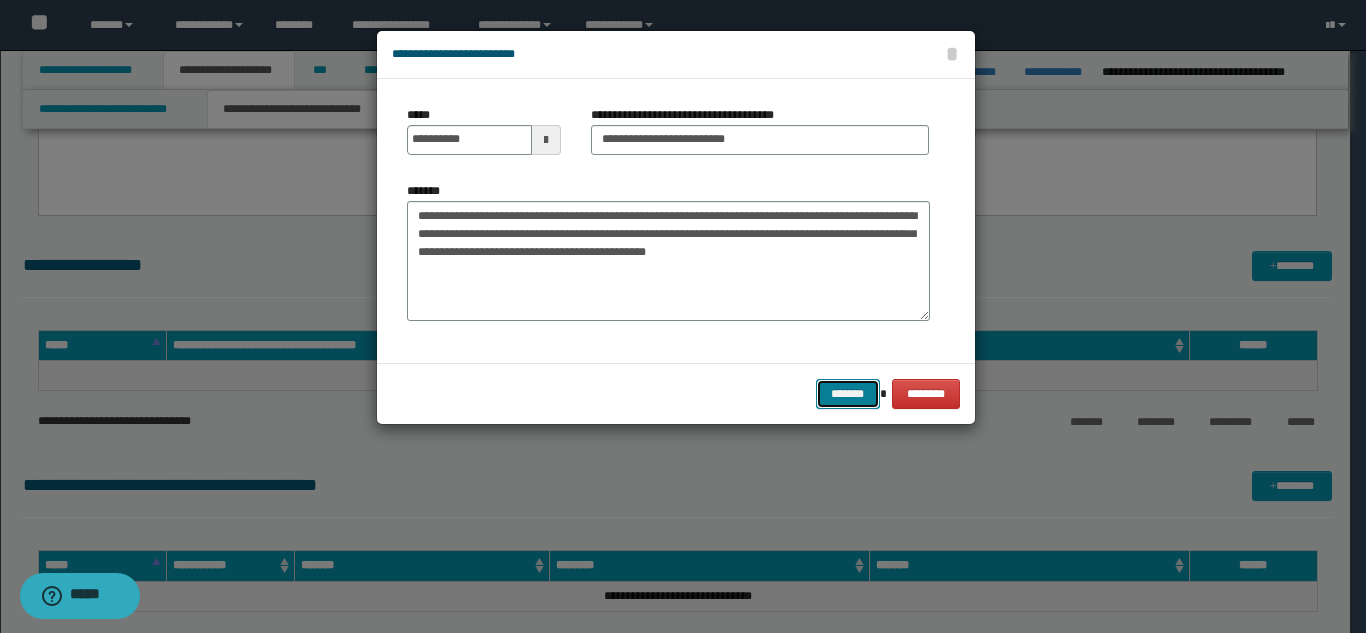 click on "*******" at bounding box center [848, 394] 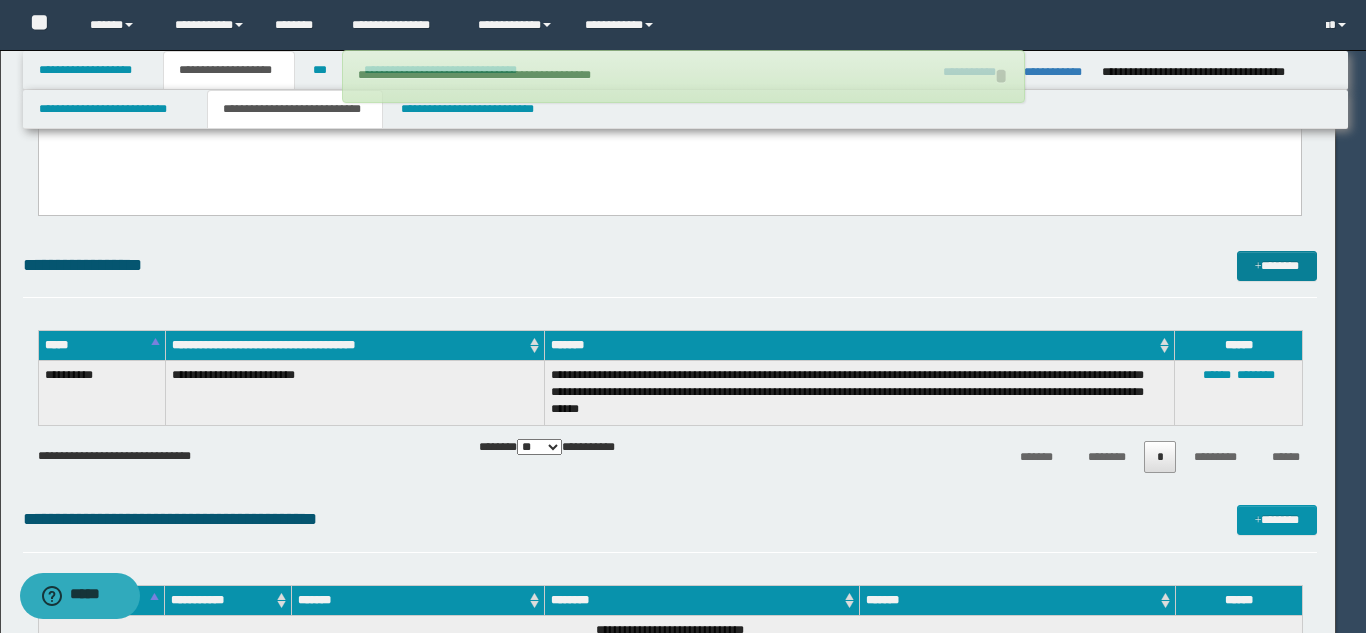 type 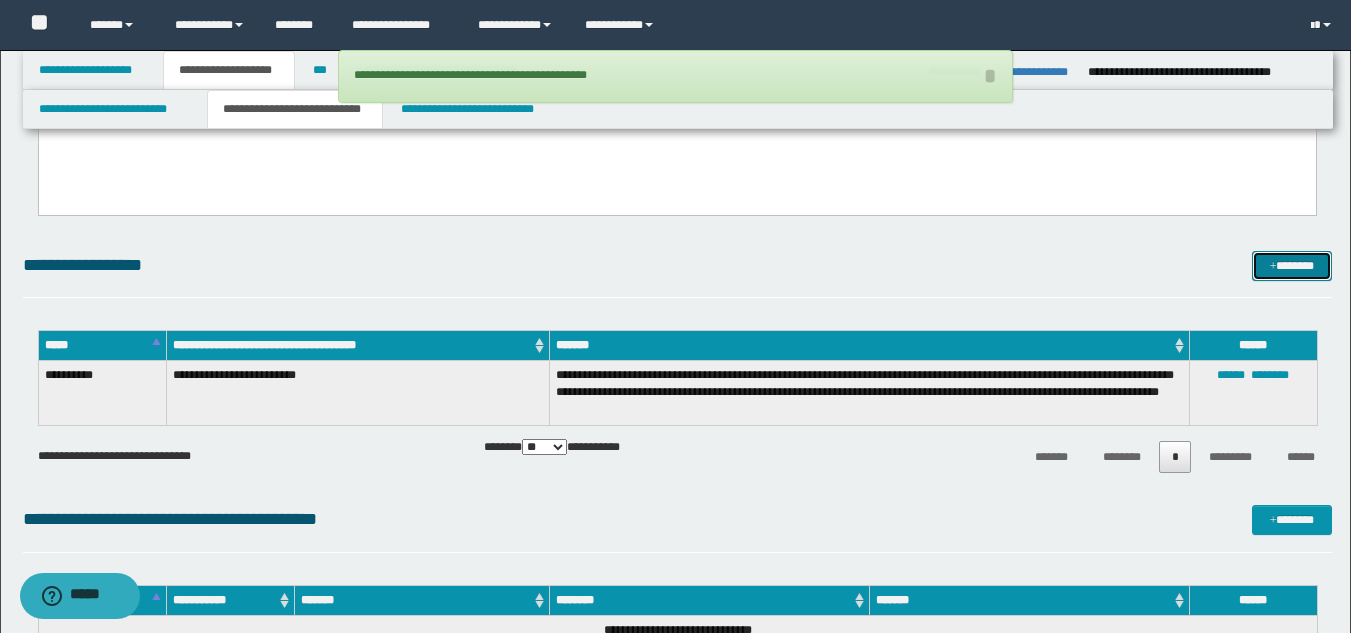 click on "*******" at bounding box center [1292, 266] 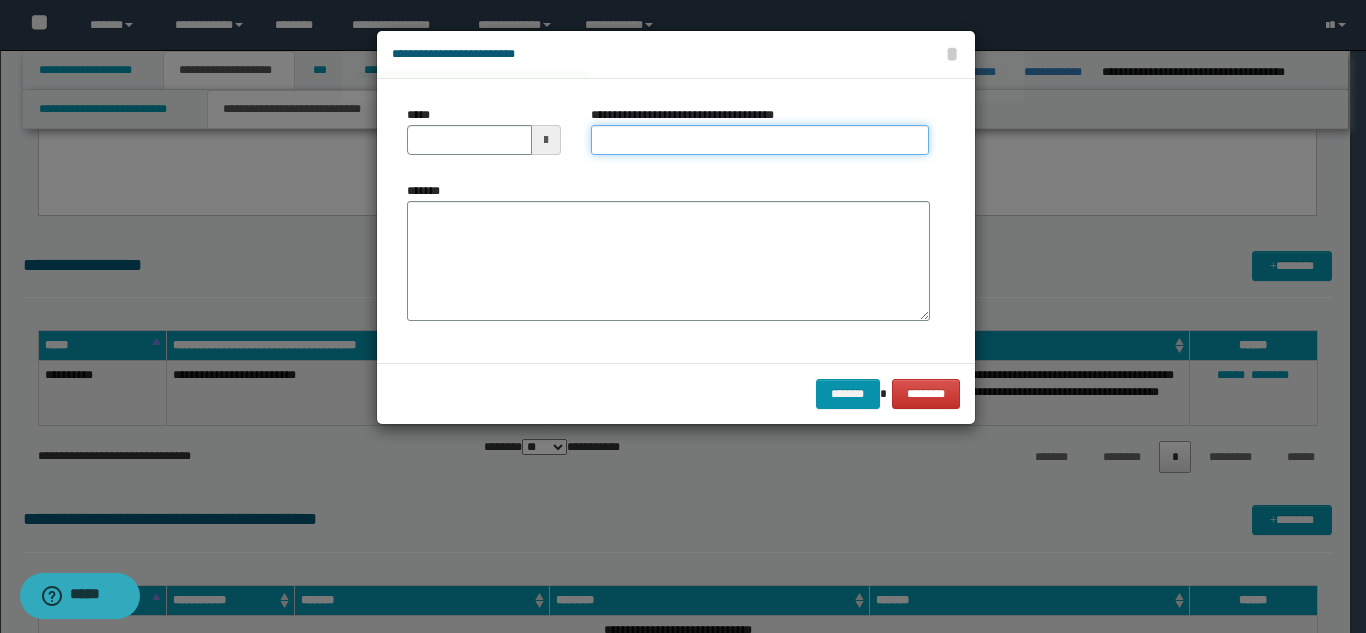 click on "**********" at bounding box center (760, 140) 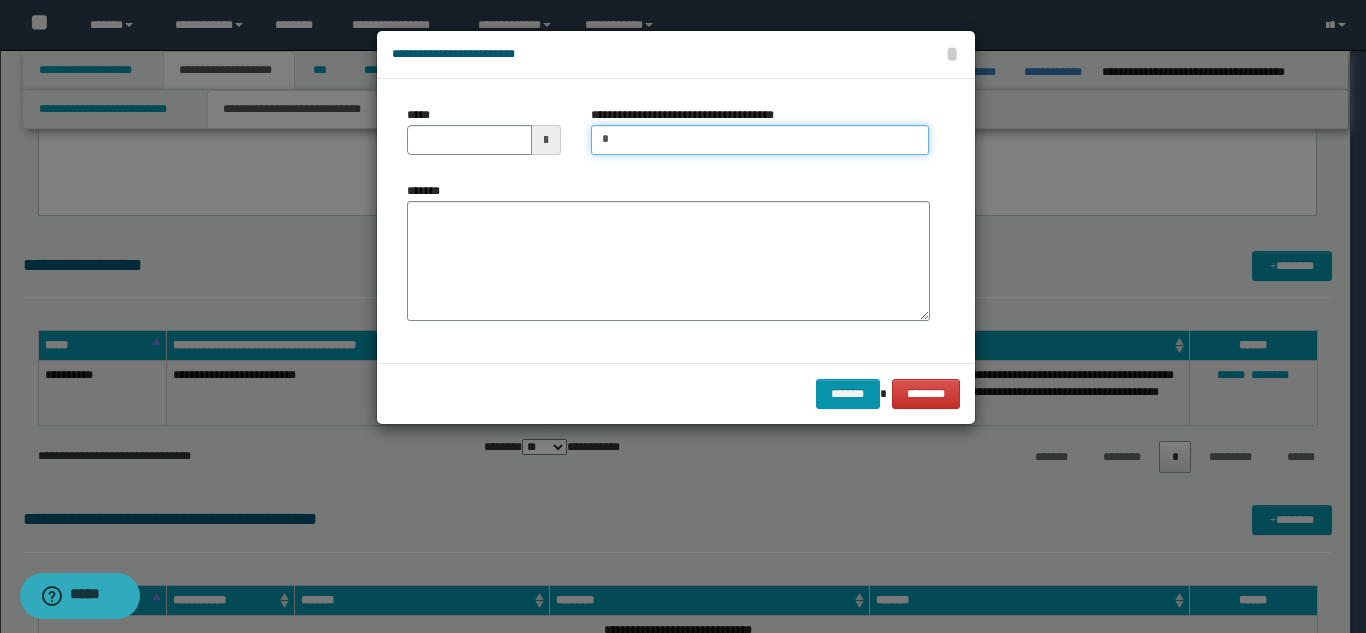 type on "**********" 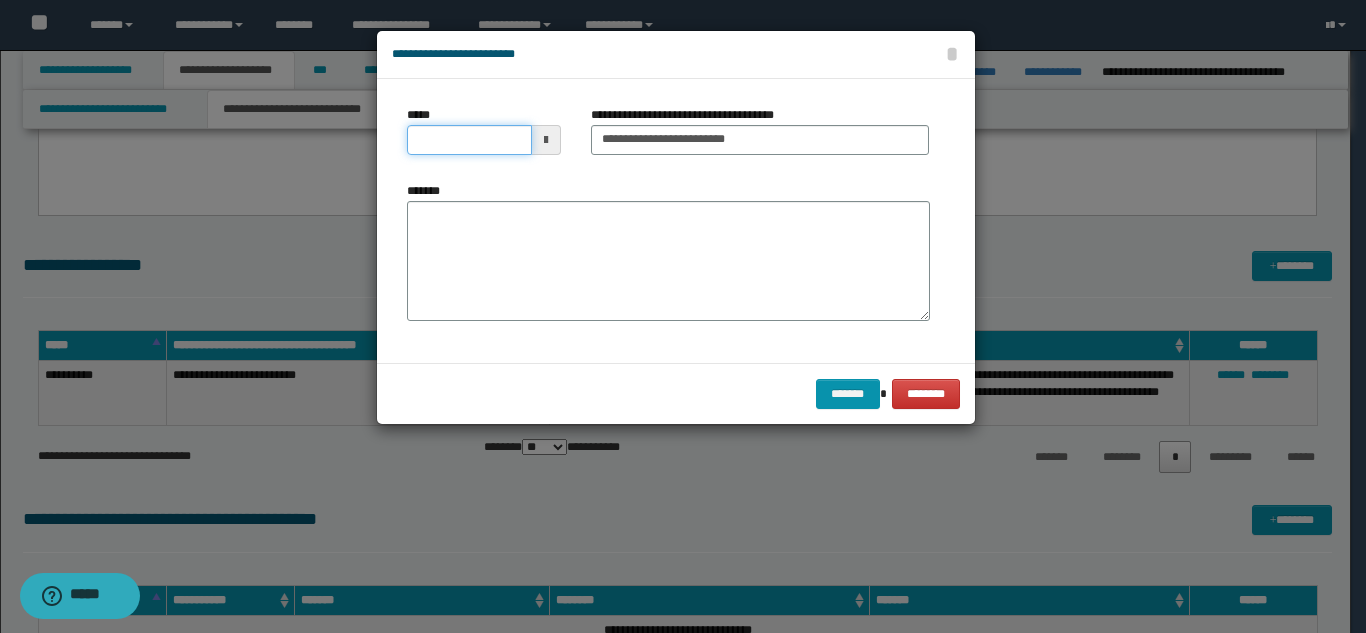 click on "*****" at bounding box center (469, 140) 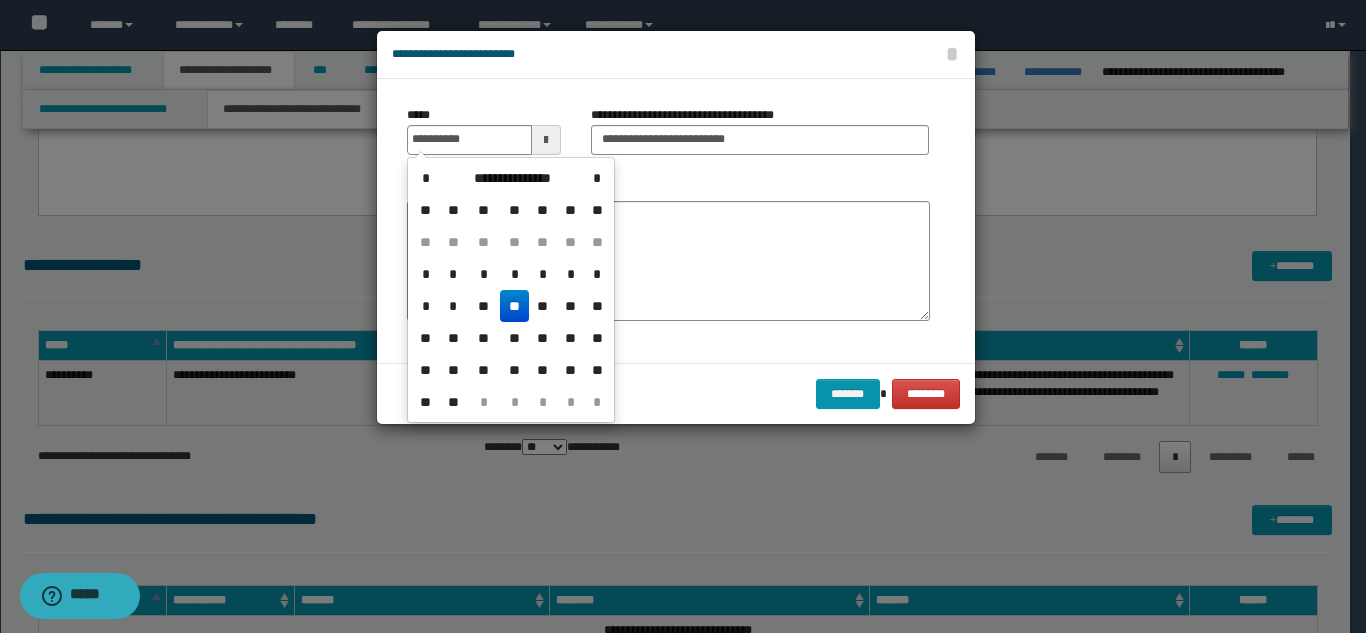 click on "**" at bounding box center [514, 306] 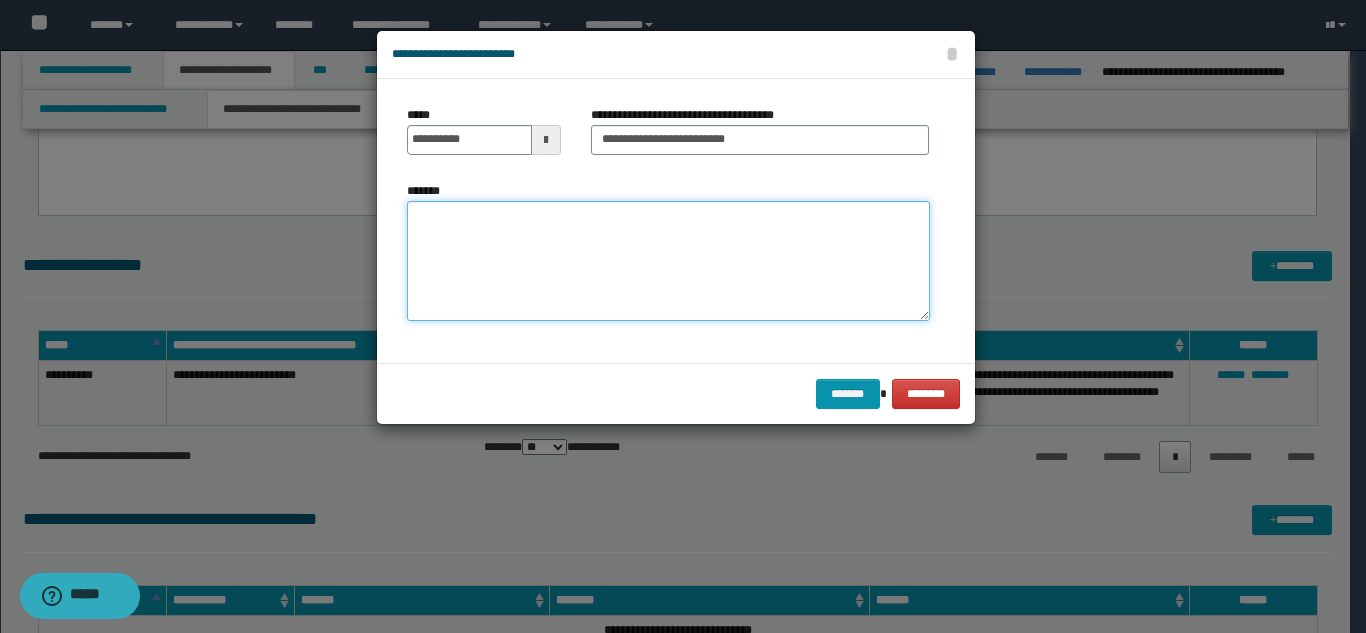 drag, startPoint x: 536, startPoint y: 273, endPoint x: 579, endPoint y: 296, distance: 48.76474 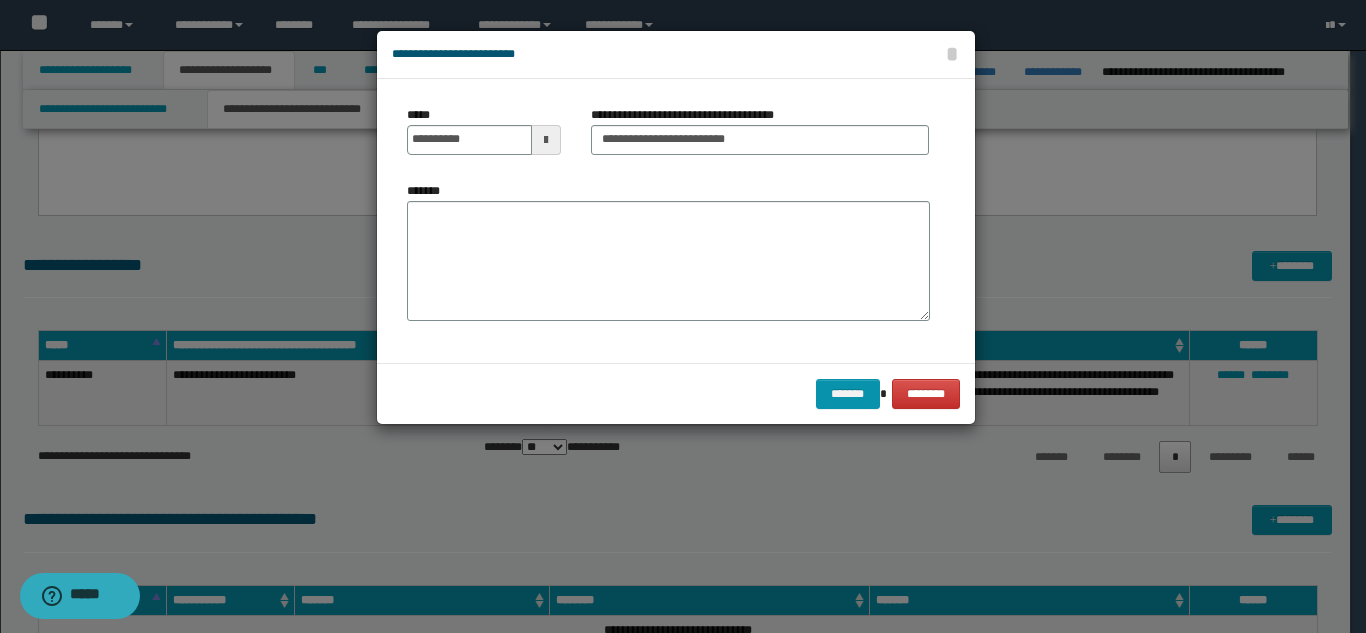 click at bounding box center [683, 316] 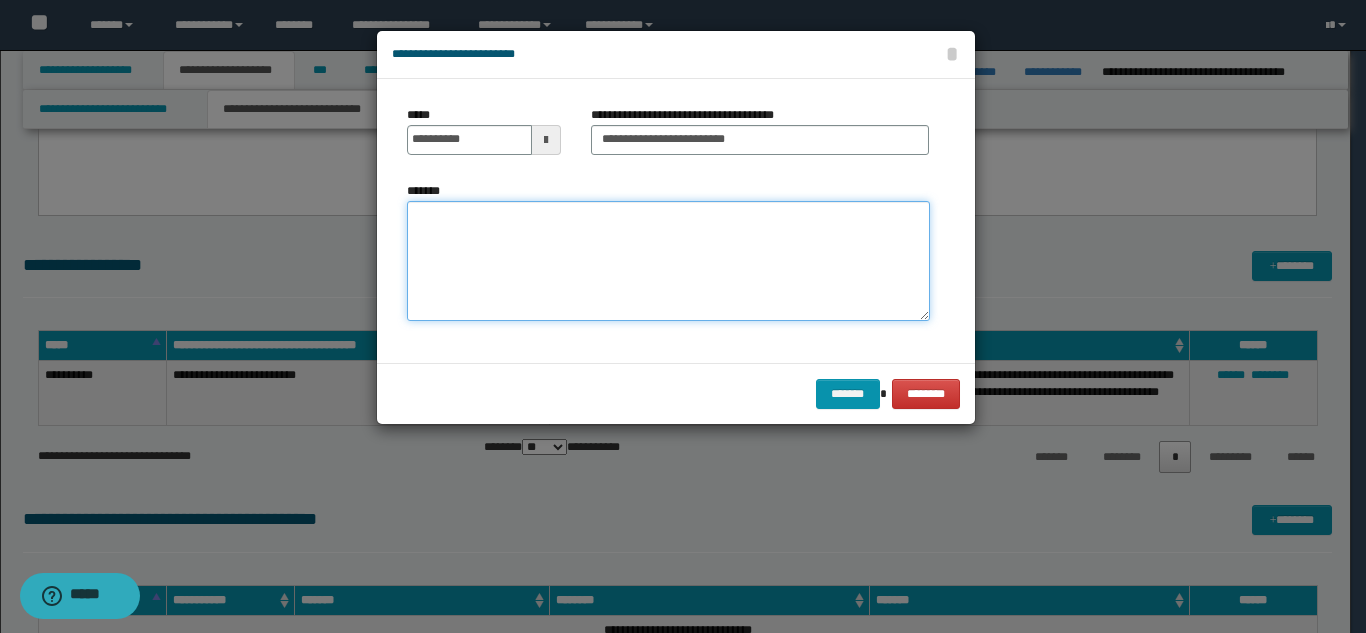 click on "*******" at bounding box center (668, 261) 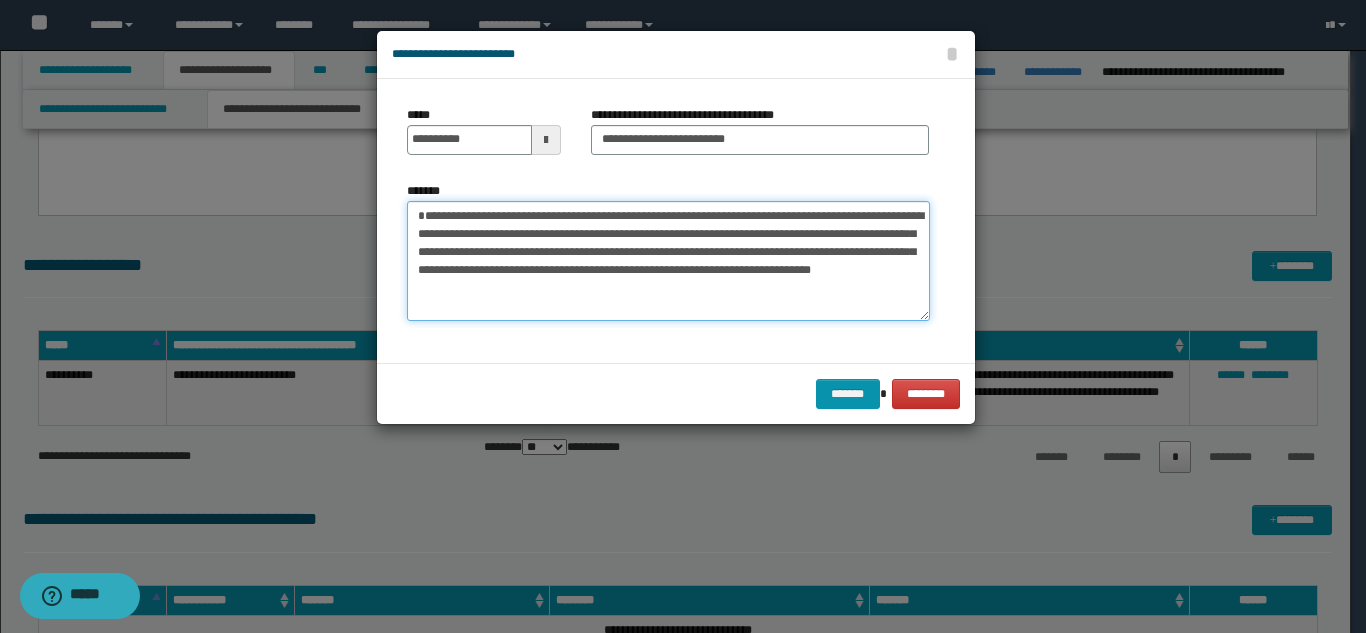 click on "**********" at bounding box center (668, 261) 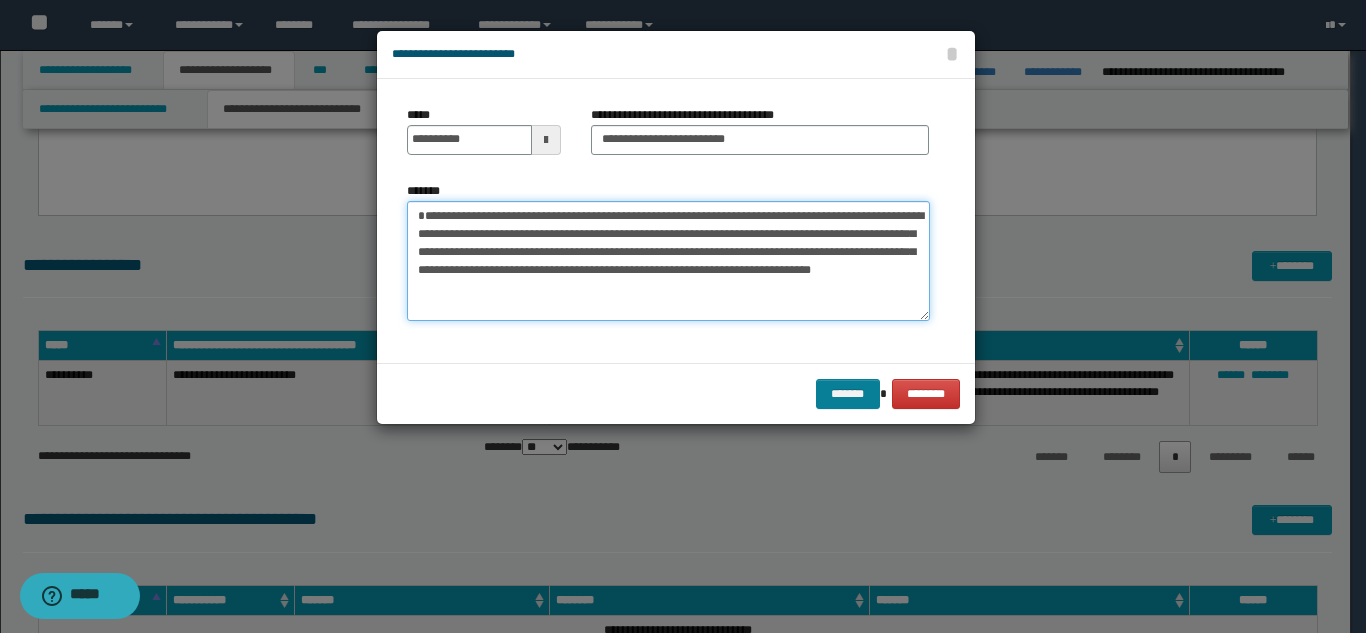 type on "**********" 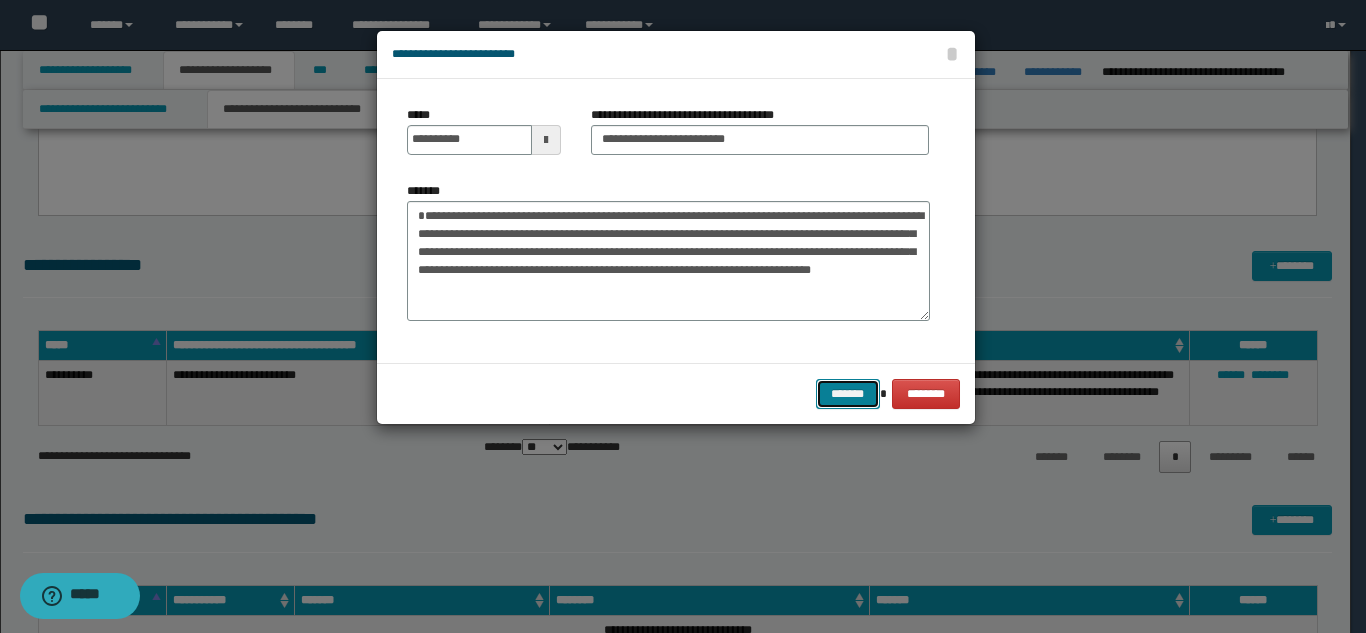 click on "*******" at bounding box center [848, 394] 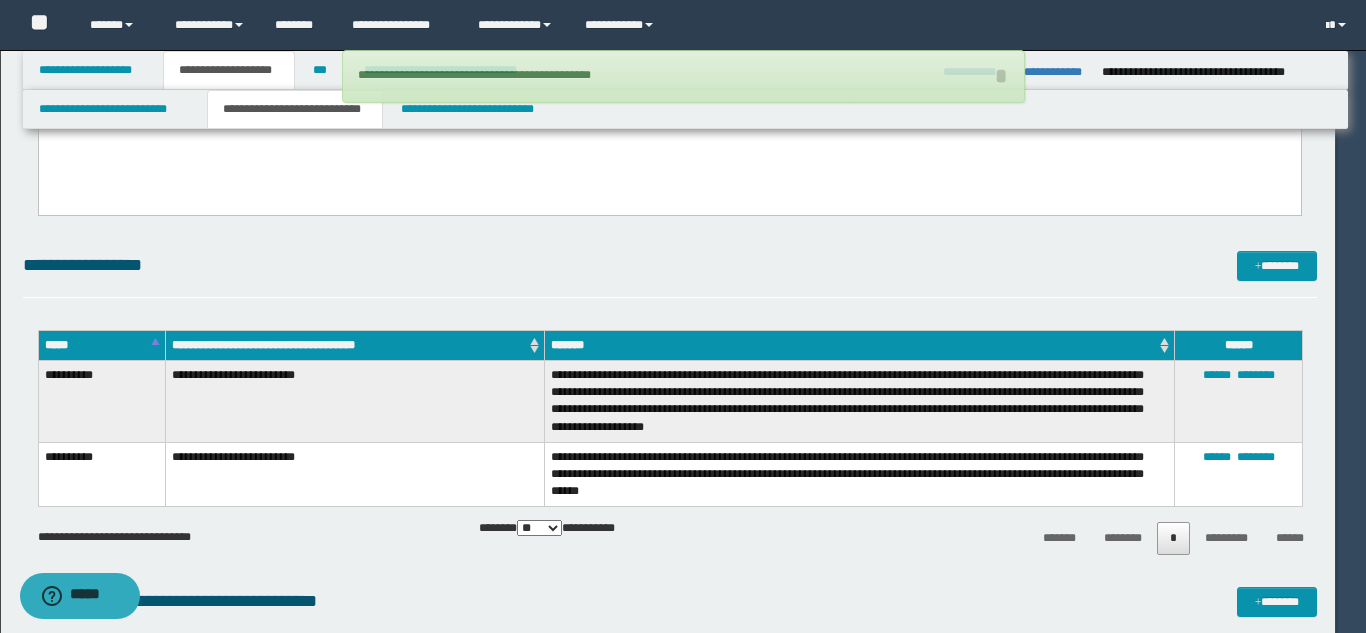 type 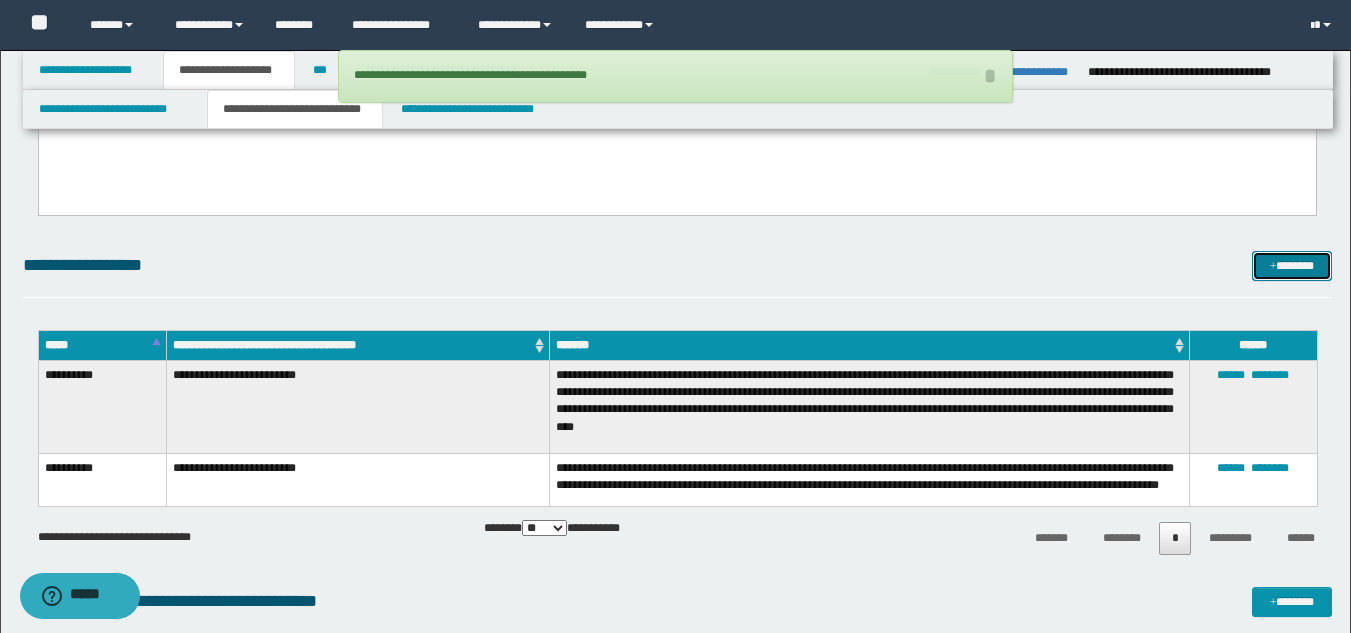 click on "*******" at bounding box center [1292, 266] 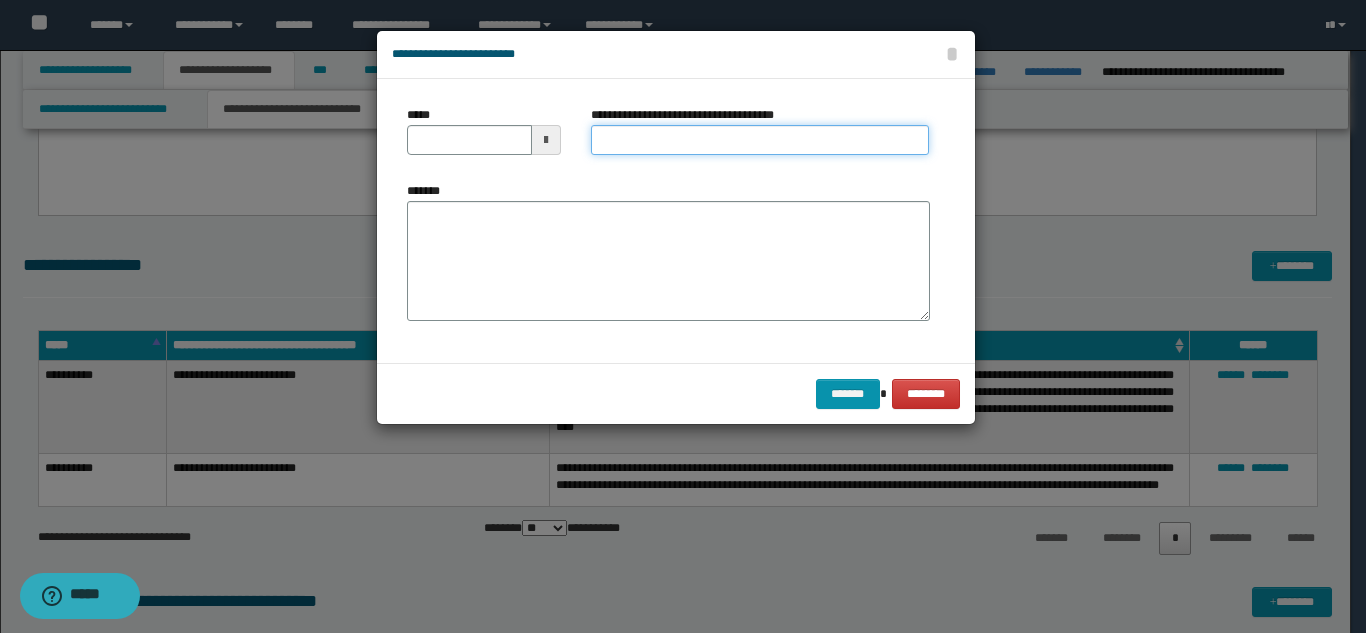 click on "**********" at bounding box center (760, 140) 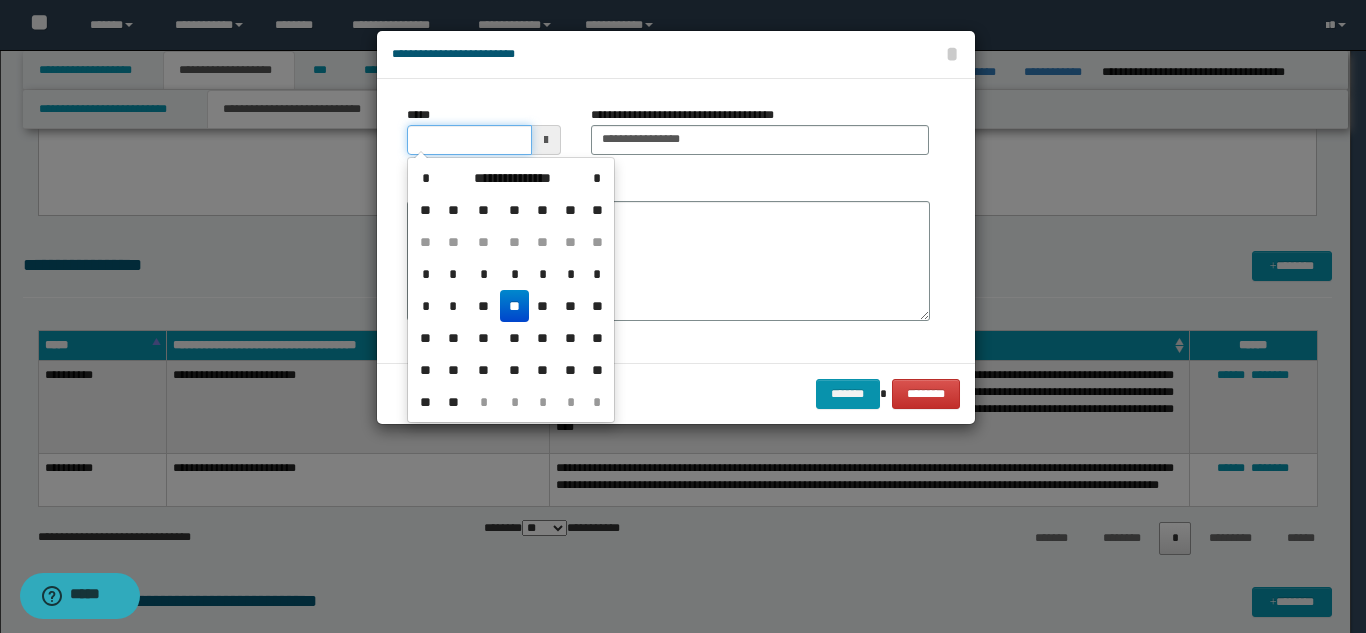click on "*****" at bounding box center [469, 140] 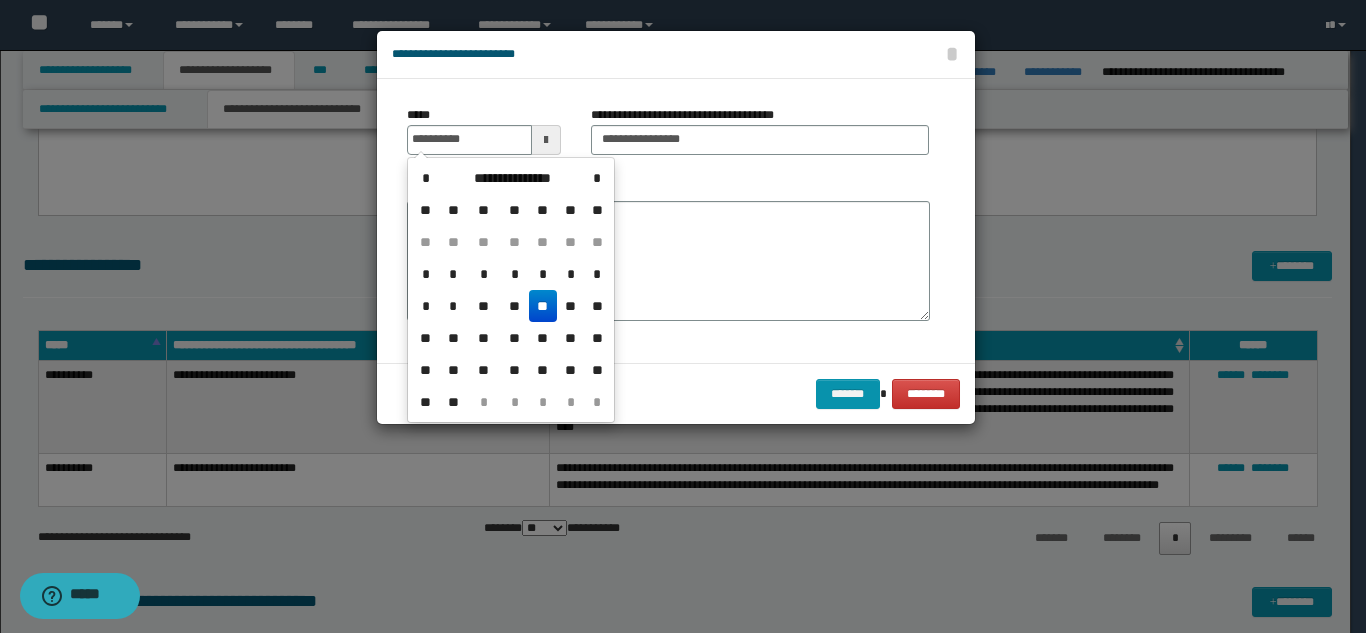 drag, startPoint x: 541, startPoint y: 299, endPoint x: 547, endPoint y: 270, distance: 29.614185 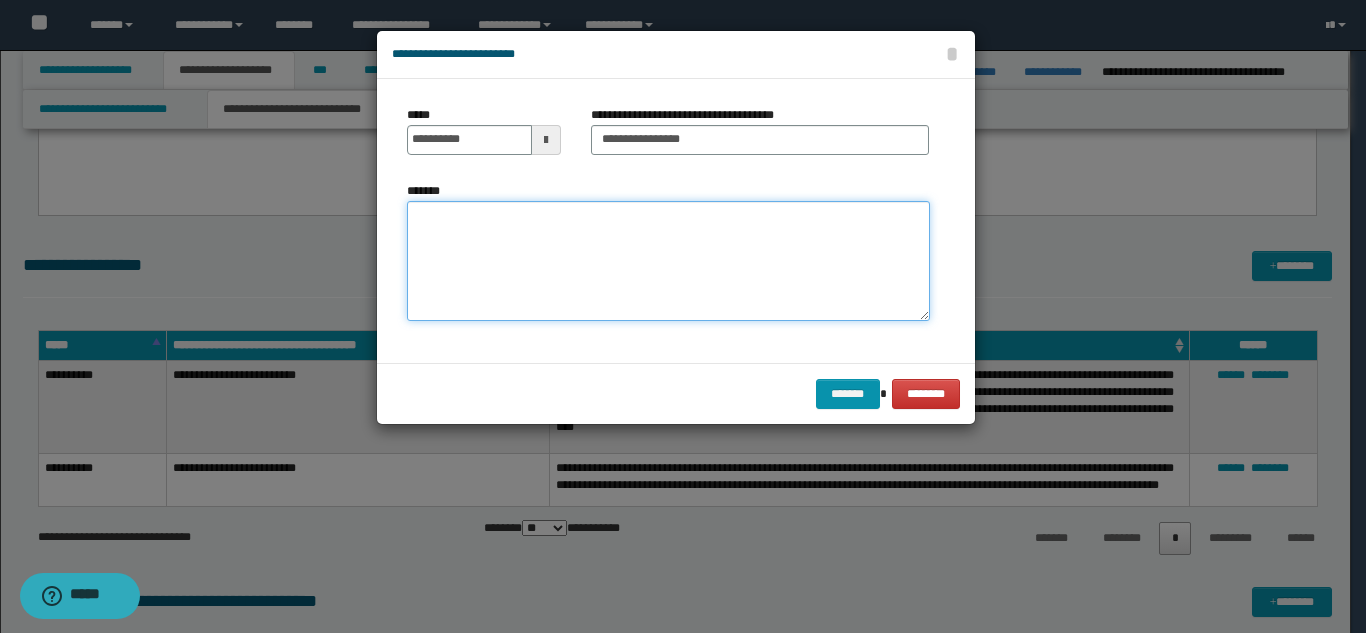 click on "*******" at bounding box center [668, 261] 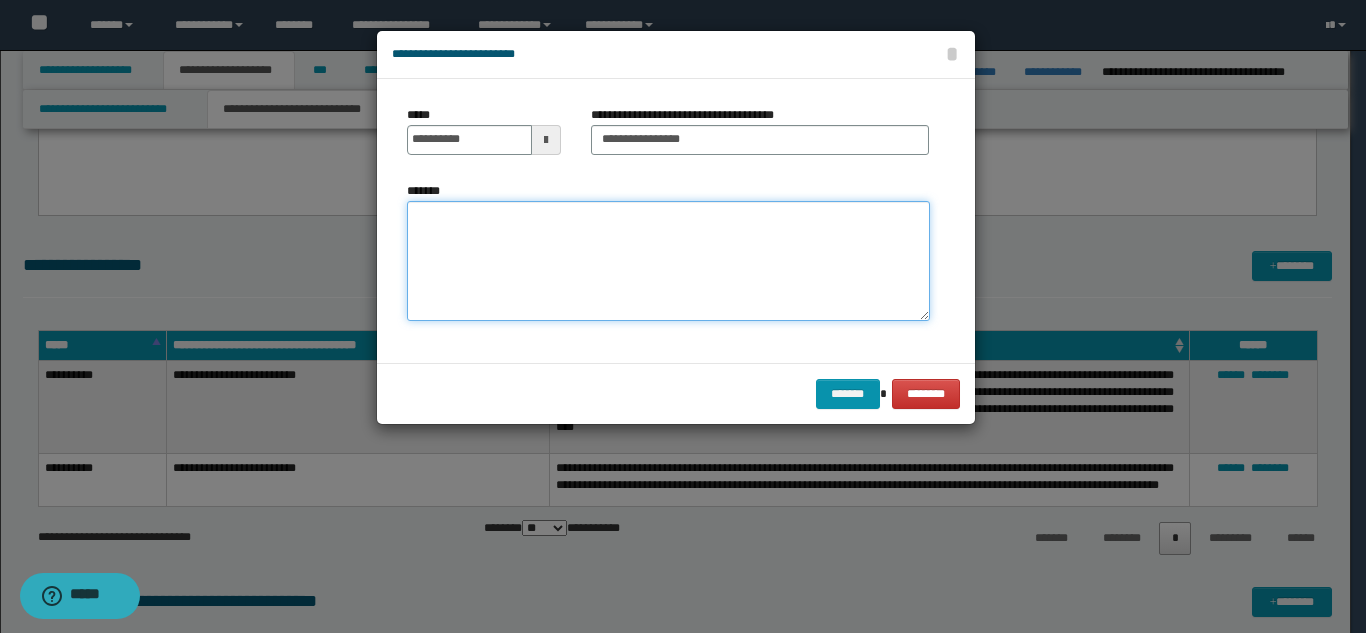 paste on "**********" 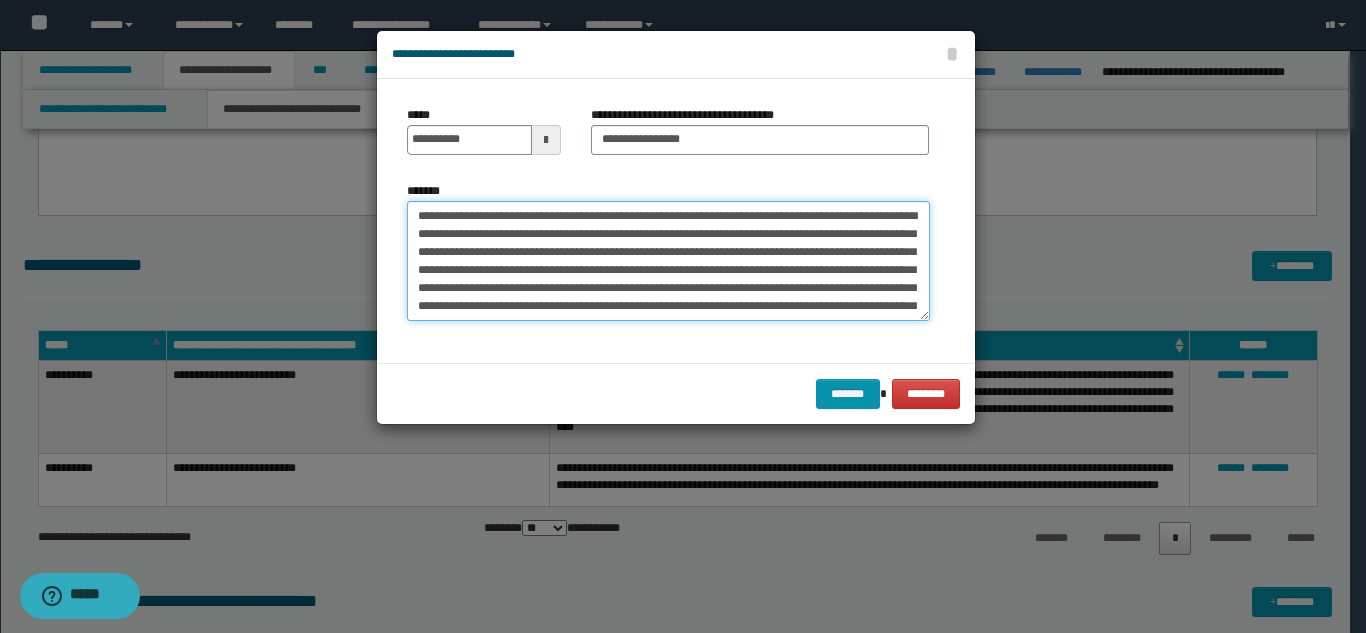 scroll, scrollTop: 30, scrollLeft: 0, axis: vertical 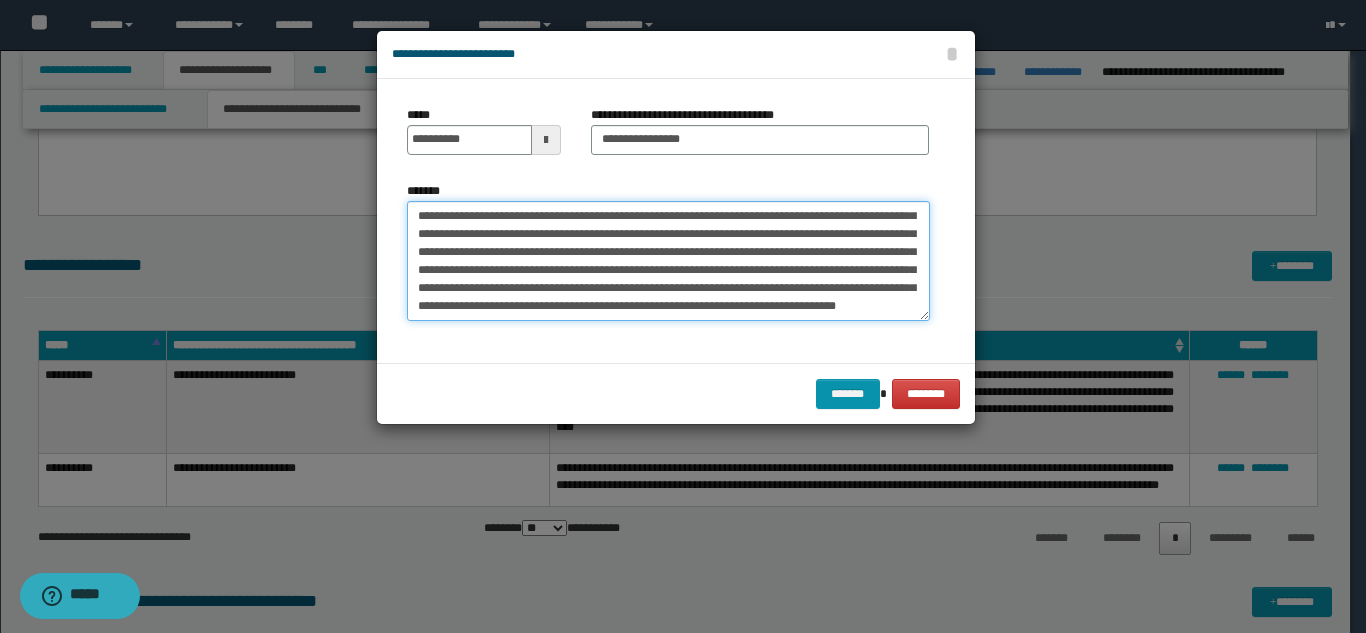 click on "**********" at bounding box center [668, 261] 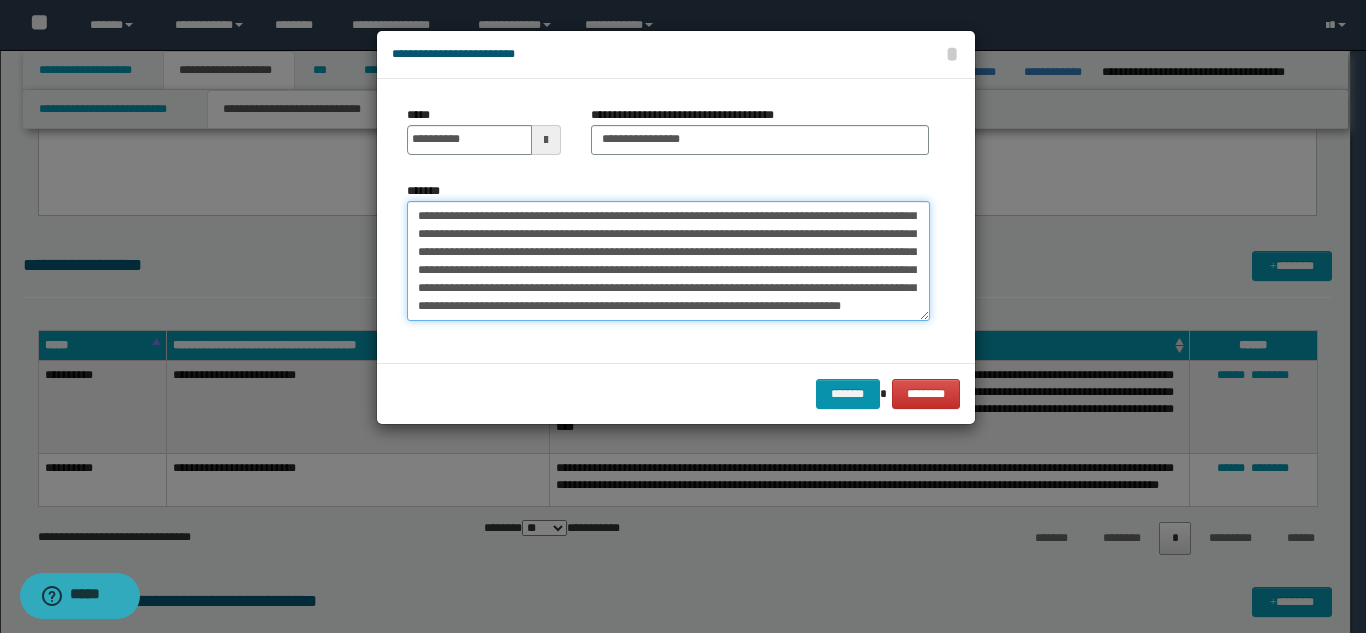 drag, startPoint x: 556, startPoint y: 291, endPoint x: 714, endPoint y: 301, distance: 158.31615 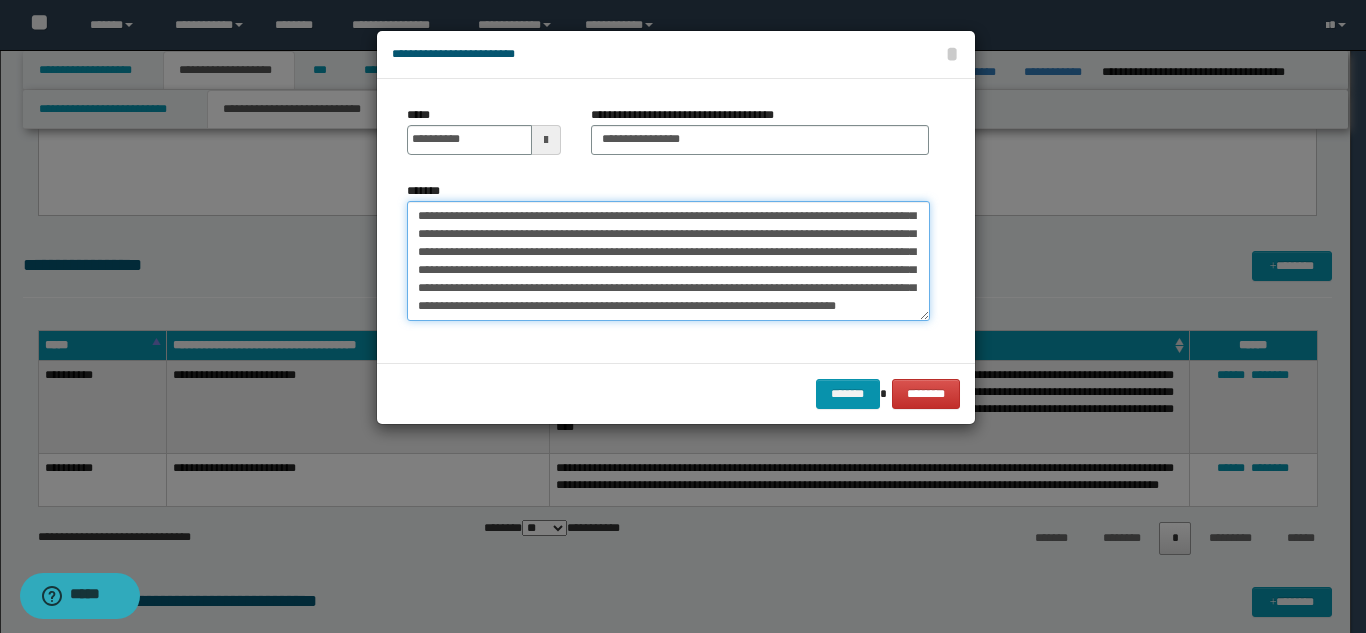 click on "**********" at bounding box center [668, 261] 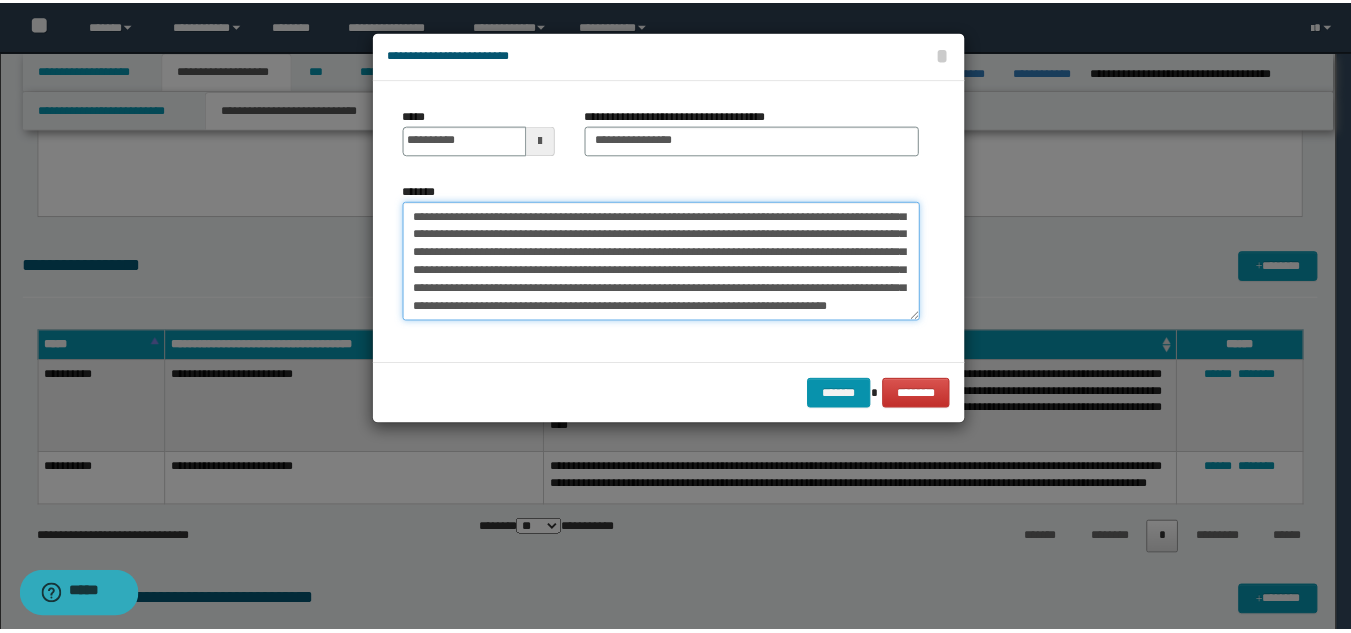 scroll, scrollTop: 0, scrollLeft: 0, axis: both 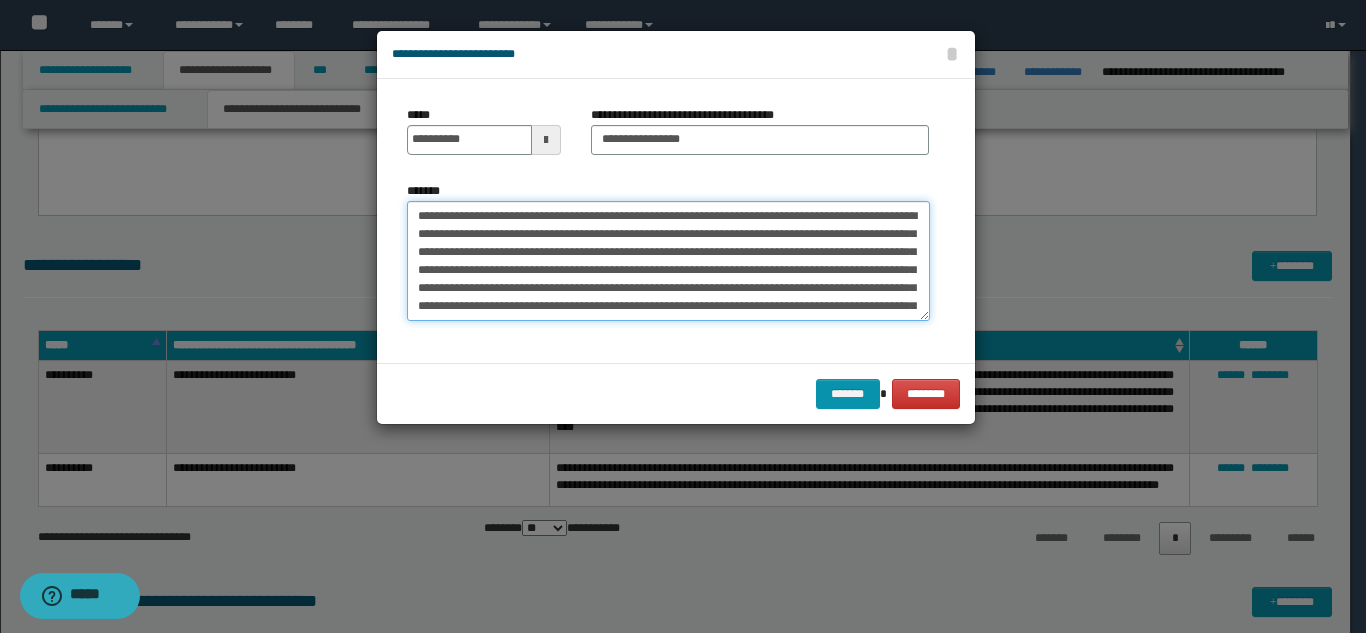 click on "**********" at bounding box center (668, 261) 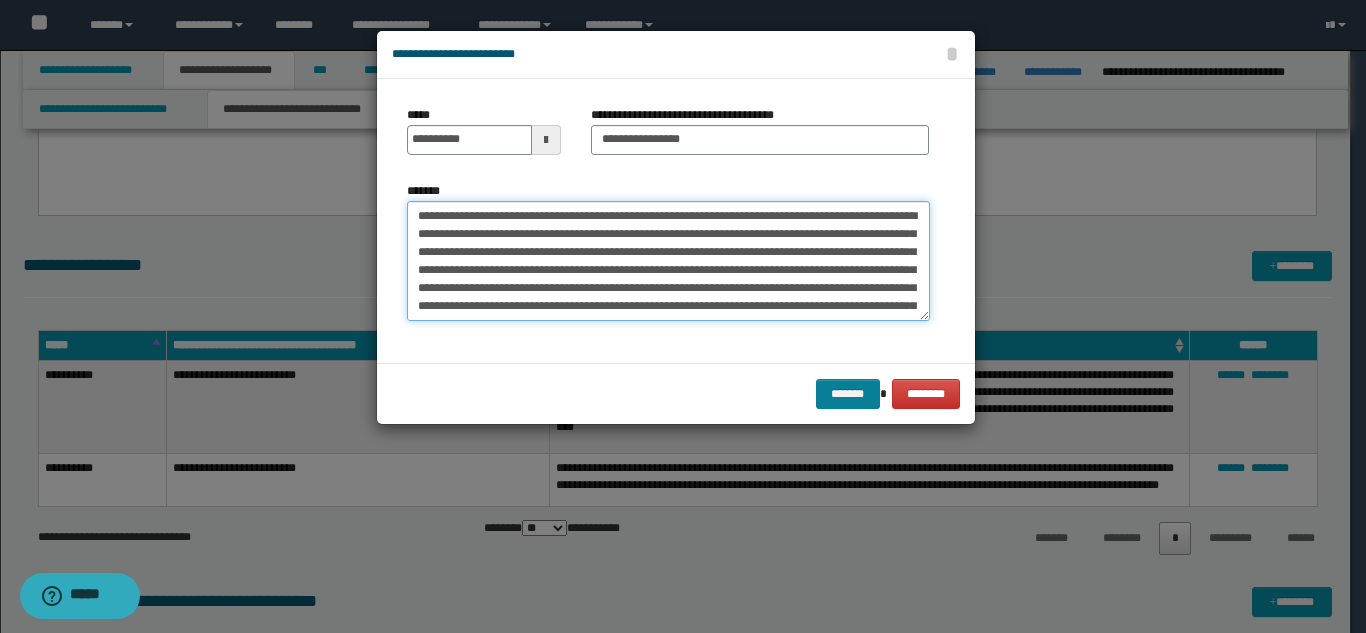 type on "**********" 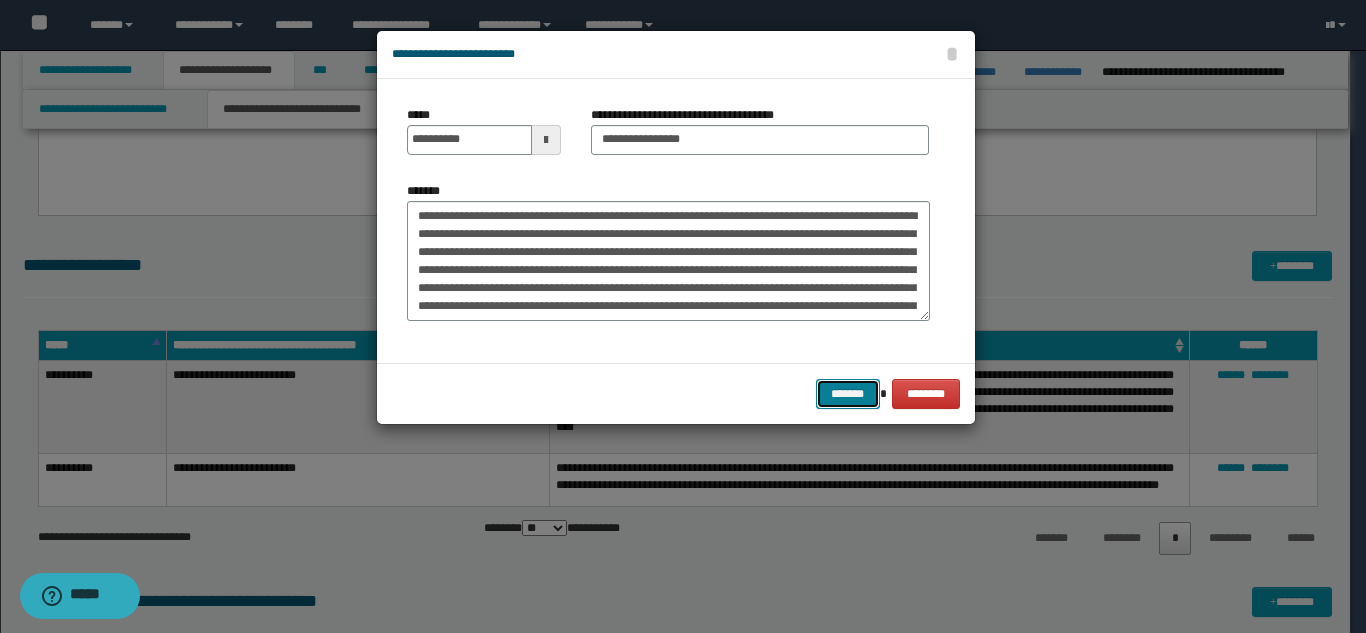 click on "*******" at bounding box center [848, 394] 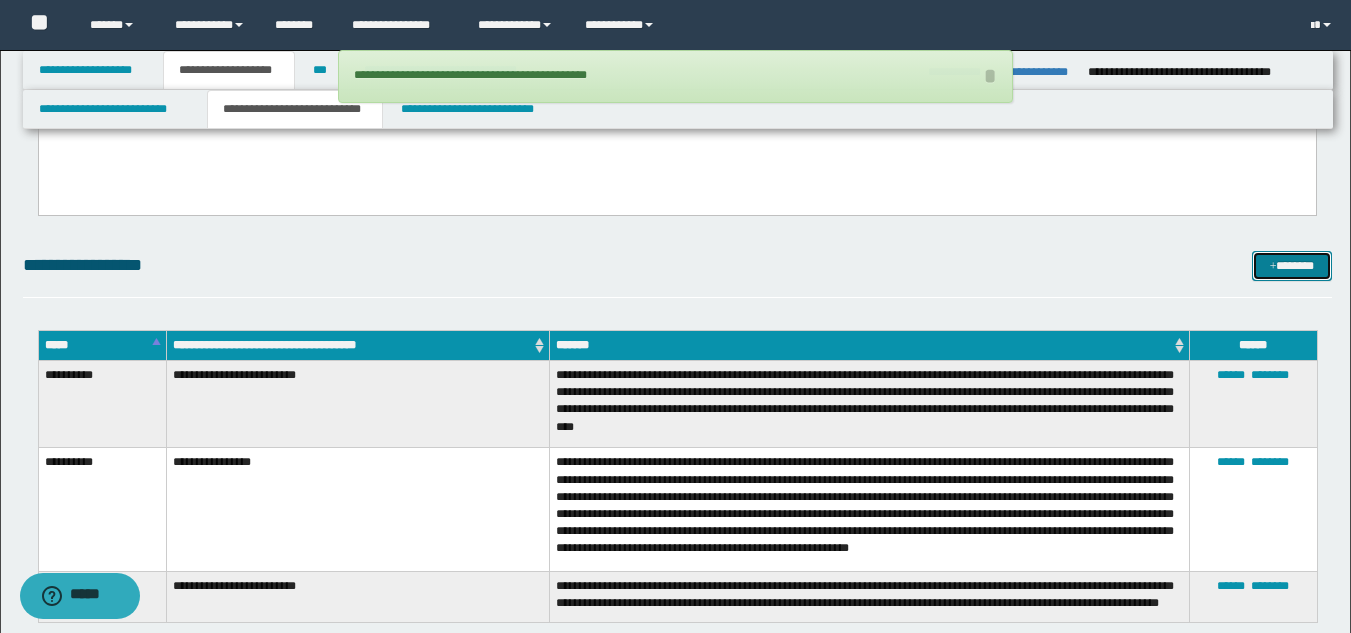 click on "*******" at bounding box center [1292, 266] 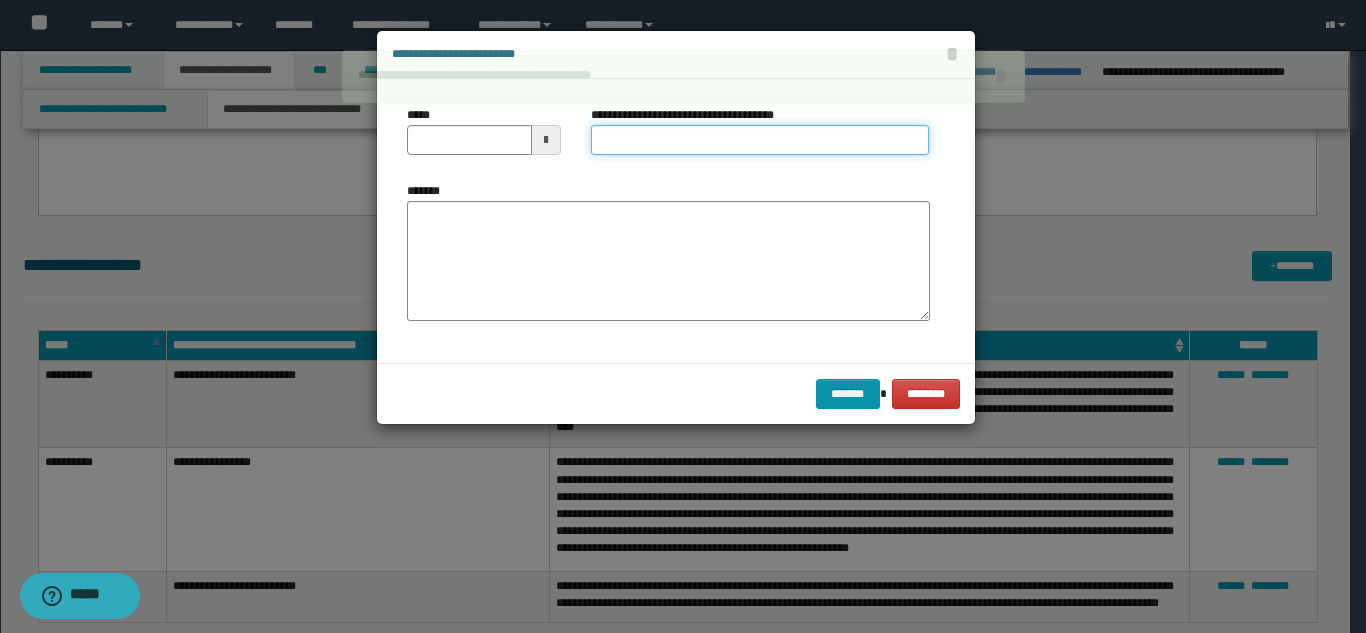 click on "**********" at bounding box center (760, 140) 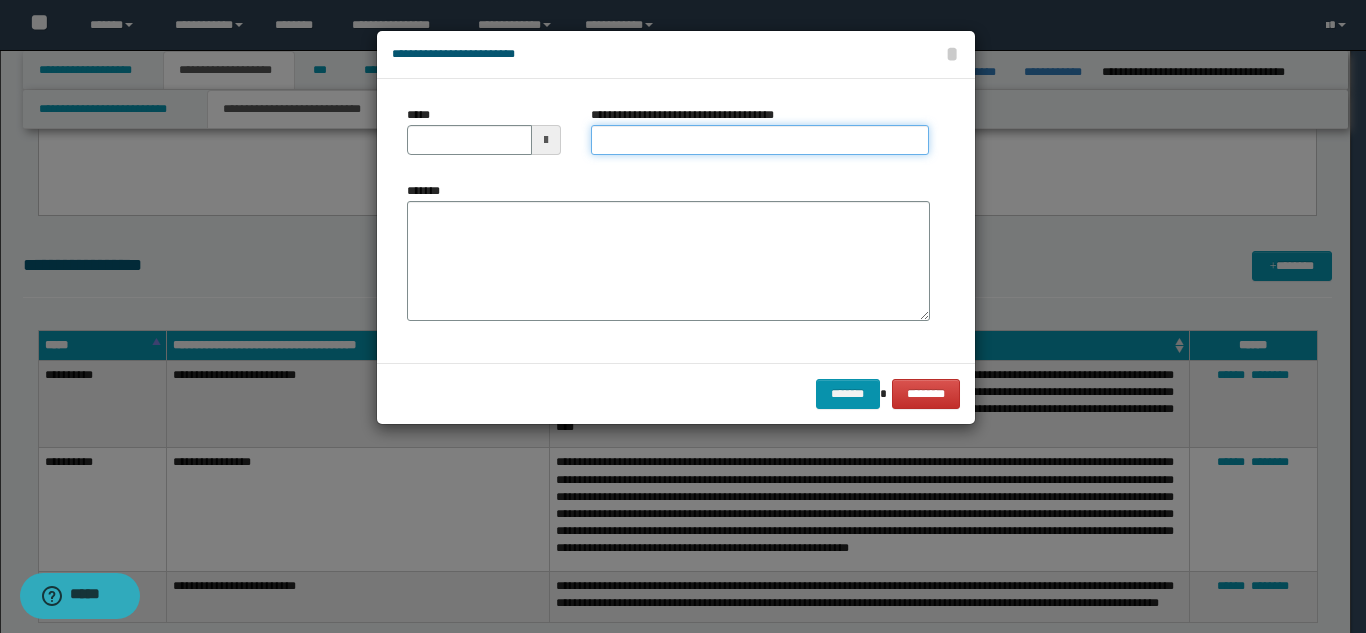 type on "**********" 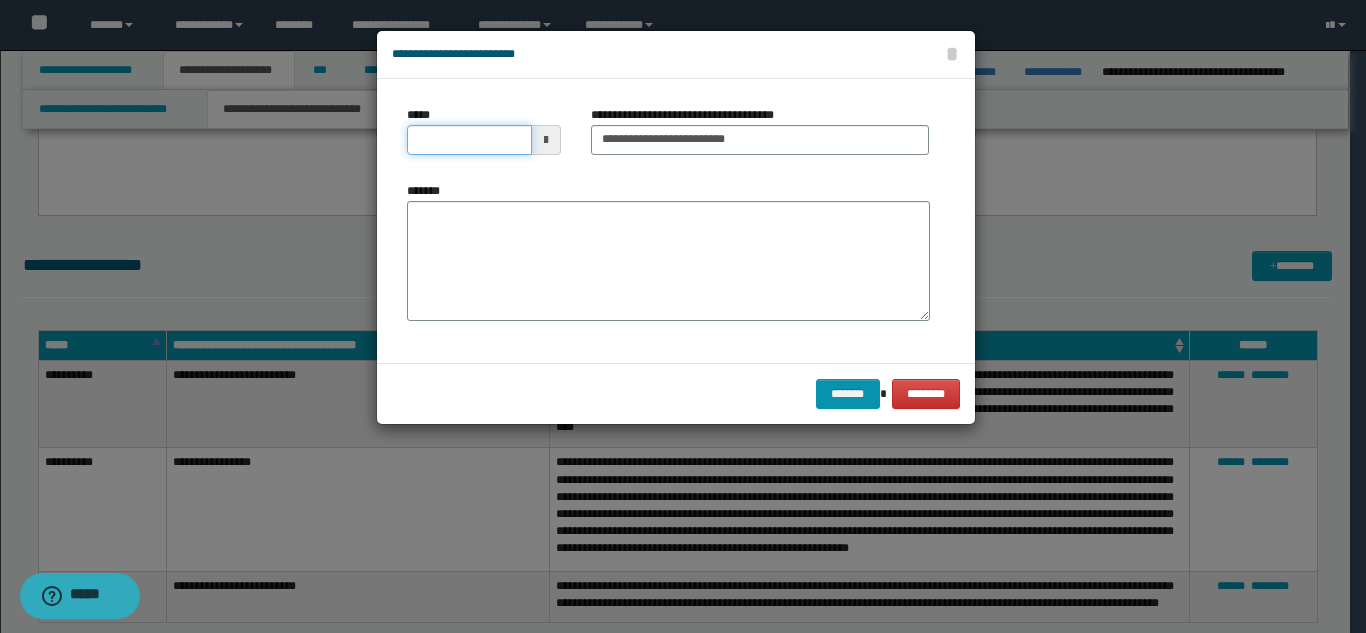 click on "*****" at bounding box center (469, 140) 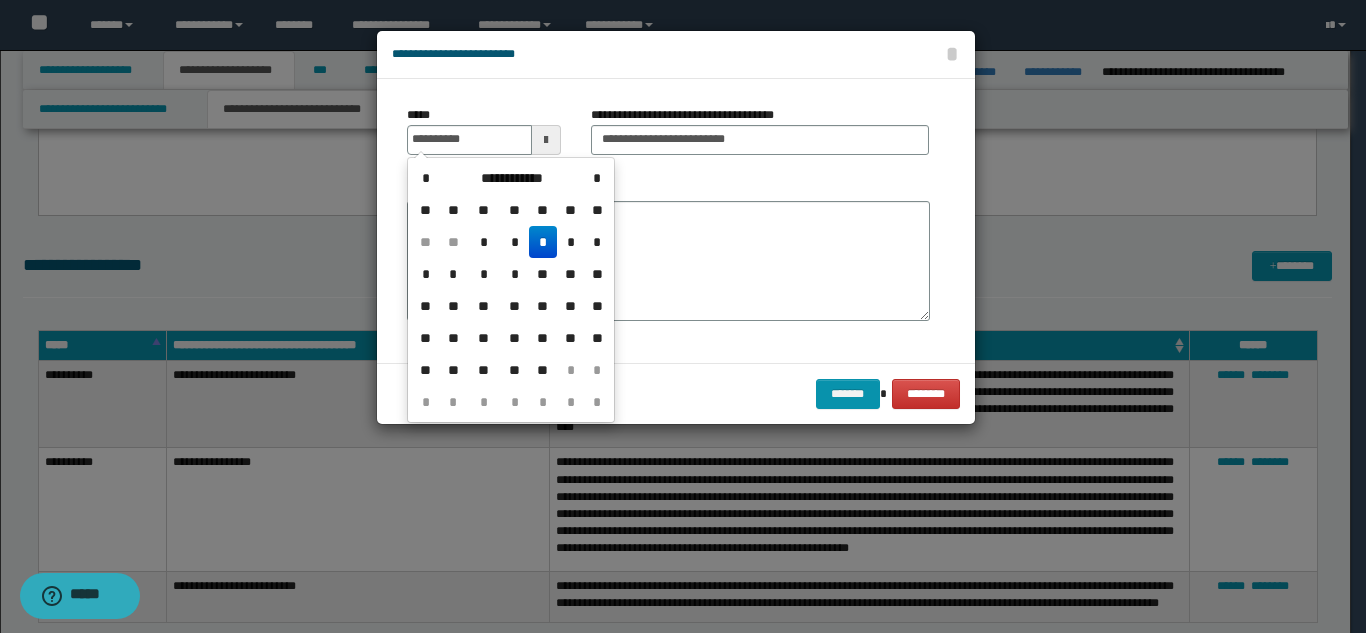 click on "*" at bounding box center [543, 242] 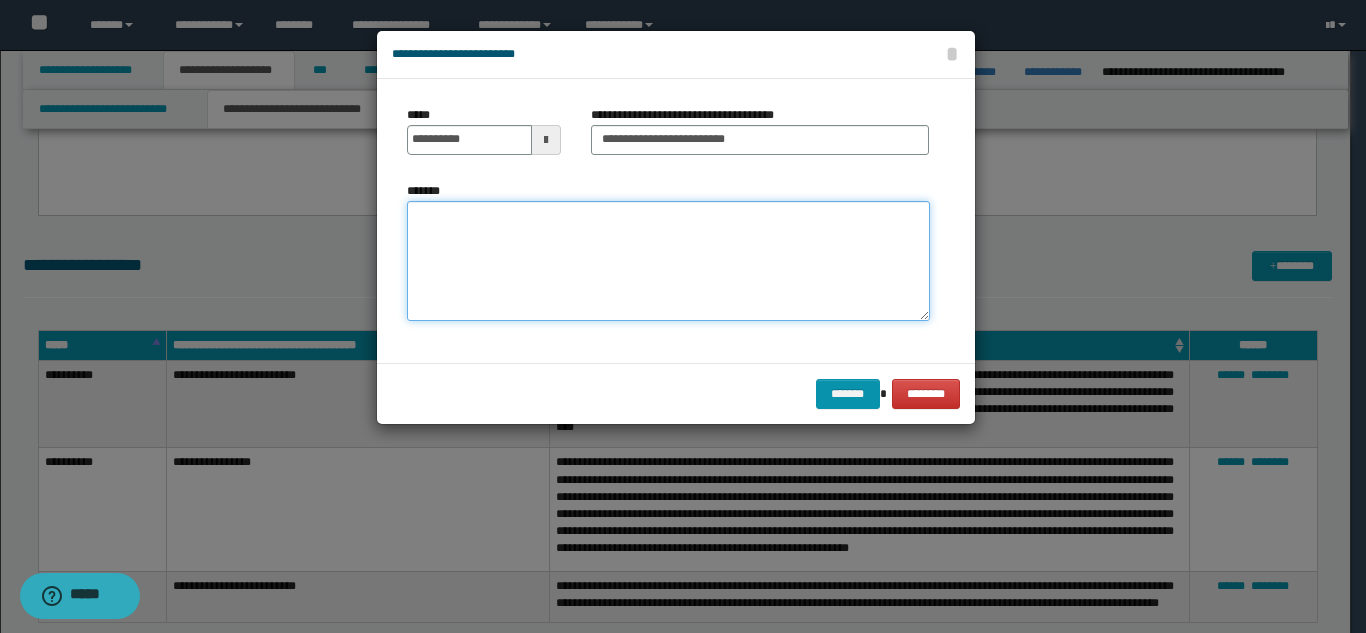 click on "*******" at bounding box center (668, 261) 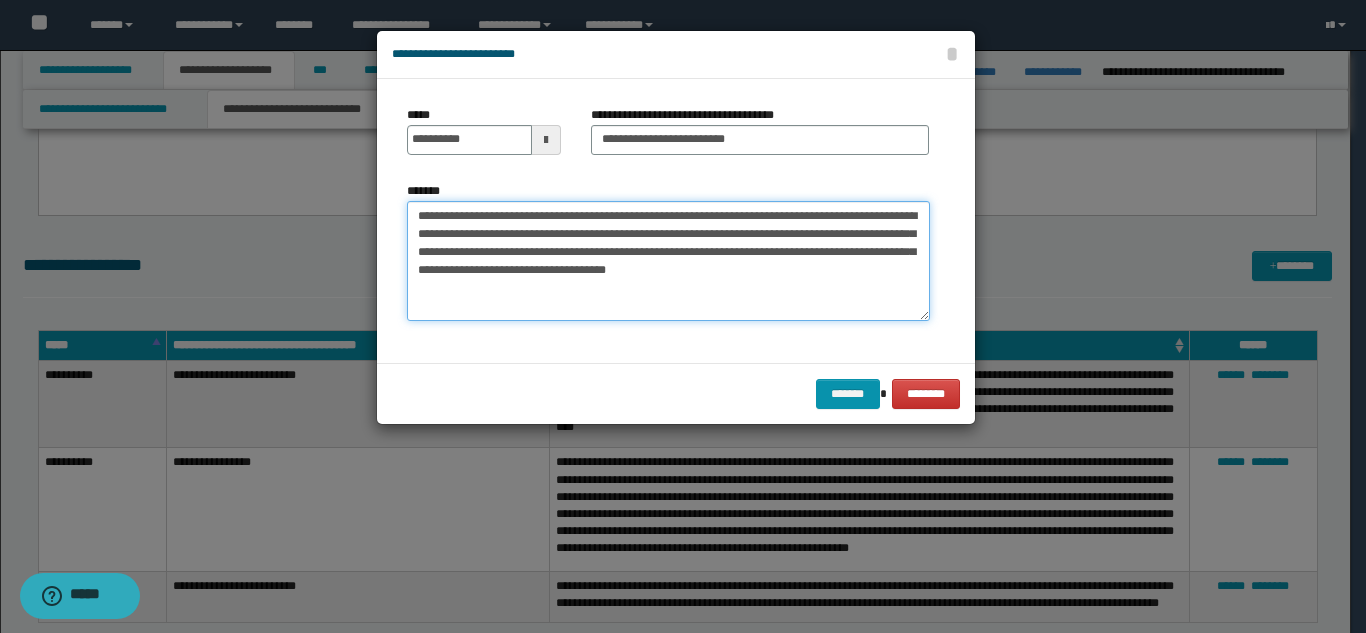 click on "**********" at bounding box center (668, 261) 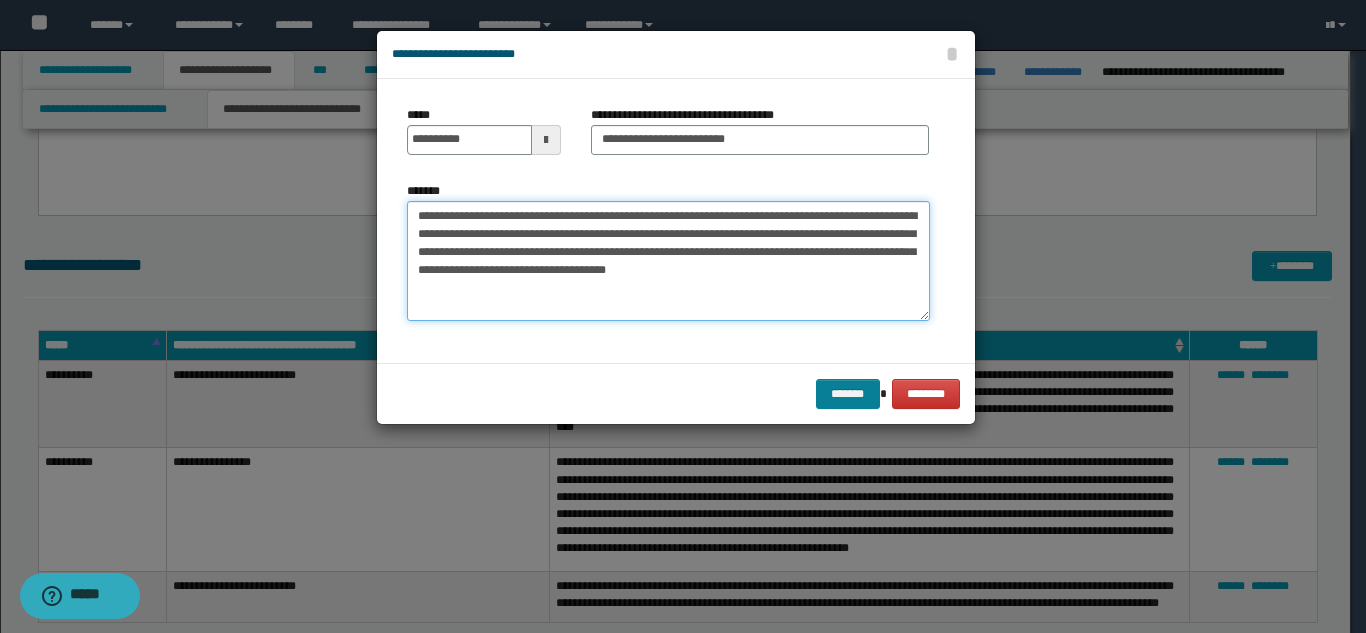 type on "**********" 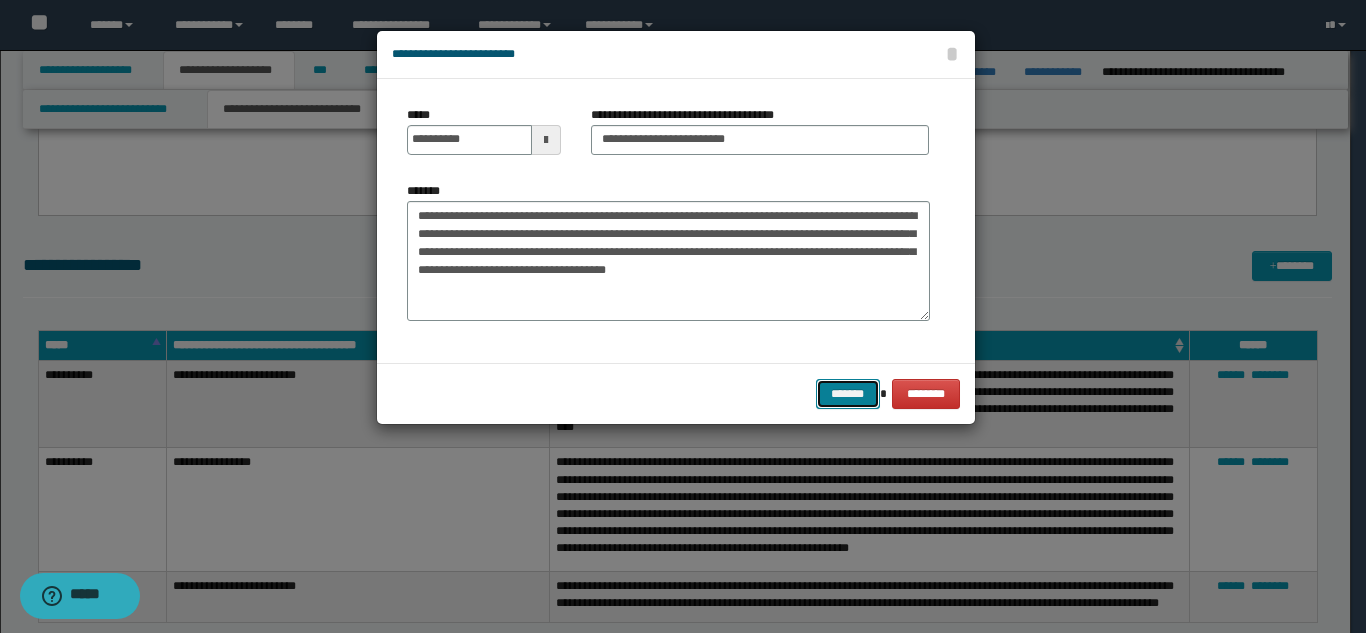 click on "*******" at bounding box center (848, 394) 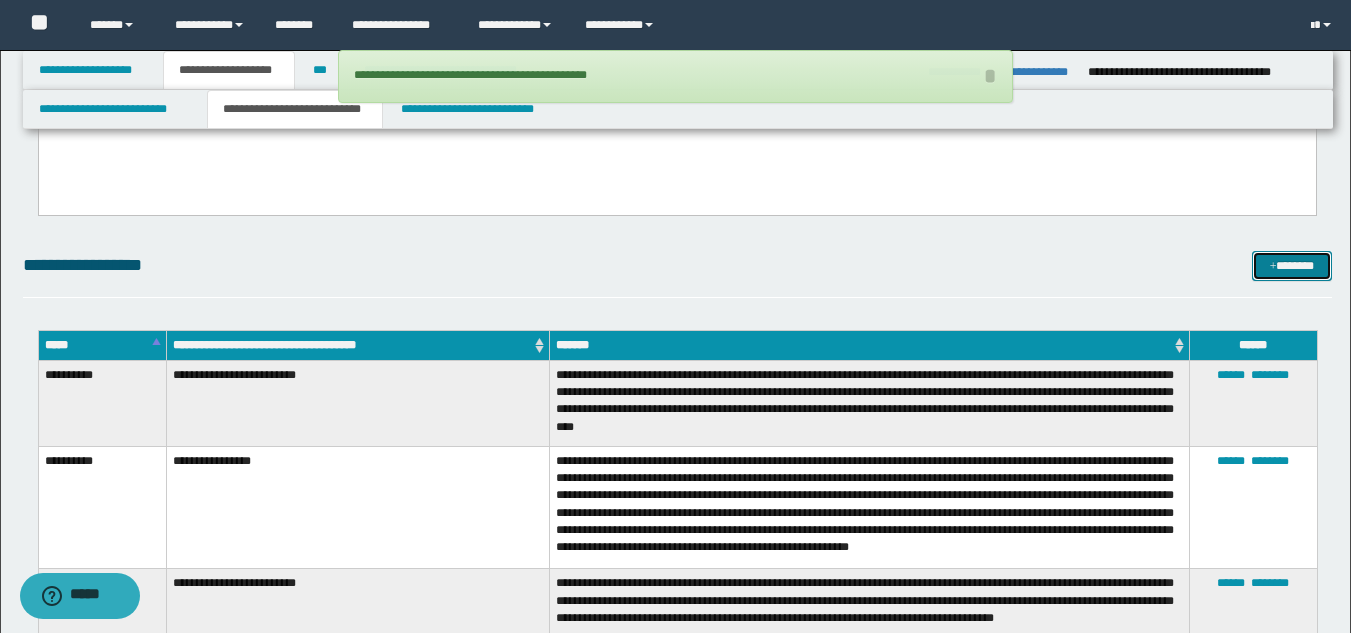 click on "*******" at bounding box center (1292, 266) 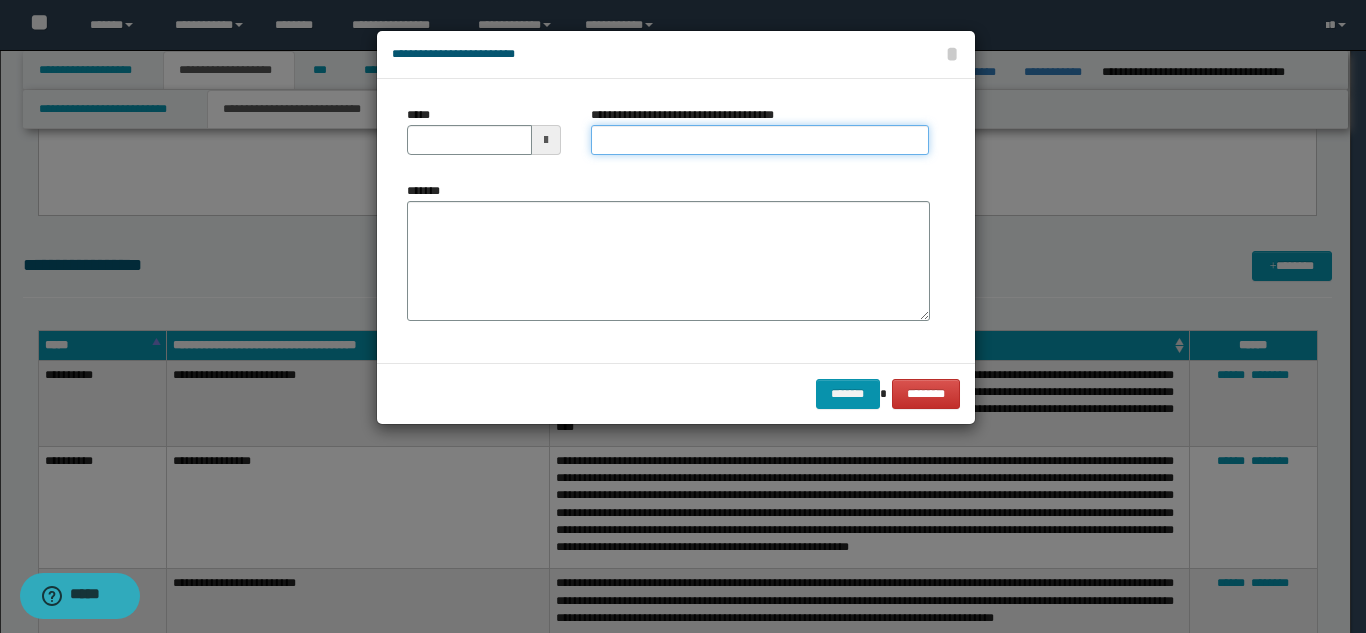 click on "**********" at bounding box center [760, 140] 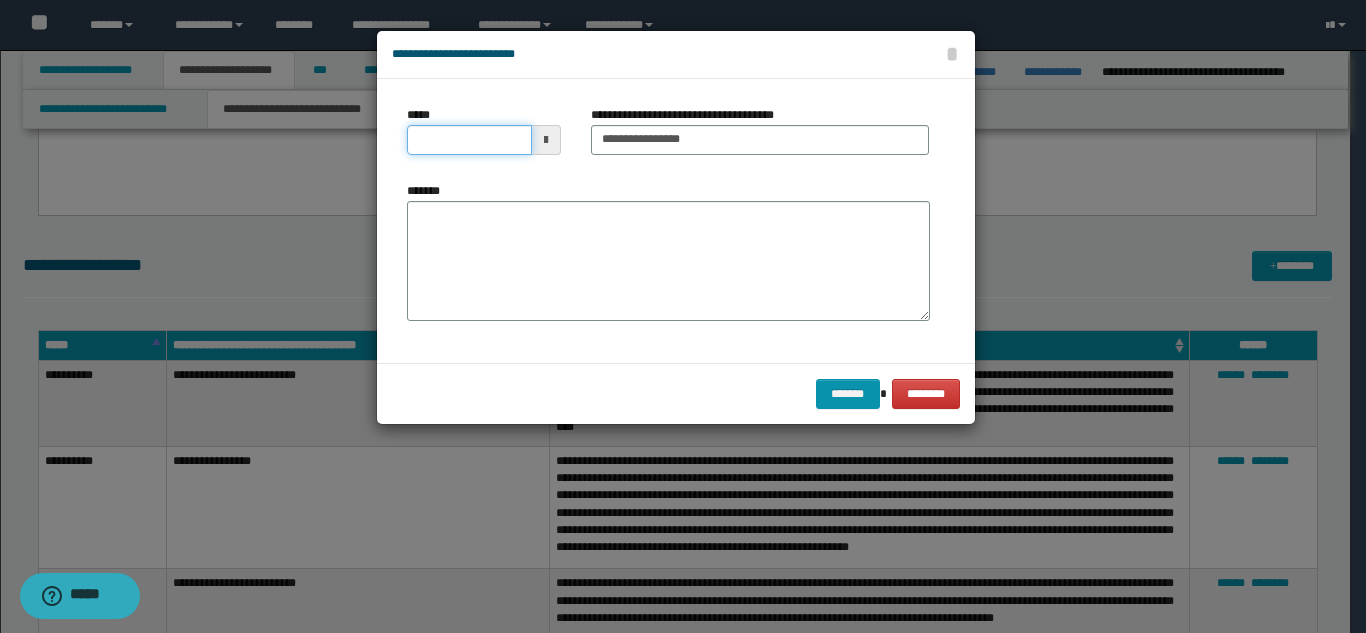 click on "*****" at bounding box center (469, 140) 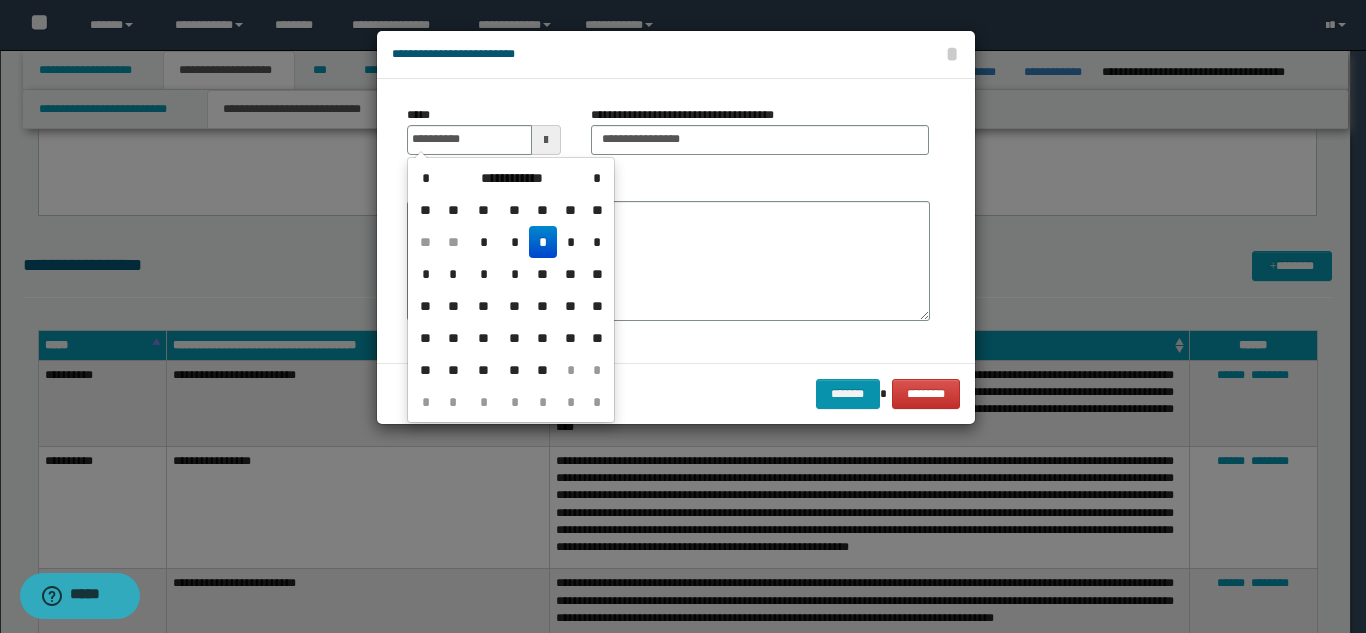 click on "*" at bounding box center (543, 242) 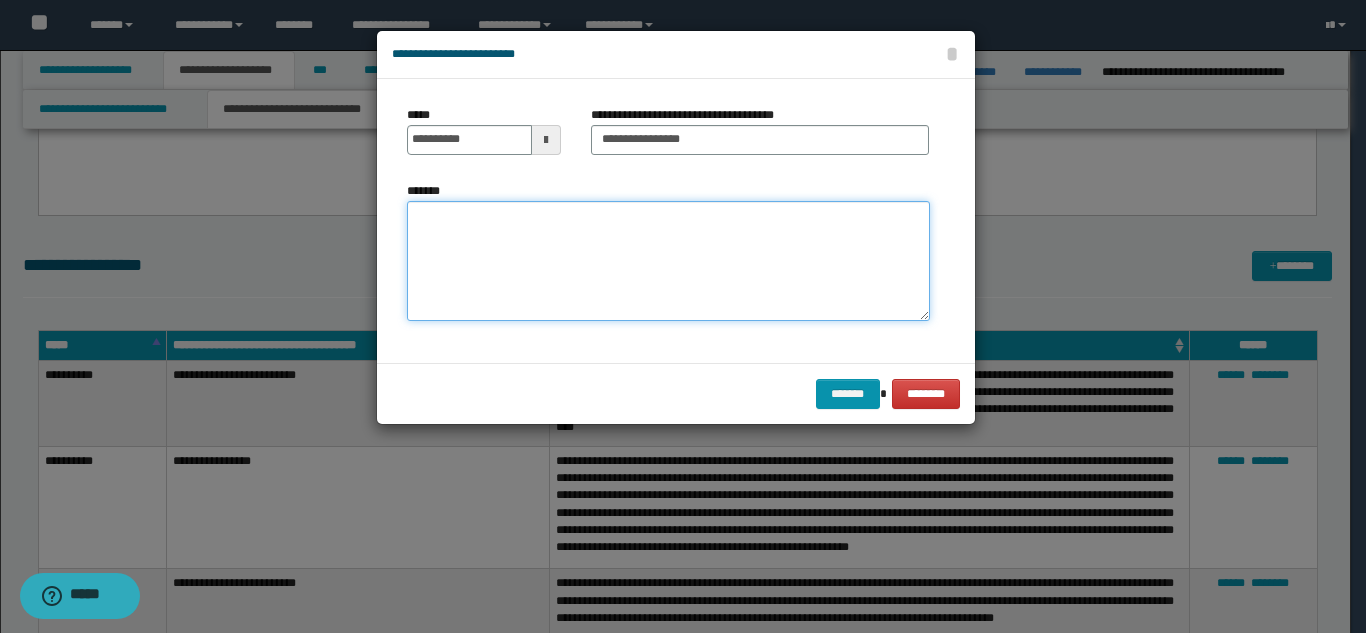 drag, startPoint x: 553, startPoint y: 228, endPoint x: 598, endPoint y: 243, distance: 47.434166 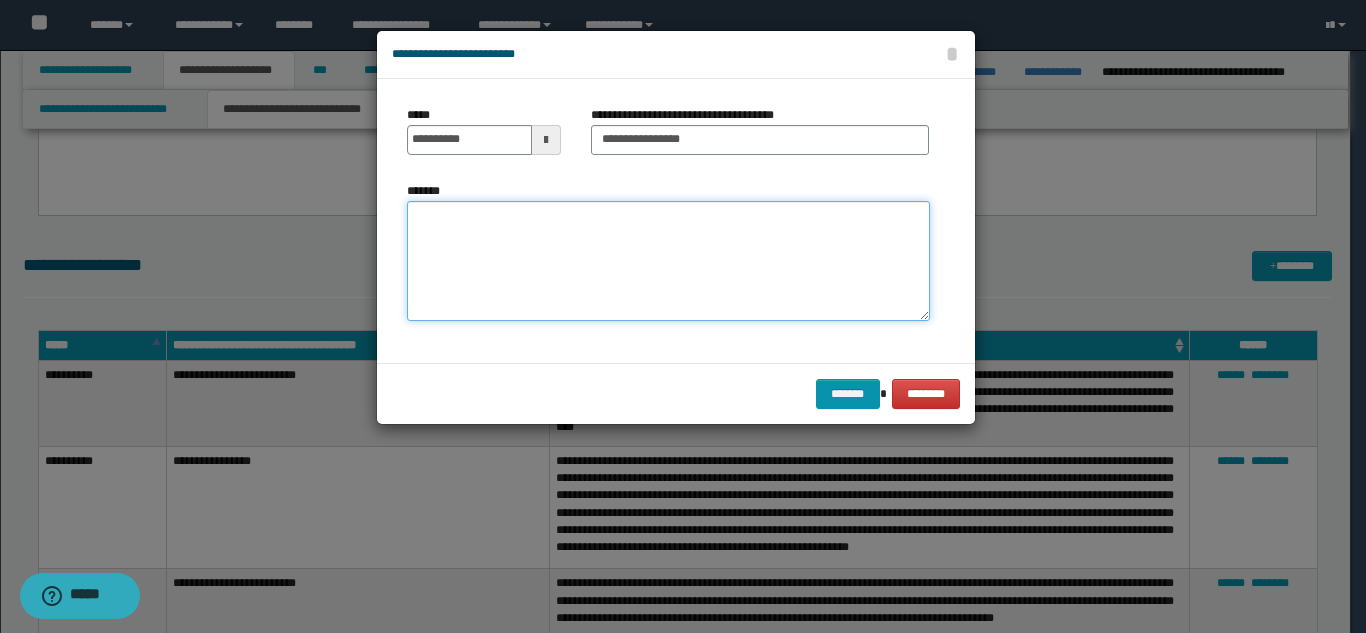 paste on "**********" 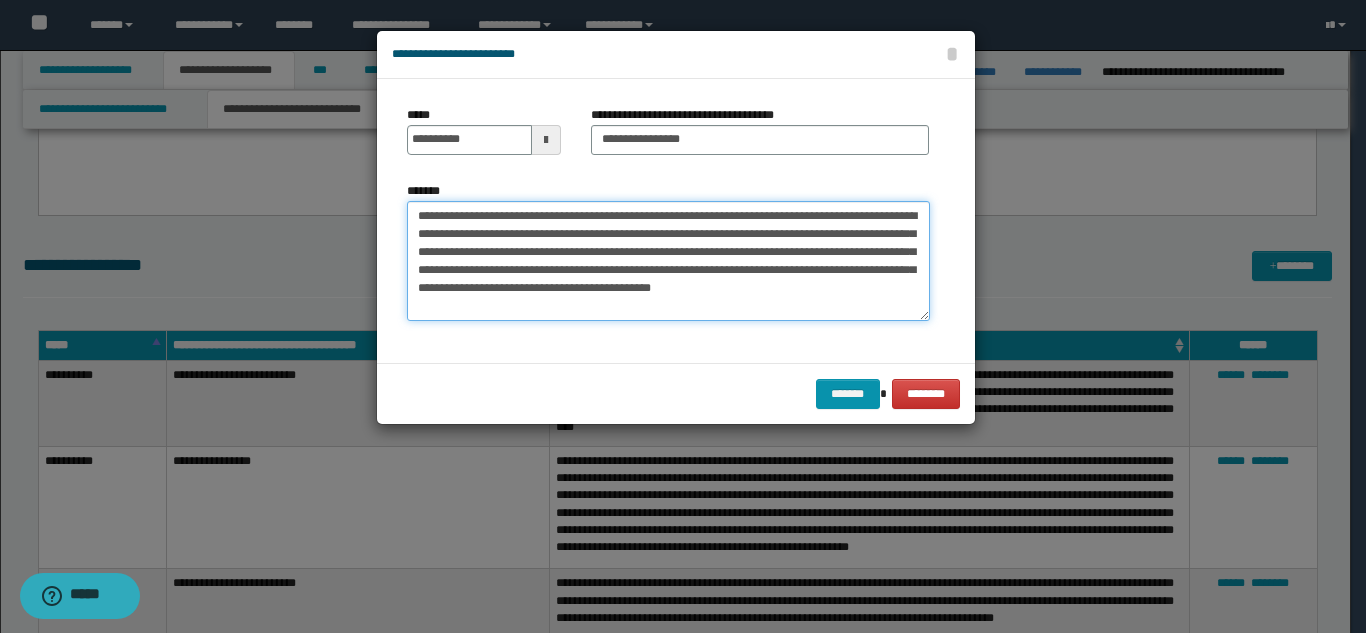 click on "**********" at bounding box center [668, 261] 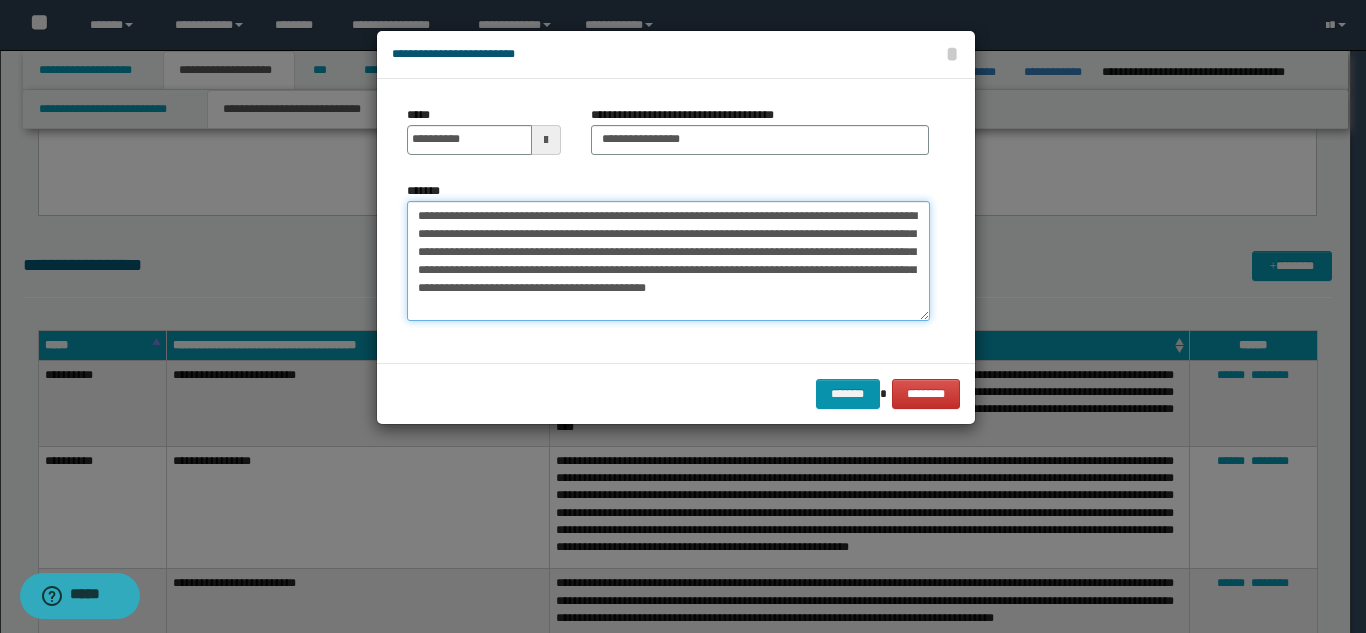 drag, startPoint x: 814, startPoint y: 270, endPoint x: 658, endPoint y: 280, distance: 156.32019 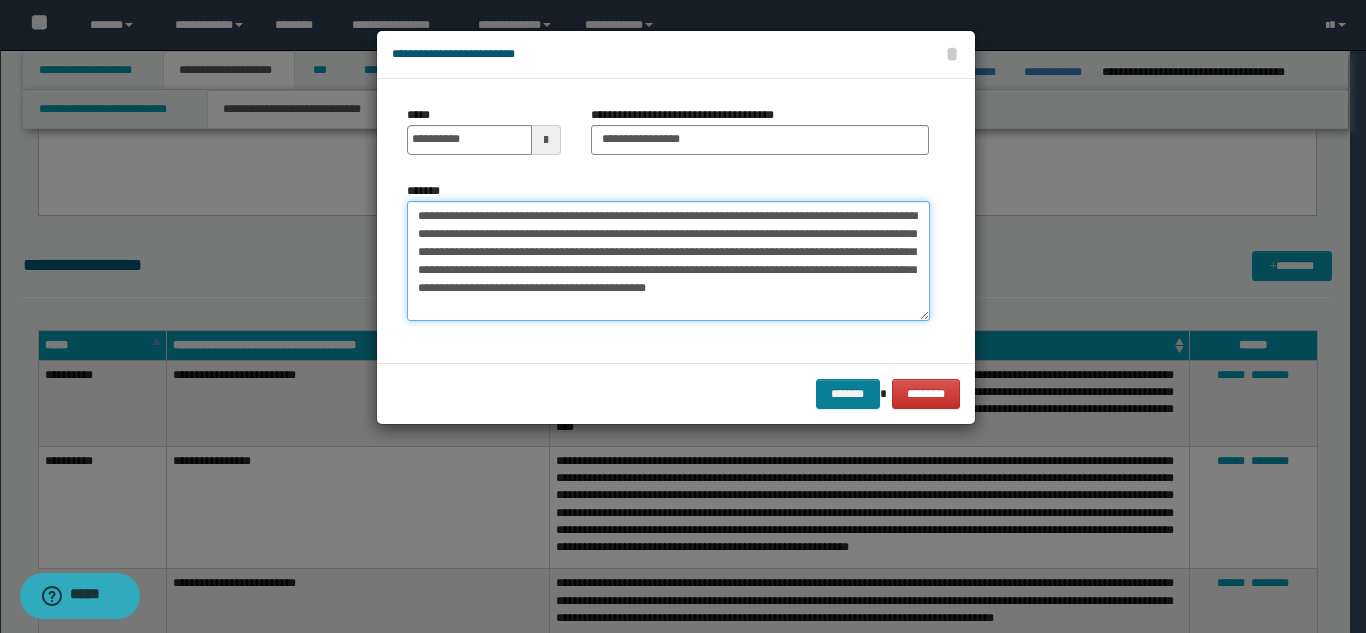 type on "**********" 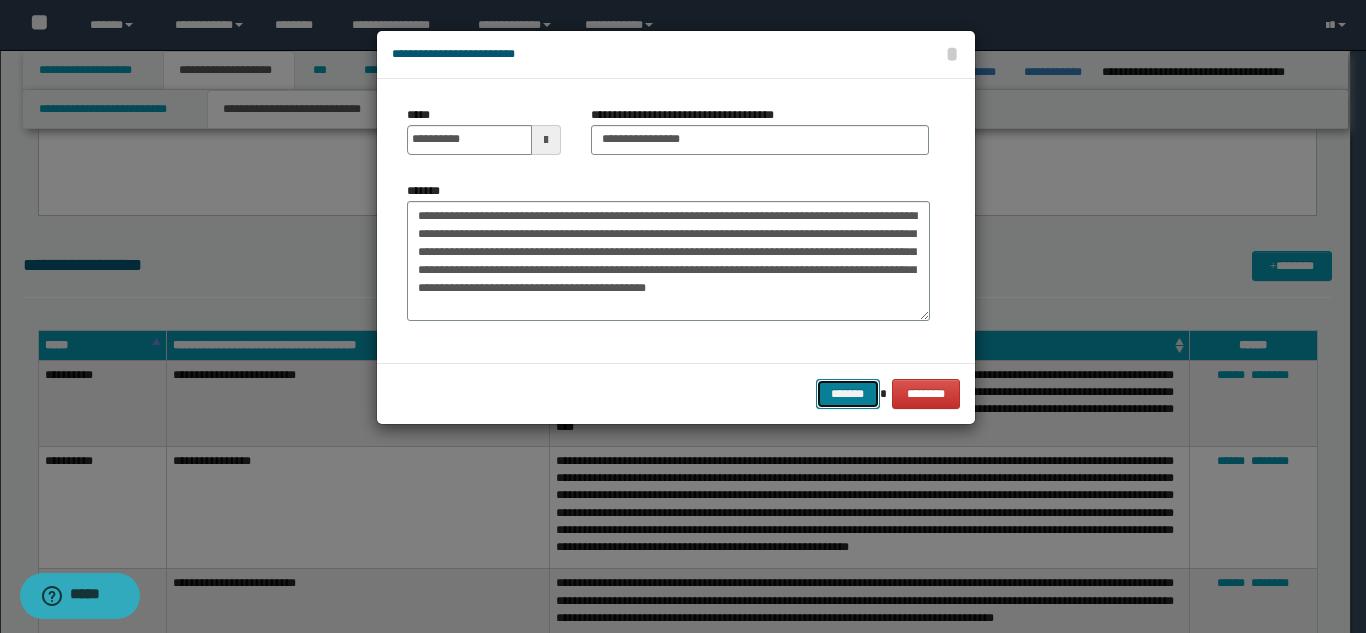 click on "*******" at bounding box center (848, 394) 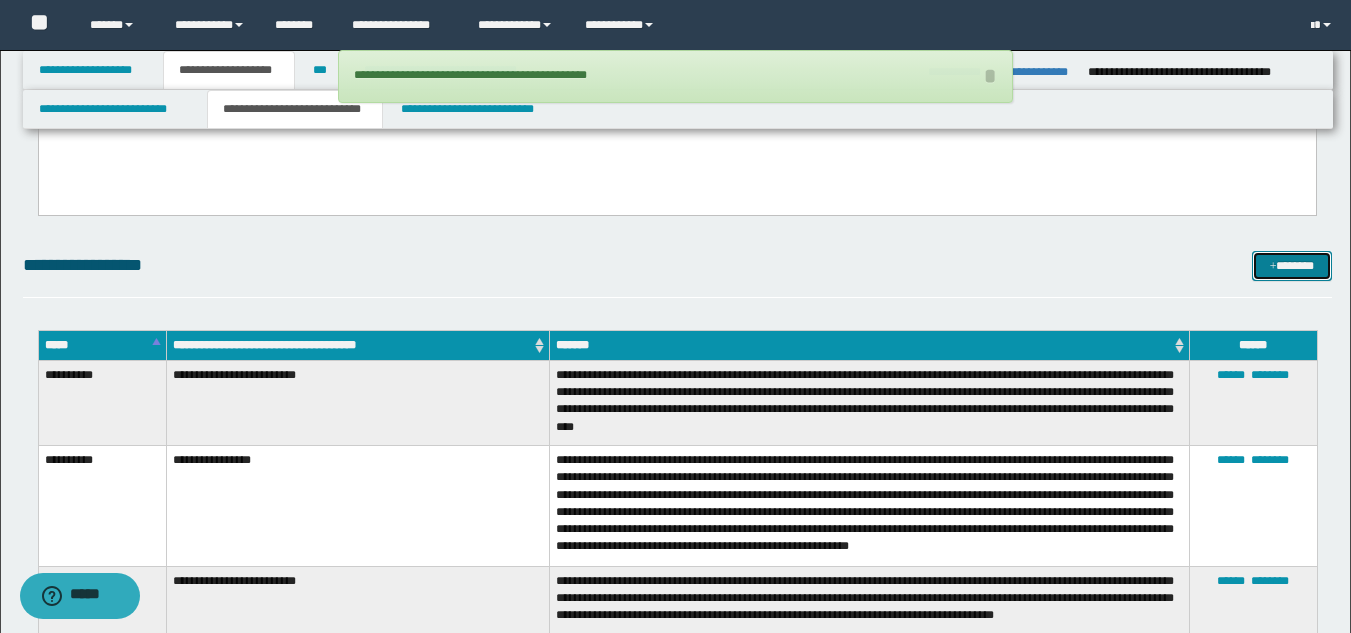 click on "*******" at bounding box center [1292, 266] 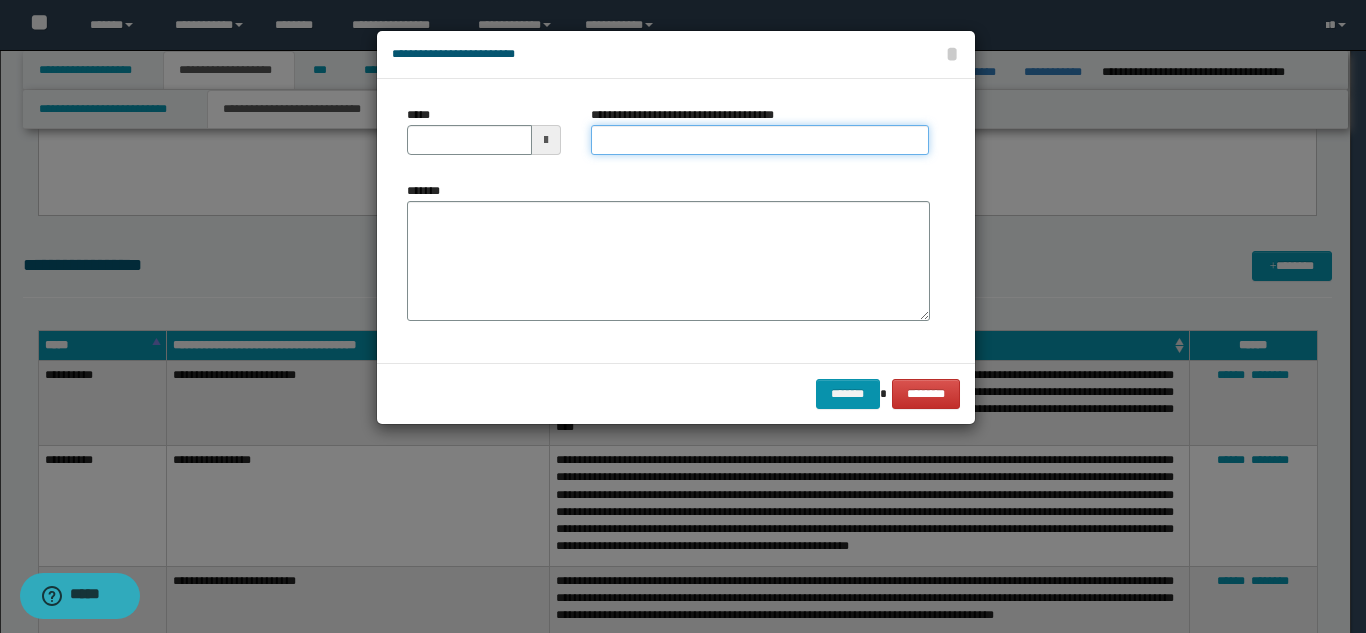 click on "**********" at bounding box center [760, 140] 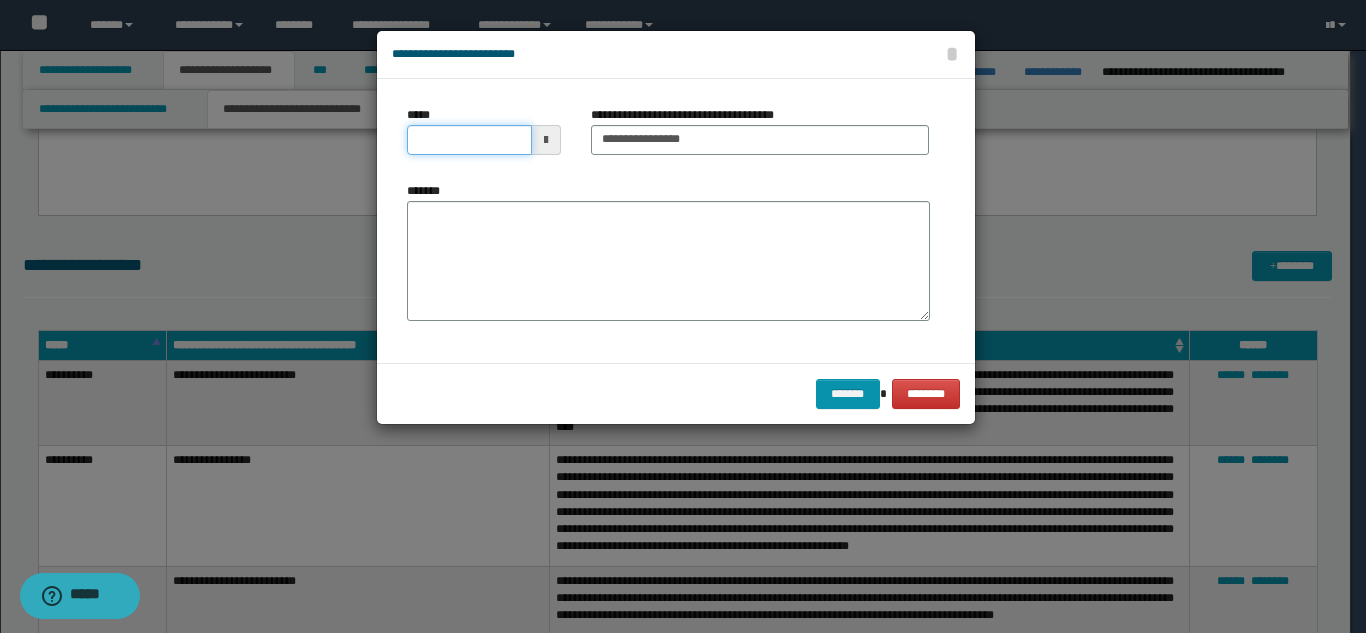 click on "*****" at bounding box center [469, 140] 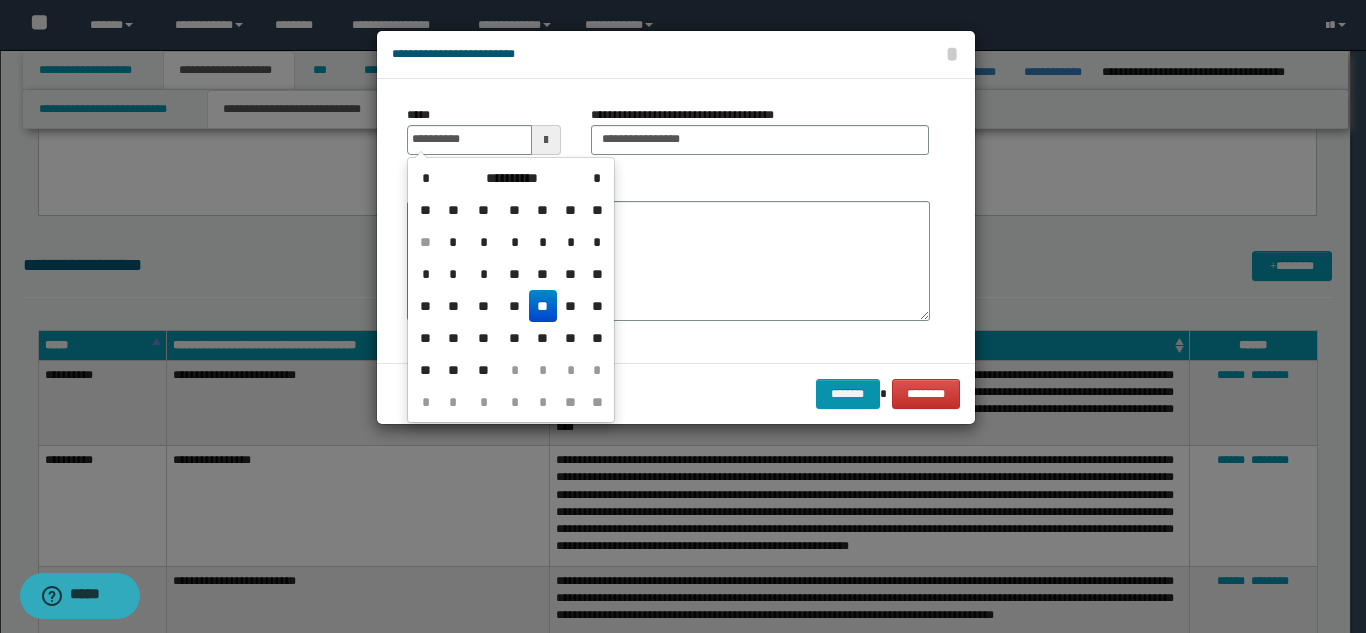 click on "**" at bounding box center [543, 306] 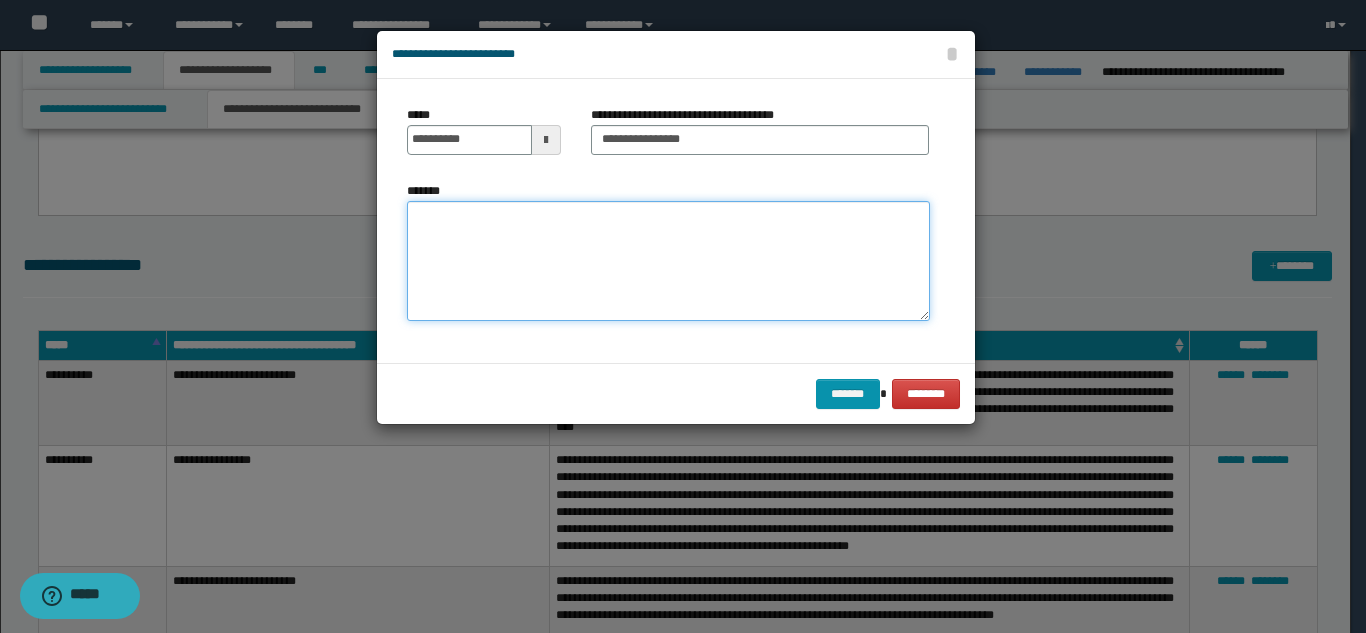 drag, startPoint x: 562, startPoint y: 284, endPoint x: 651, endPoint y: 287, distance: 89.050545 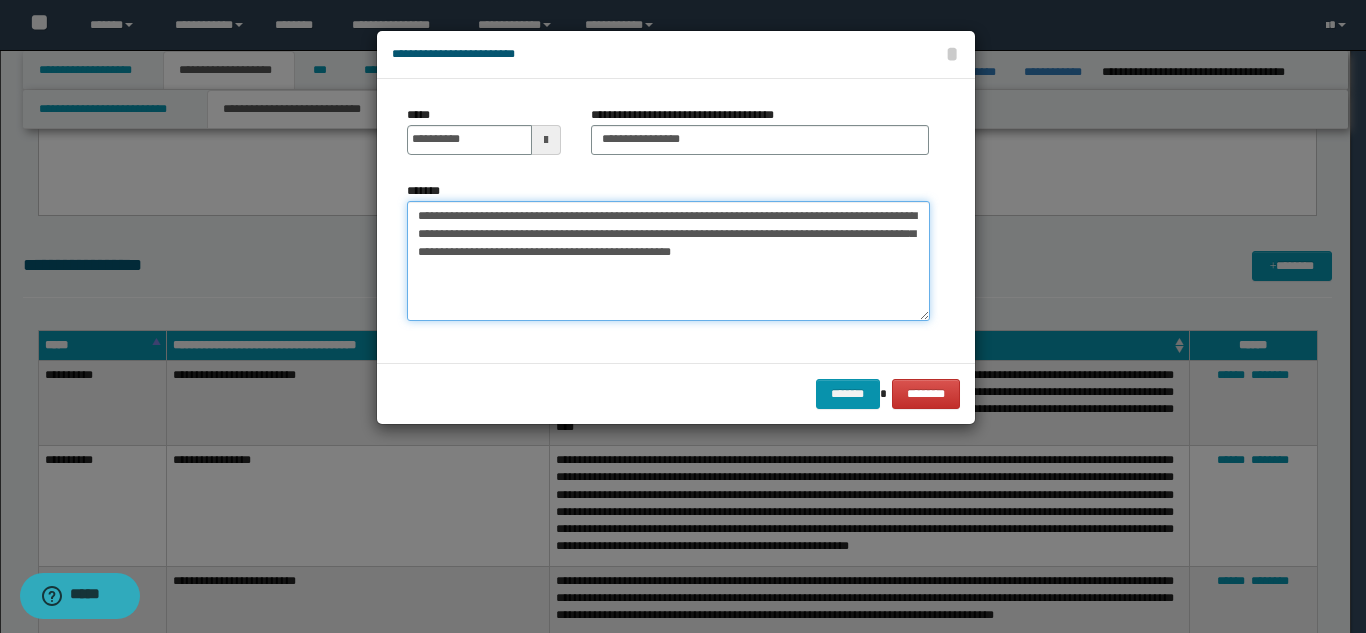 click on "**********" at bounding box center [668, 261] 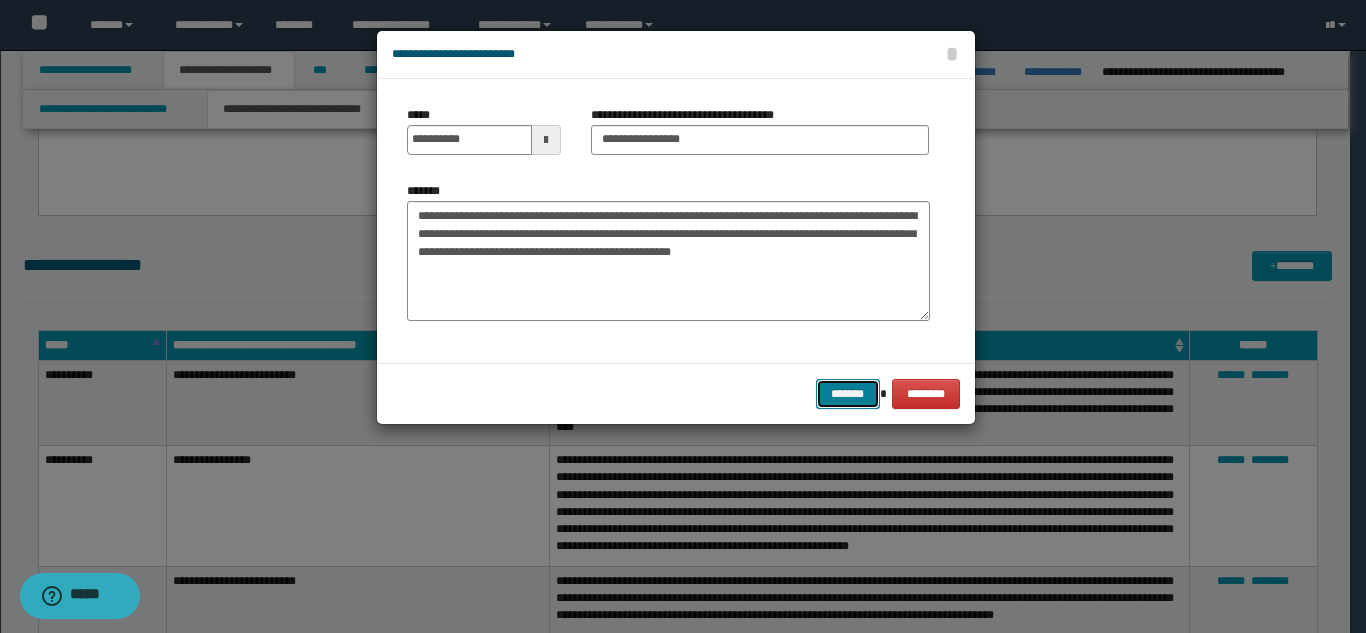 click on "*******" at bounding box center [848, 394] 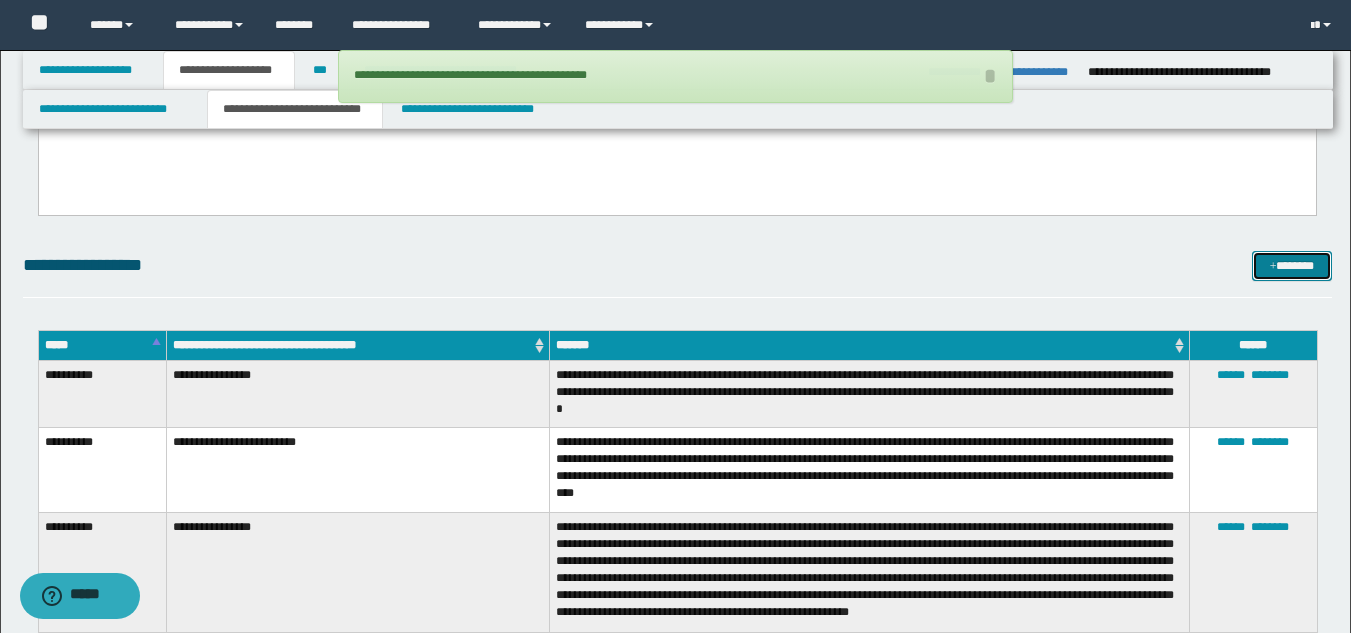 click on "*******" at bounding box center (1292, 266) 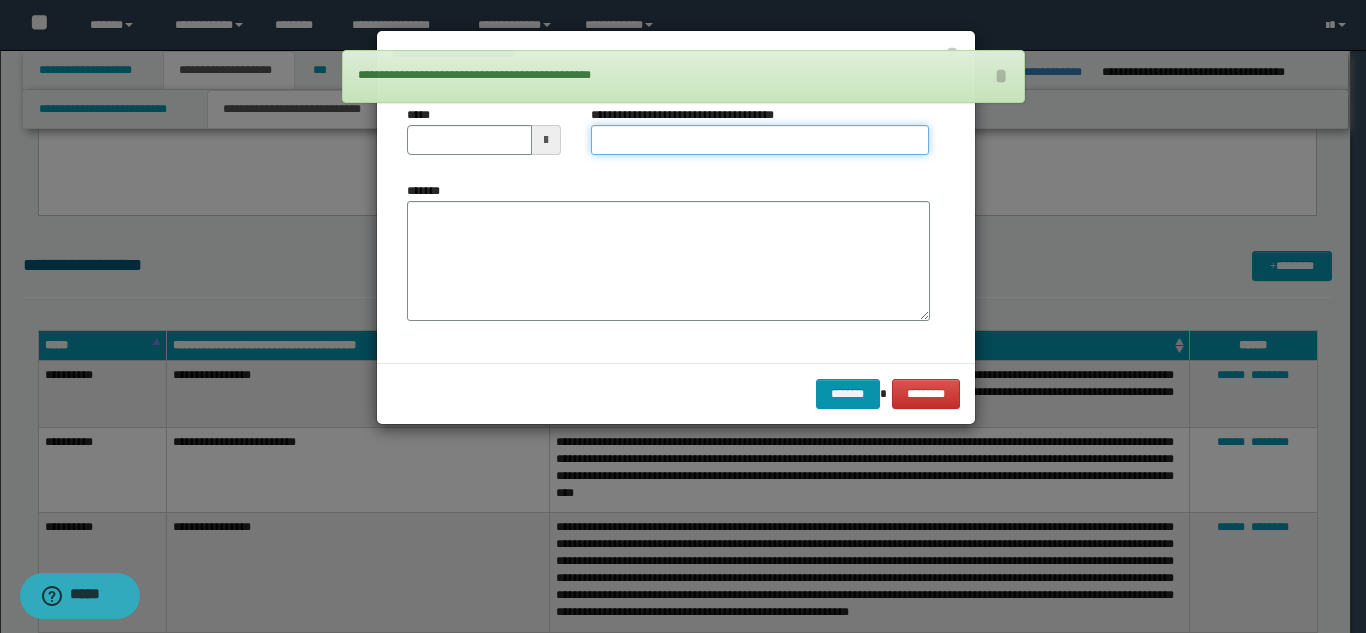 drag, startPoint x: 760, startPoint y: 129, endPoint x: 759, endPoint y: 155, distance: 26.019224 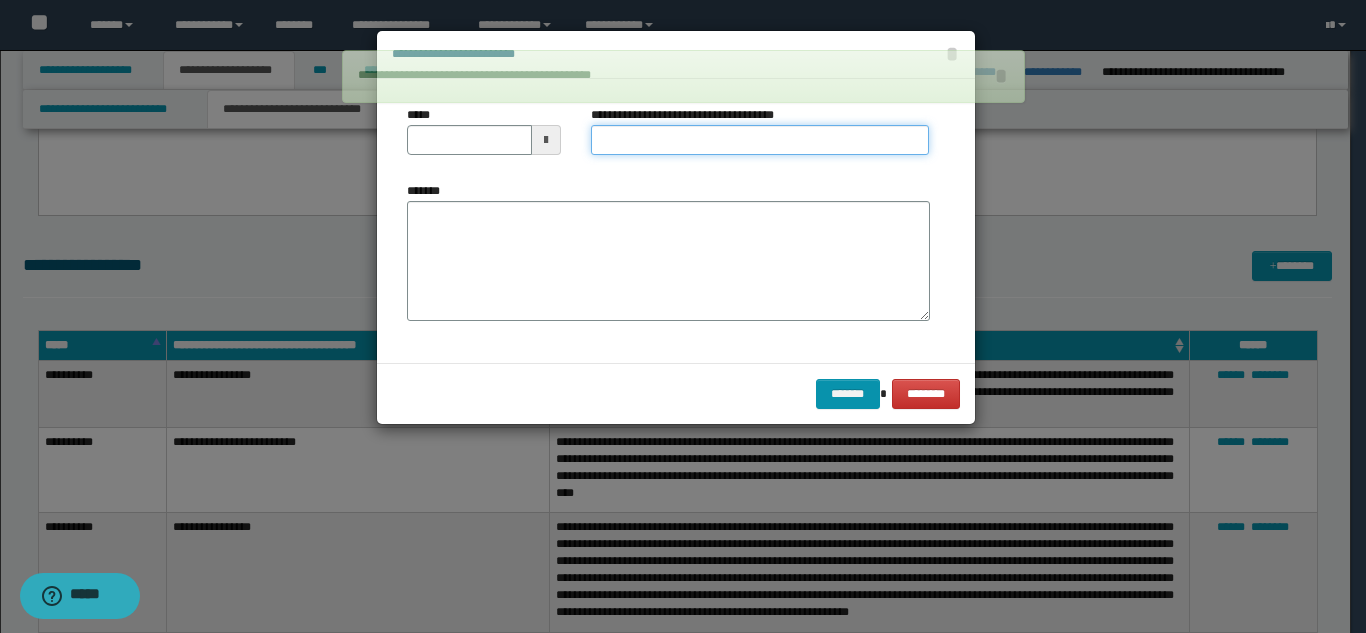 type on "**********" 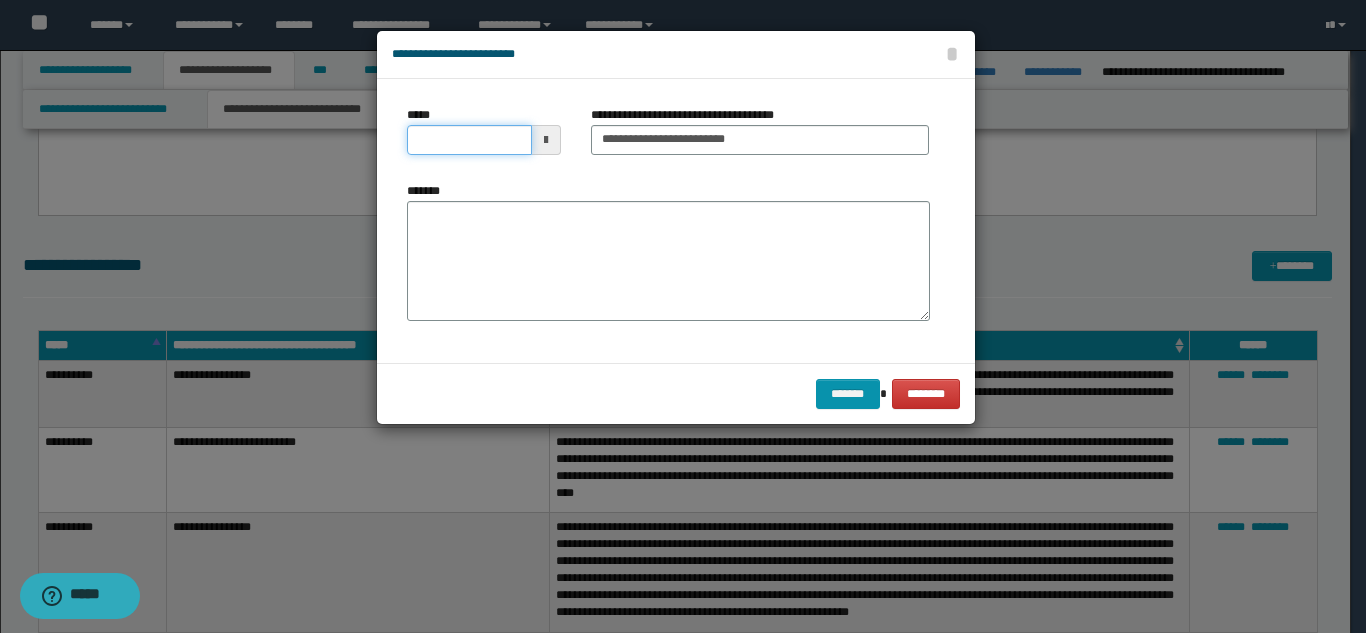 click on "*****" at bounding box center [469, 140] 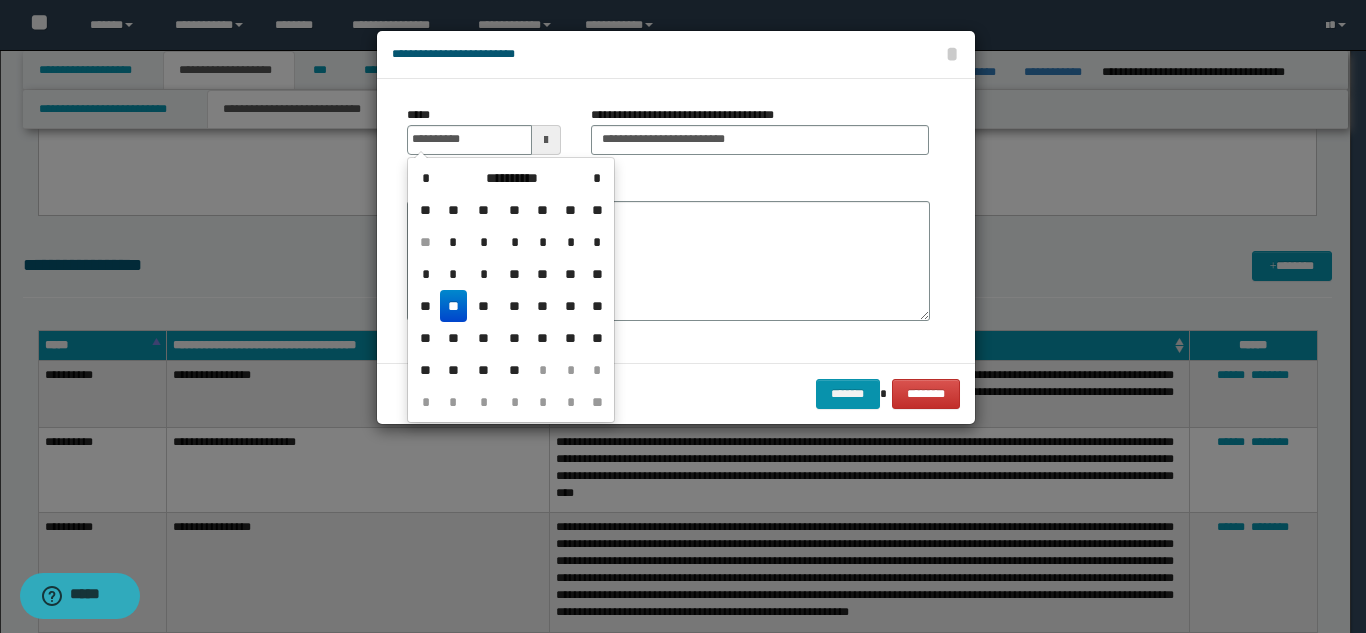 click on "**" at bounding box center [454, 306] 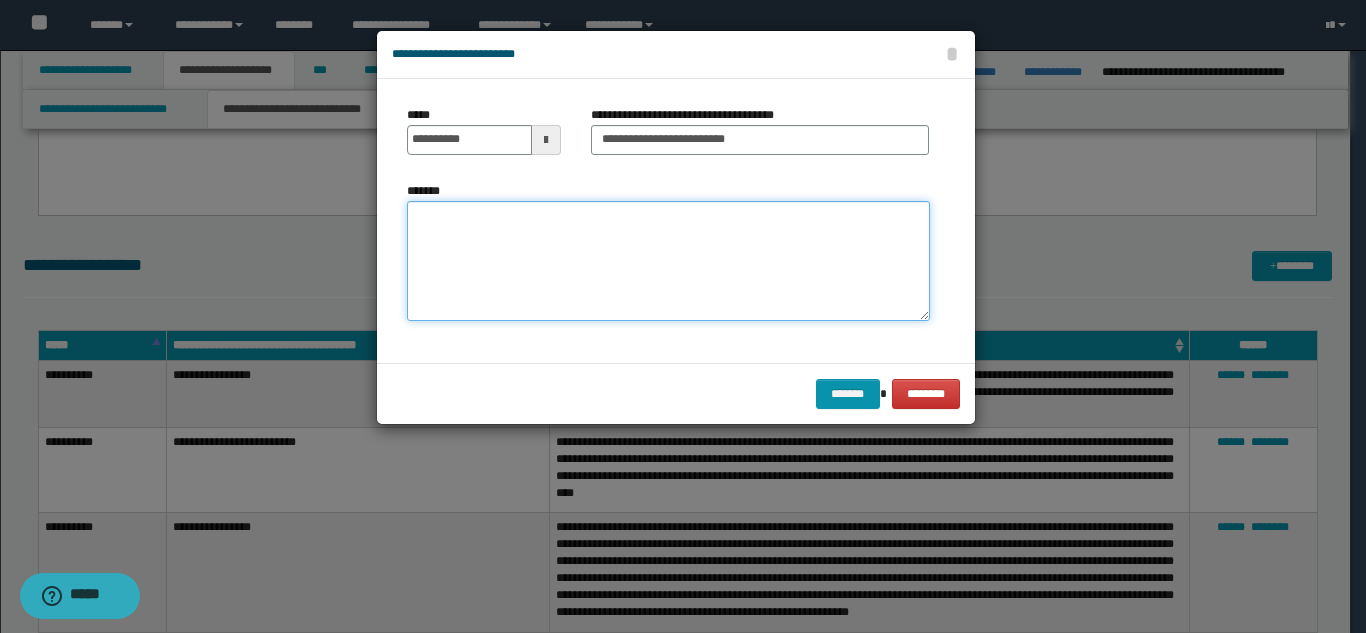 click on "*******" at bounding box center [668, 261] 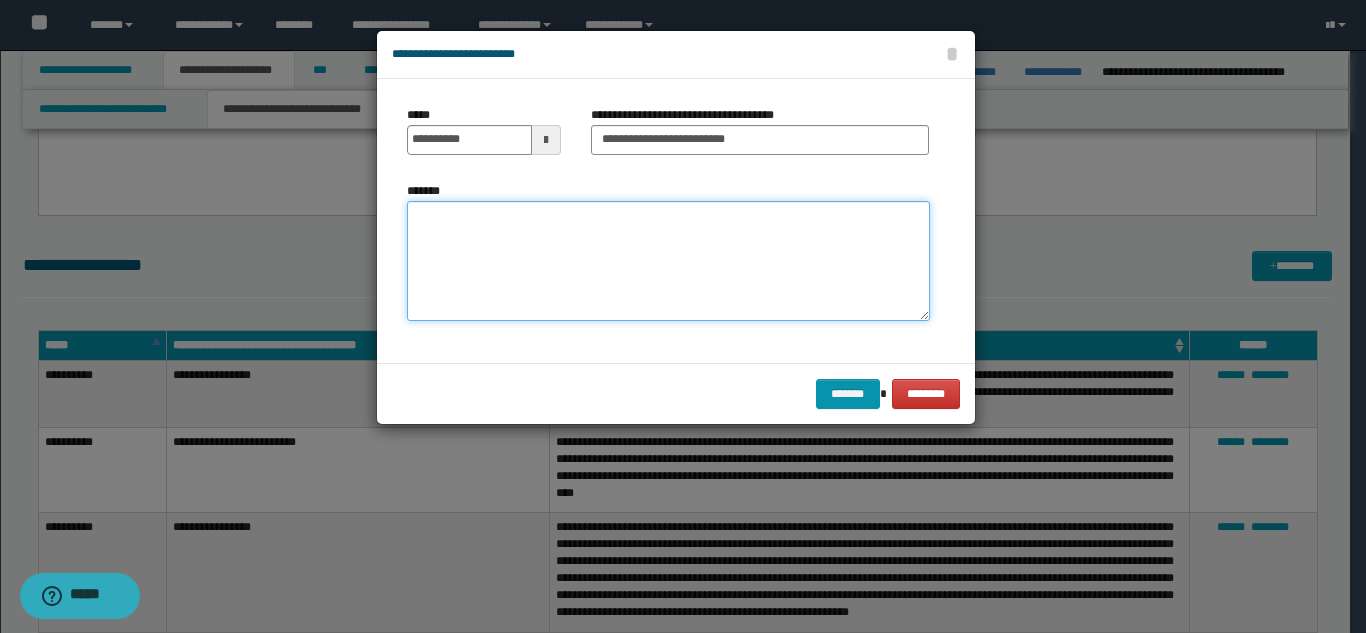 paste on "**********" 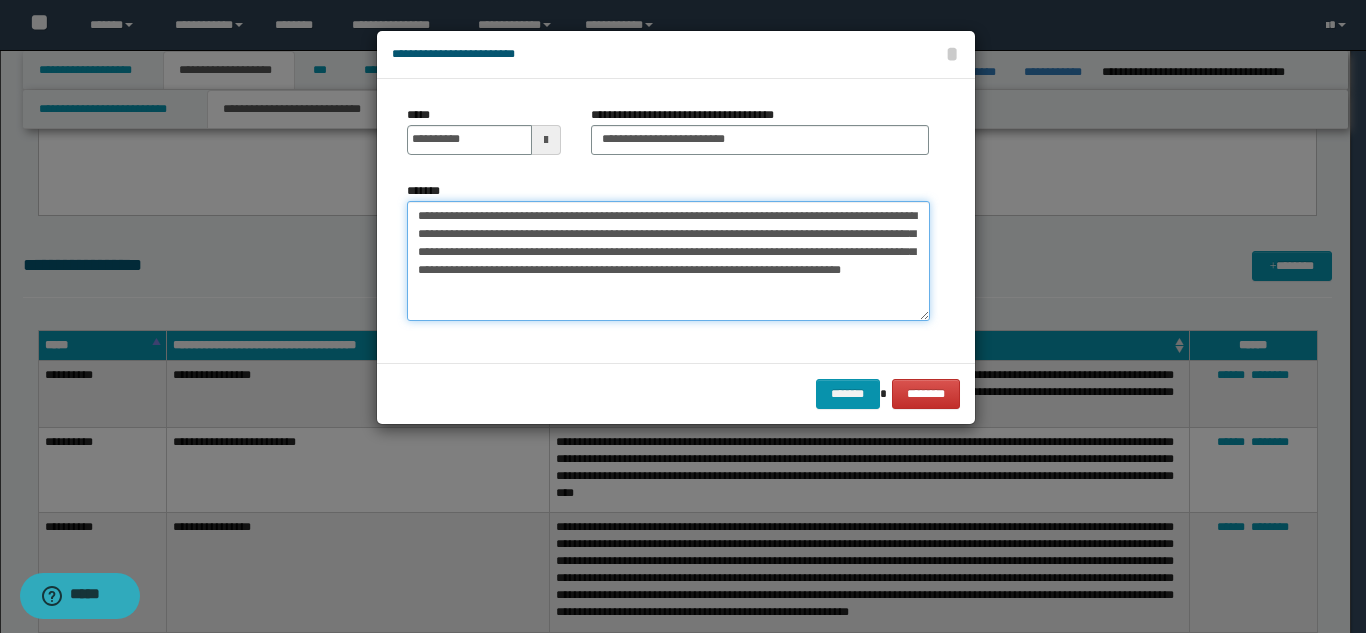 click on "**********" at bounding box center (668, 261) 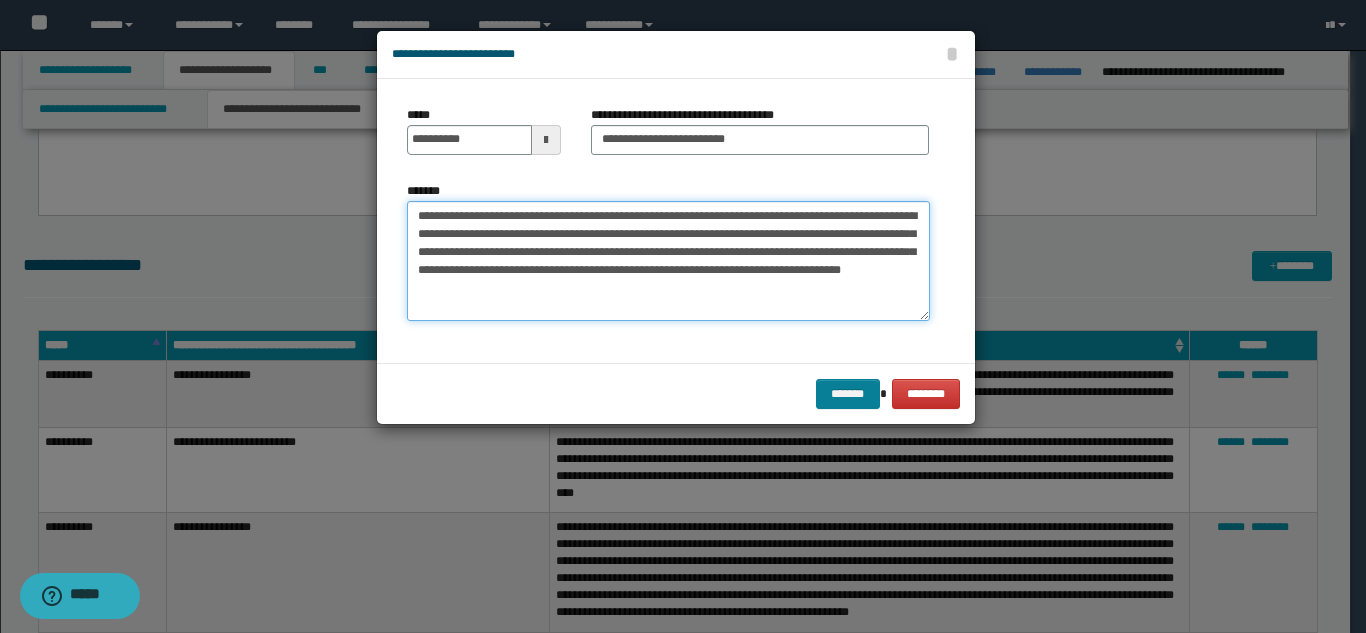 type on "**********" 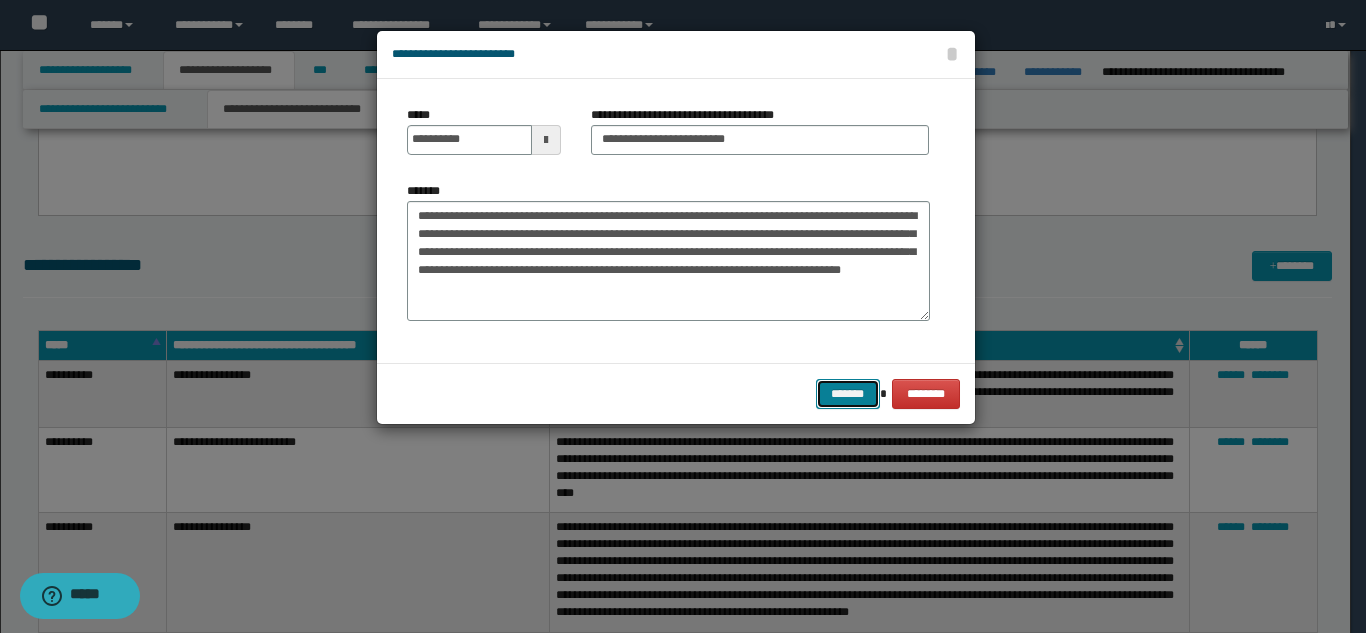 click on "*******" at bounding box center (848, 394) 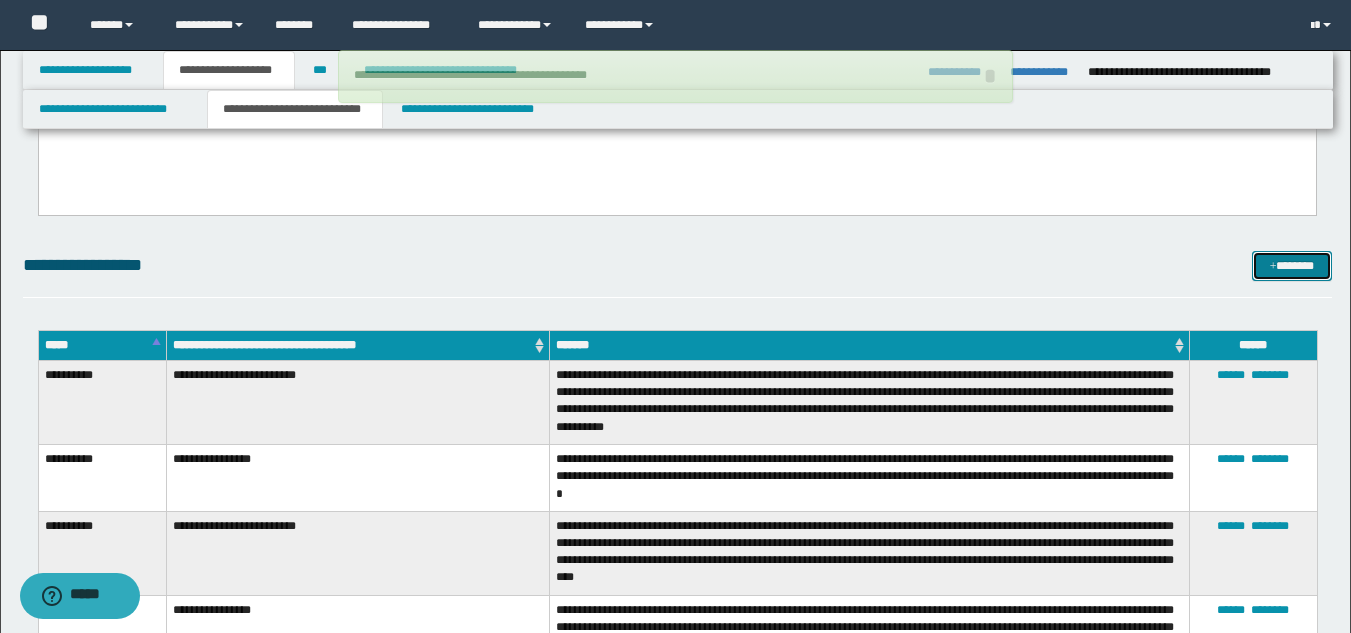 click at bounding box center [1273, 267] 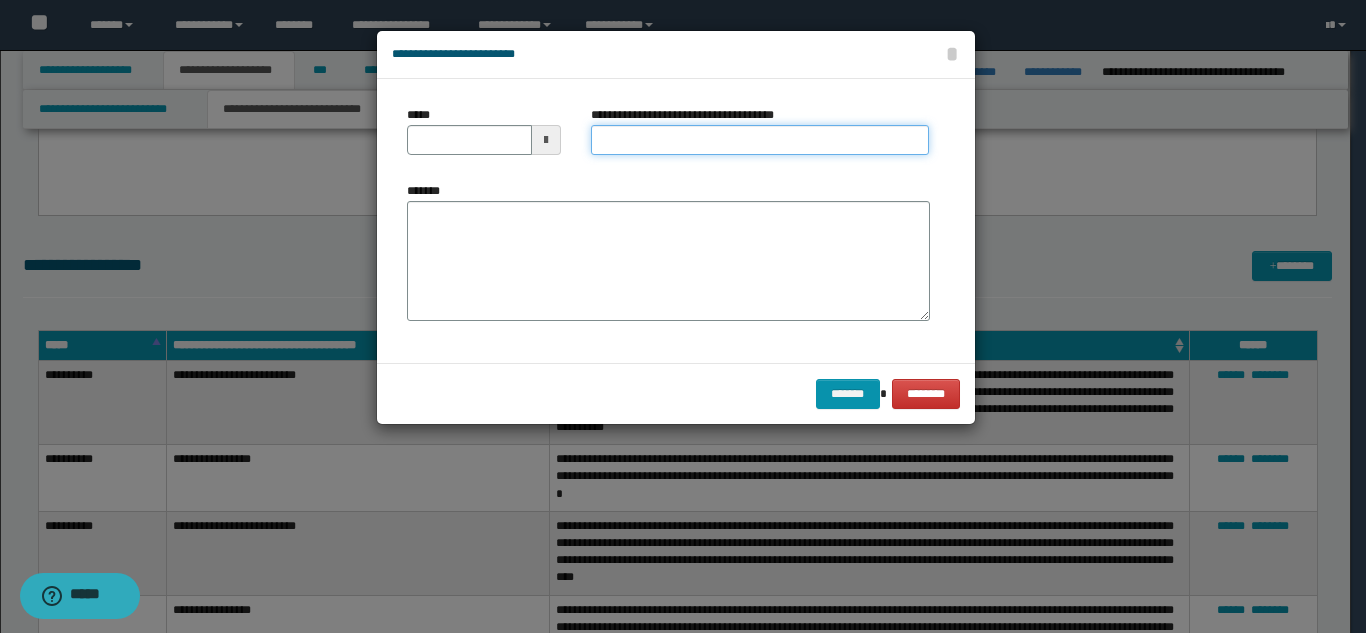 click on "**********" at bounding box center [760, 140] 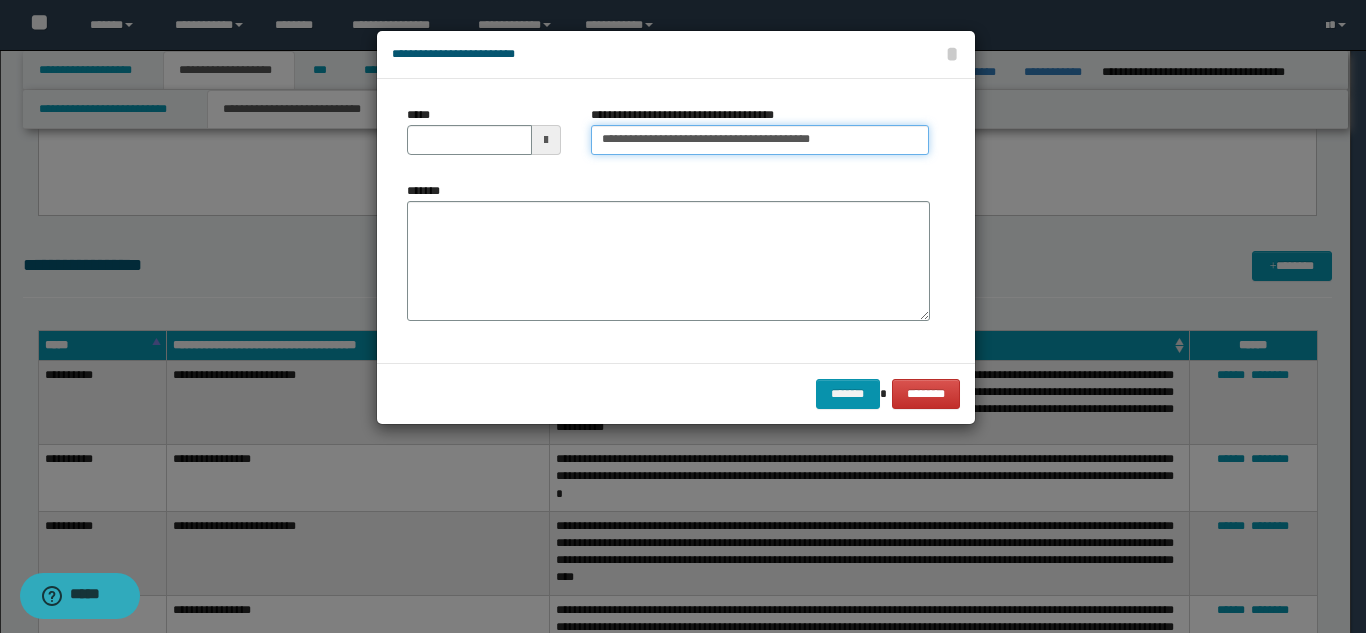 type on "**********" 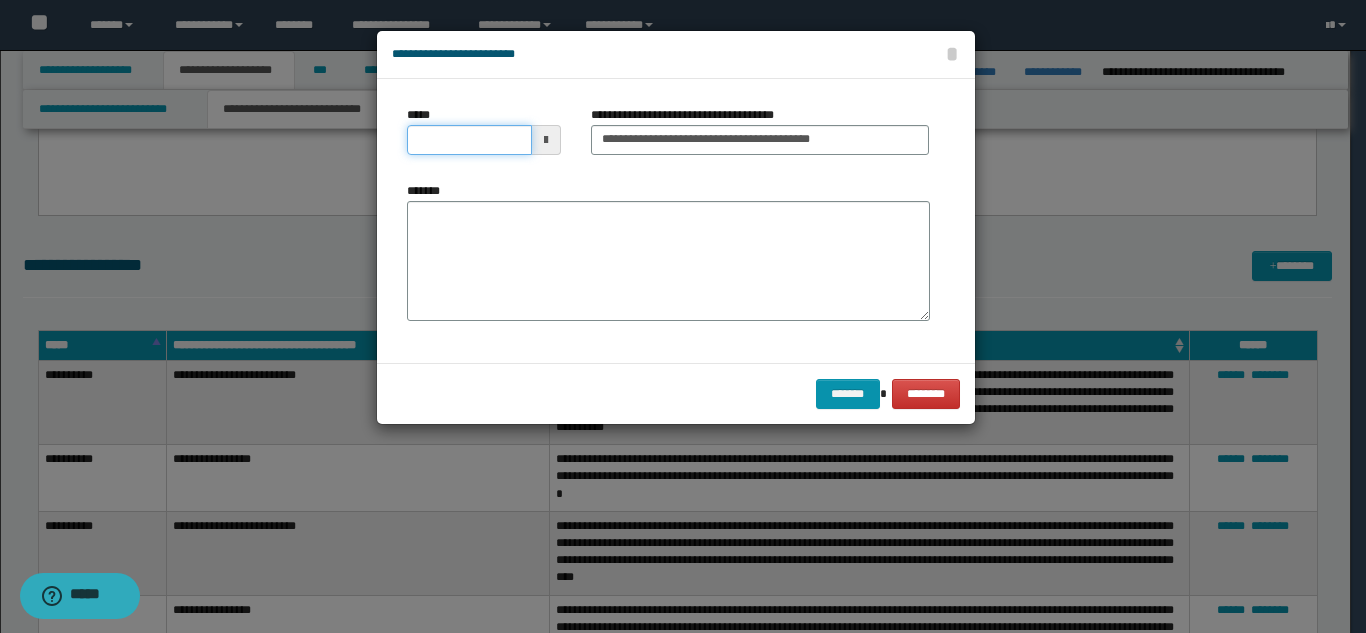 click on "*****" at bounding box center [469, 140] 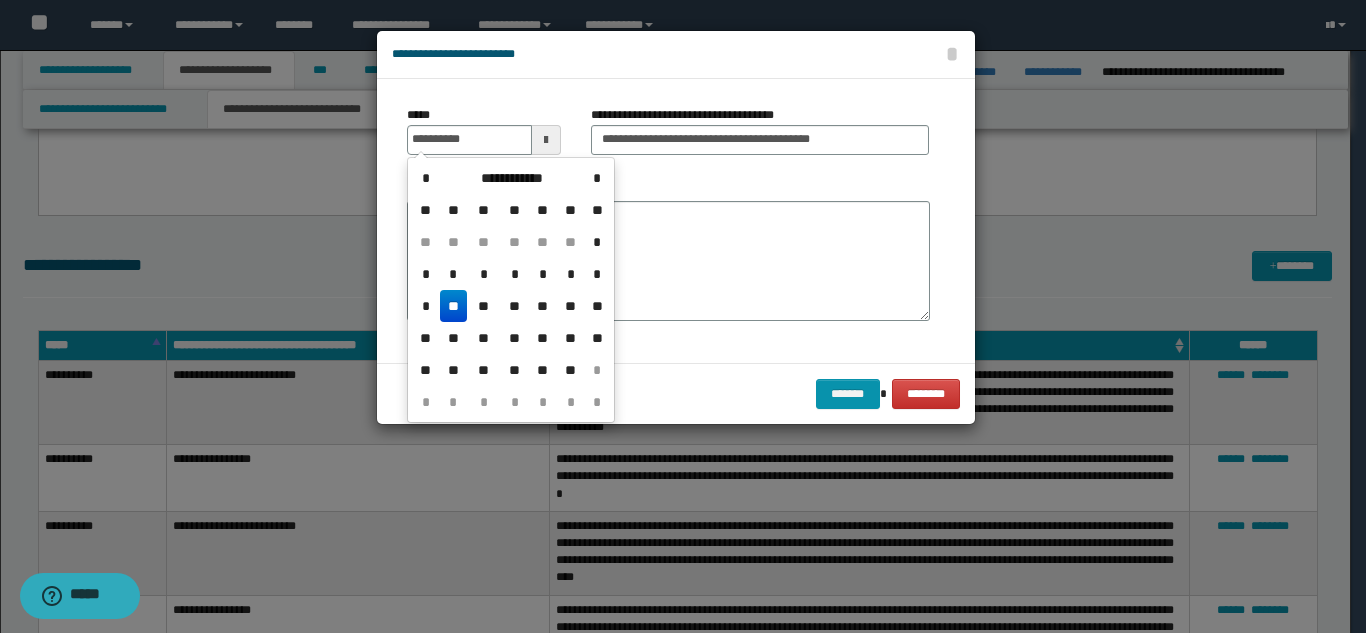 click on "**" at bounding box center (454, 306) 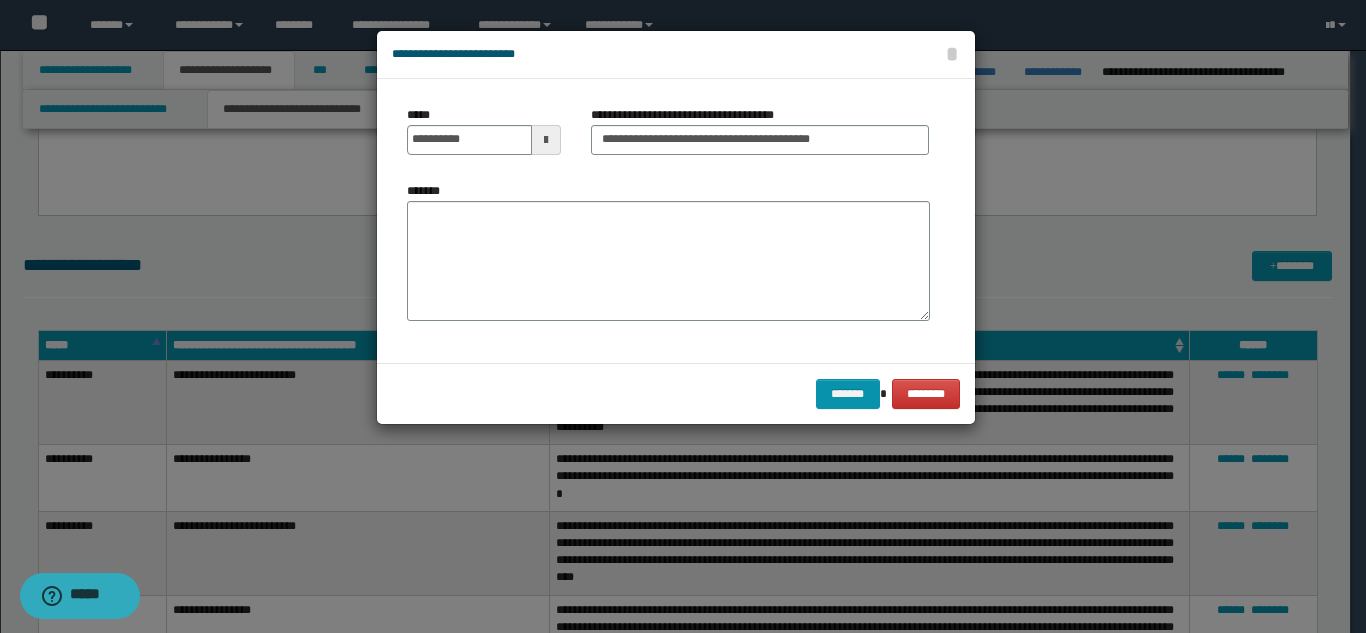 click on "*******" at bounding box center [668, 261] 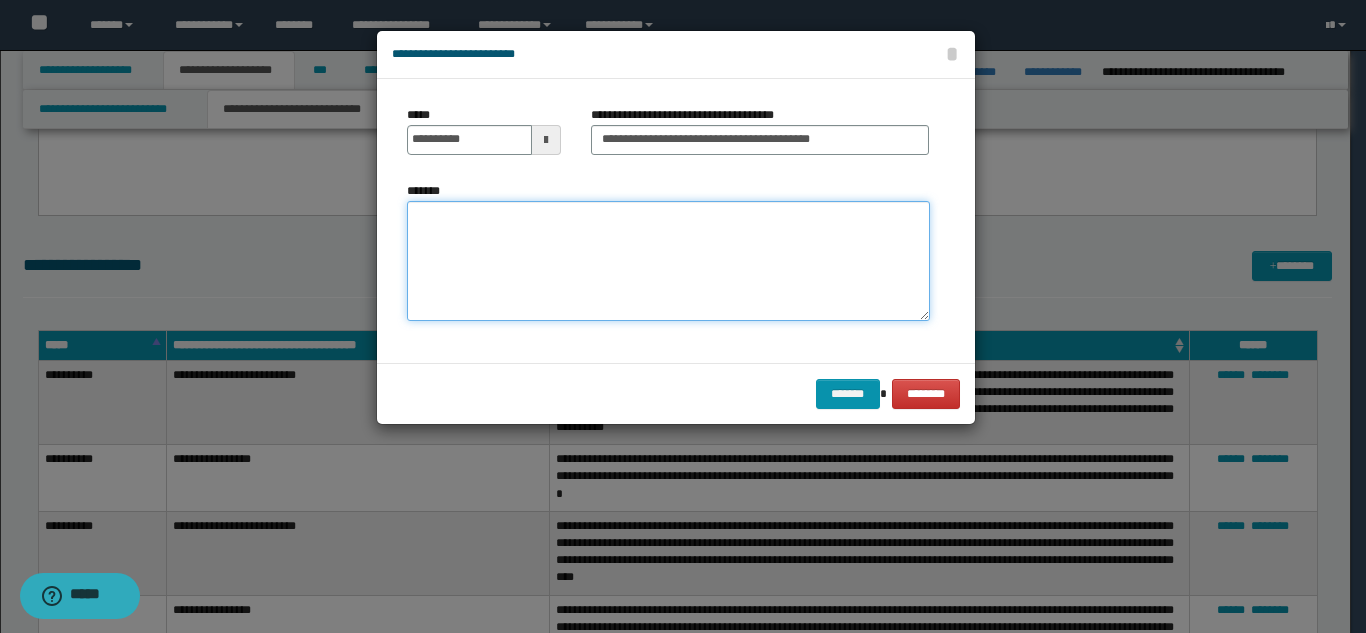 paste on "**********" 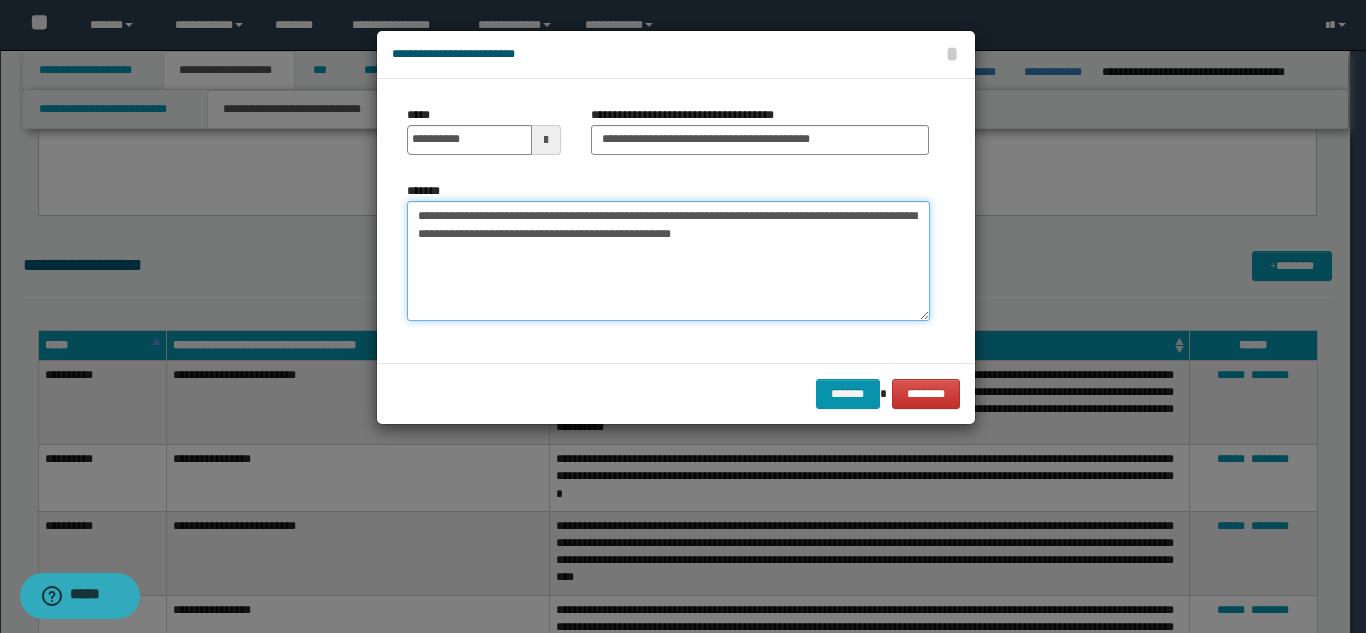 click on "**********" at bounding box center [668, 261] 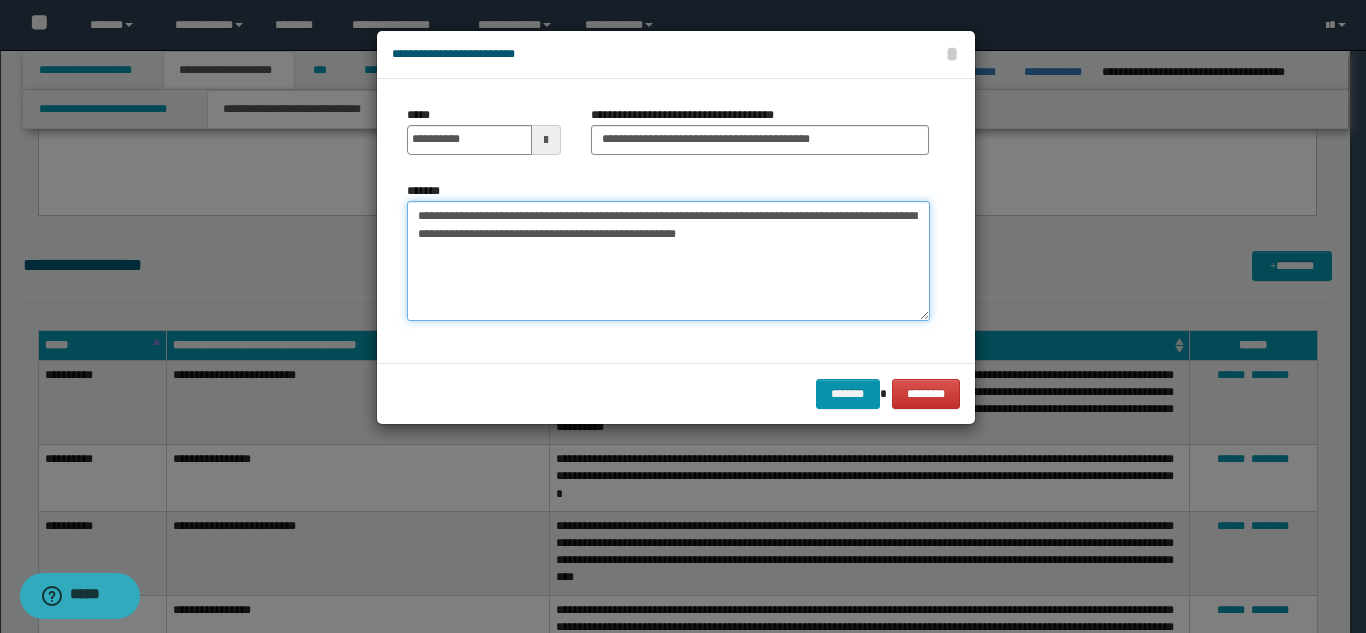 drag, startPoint x: 674, startPoint y: 248, endPoint x: 728, endPoint y: 251, distance: 54.08327 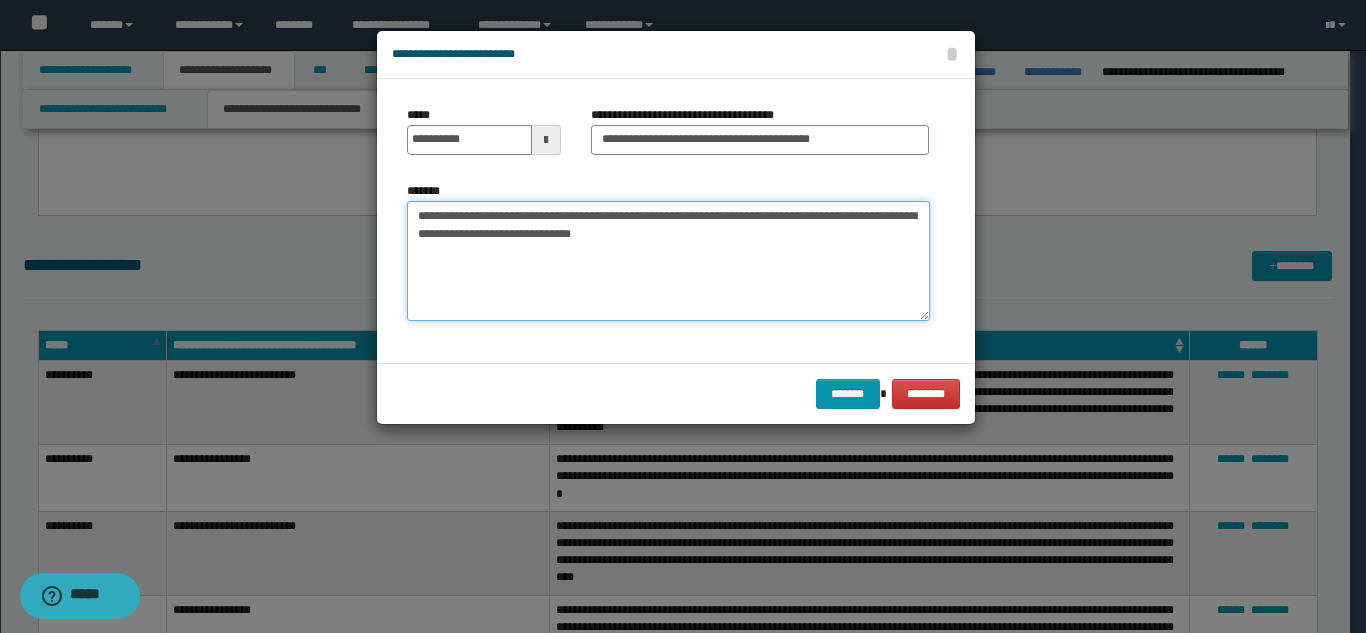 click on "**********" at bounding box center (668, 261) 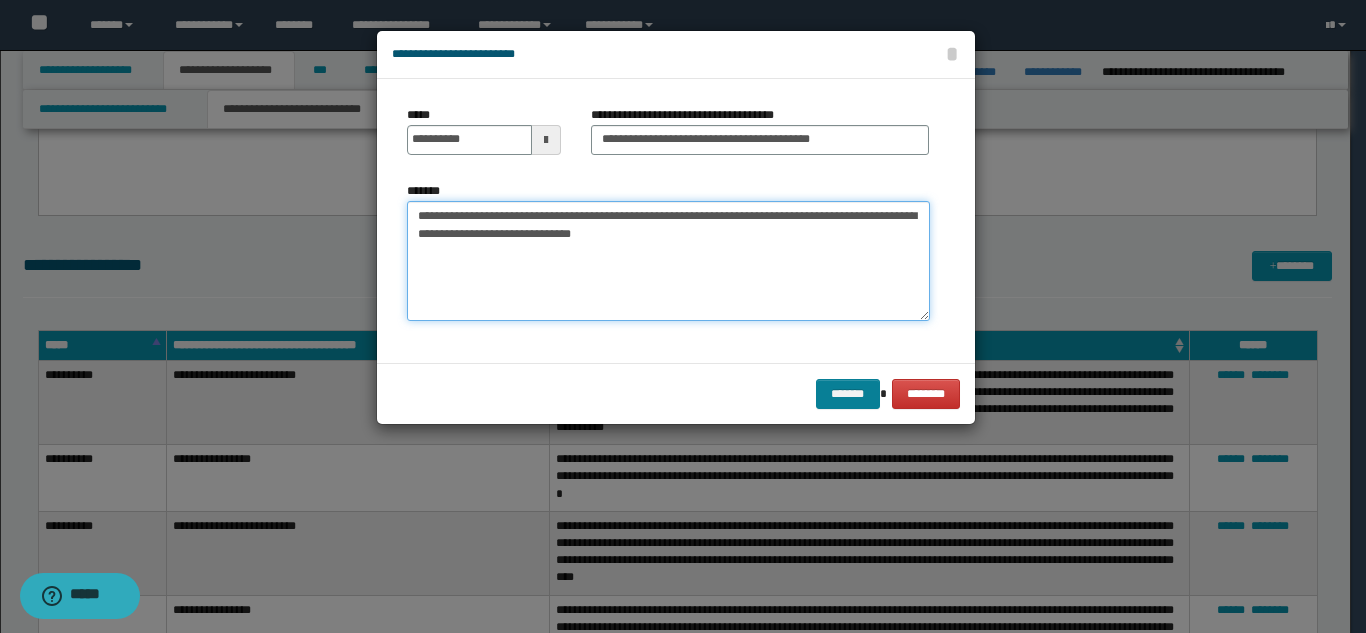 type on "**********" 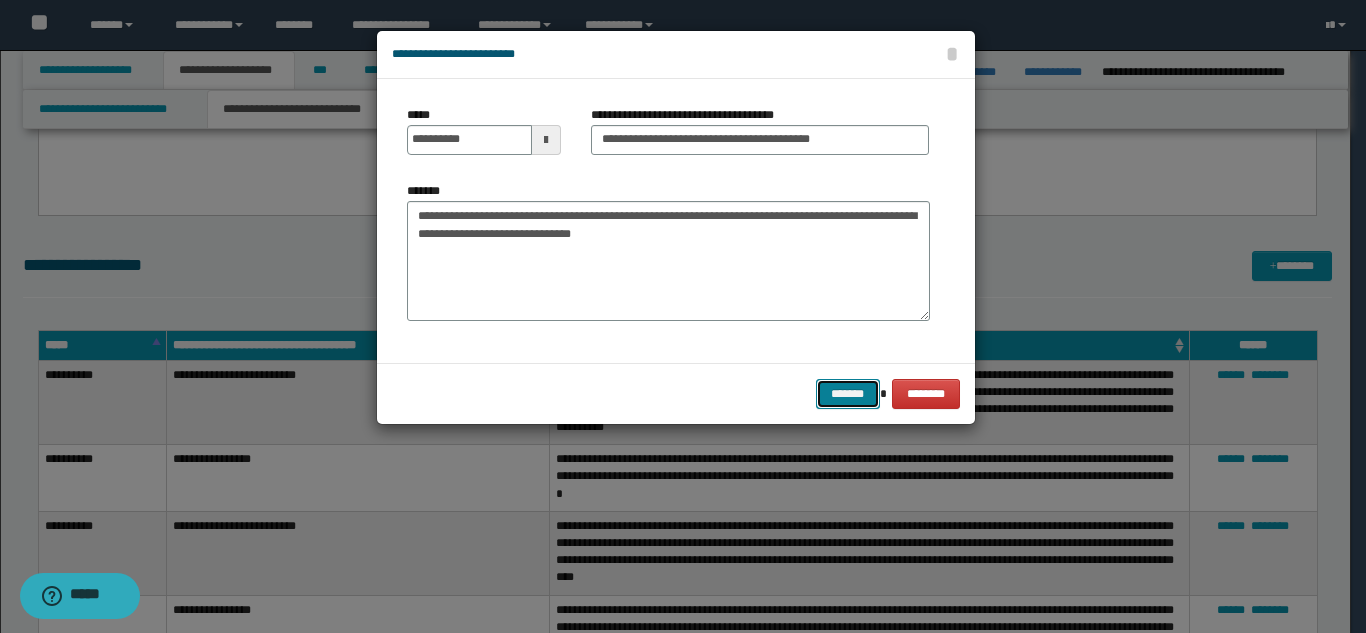 click on "*******" at bounding box center (848, 394) 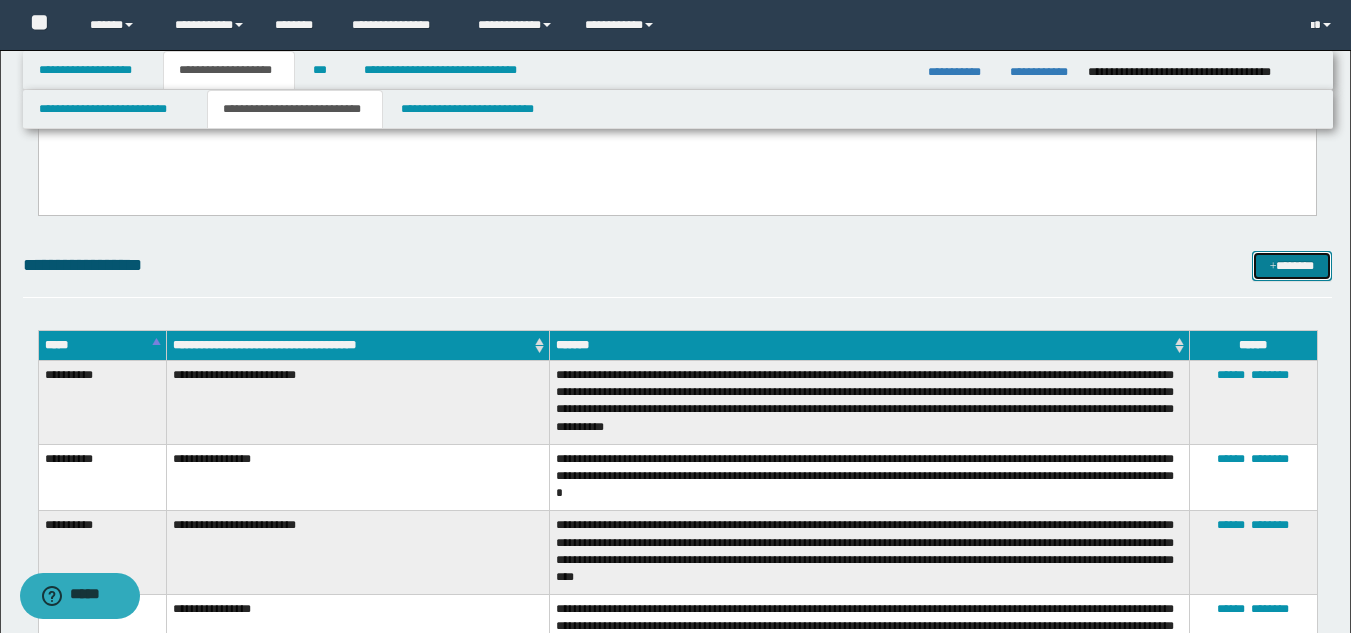 click on "*******" at bounding box center [1292, 266] 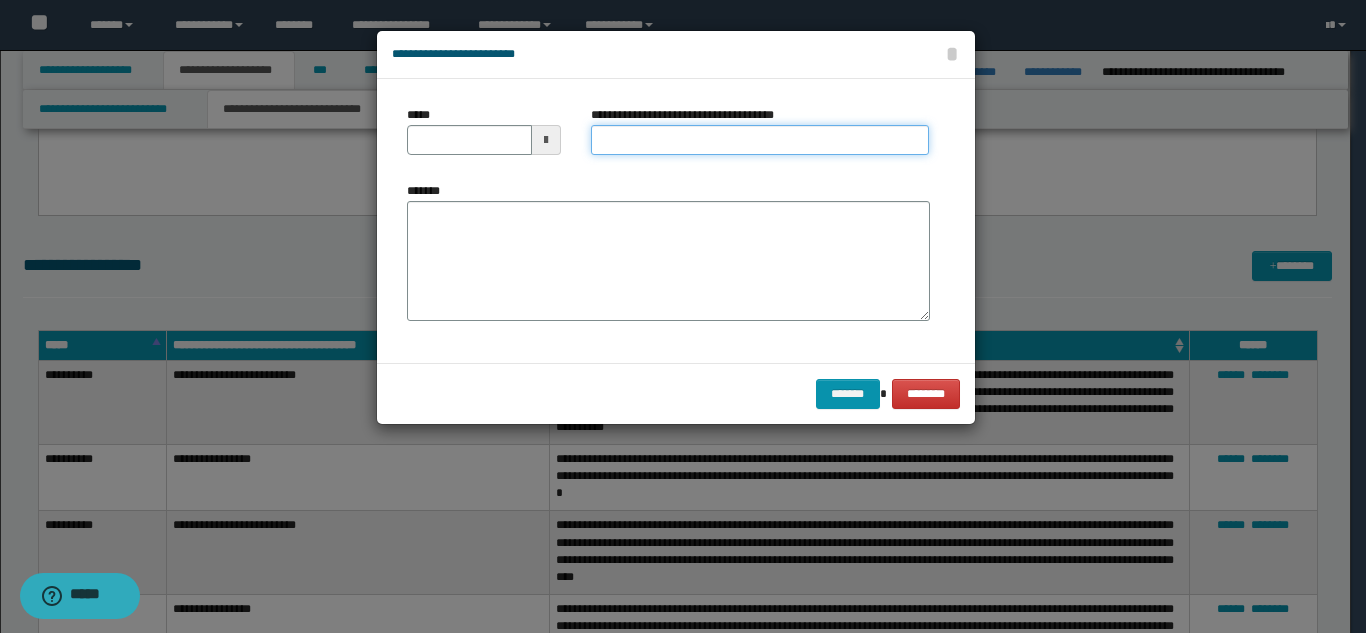 click on "**********" at bounding box center (760, 140) 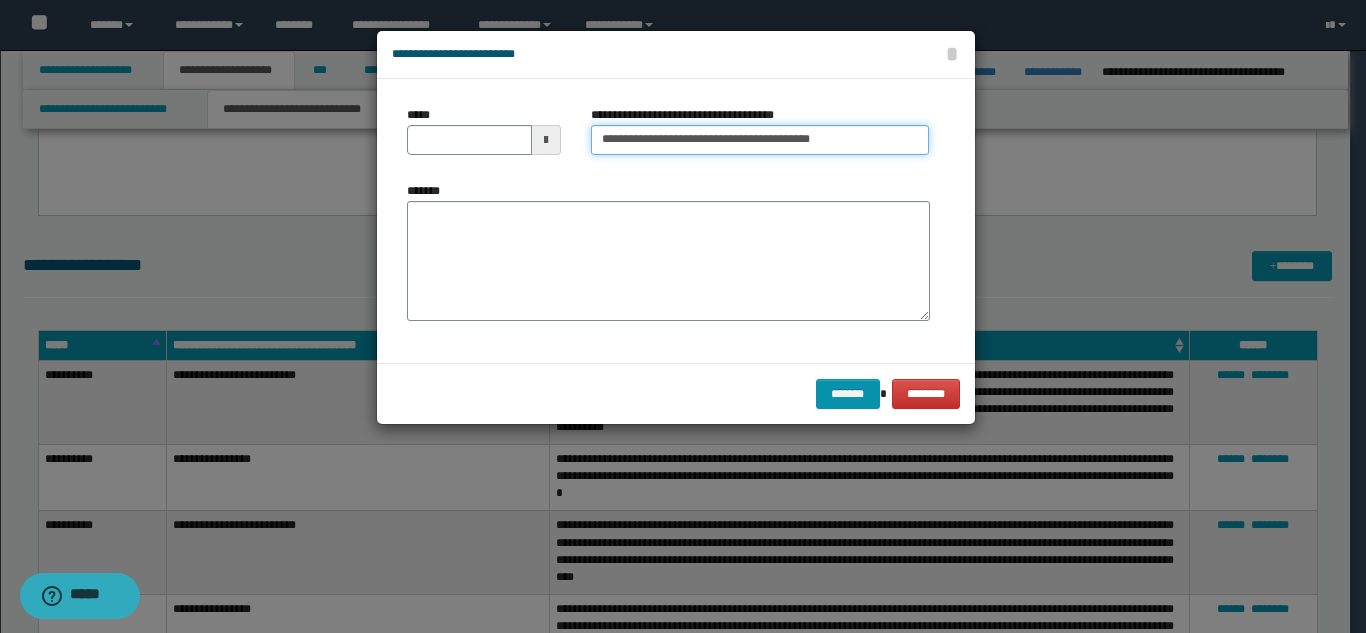 type on "**********" 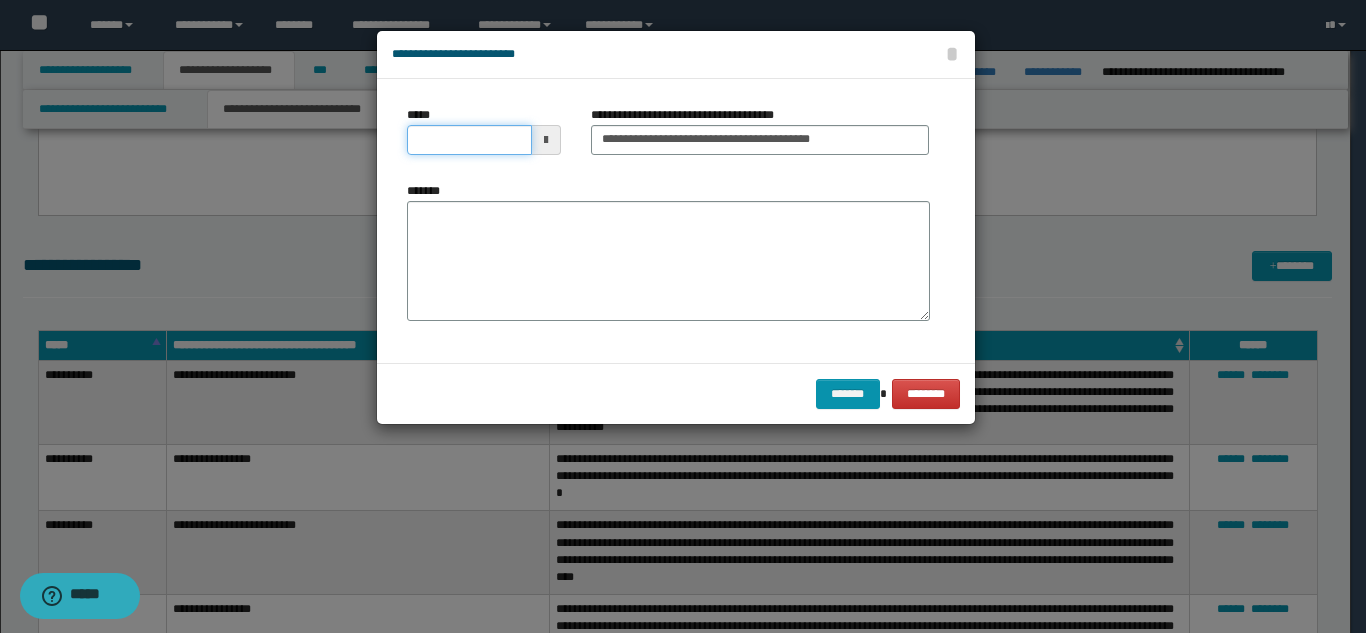 click on "*****" at bounding box center [469, 140] 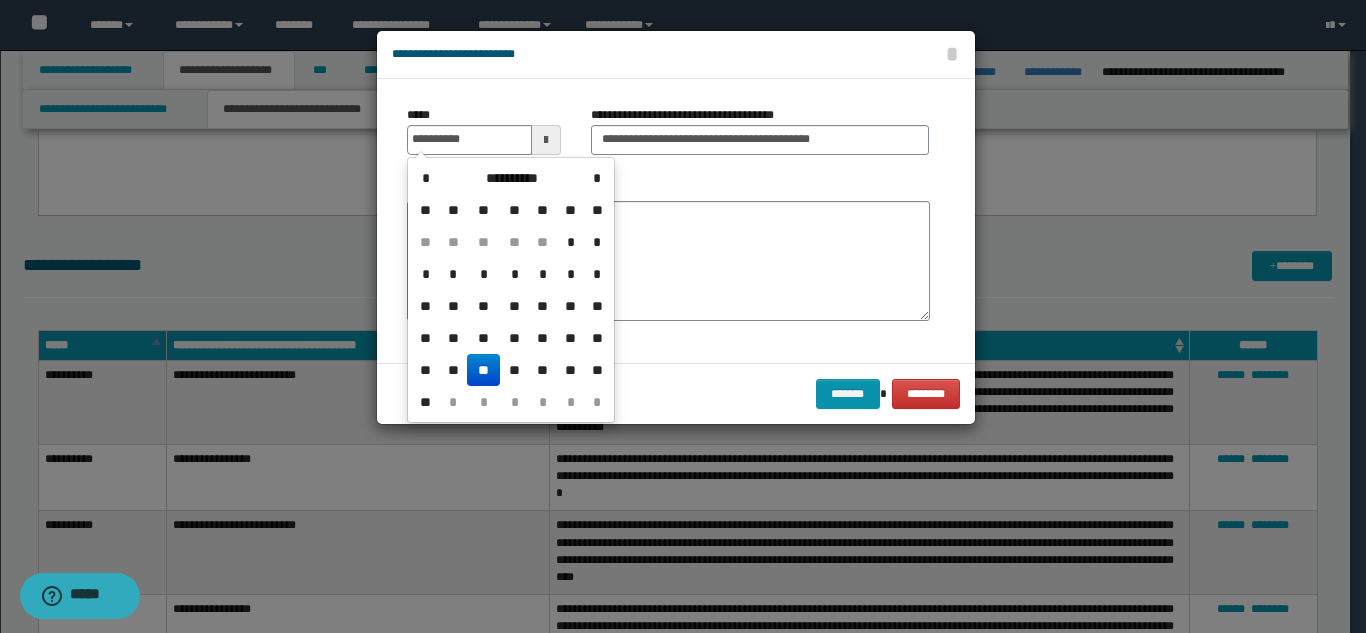 click on "**" at bounding box center [483, 370] 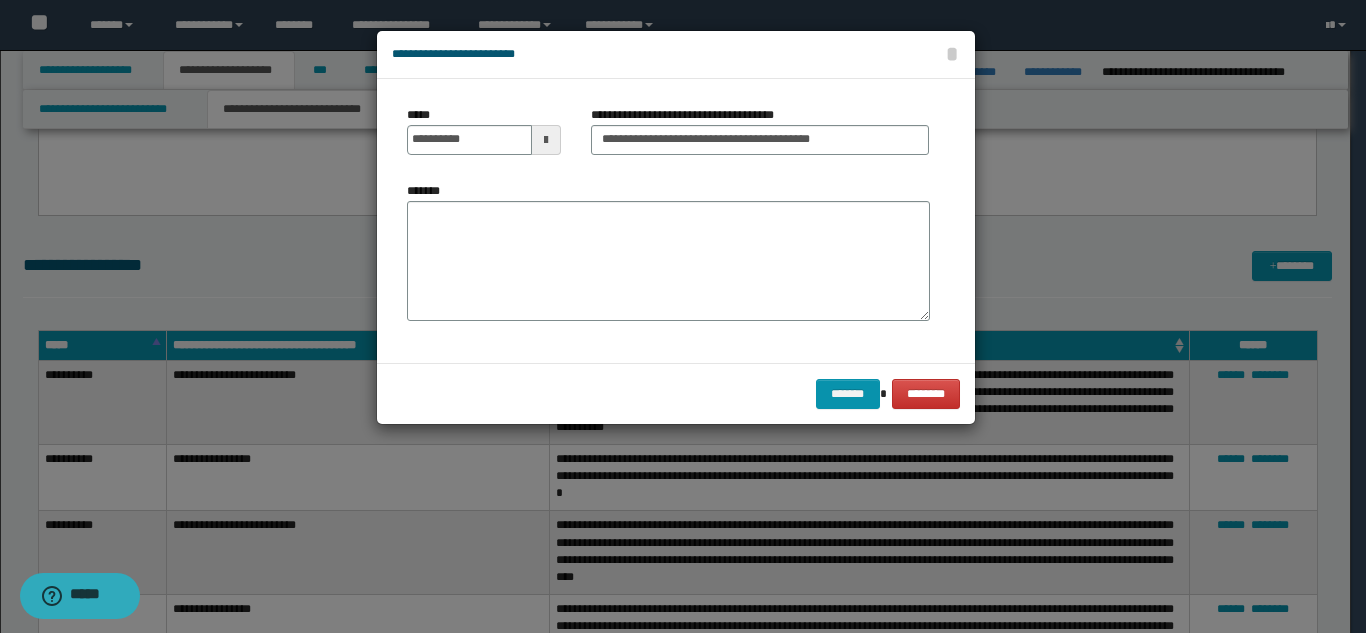 click on "*******" at bounding box center [668, 261] 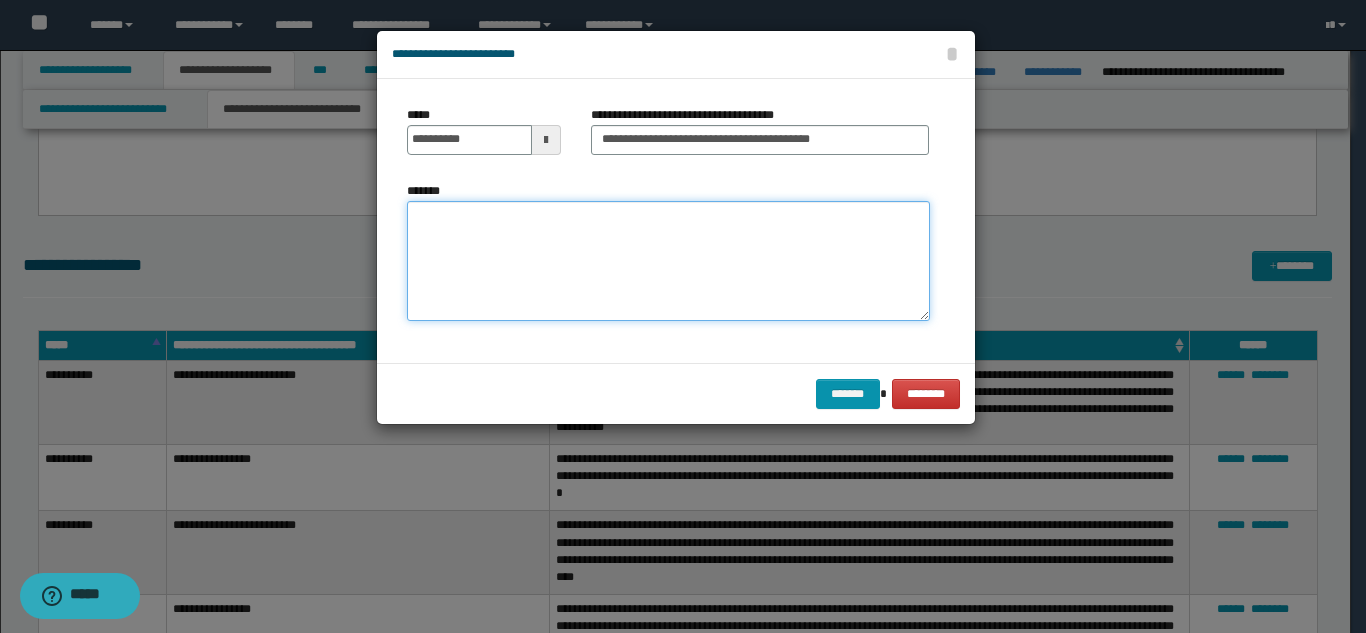 paste on "**********" 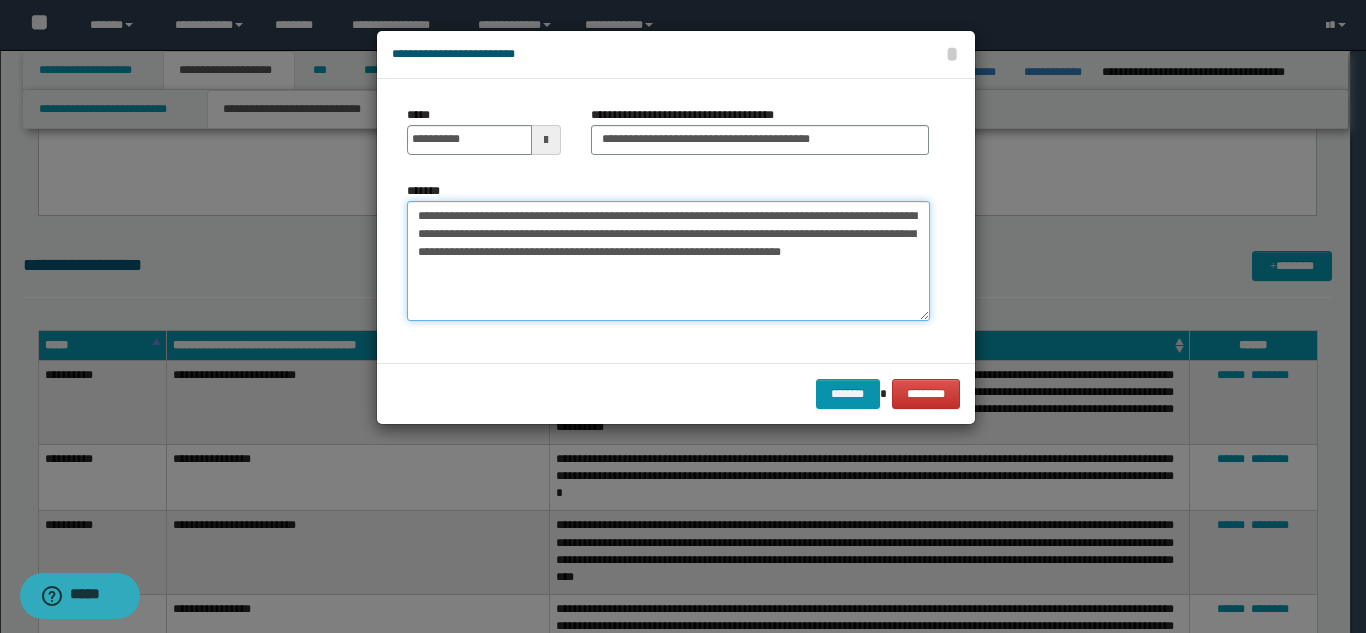 click on "**********" at bounding box center [668, 261] 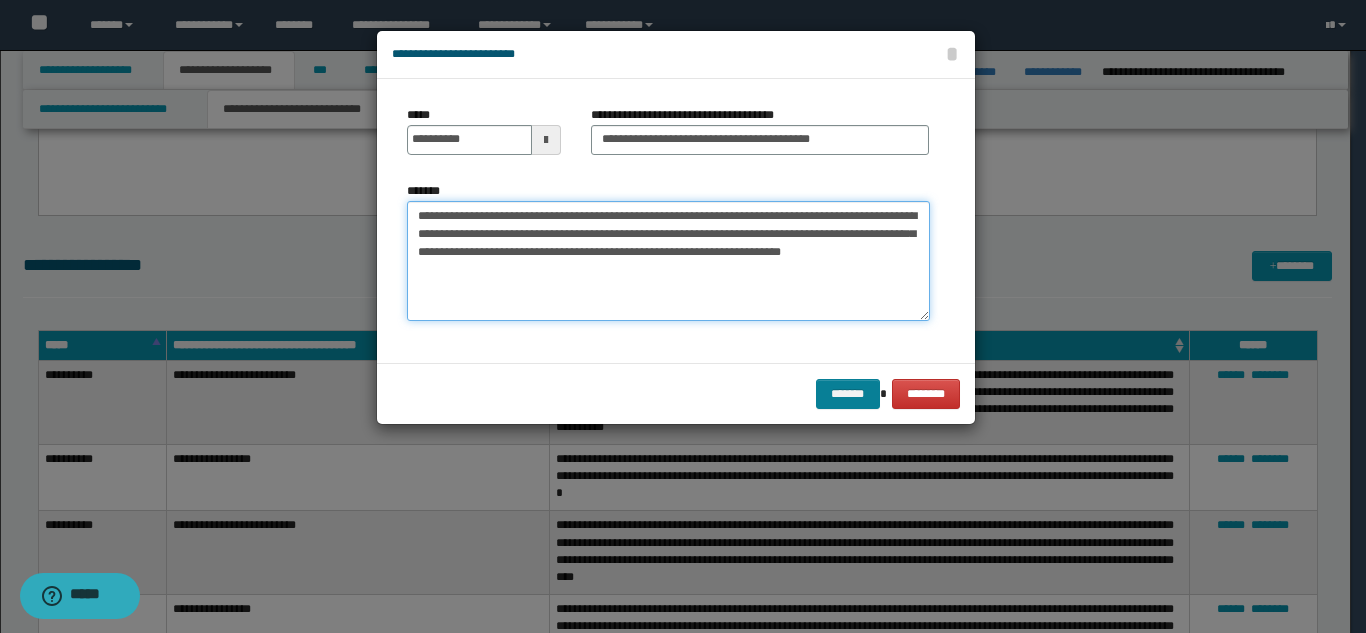 type on "**********" 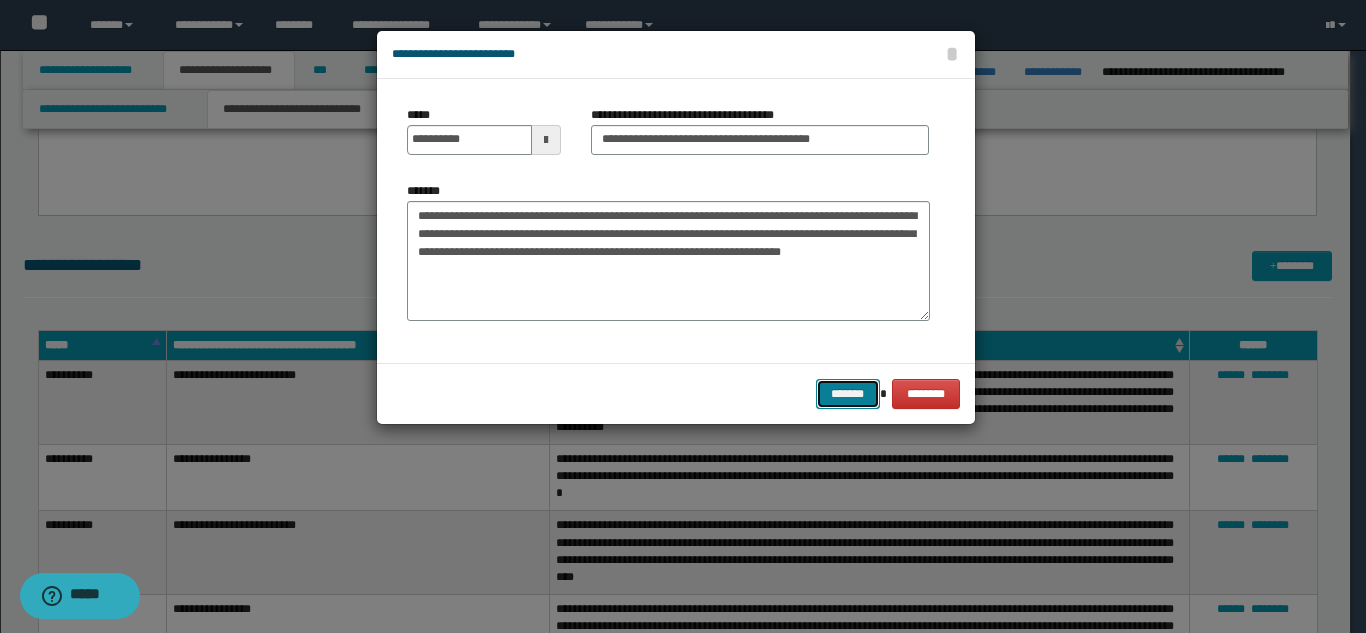 click on "*******" at bounding box center [848, 394] 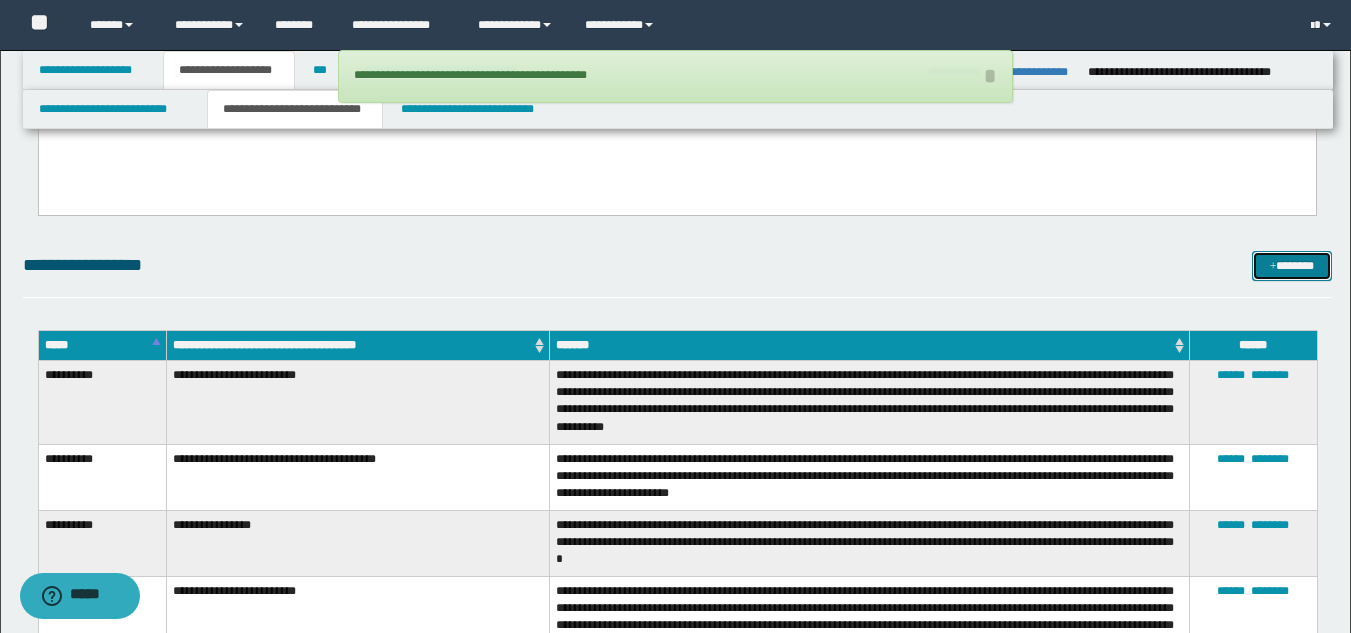 click on "*******" at bounding box center (1292, 266) 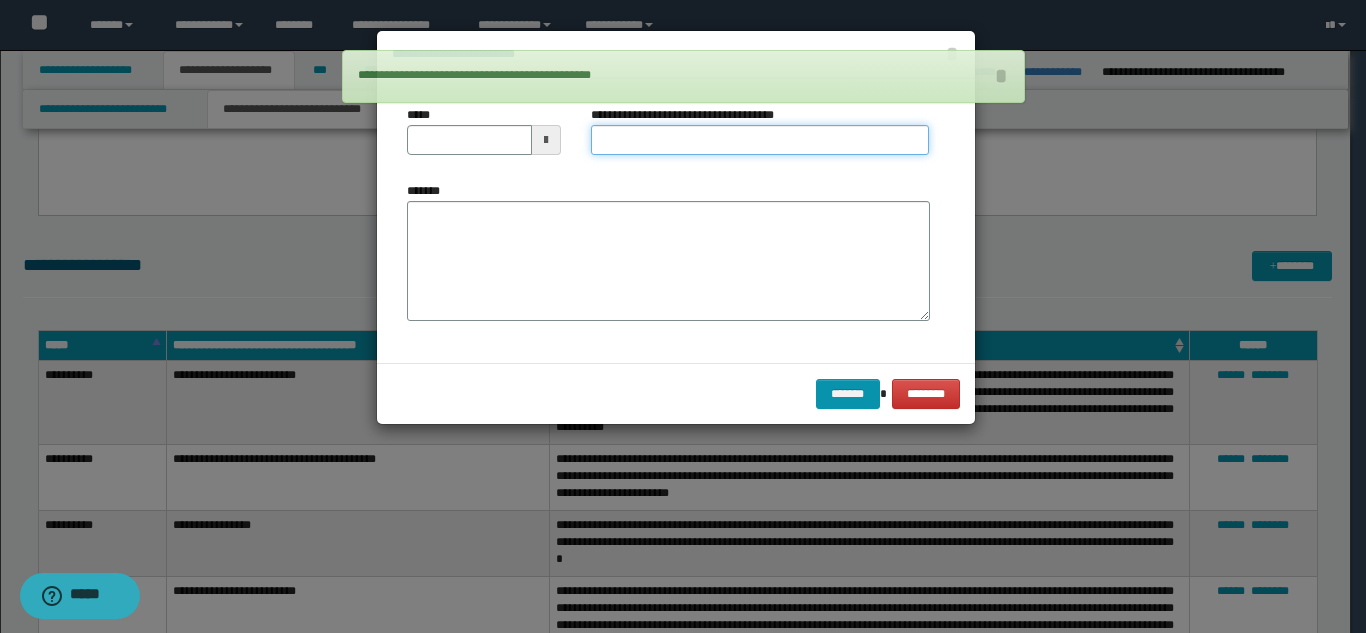 click on "**********" at bounding box center (760, 140) 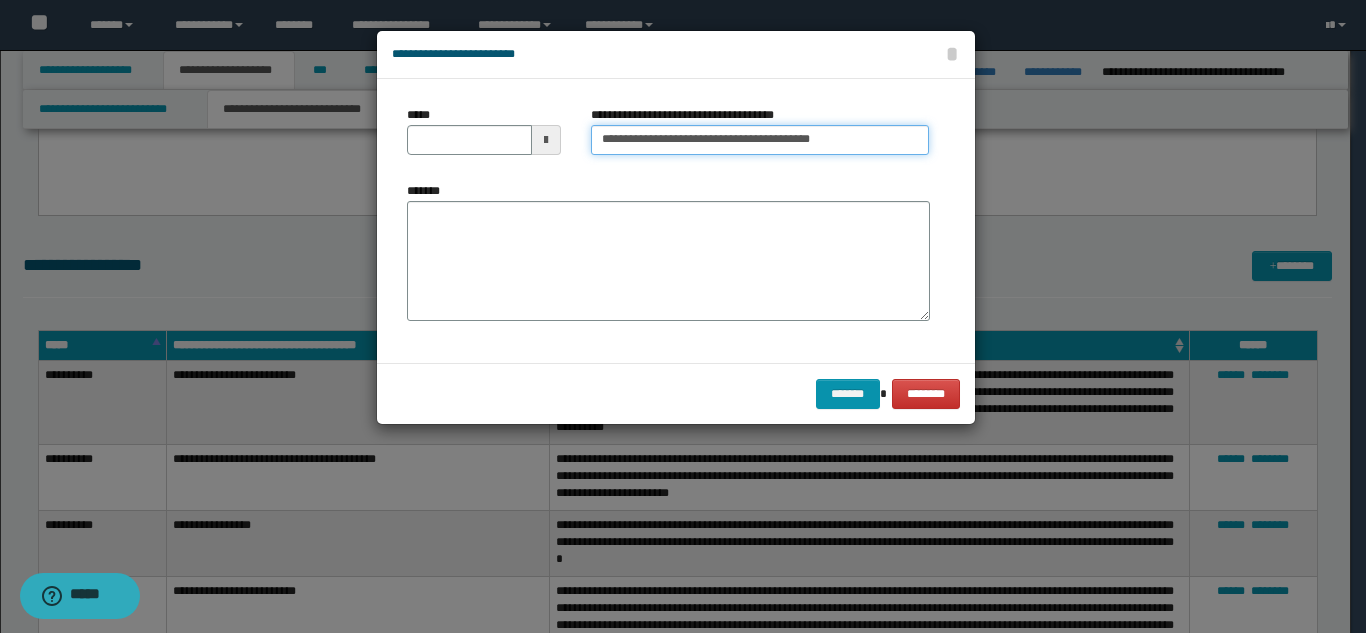 type on "**********" 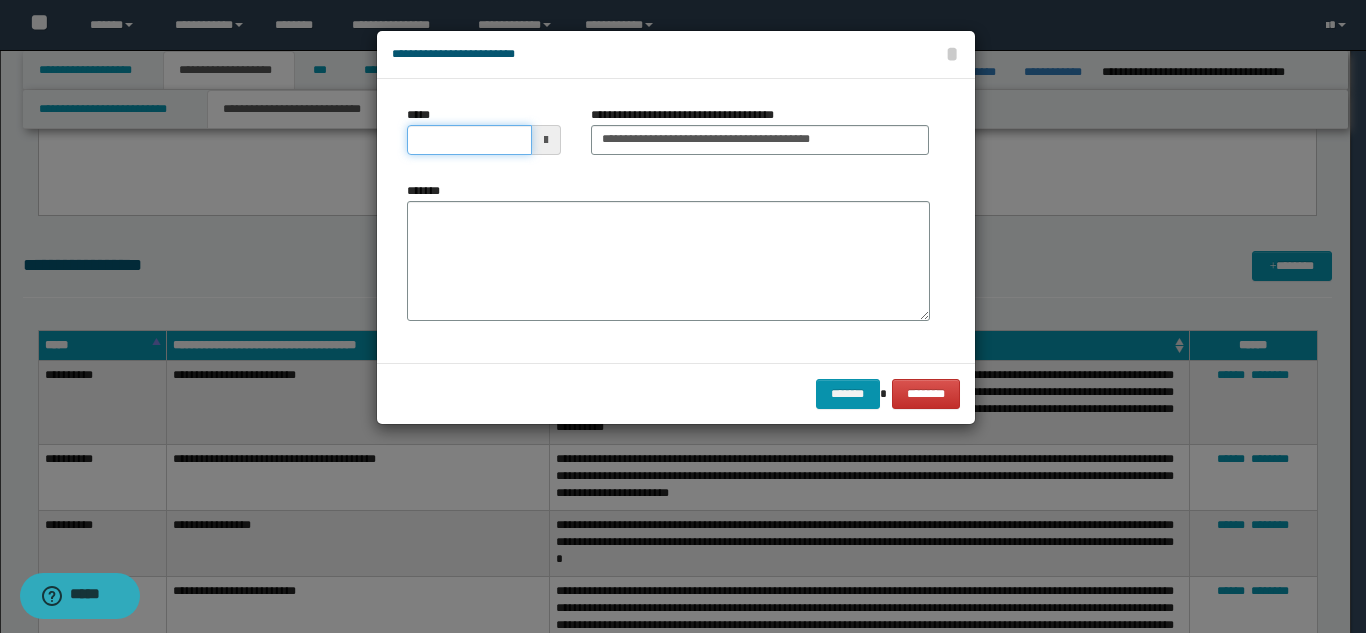 click on "*****" at bounding box center (469, 140) 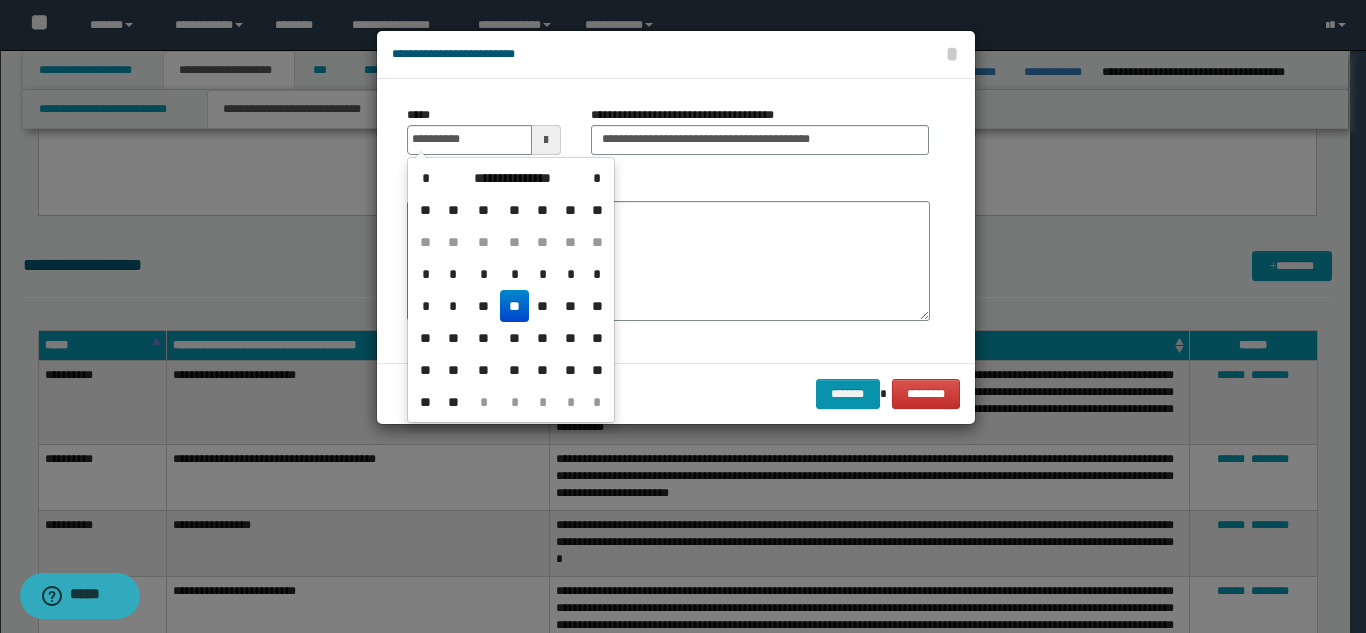 drag, startPoint x: 517, startPoint y: 308, endPoint x: 538, endPoint y: 272, distance: 41.677334 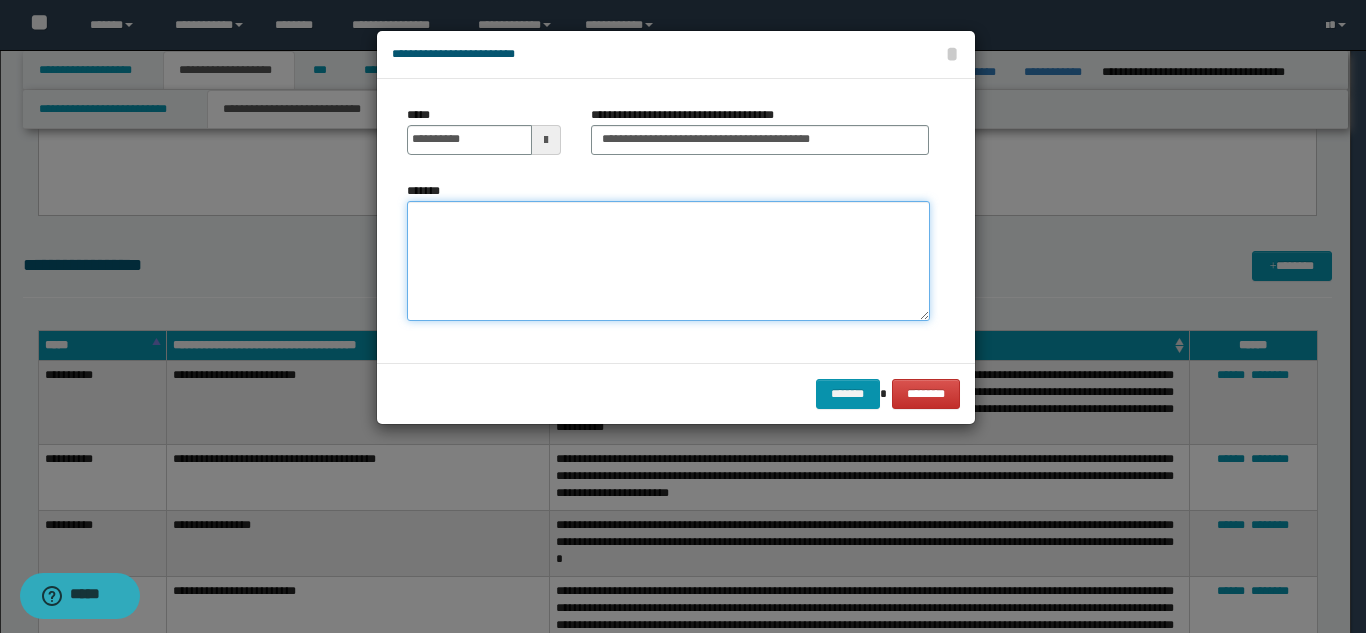click on "*******" at bounding box center [668, 261] 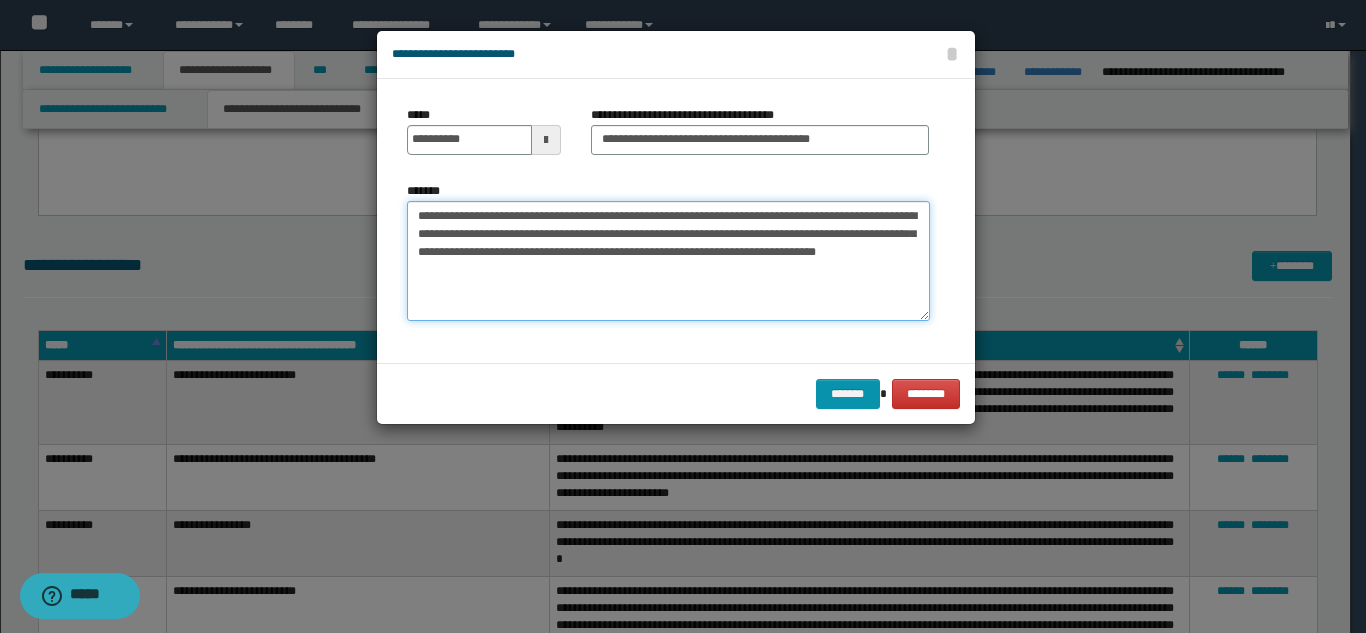 click on "**********" at bounding box center (668, 261) 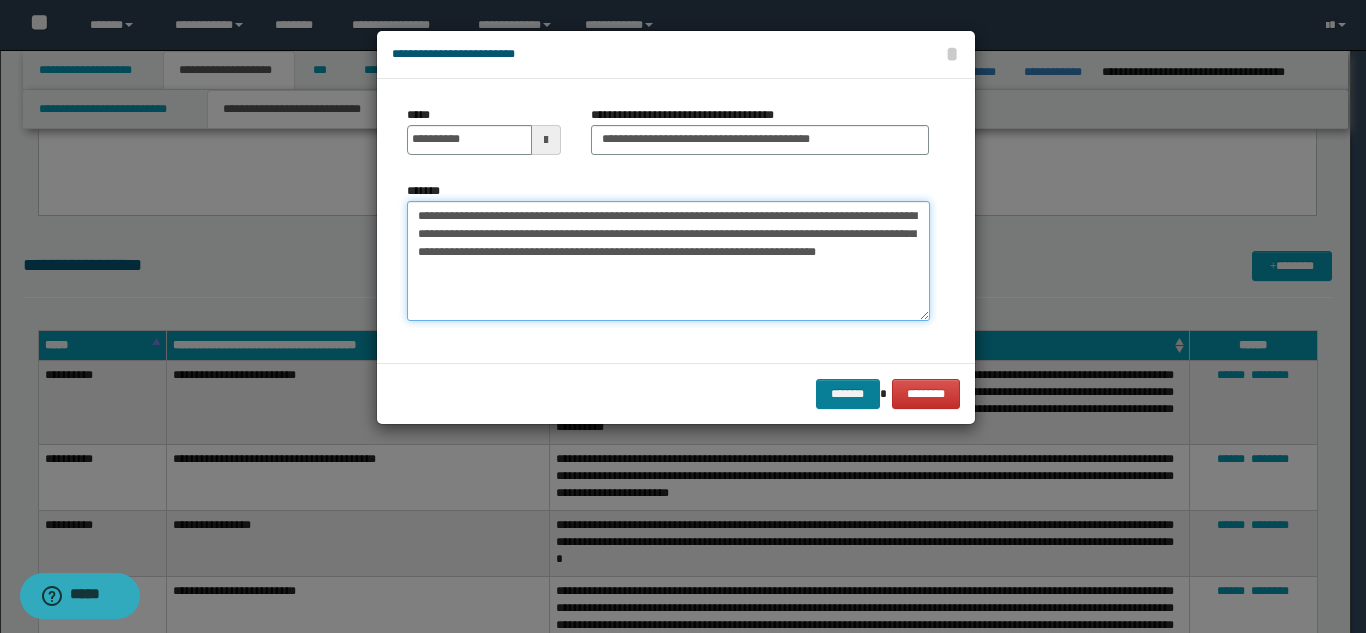 type on "**********" 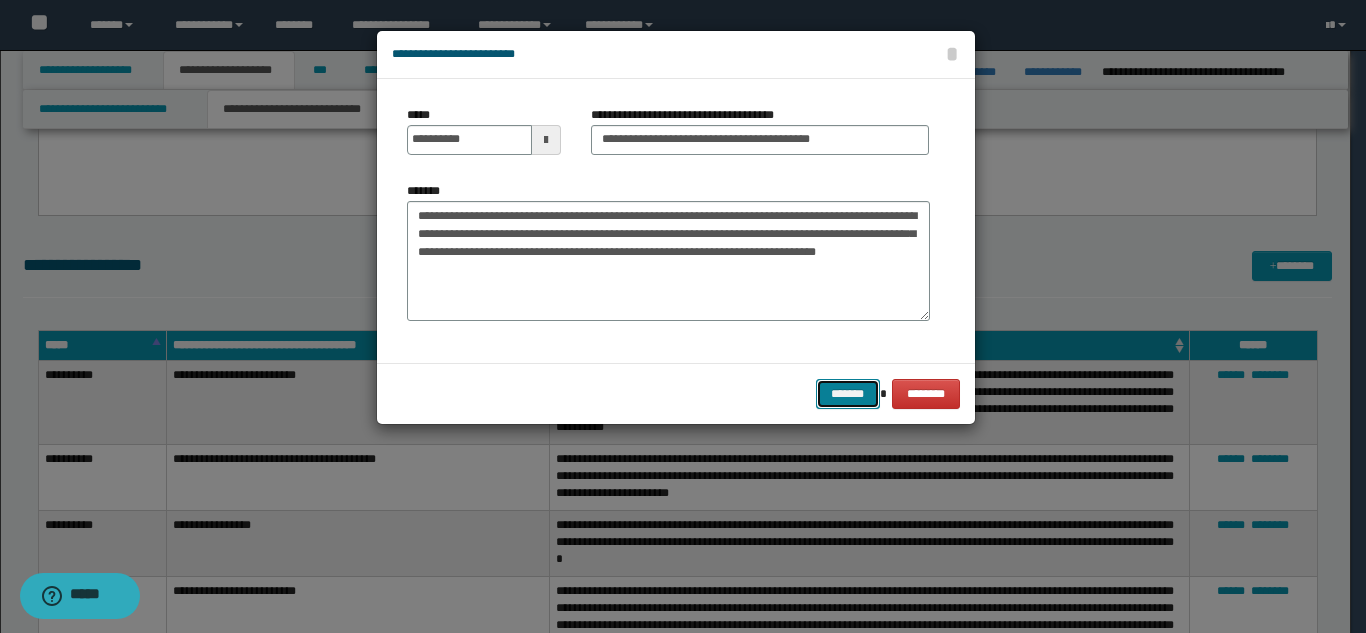 click on "*******" at bounding box center (848, 394) 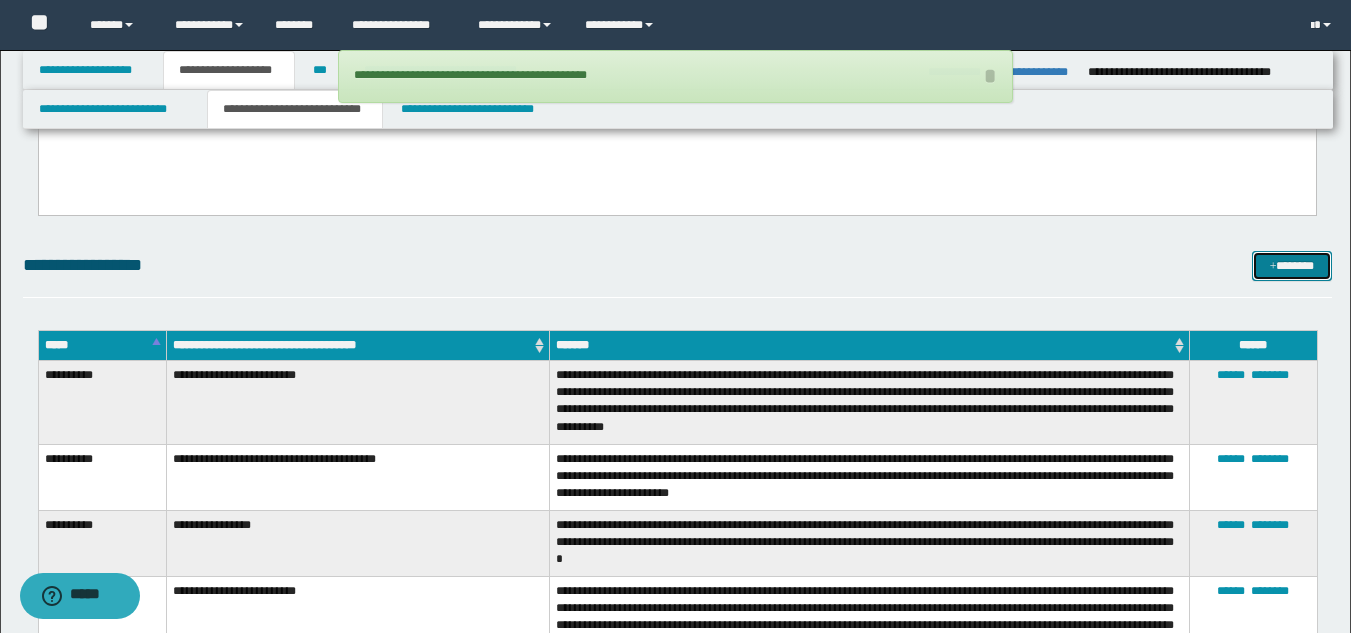 click on "*******" at bounding box center [1292, 266] 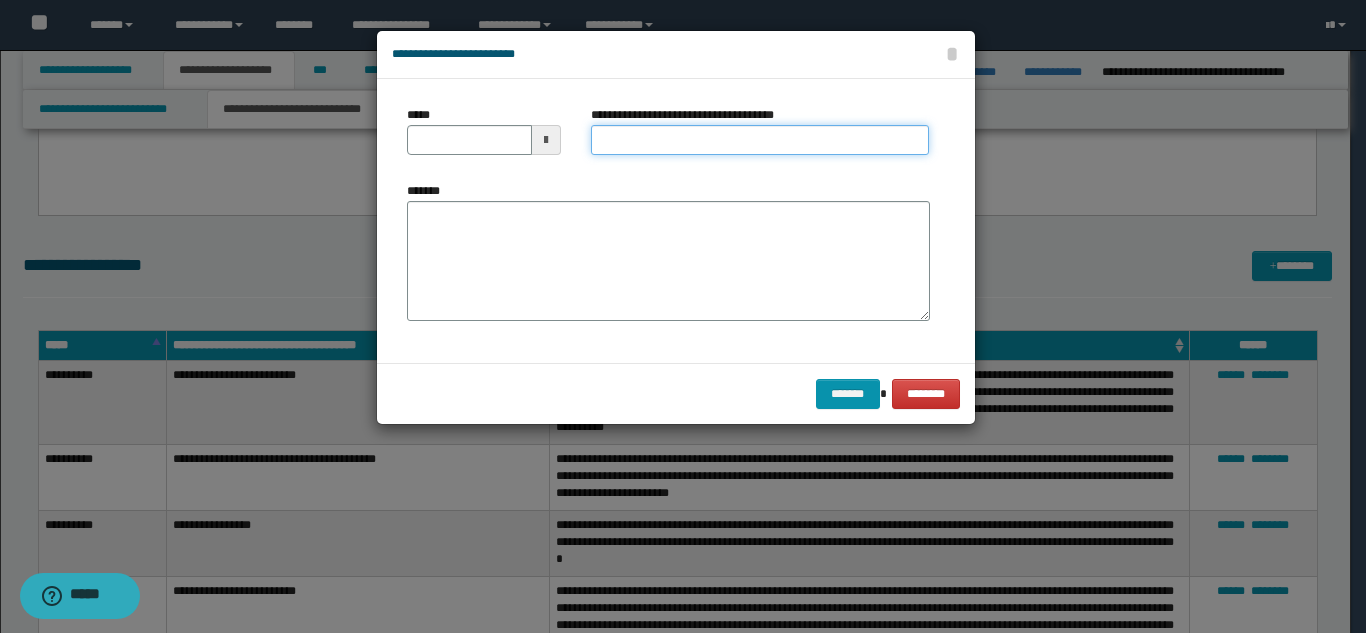 click on "**********" at bounding box center [760, 140] 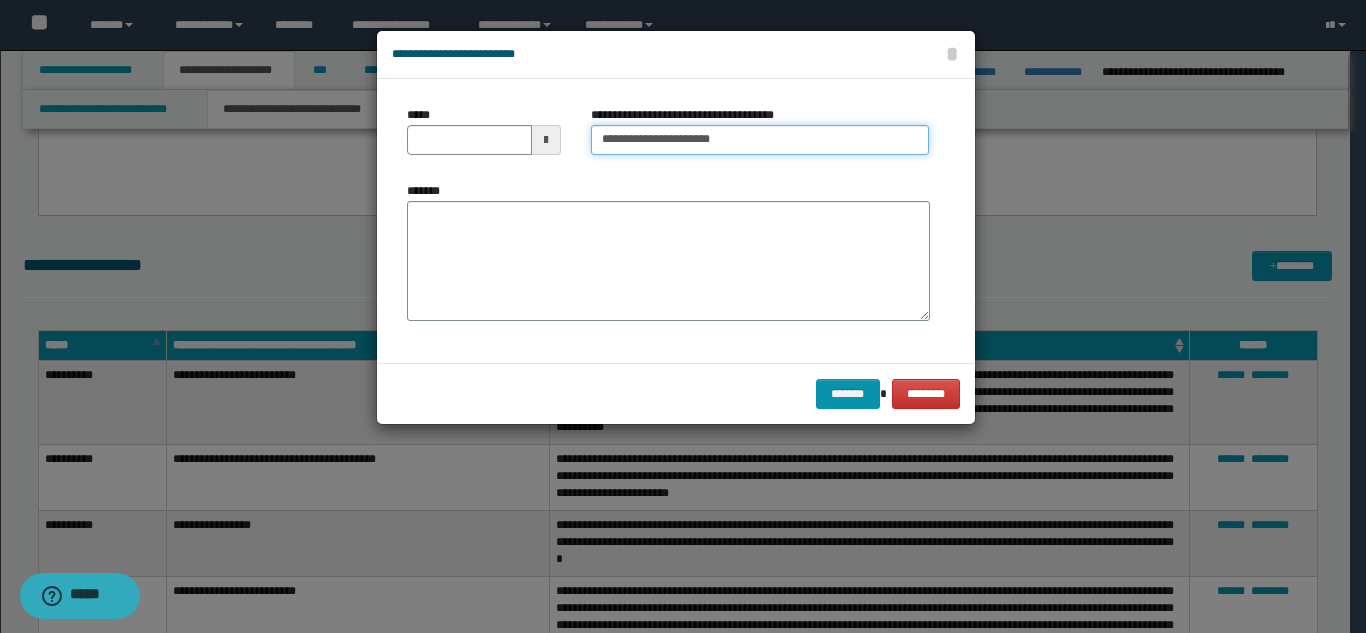 type on "**********" 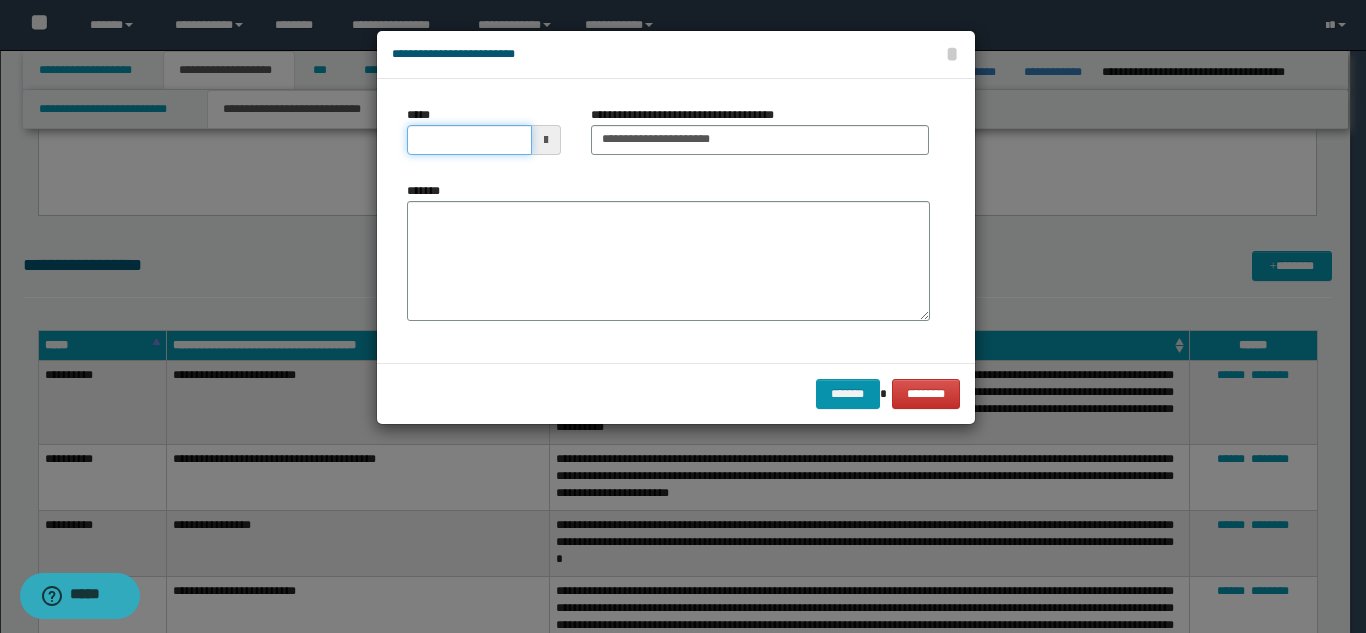 click on "*****" at bounding box center [469, 140] 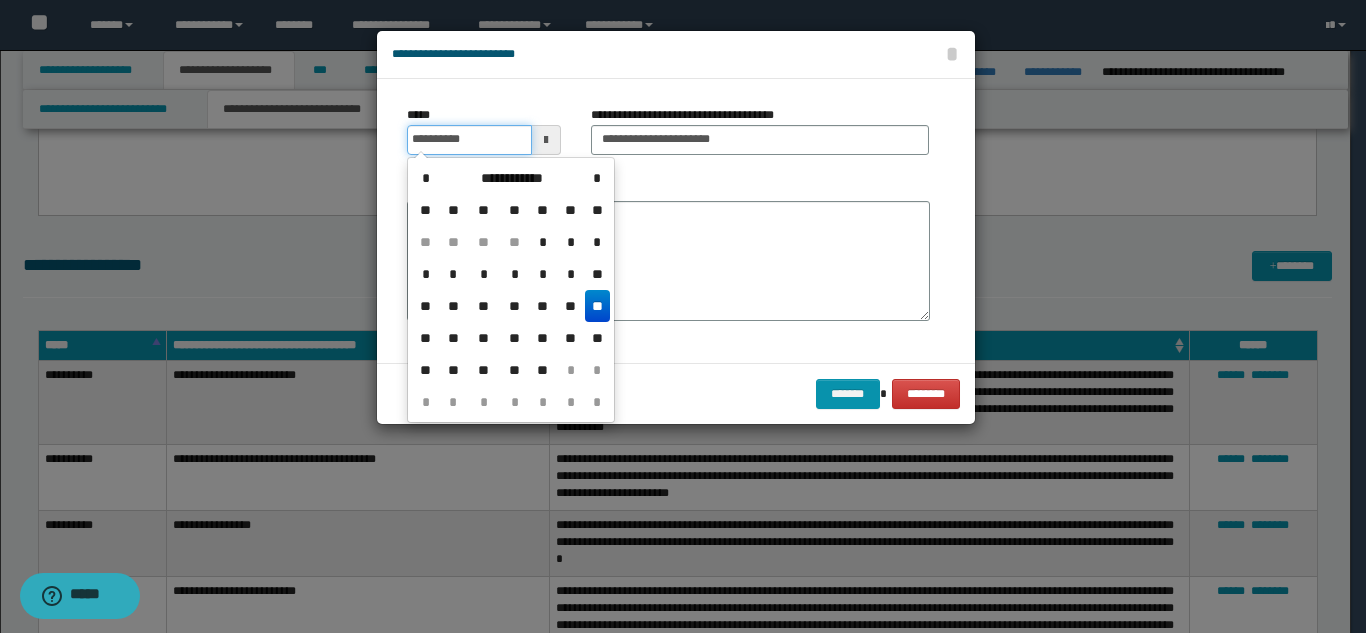 click on "**********" at bounding box center (469, 140) 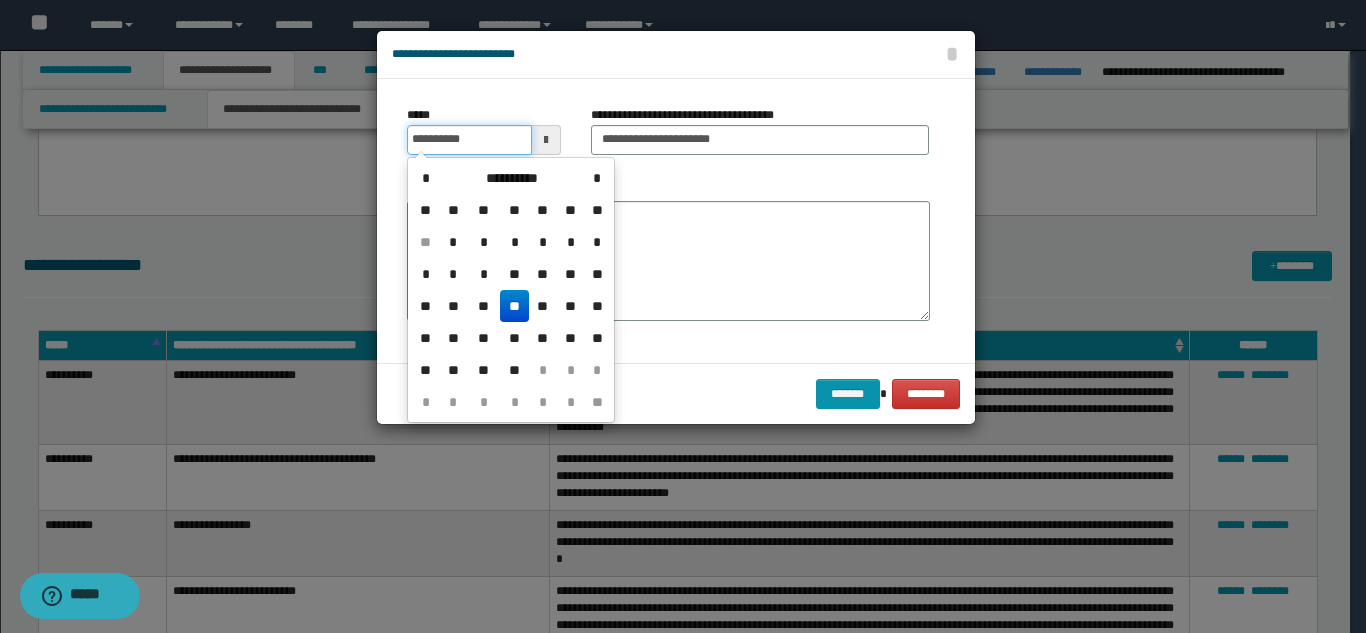 drag, startPoint x: 486, startPoint y: 142, endPoint x: 321, endPoint y: 136, distance: 165.10905 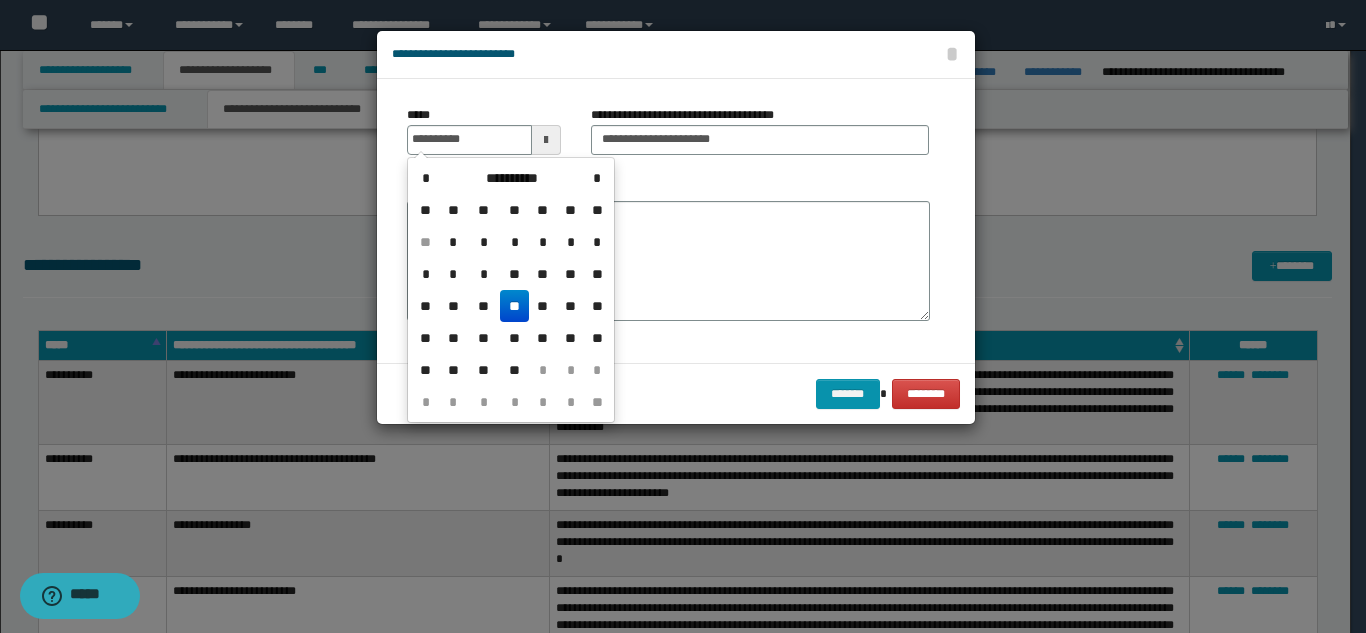 drag, startPoint x: 511, startPoint y: 302, endPoint x: 540, endPoint y: 284, distance: 34.132095 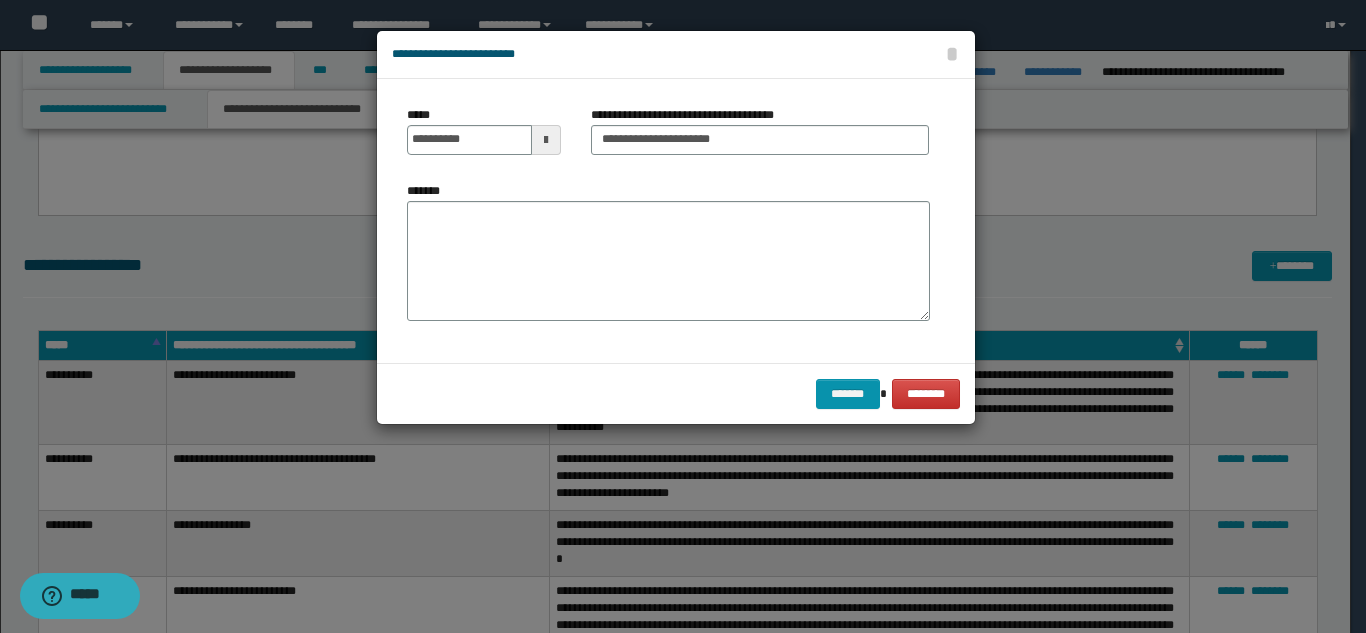 click on "*******" at bounding box center [668, 261] 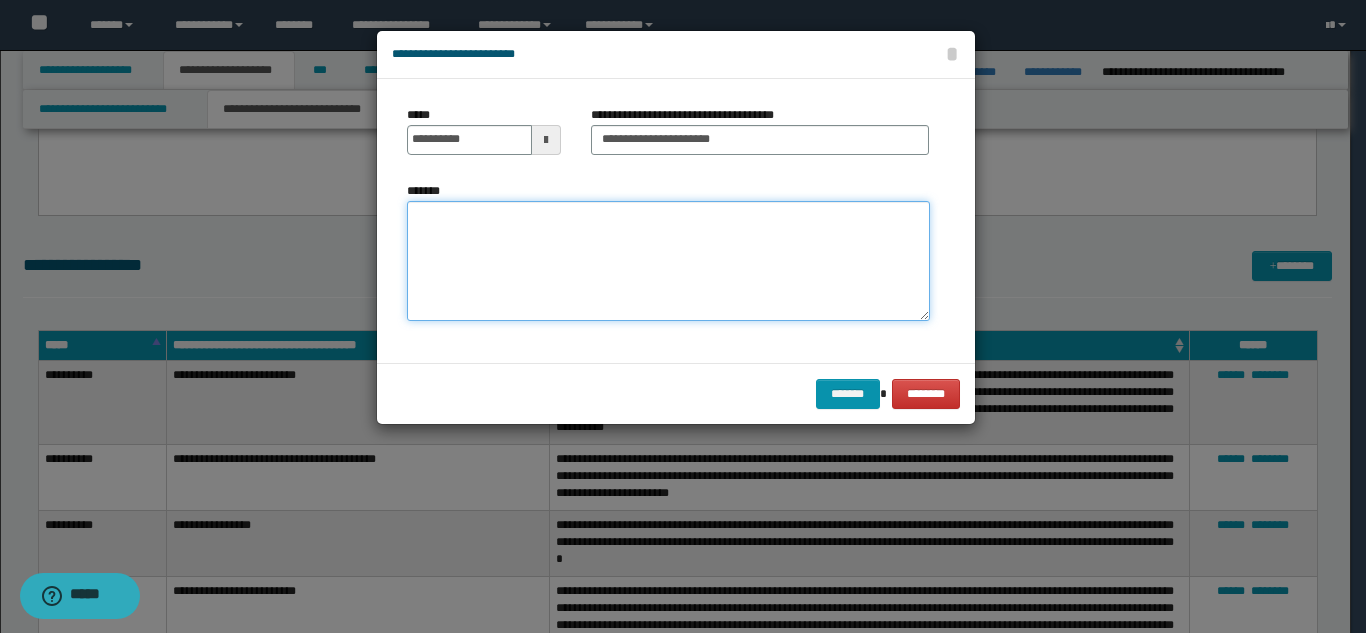 paste on "**********" 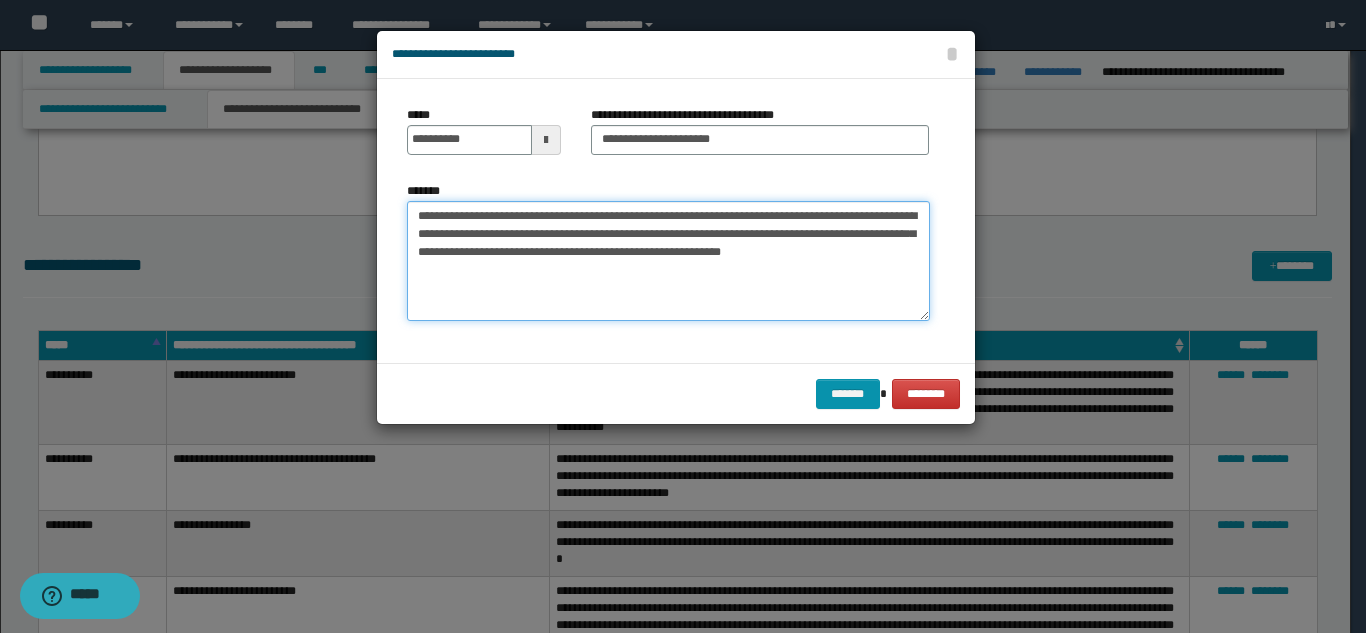 click on "**********" at bounding box center [668, 261] 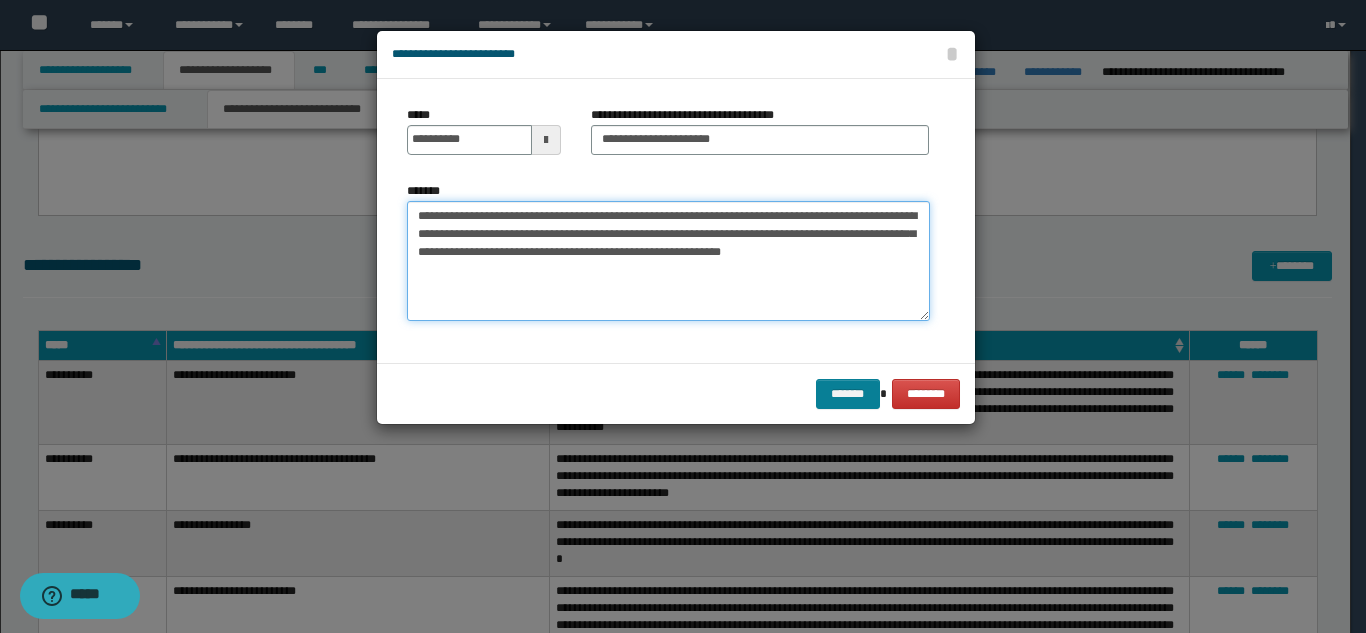 type on "**********" 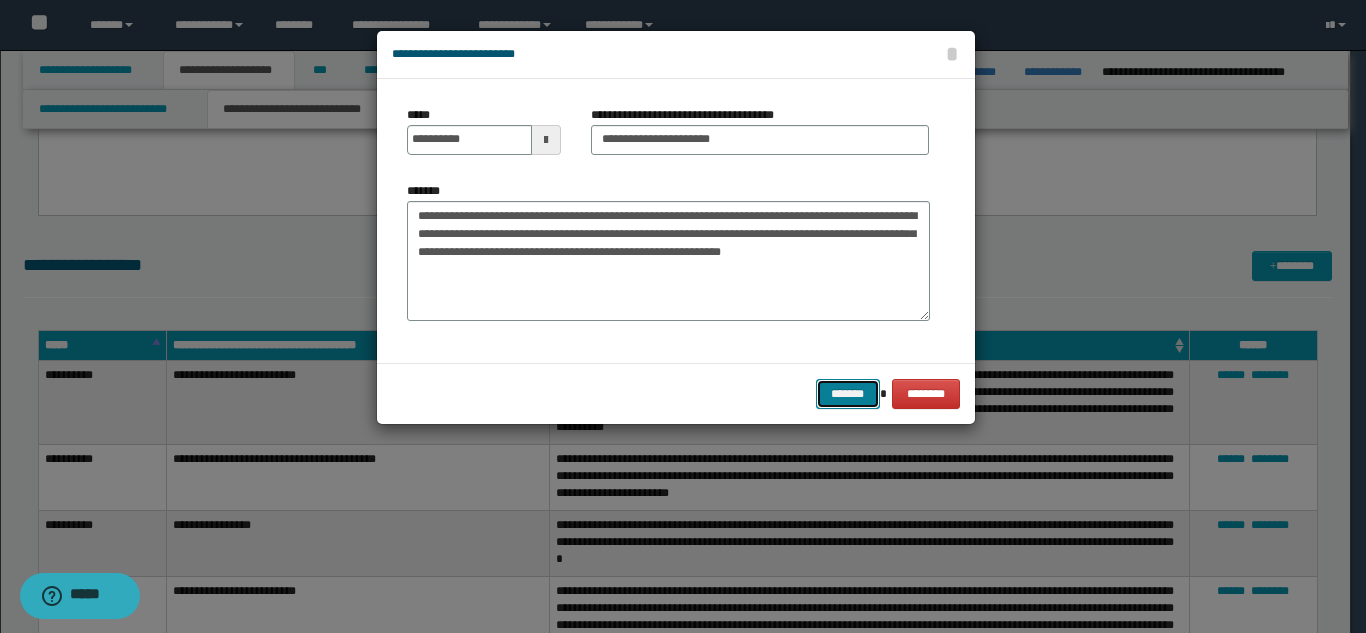 click on "*******" at bounding box center [848, 394] 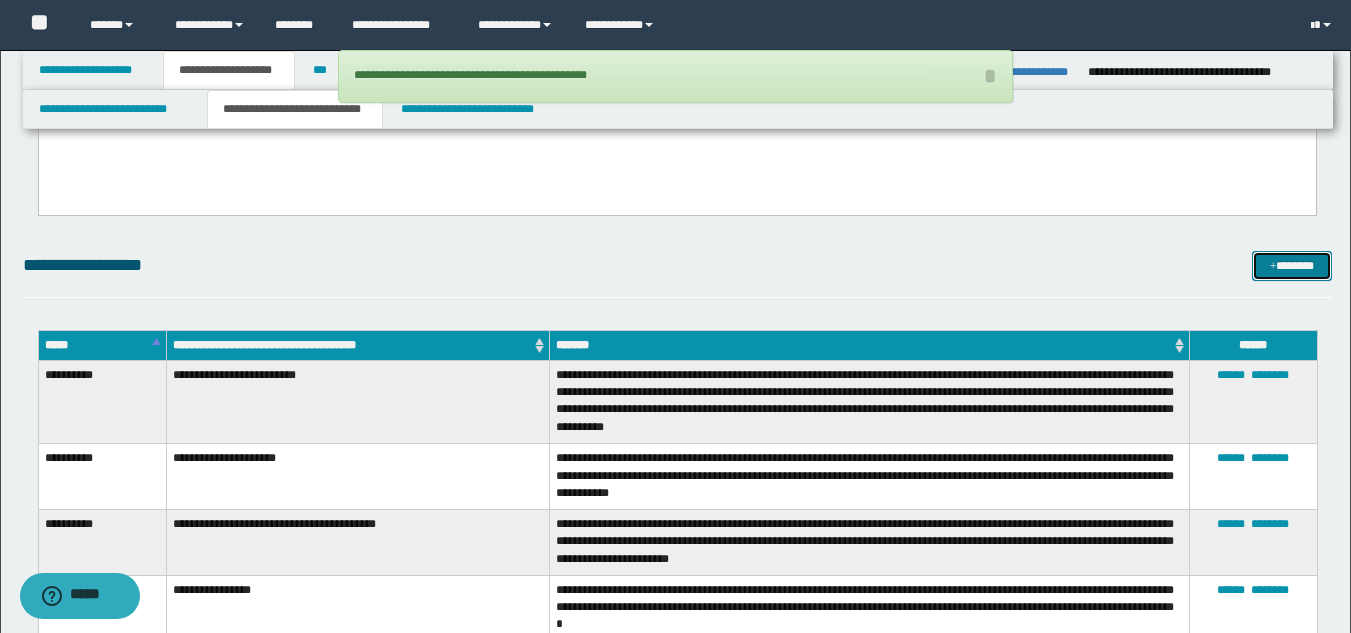 click on "*******" at bounding box center (1292, 266) 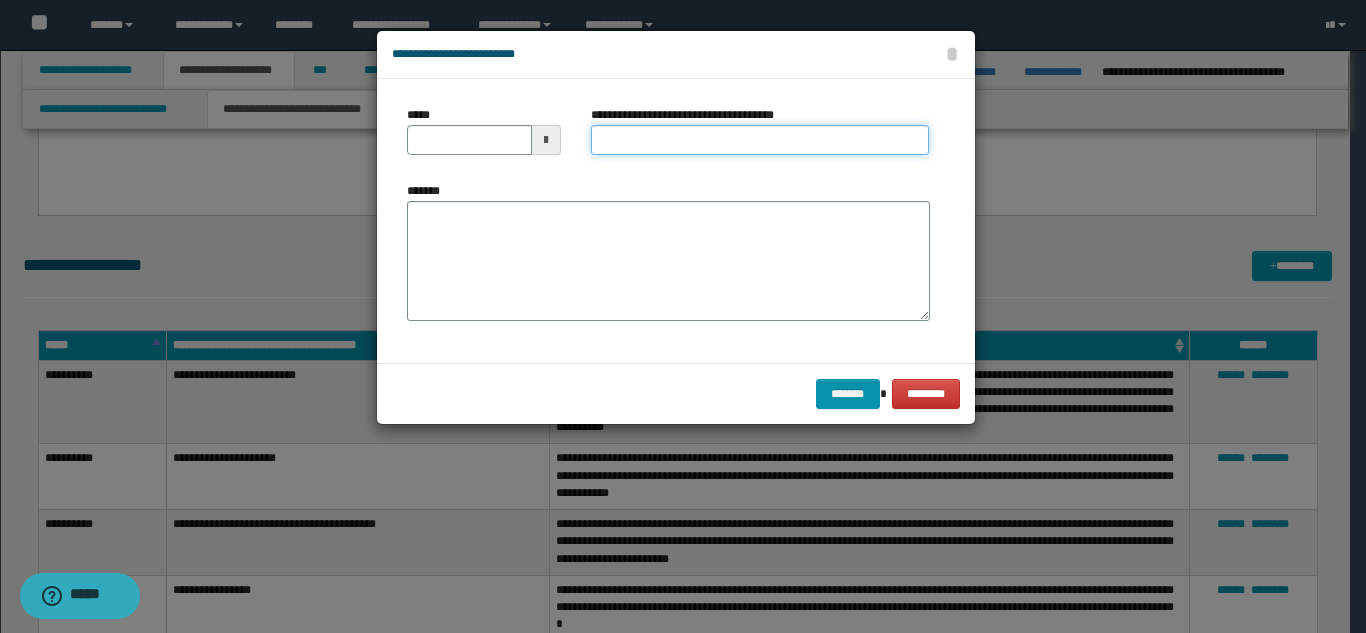 click on "**********" at bounding box center [760, 140] 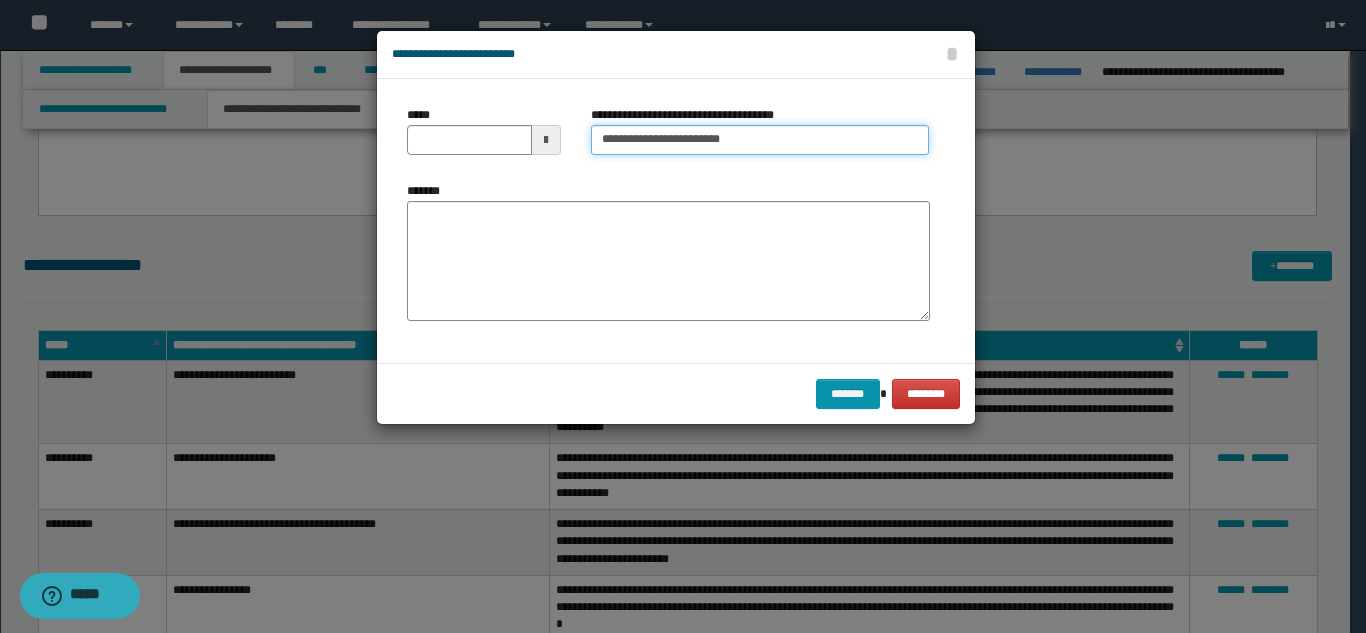 type on "**********" 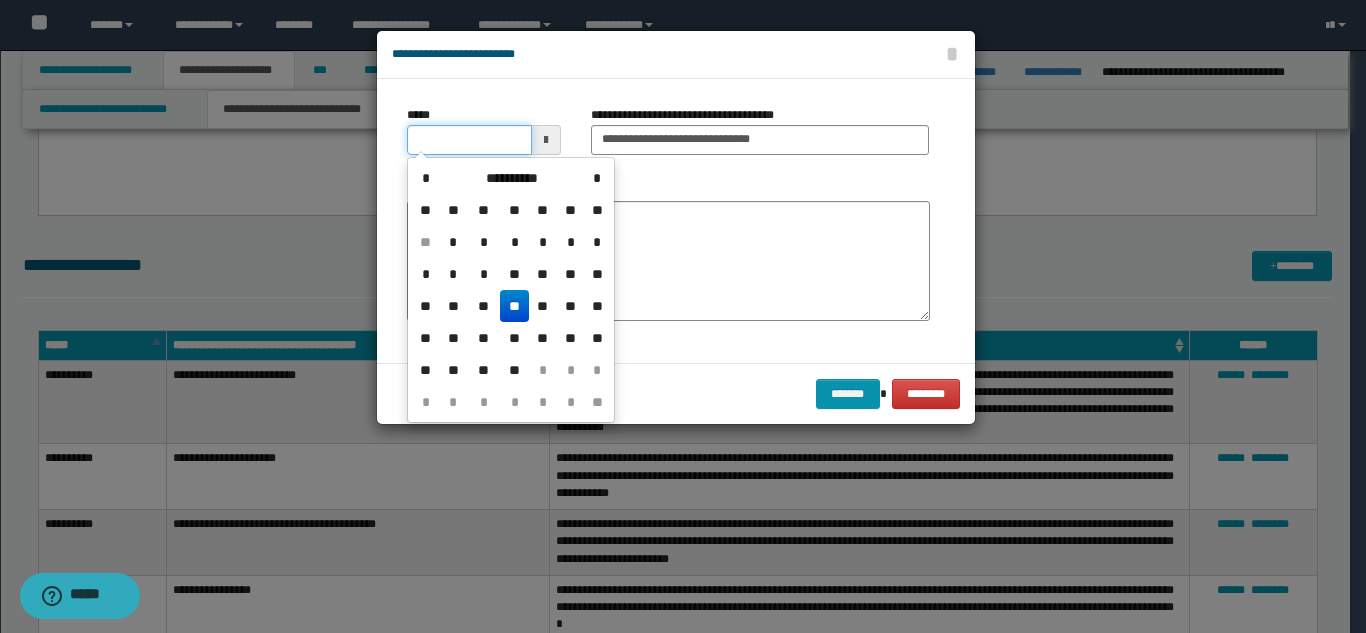 click on "*****" at bounding box center (469, 140) 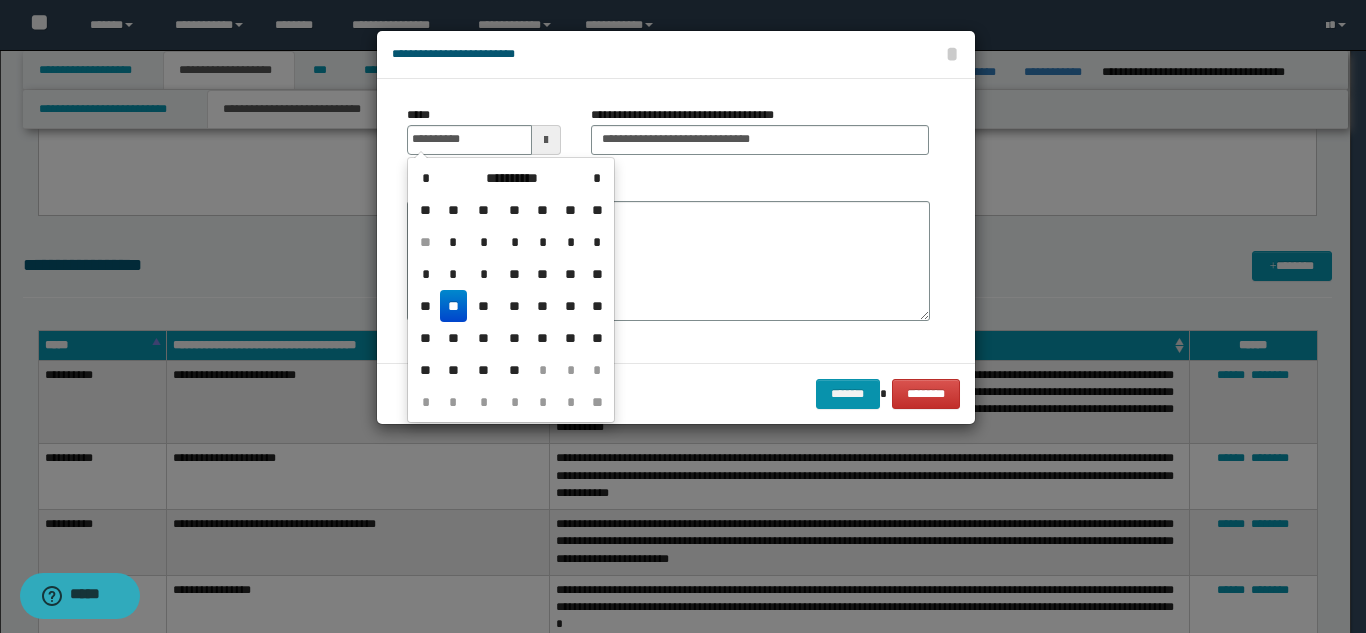 click on "**" at bounding box center [454, 306] 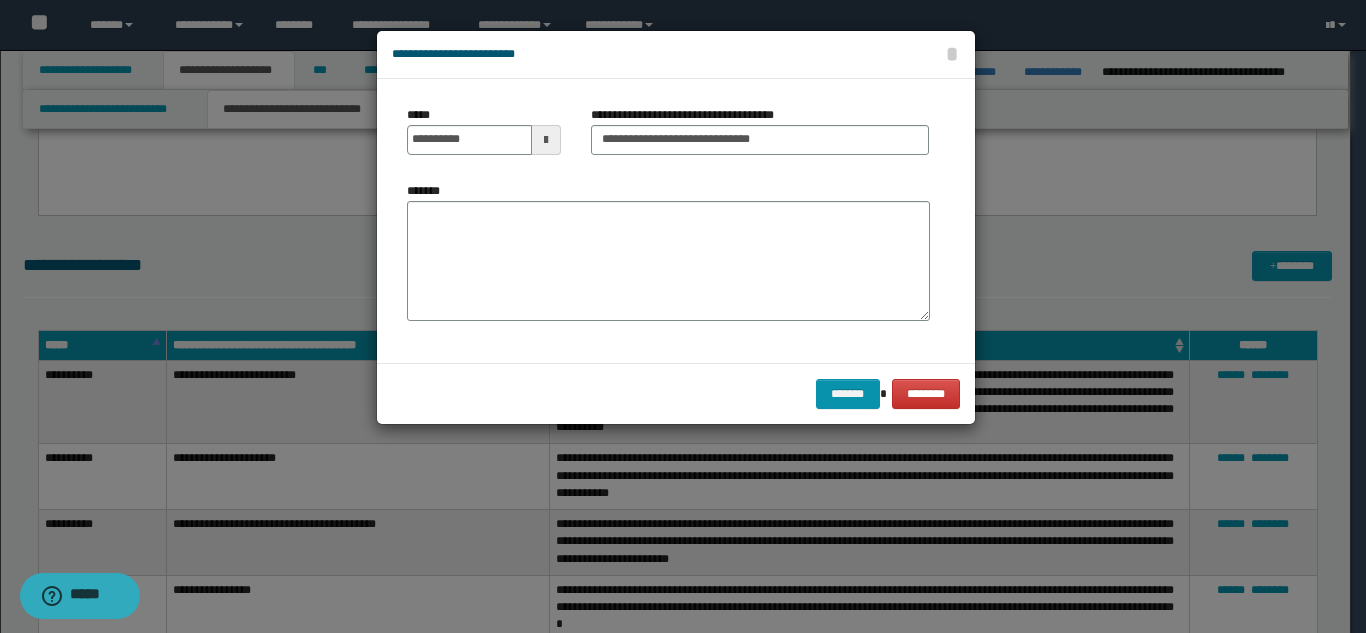 drag, startPoint x: 522, startPoint y: 275, endPoint x: 573, endPoint y: 279, distance: 51.156624 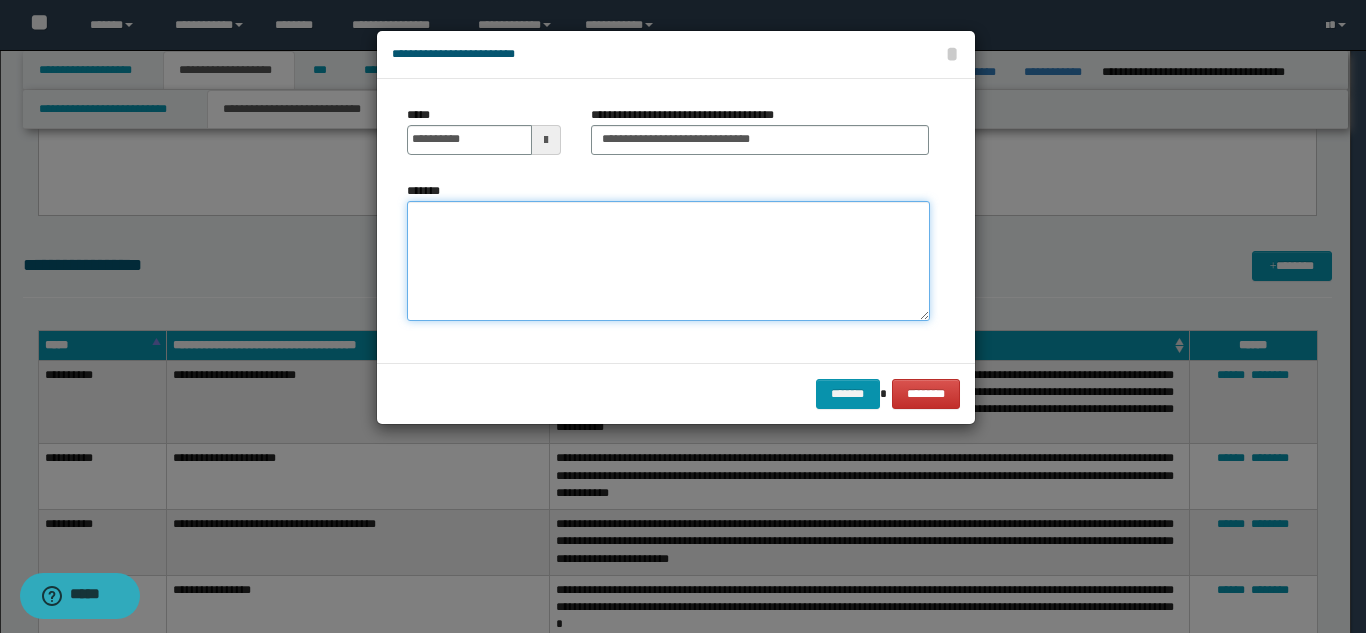 paste on "**********" 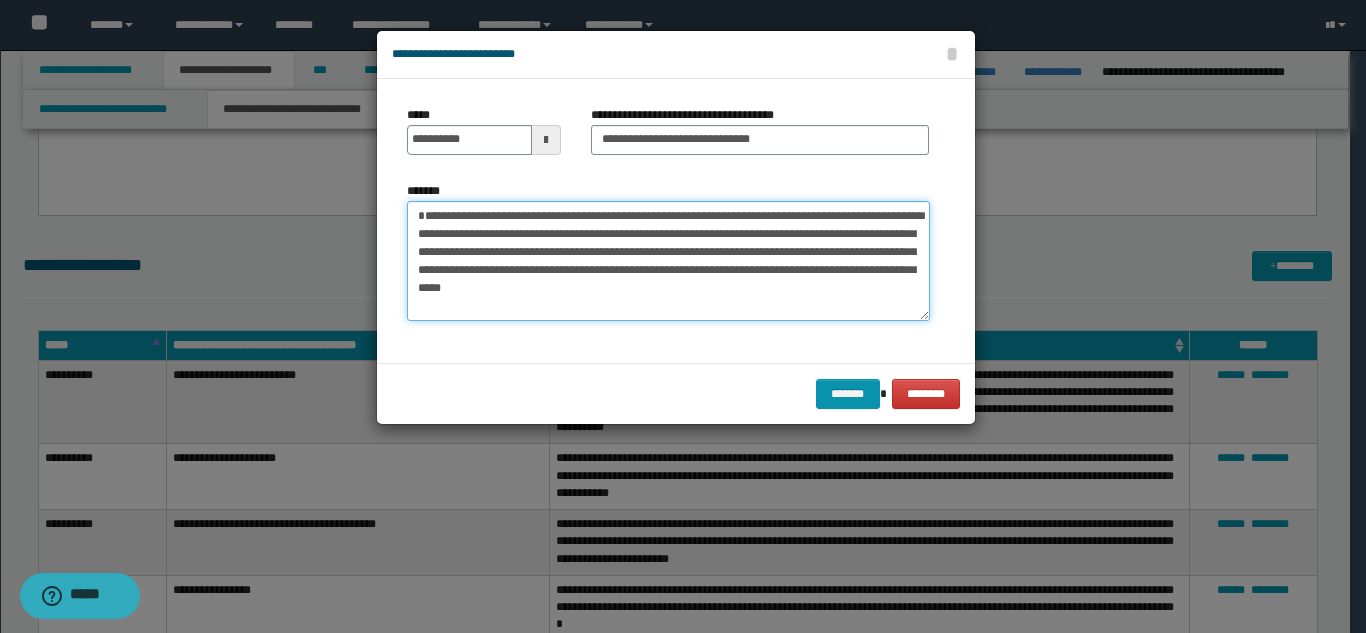 click on "**********" at bounding box center [668, 261] 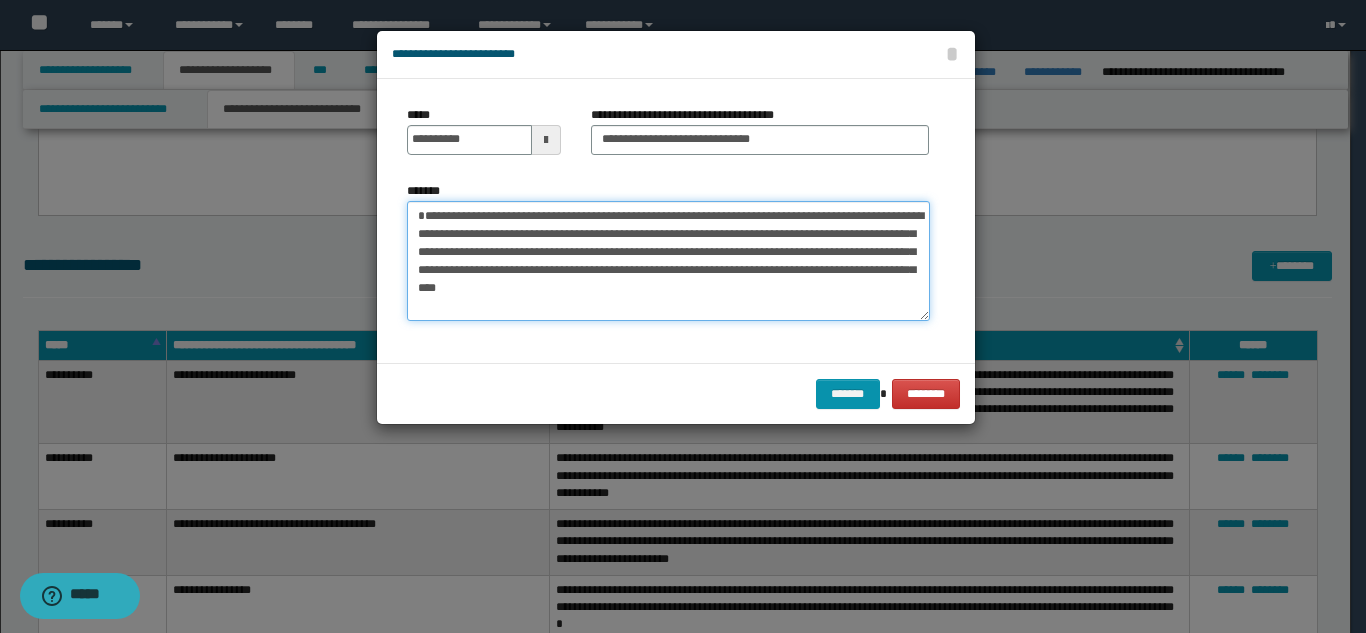click on "**********" at bounding box center (668, 261) 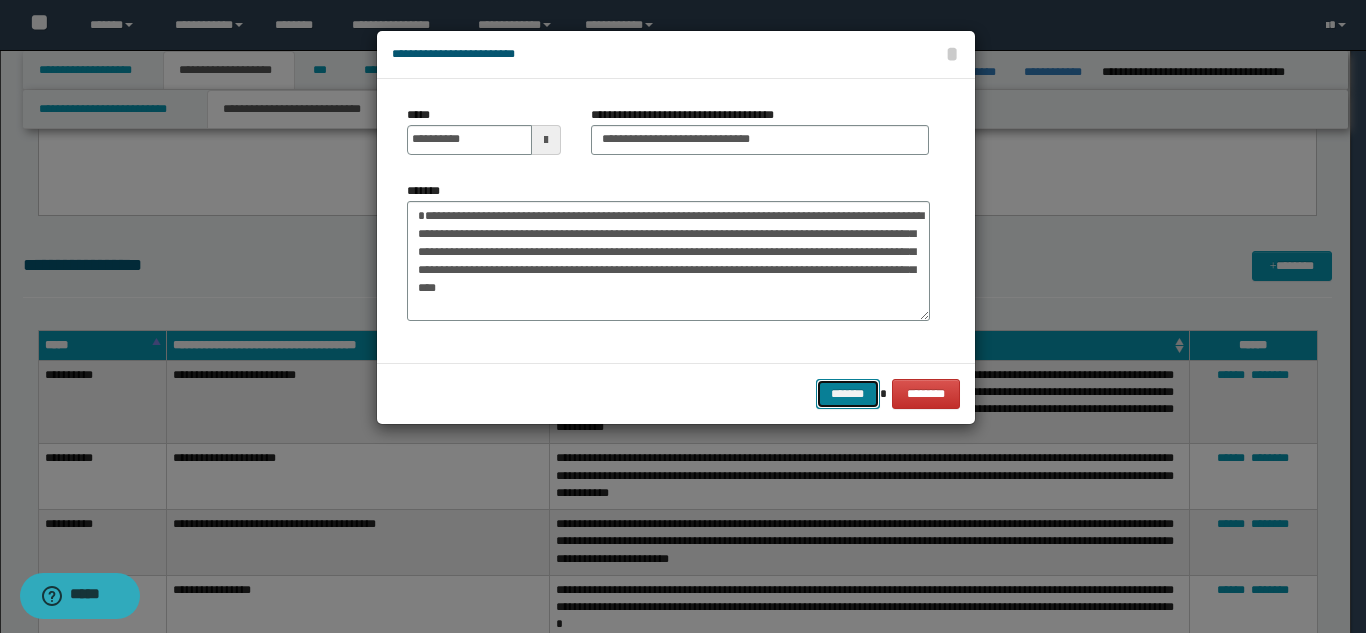 click on "*******" at bounding box center [848, 394] 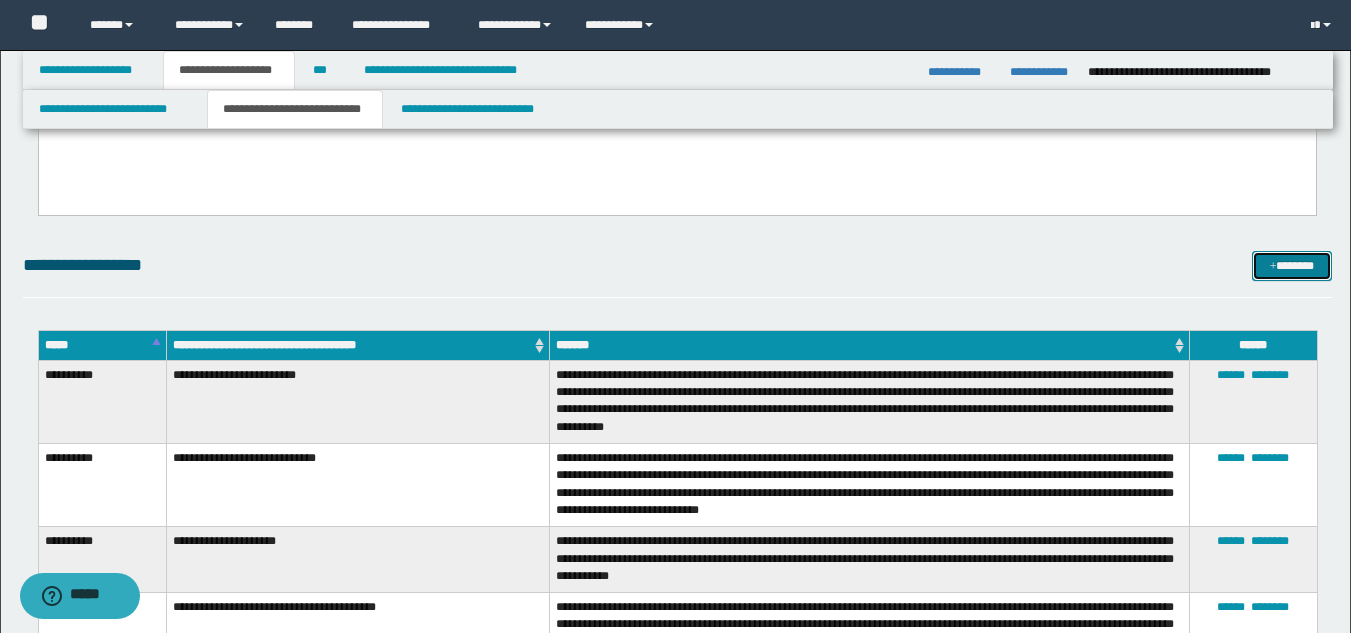click on "*******" at bounding box center (1292, 266) 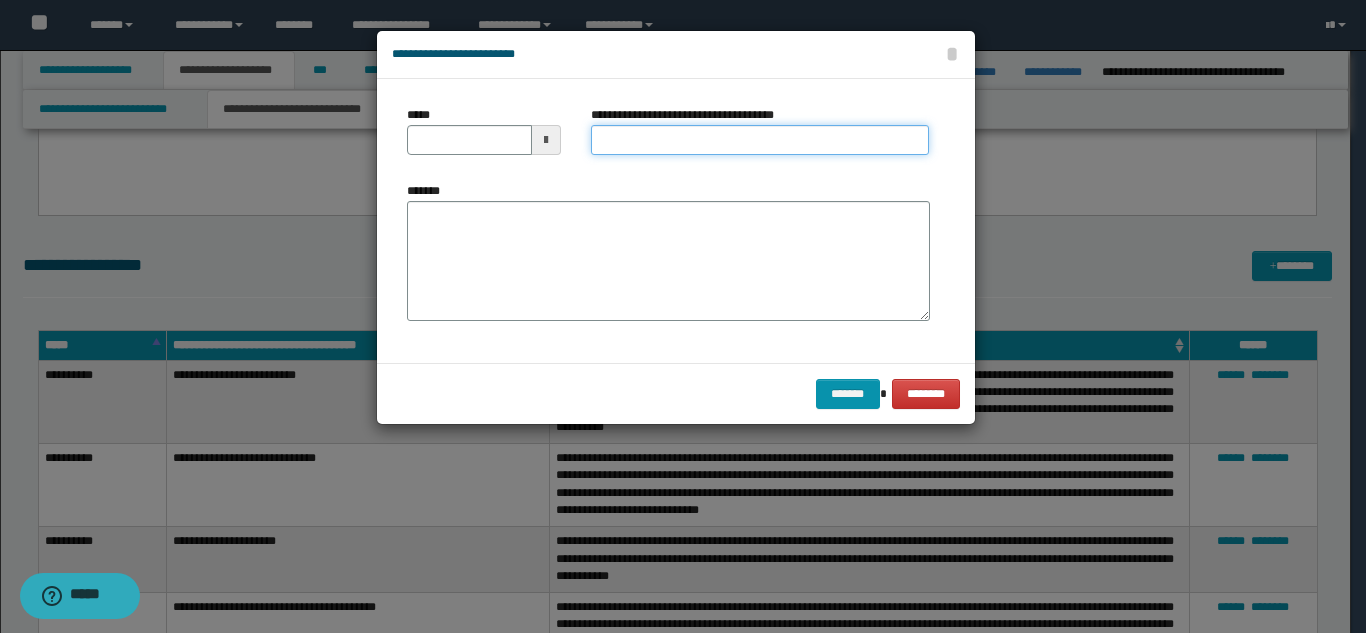 click on "**********" at bounding box center [760, 140] 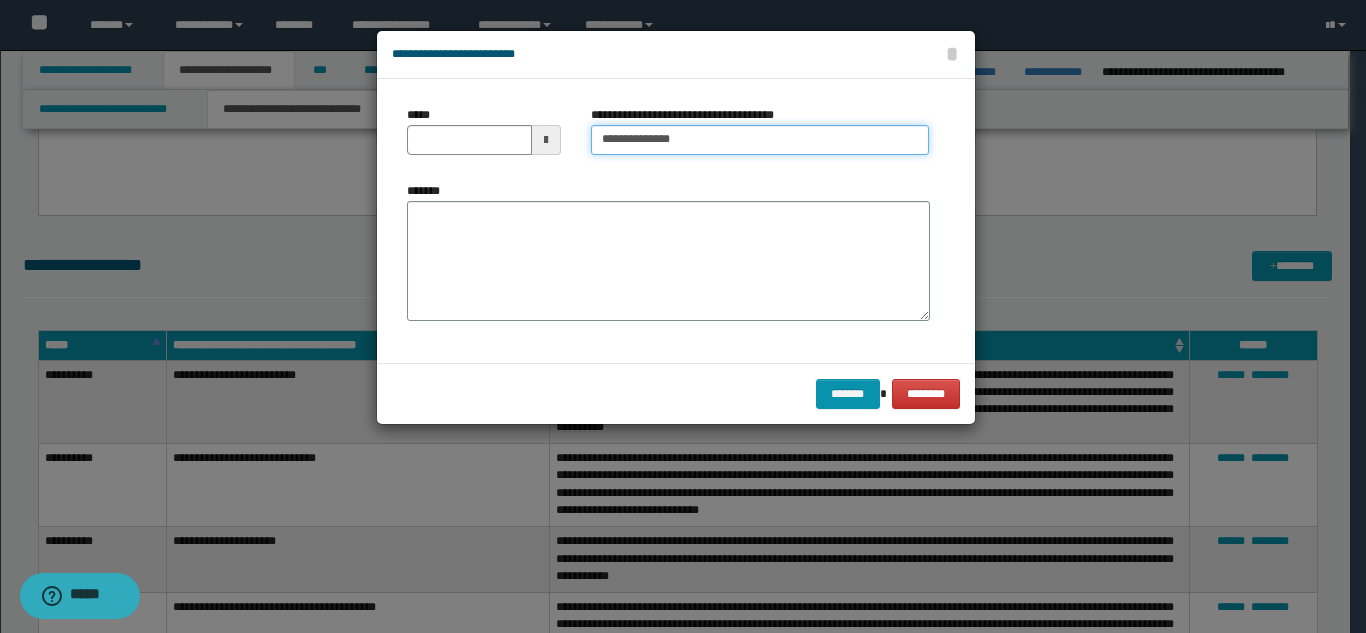 type on "**********" 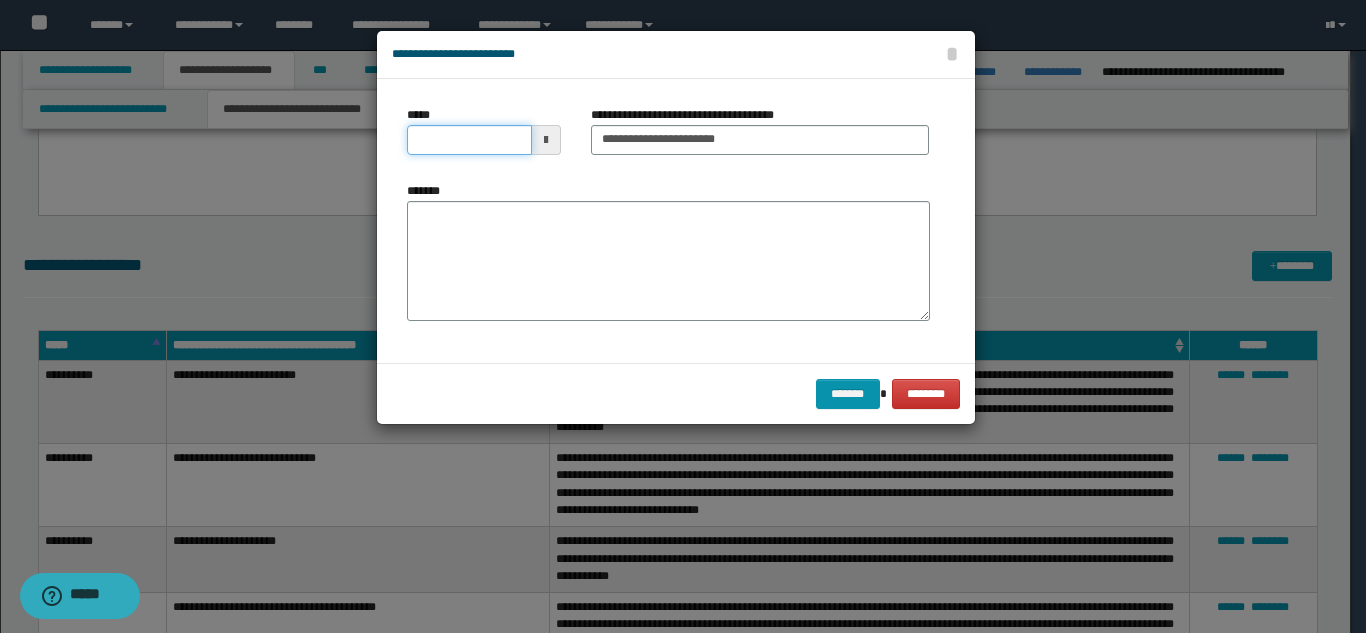 click on "*****" at bounding box center [469, 140] 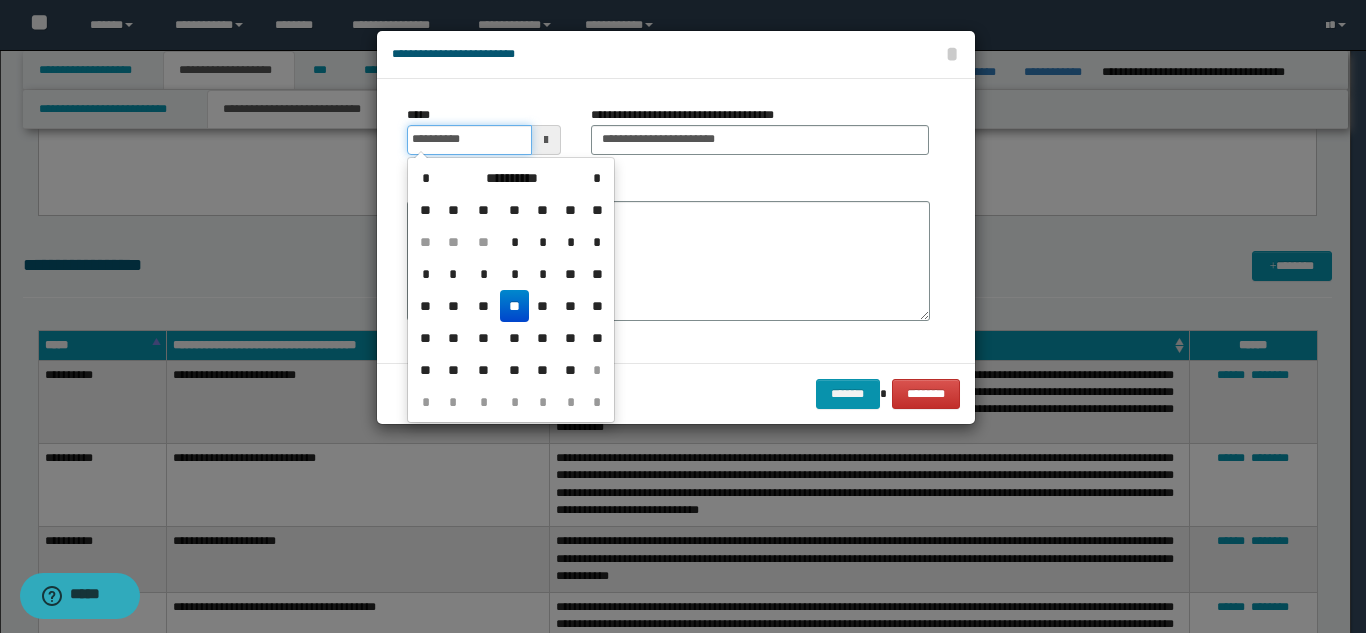 click on "**********" at bounding box center [469, 140] 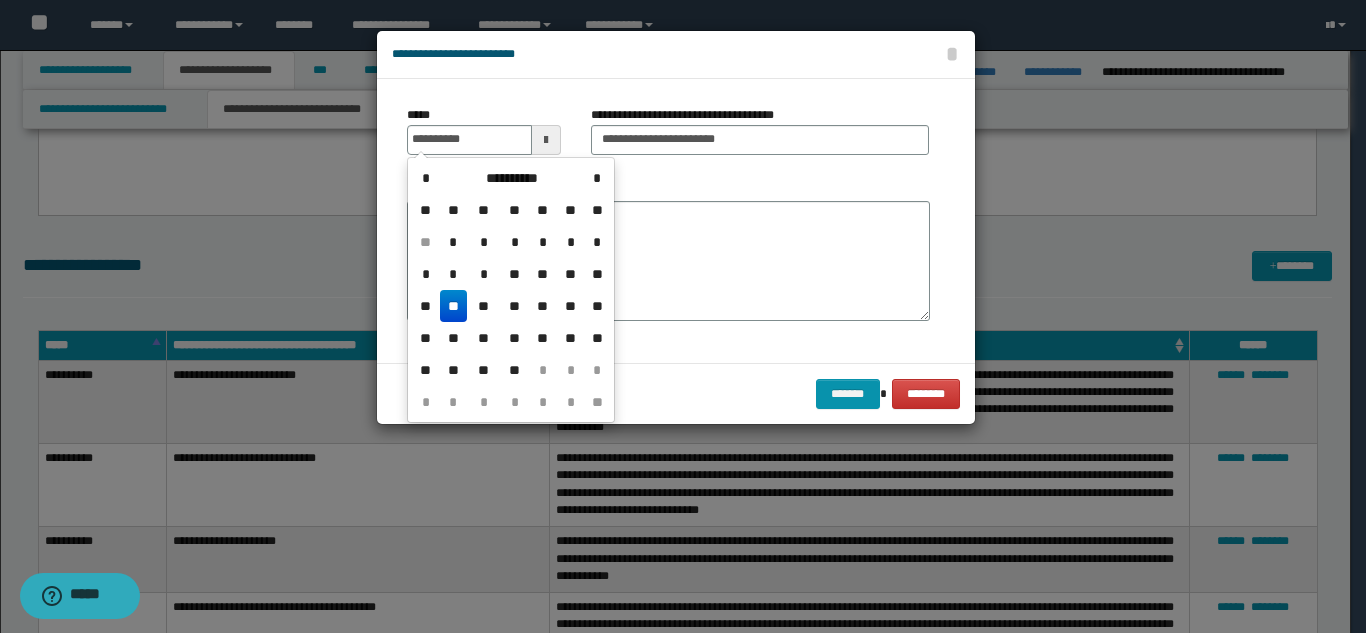 click on "**" at bounding box center (454, 306) 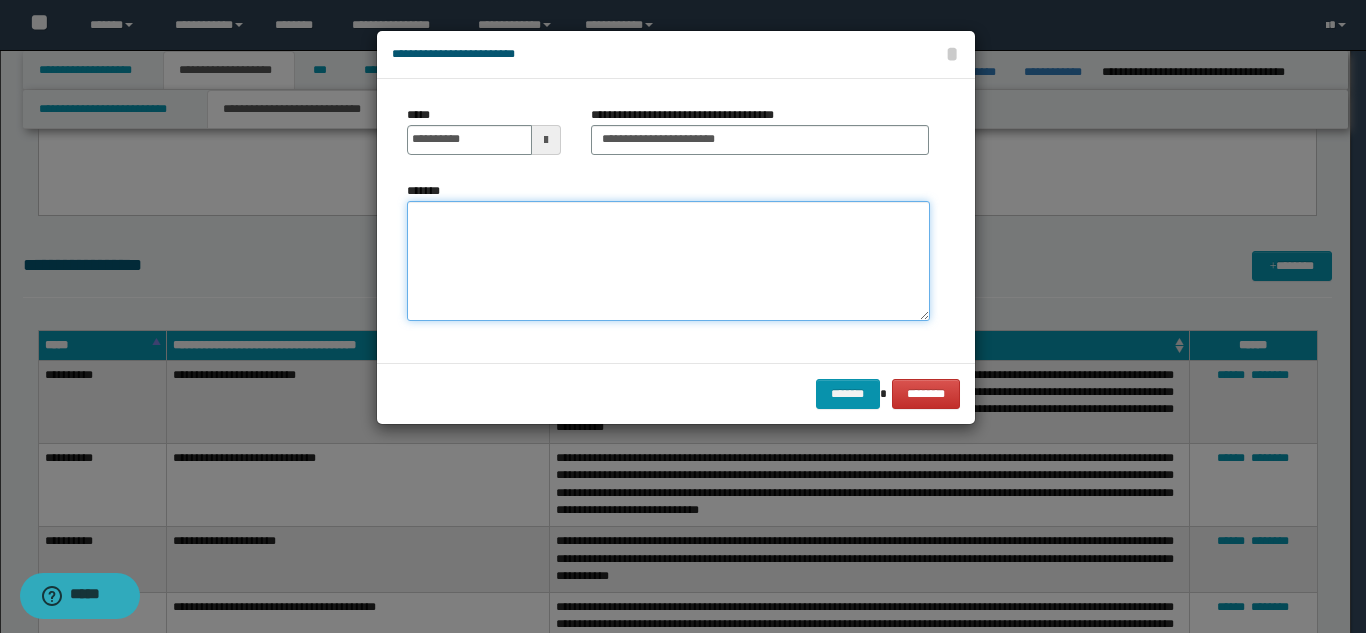 click on "*******" at bounding box center (668, 261) 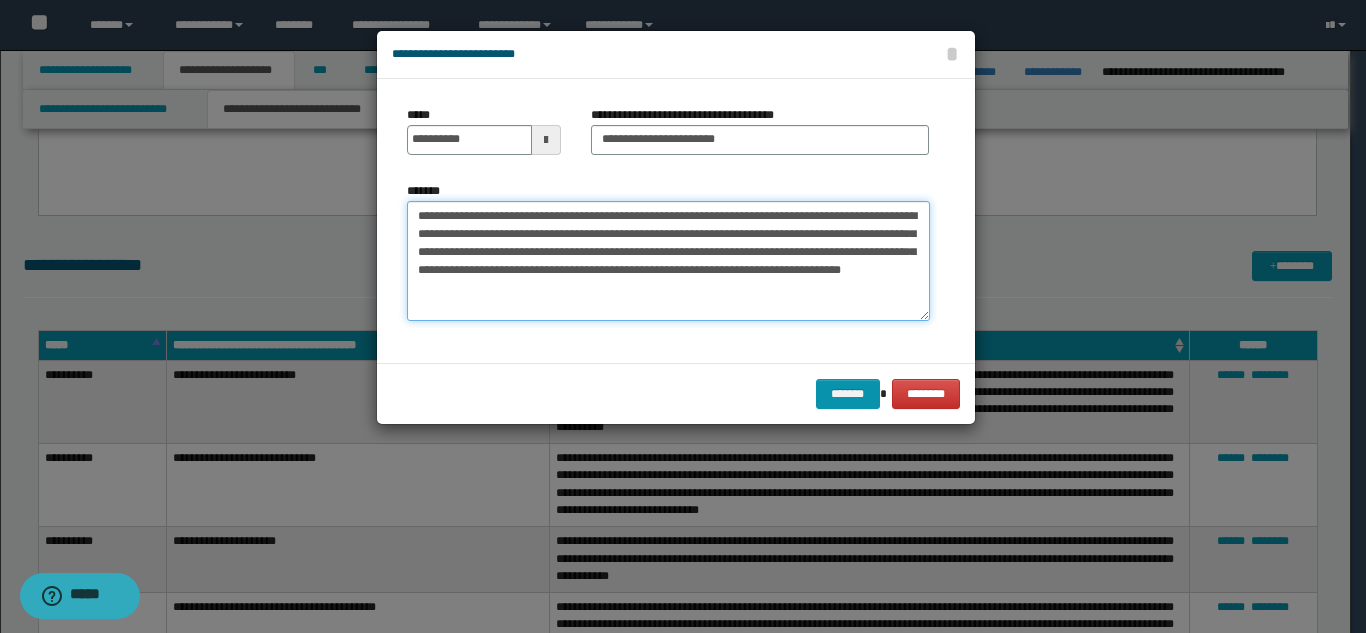 click on "**********" at bounding box center [668, 261] 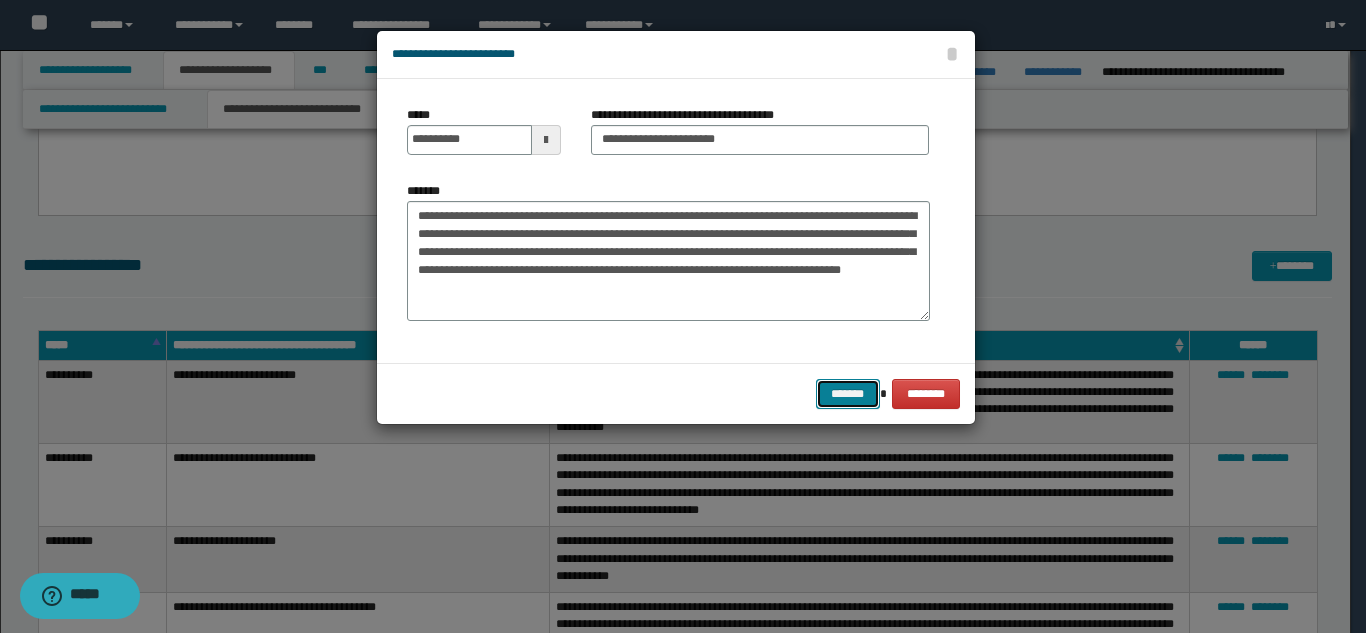 click on "*******" at bounding box center (848, 394) 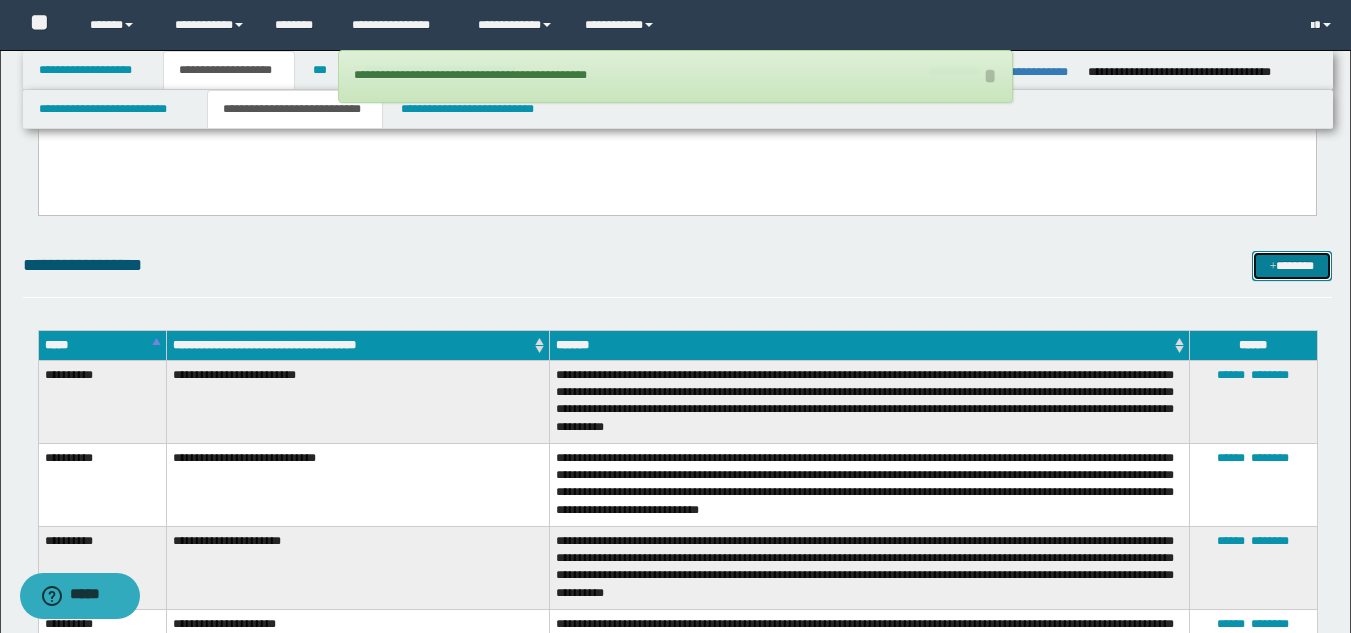 click on "*******" at bounding box center (1292, 266) 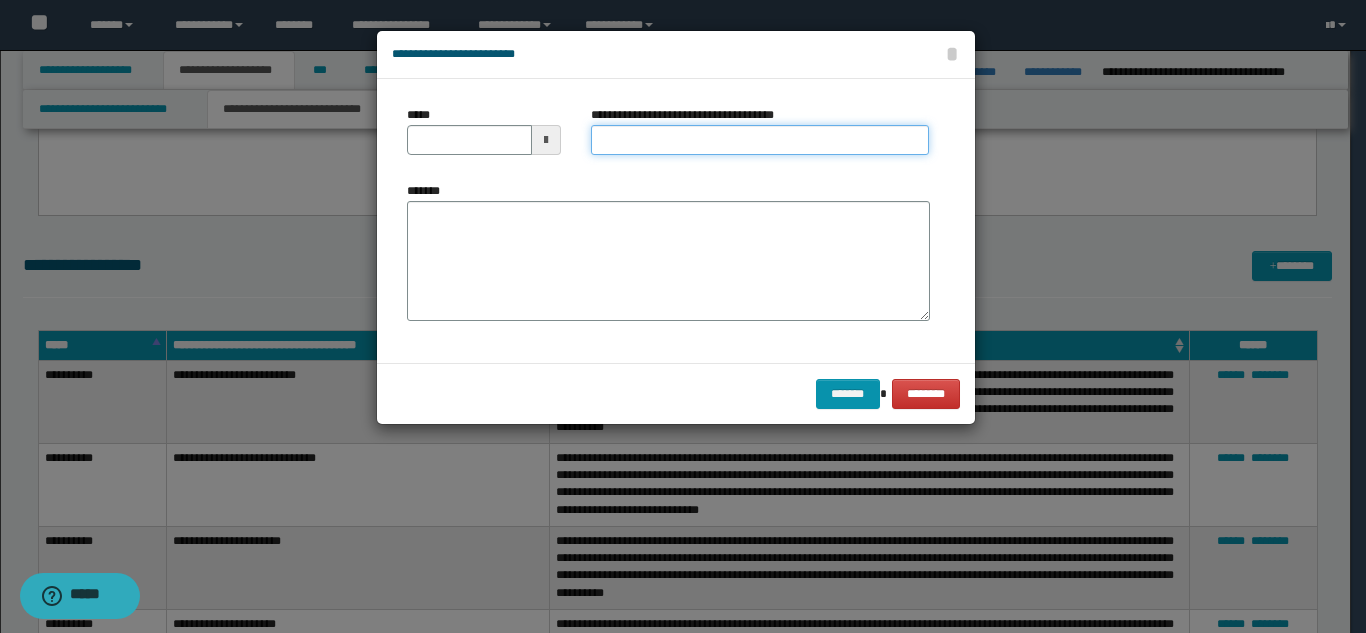 click on "**********" at bounding box center [760, 140] 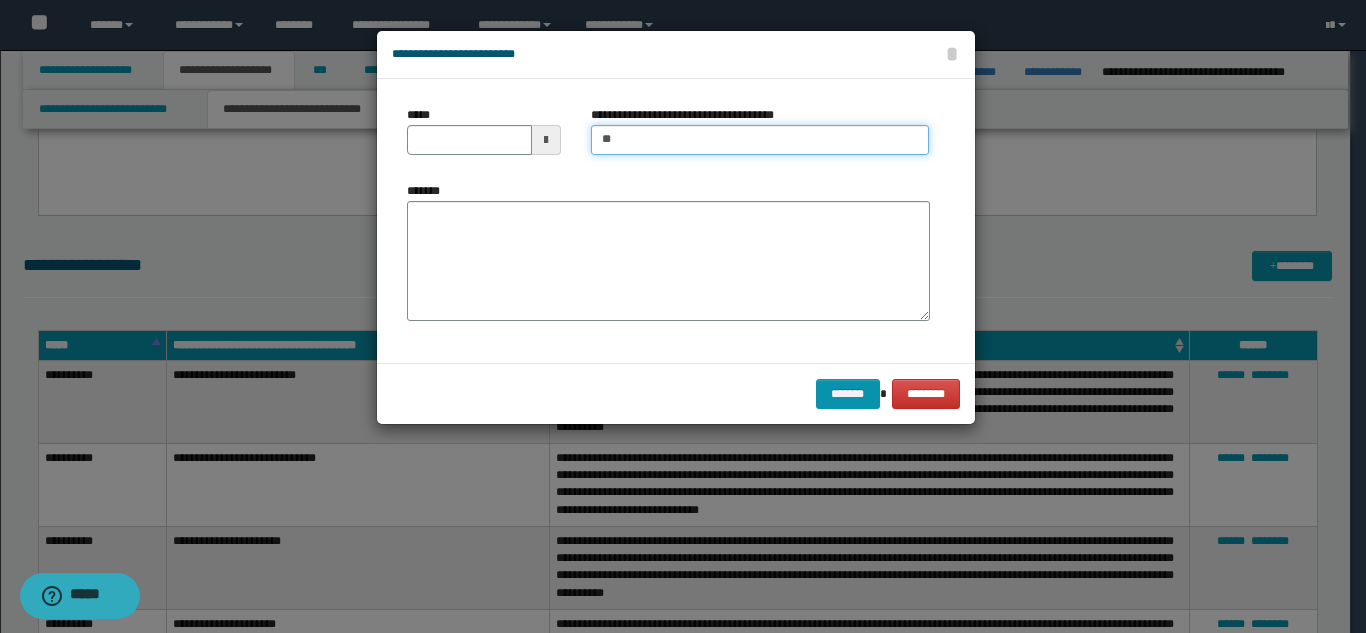 type on "*" 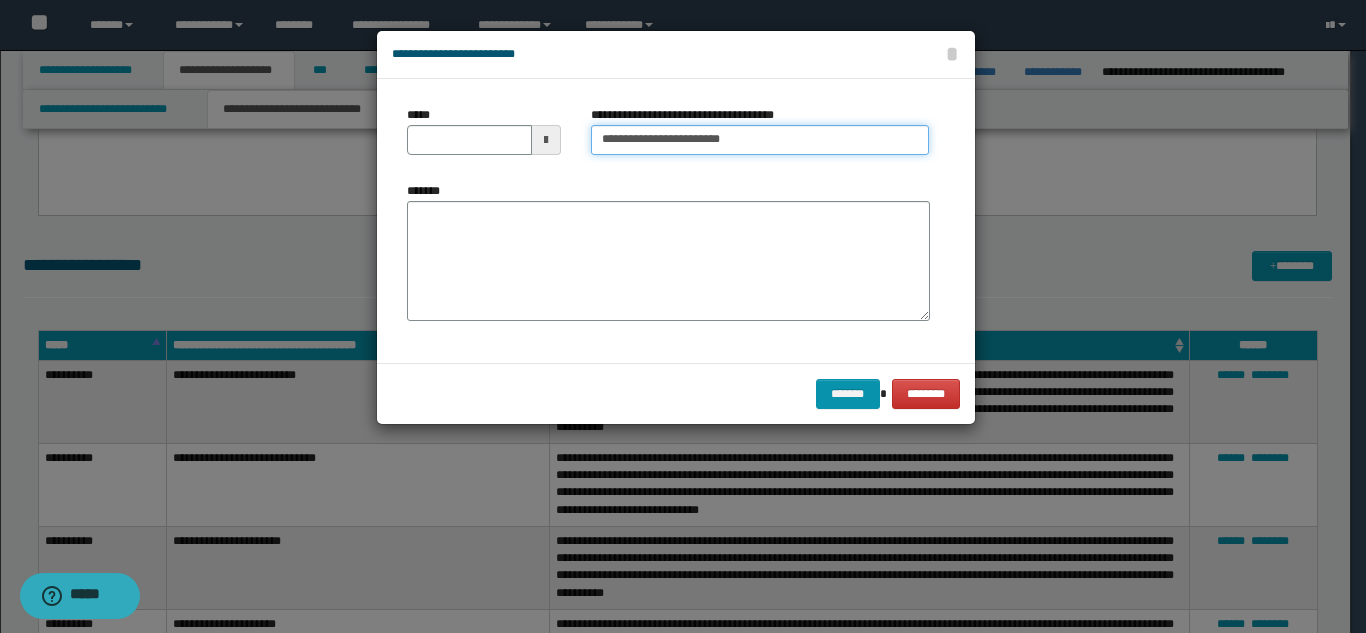 drag, startPoint x: 685, startPoint y: 136, endPoint x: 768, endPoint y: 135, distance: 83.00603 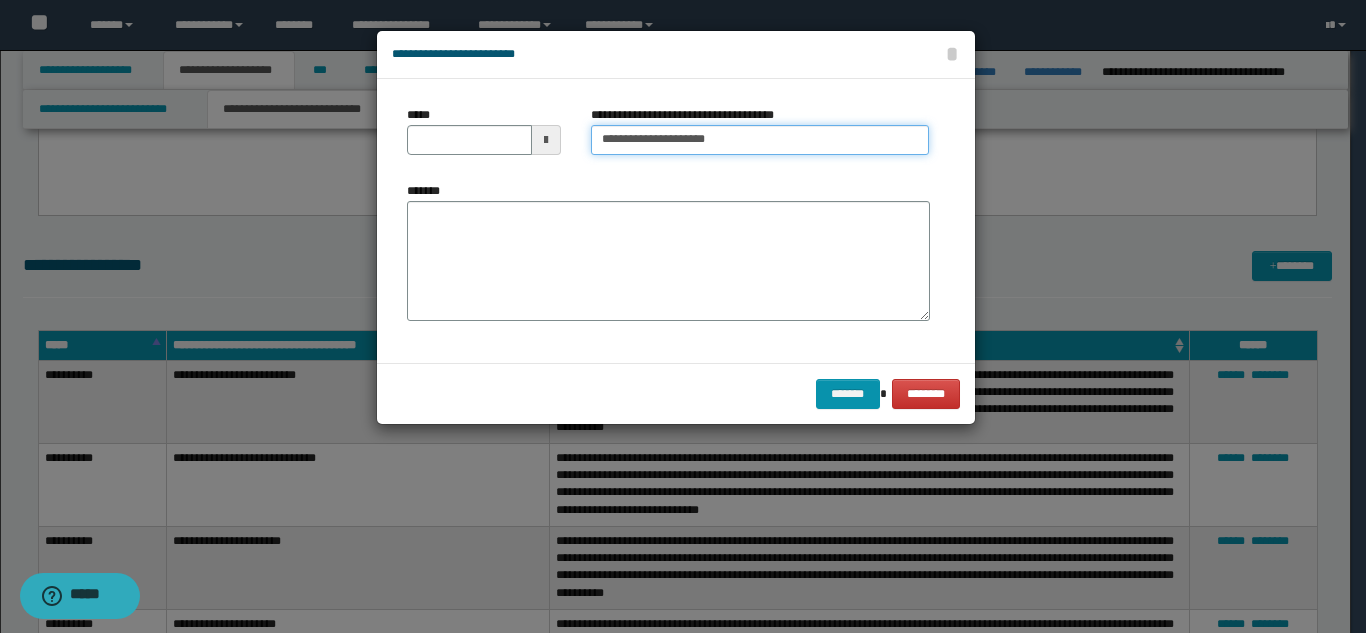 type on "**********" 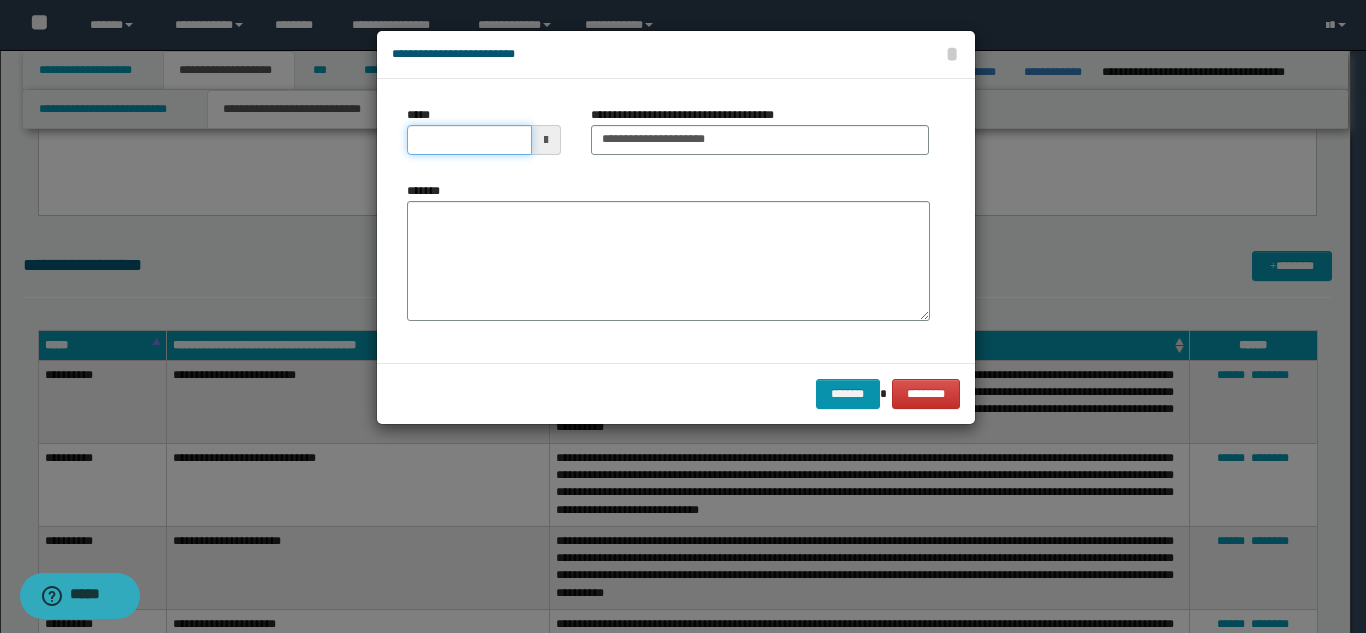 click on "*****" at bounding box center [469, 140] 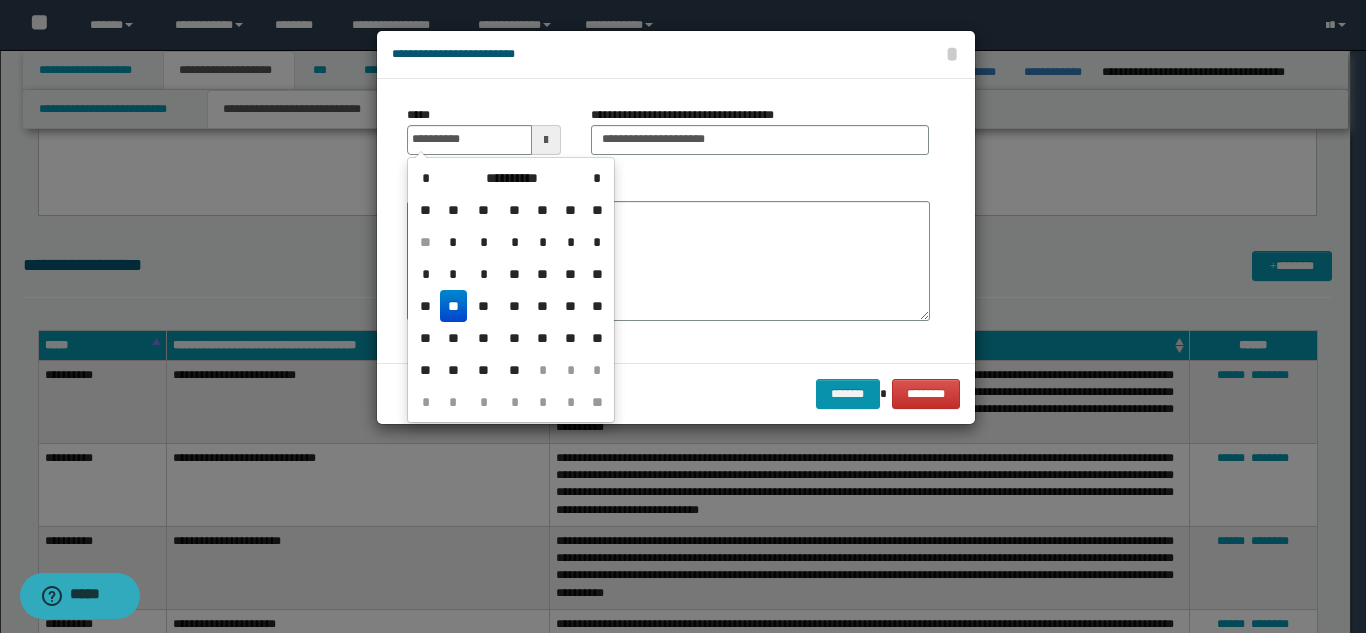drag, startPoint x: 445, startPoint y: 296, endPoint x: 475, endPoint y: 303, distance: 30.805843 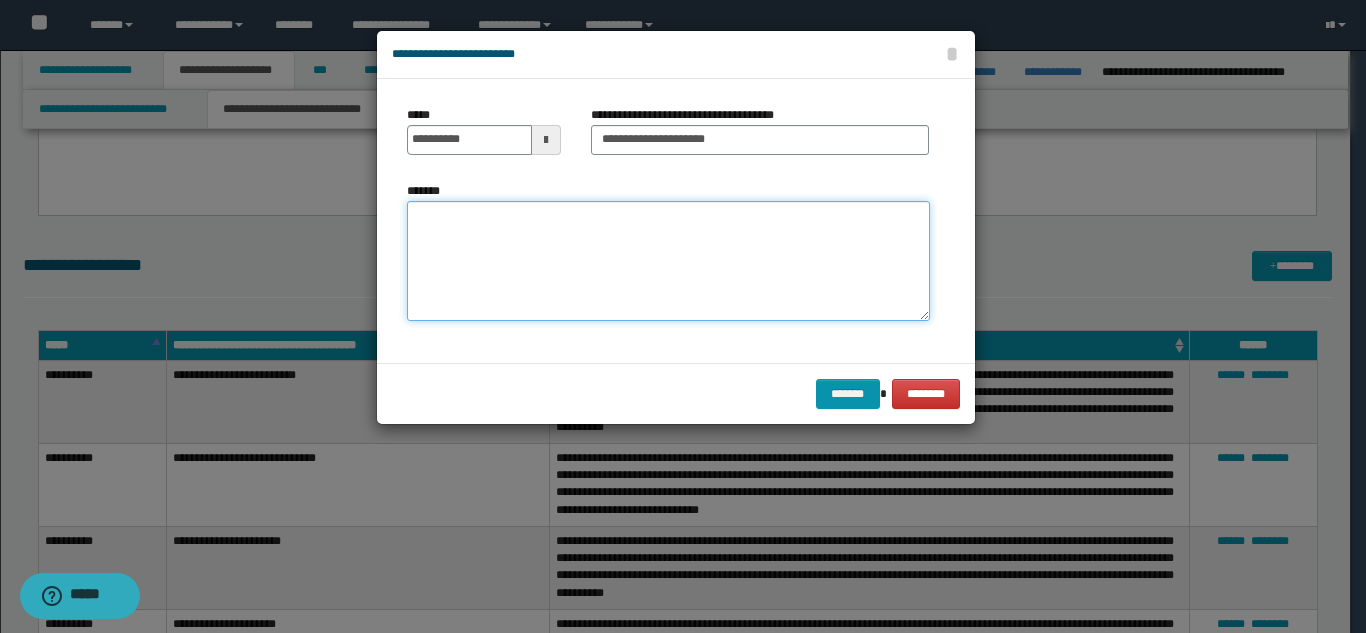 click on "*******" at bounding box center (668, 261) 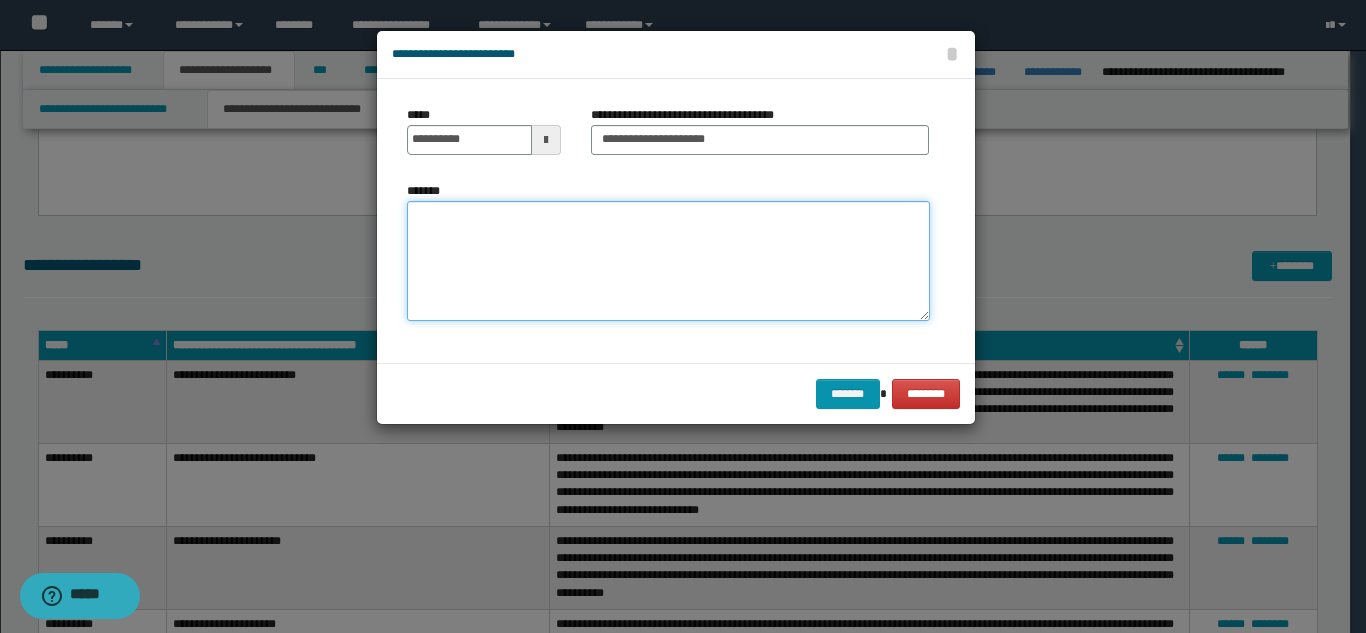 paste on "**********" 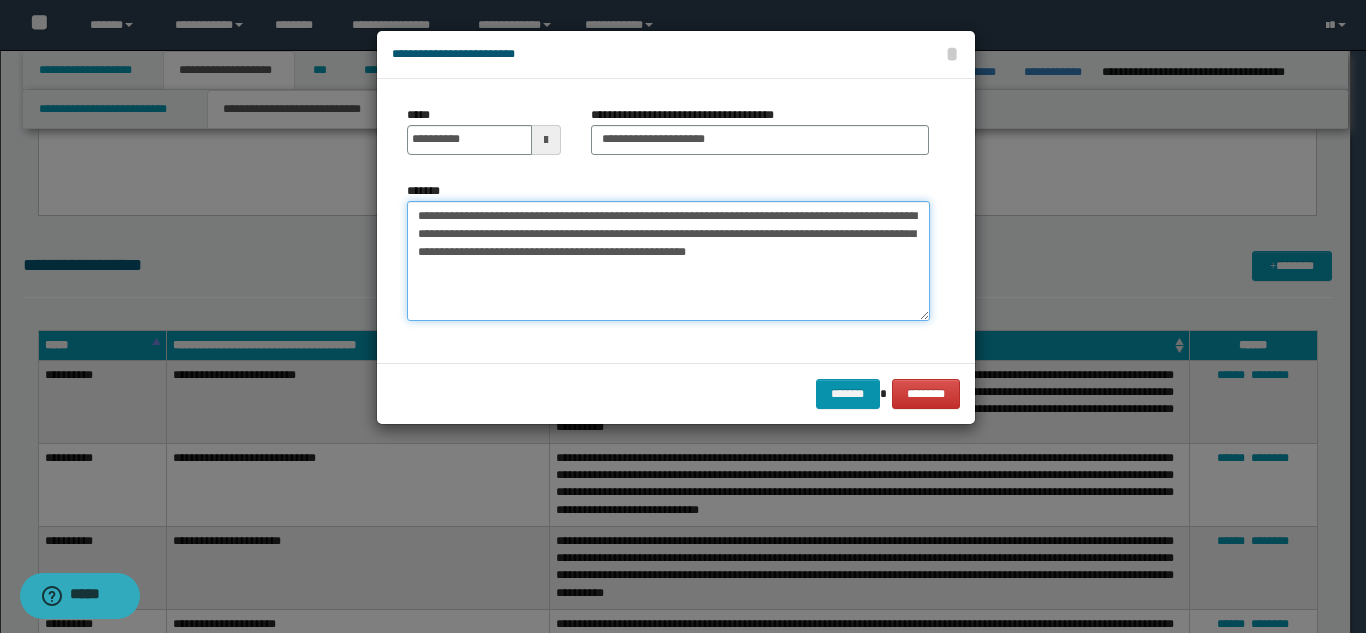 click on "**********" at bounding box center (668, 261) 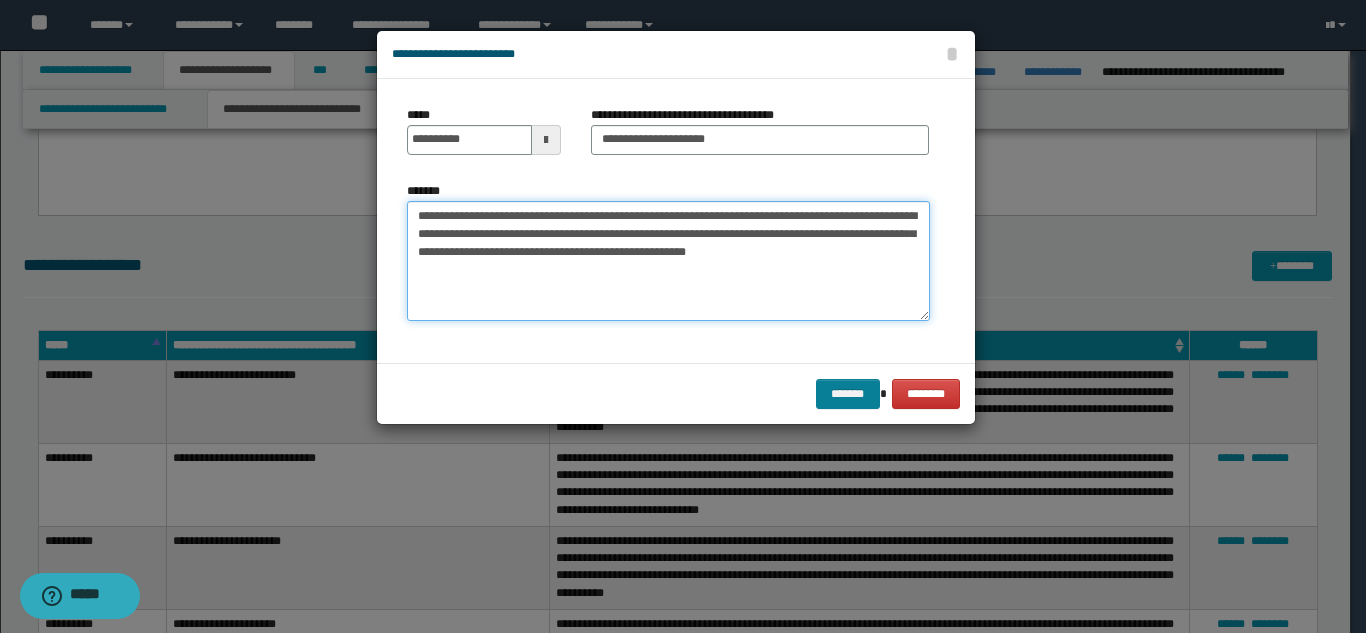 type on "**********" 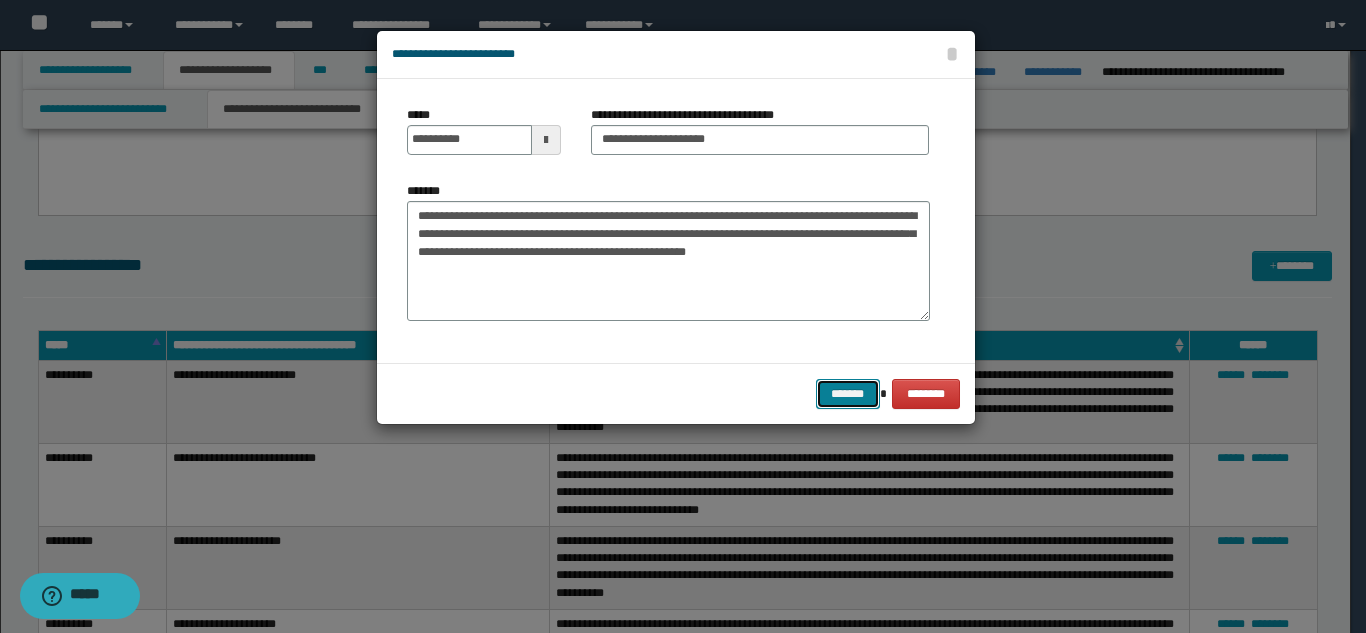 click on "*******" at bounding box center (848, 394) 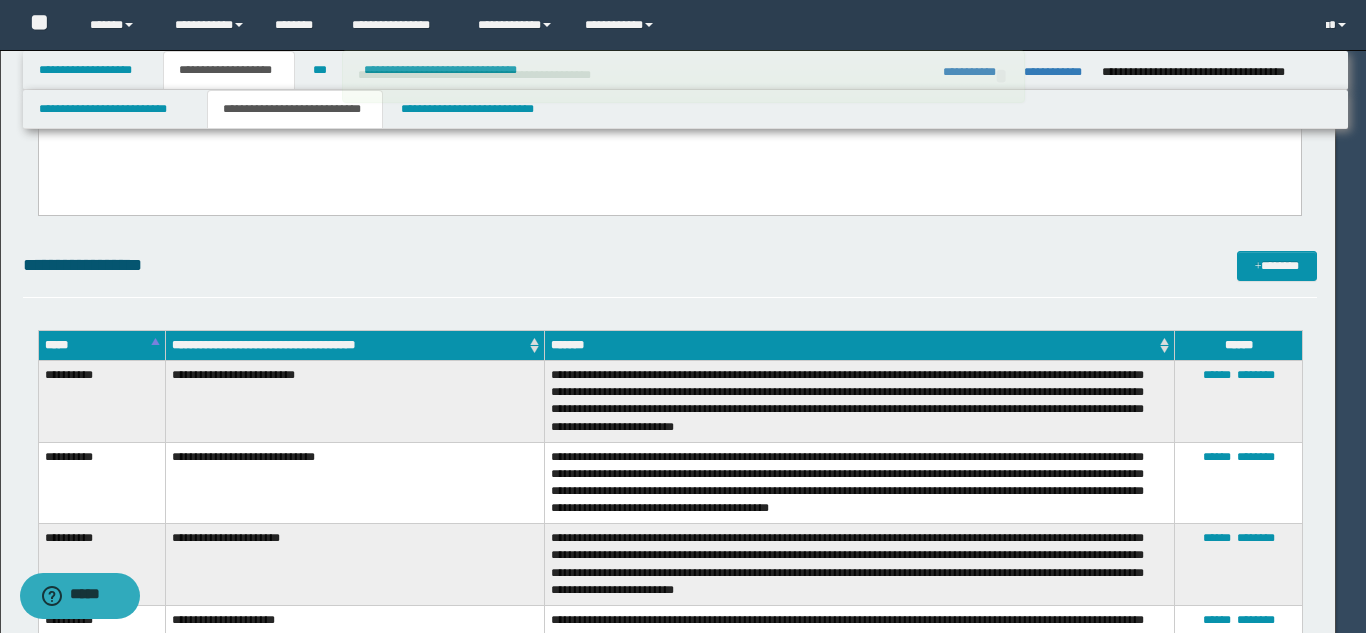 type 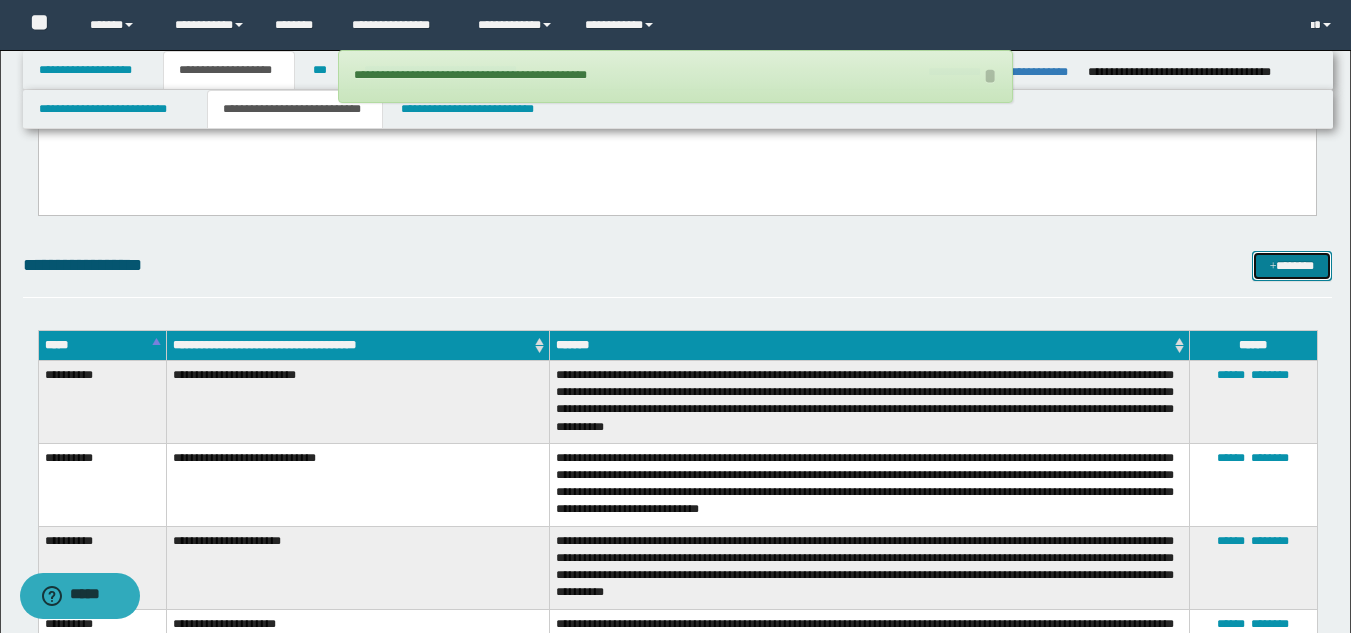 click on "*******" at bounding box center [1292, 266] 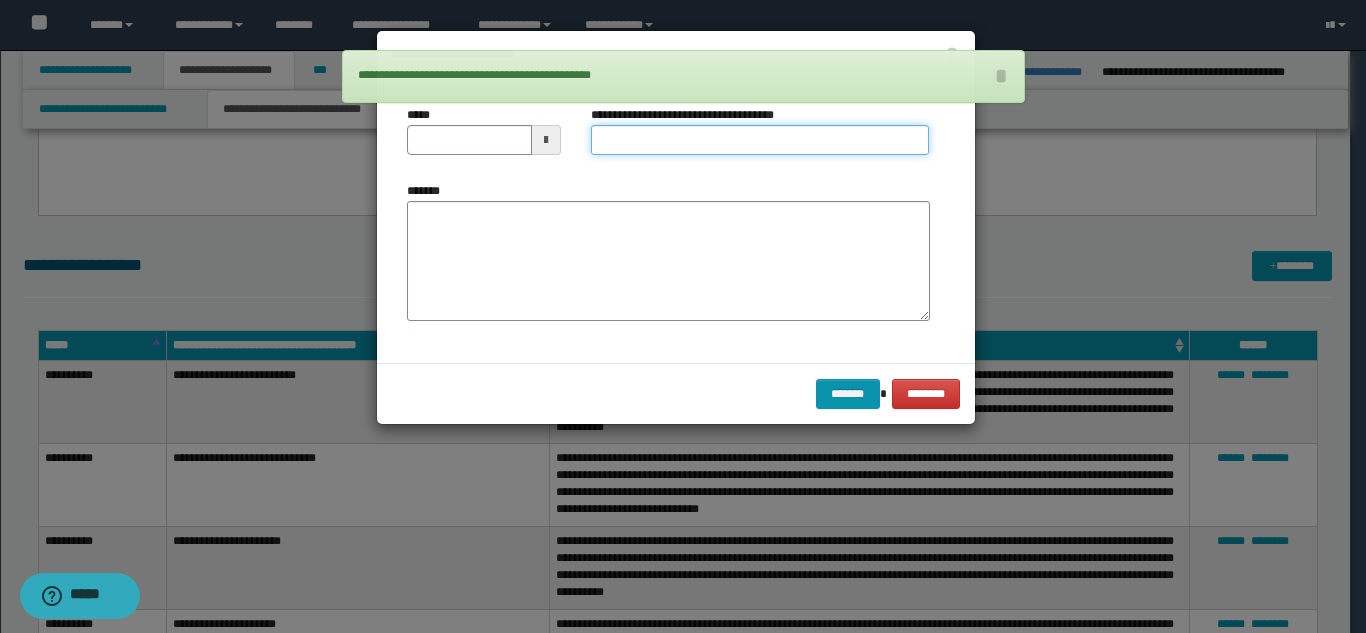 click on "**********" at bounding box center (760, 140) 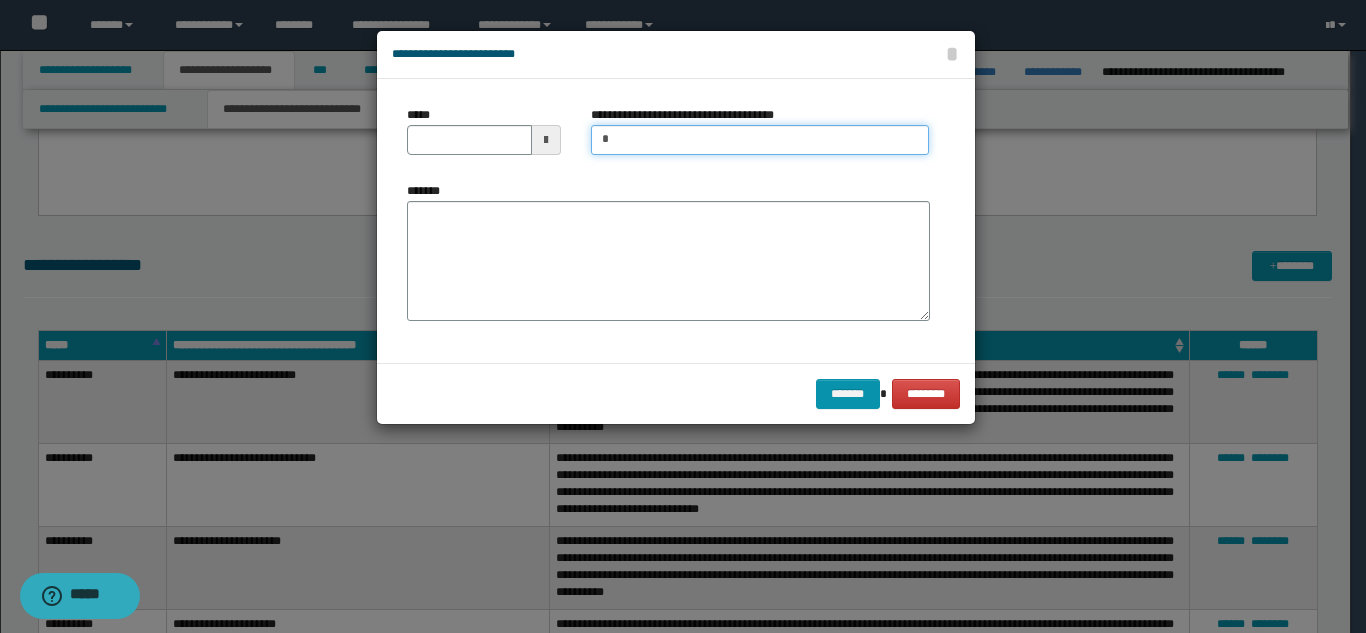 type on "*********" 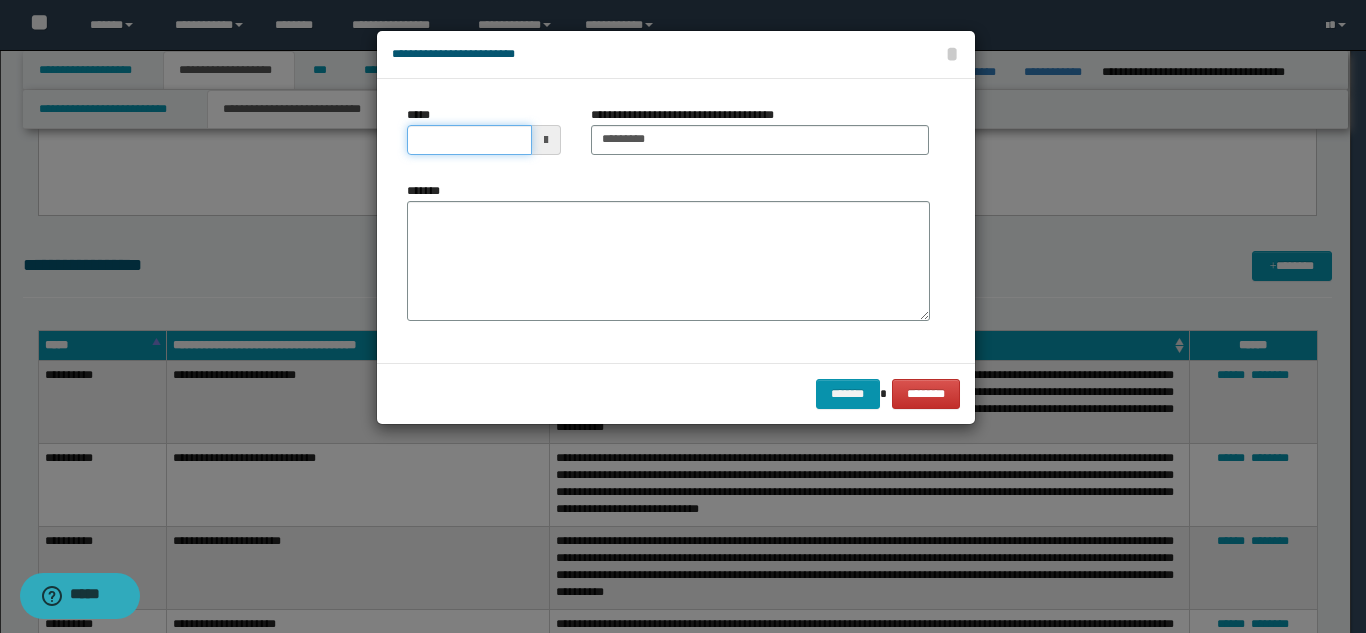 click on "*****" at bounding box center [469, 140] 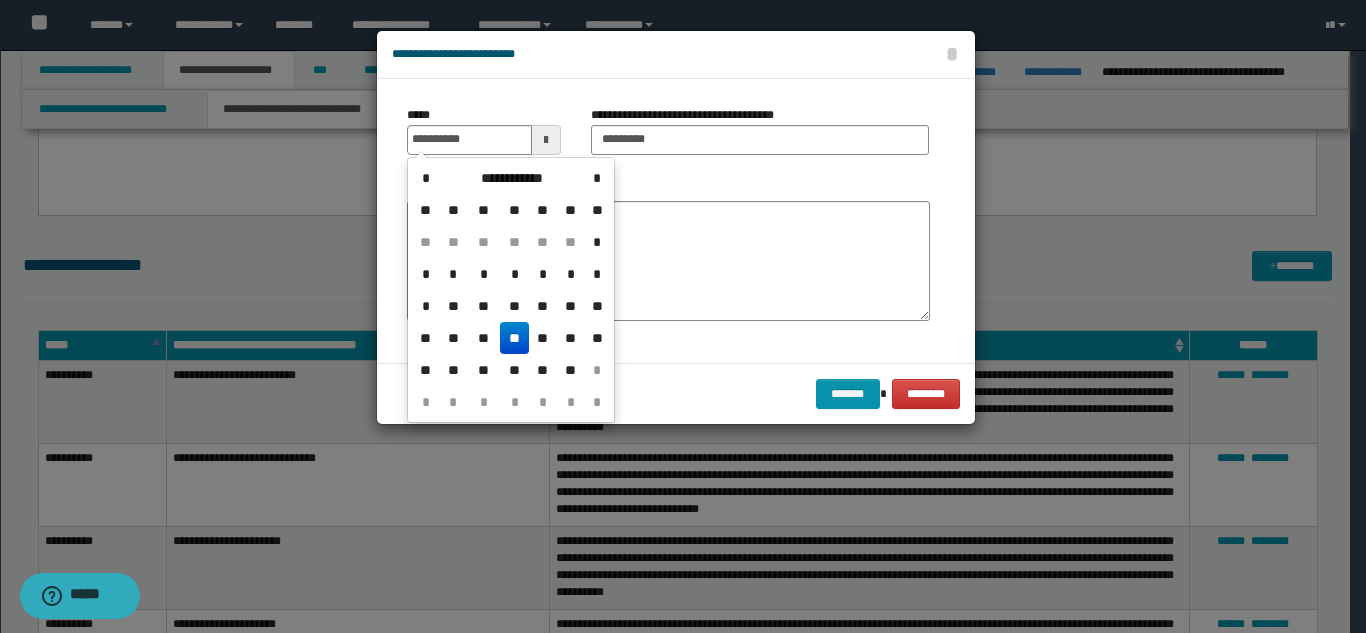 click on "**" at bounding box center [514, 338] 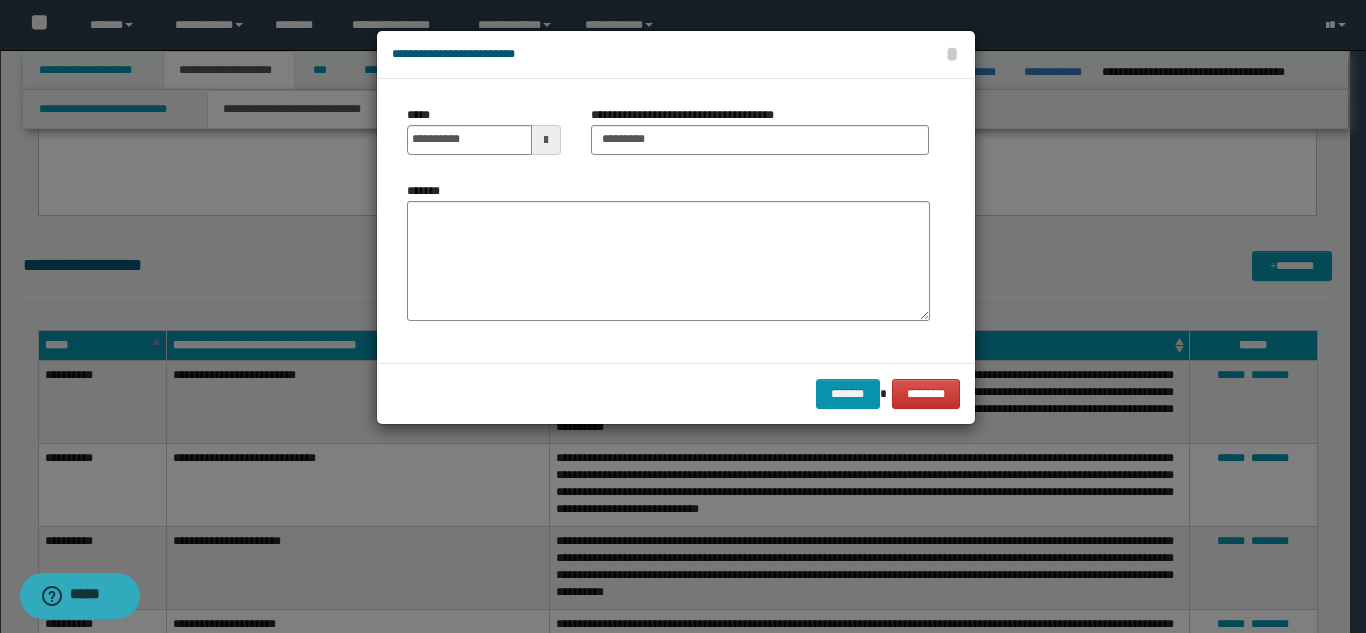 drag, startPoint x: 534, startPoint y: 281, endPoint x: 561, endPoint y: 276, distance: 27.45906 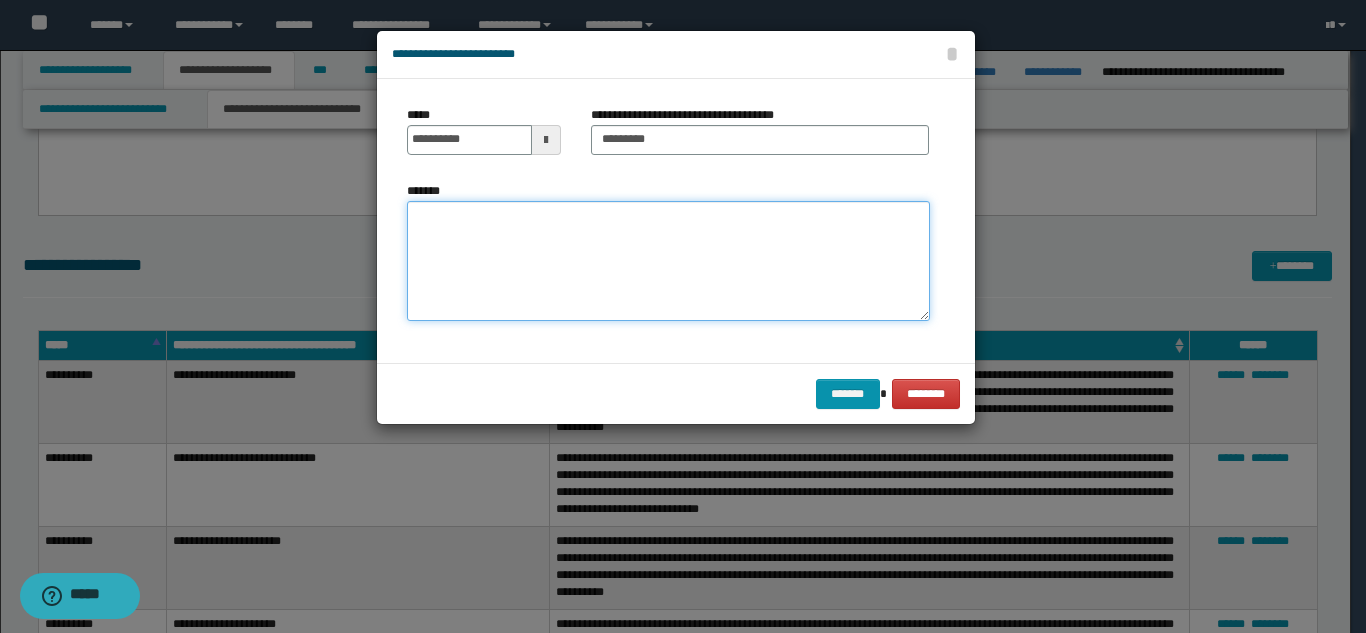 paste on "**********" 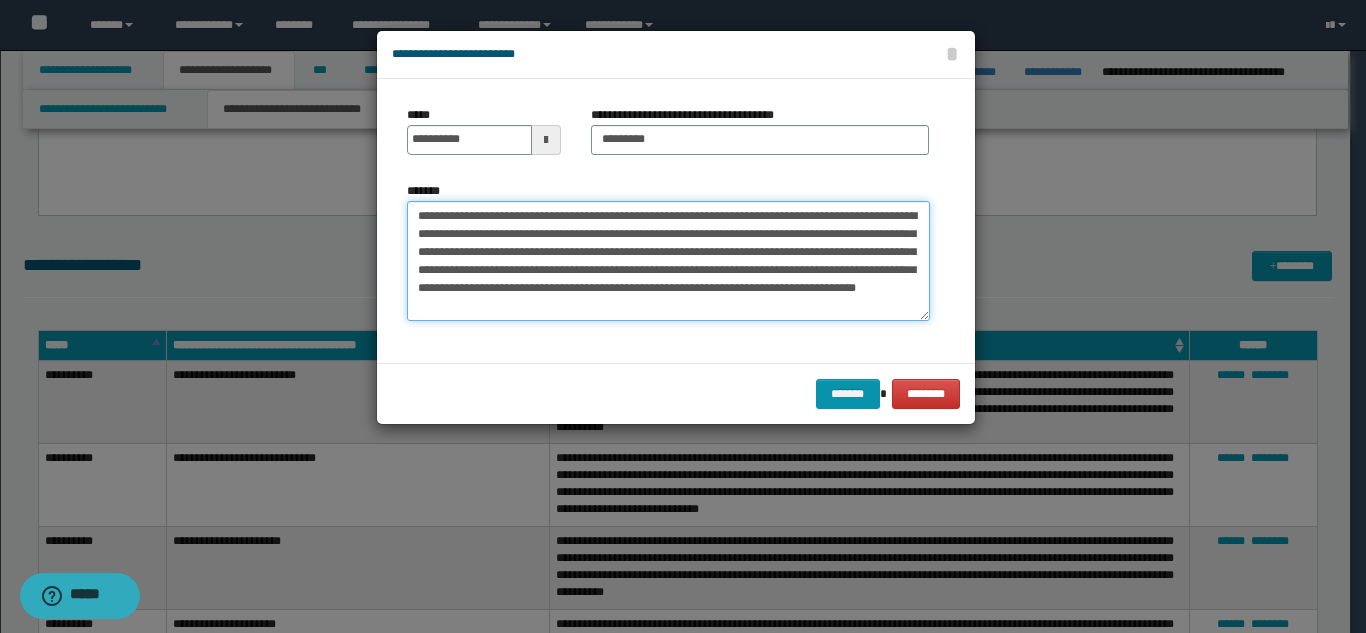 click on "**********" at bounding box center (668, 261) 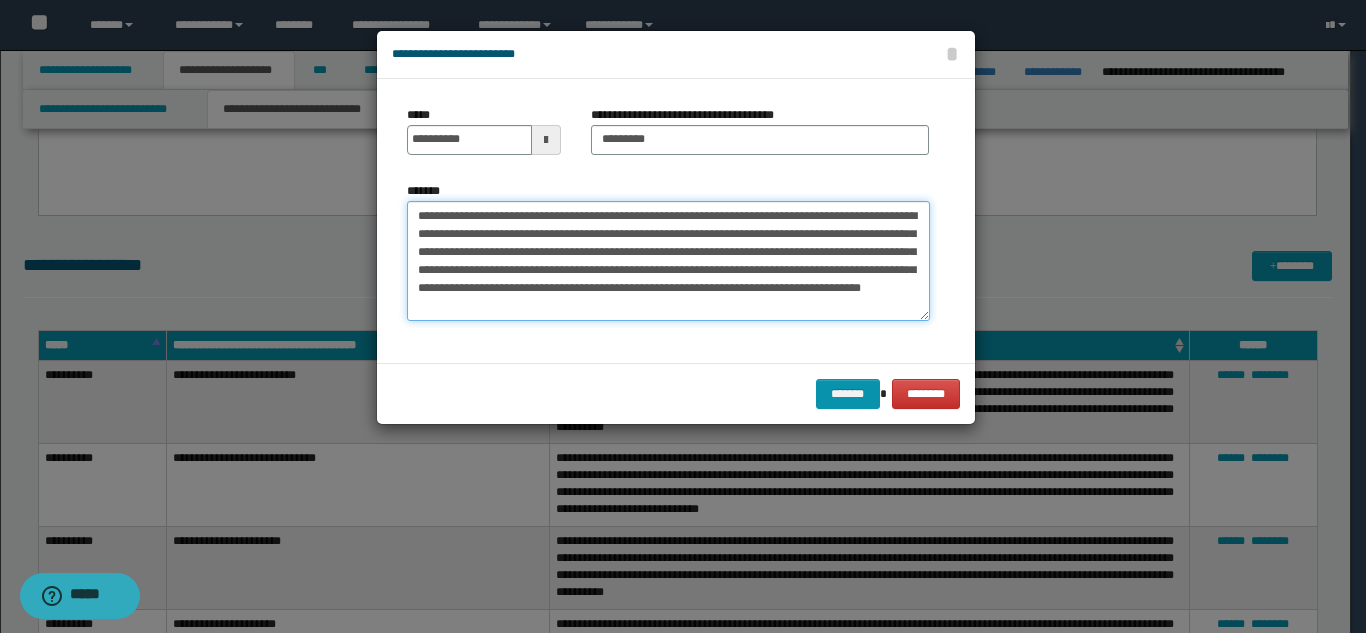 drag, startPoint x: 859, startPoint y: 283, endPoint x: 847, endPoint y: 294, distance: 16.27882 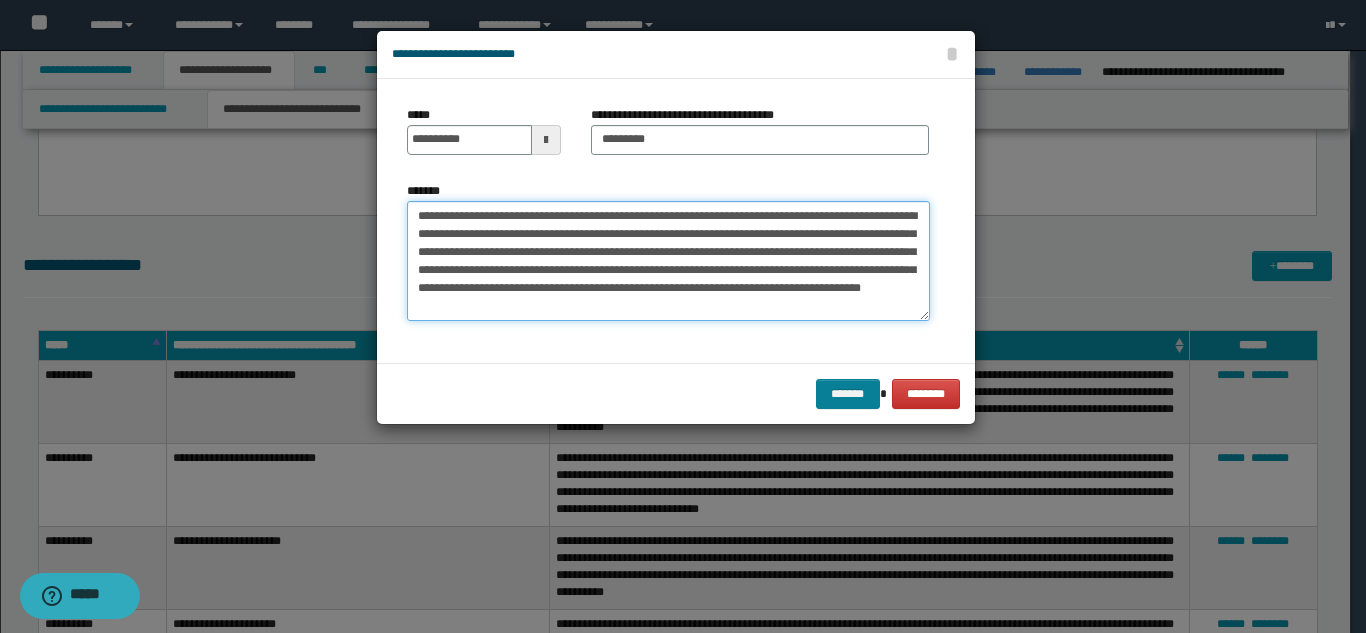 type on "**********" 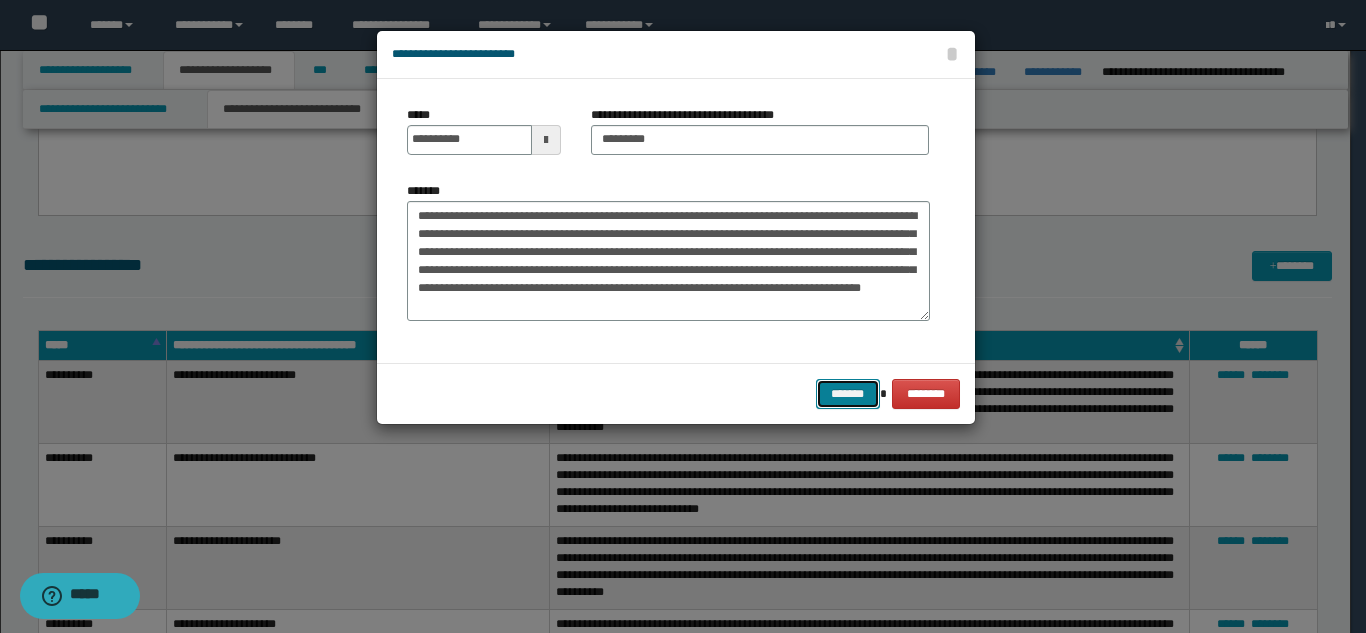 click on "*******" at bounding box center [848, 394] 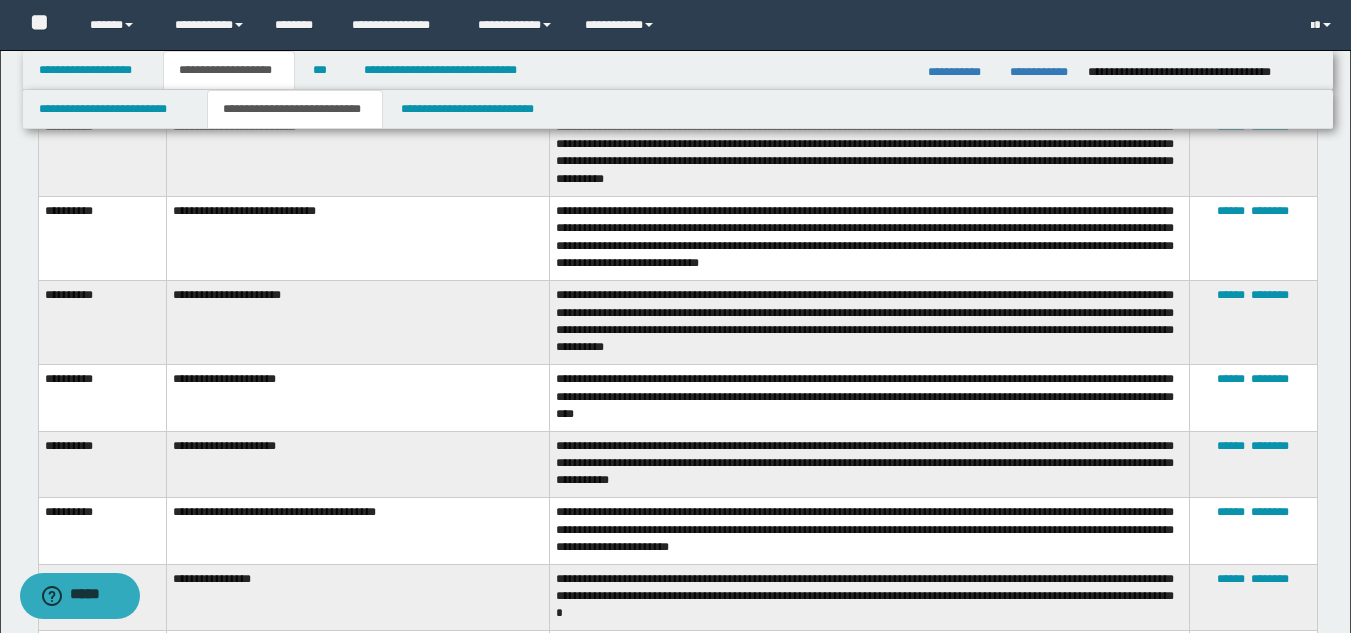 scroll, scrollTop: 1800, scrollLeft: 0, axis: vertical 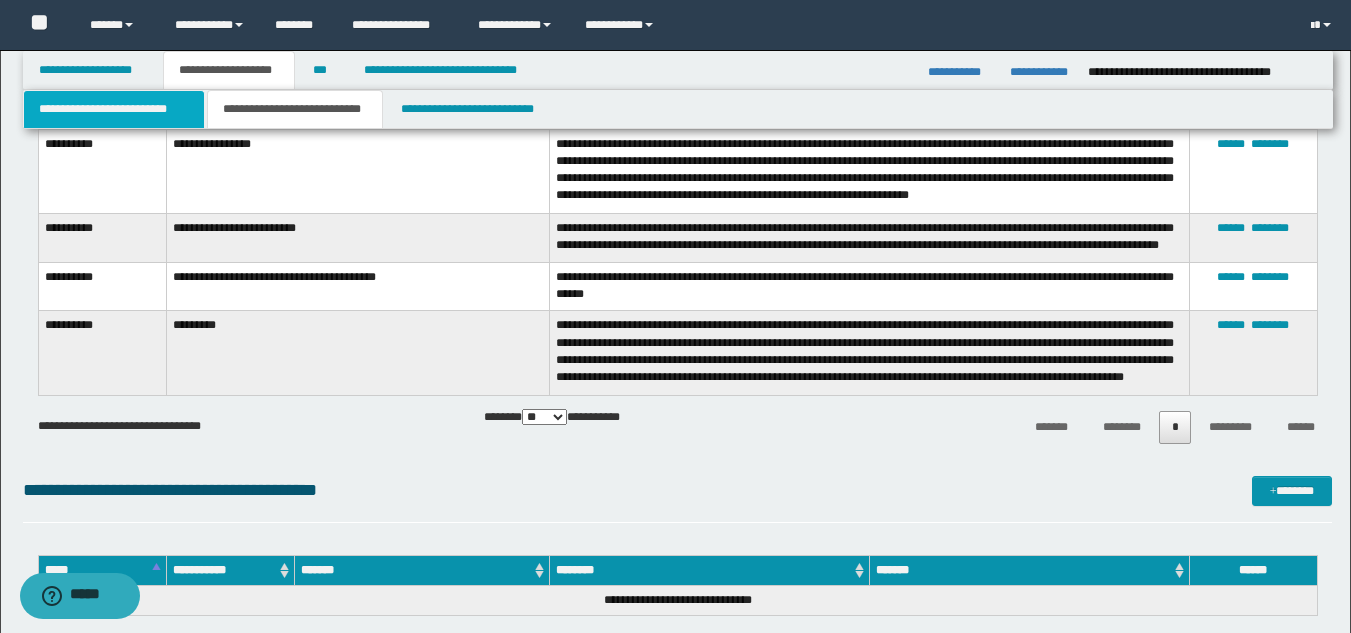 click on "**********" at bounding box center (114, 109) 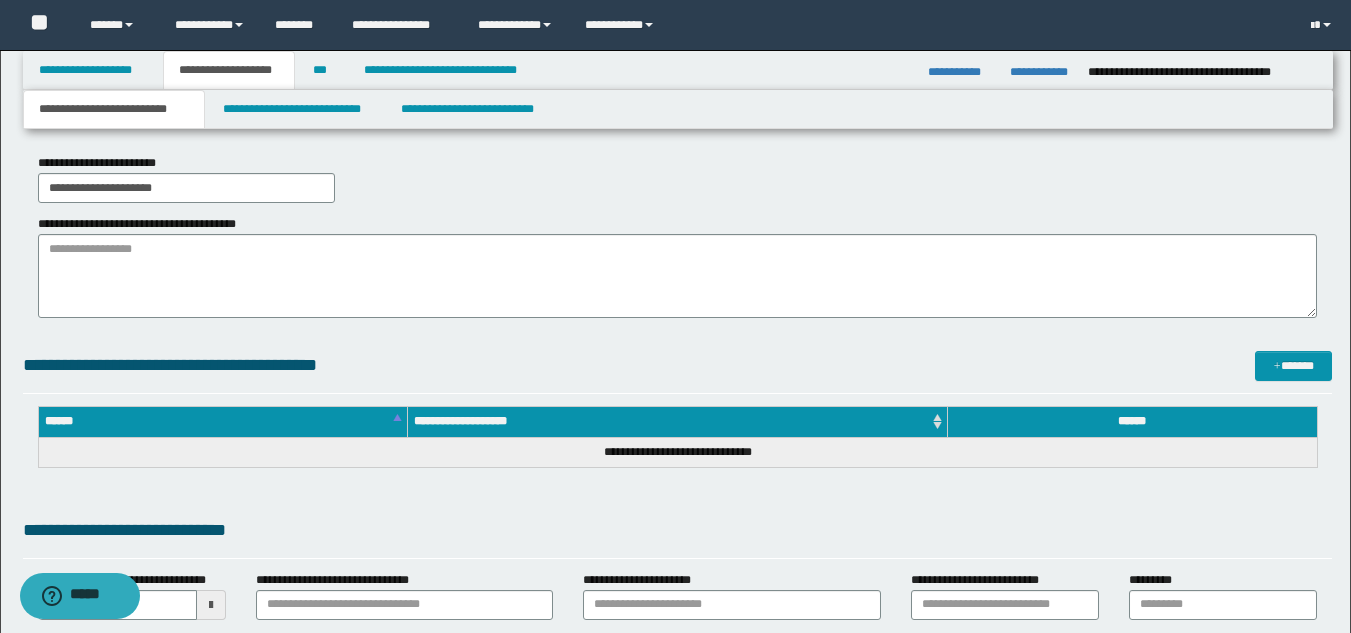 type 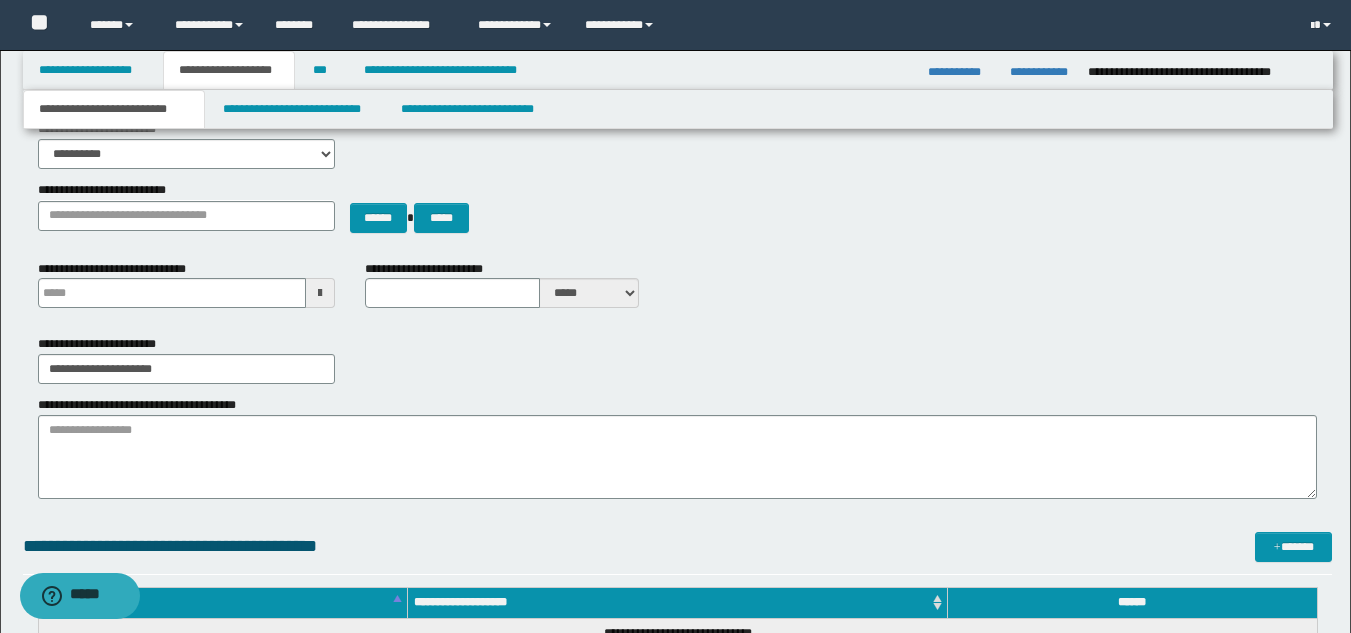 scroll, scrollTop: 0, scrollLeft: 0, axis: both 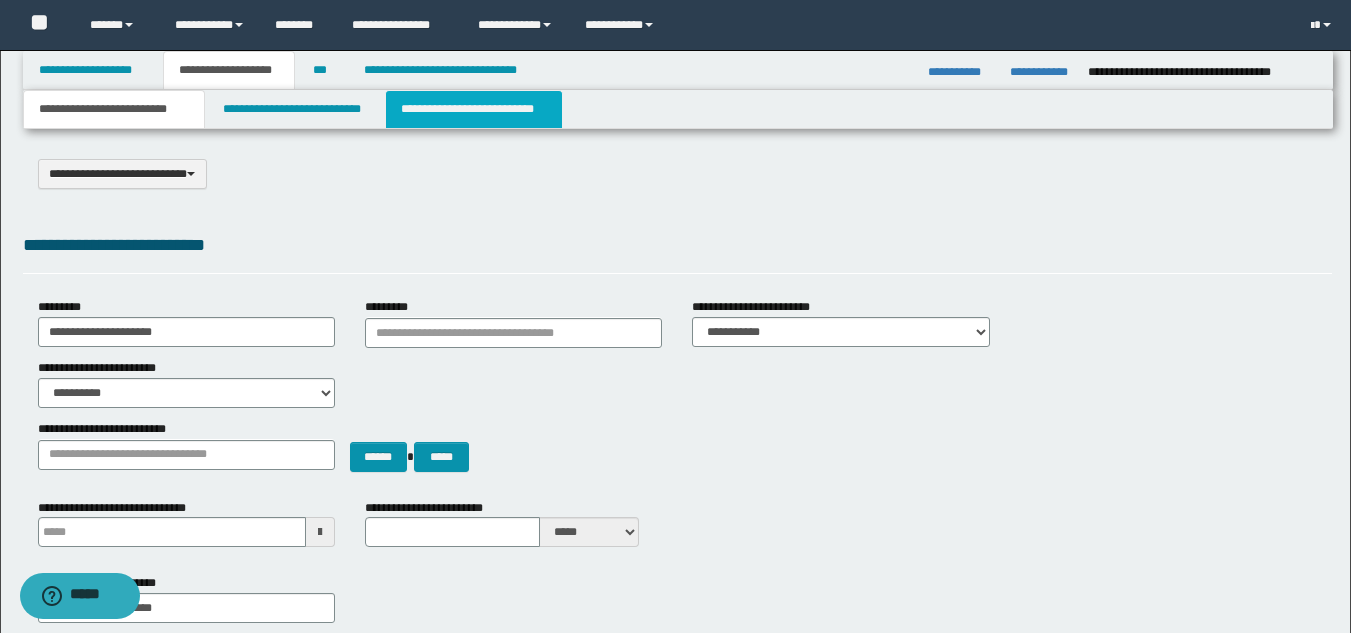 click on "**********" at bounding box center (474, 109) 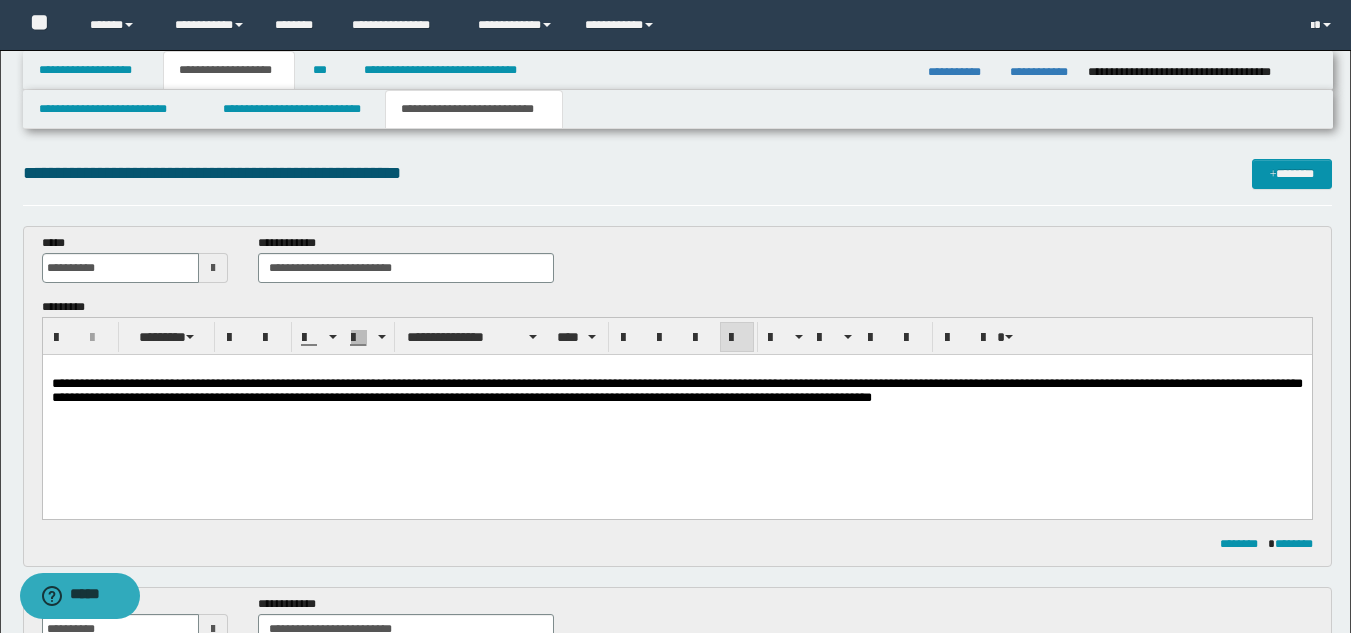 click on "**********" at bounding box center [676, 390] 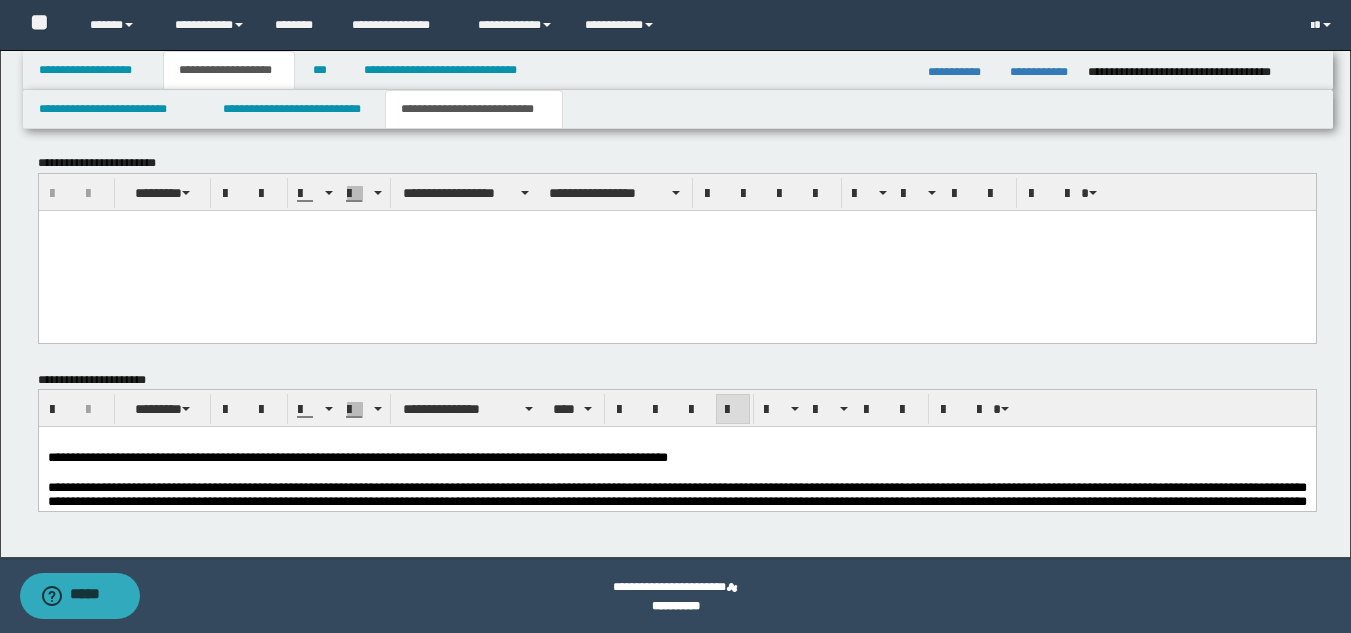 scroll, scrollTop: 1529, scrollLeft: 0, axis: vertical 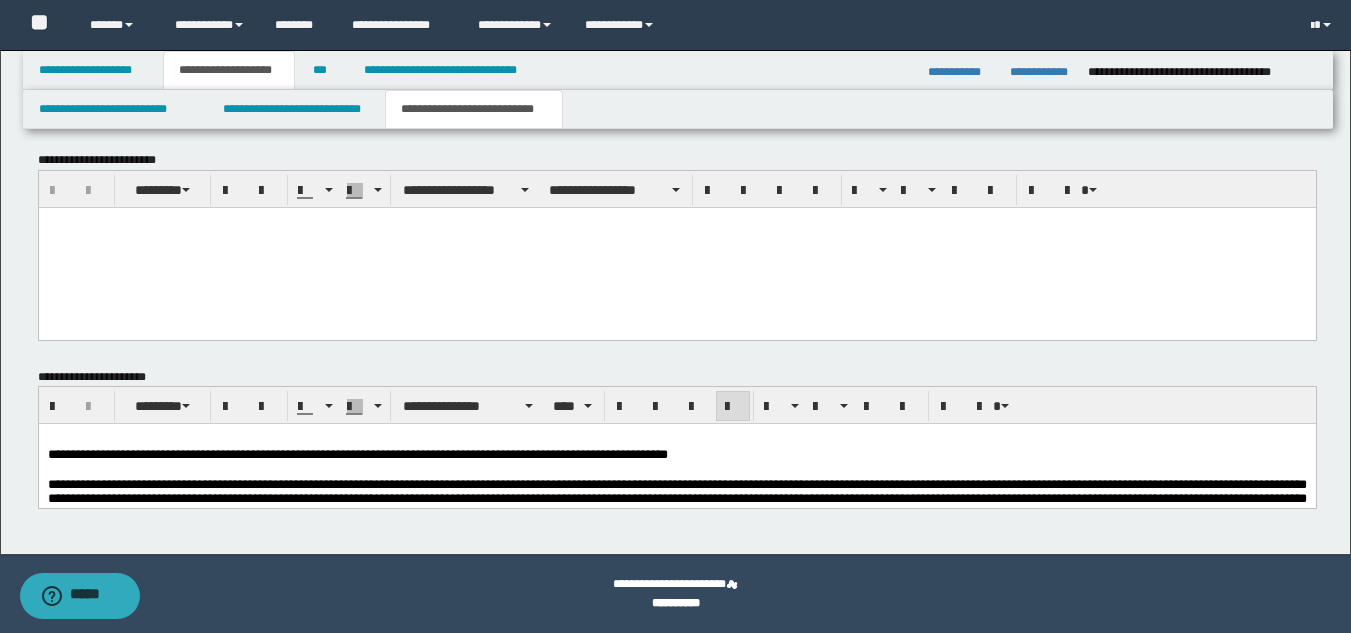 click on "**********" at bounding box center [676, 498] 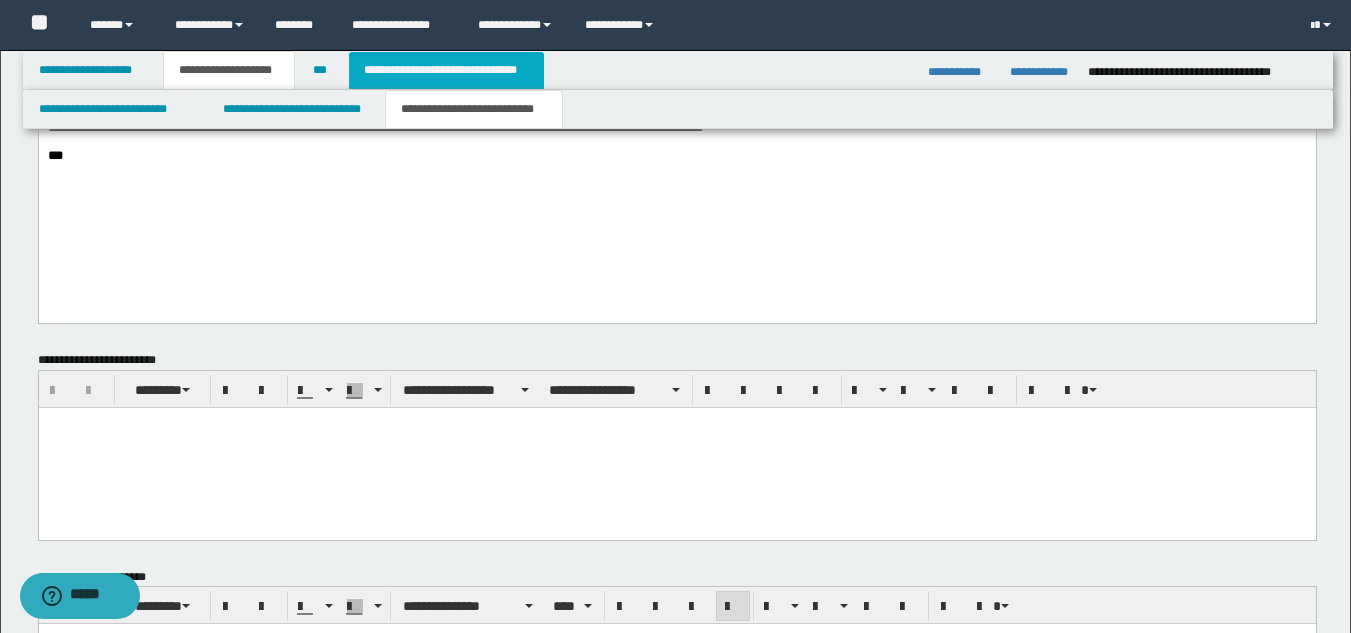 click on "**********" at bounding box center [446, 70] 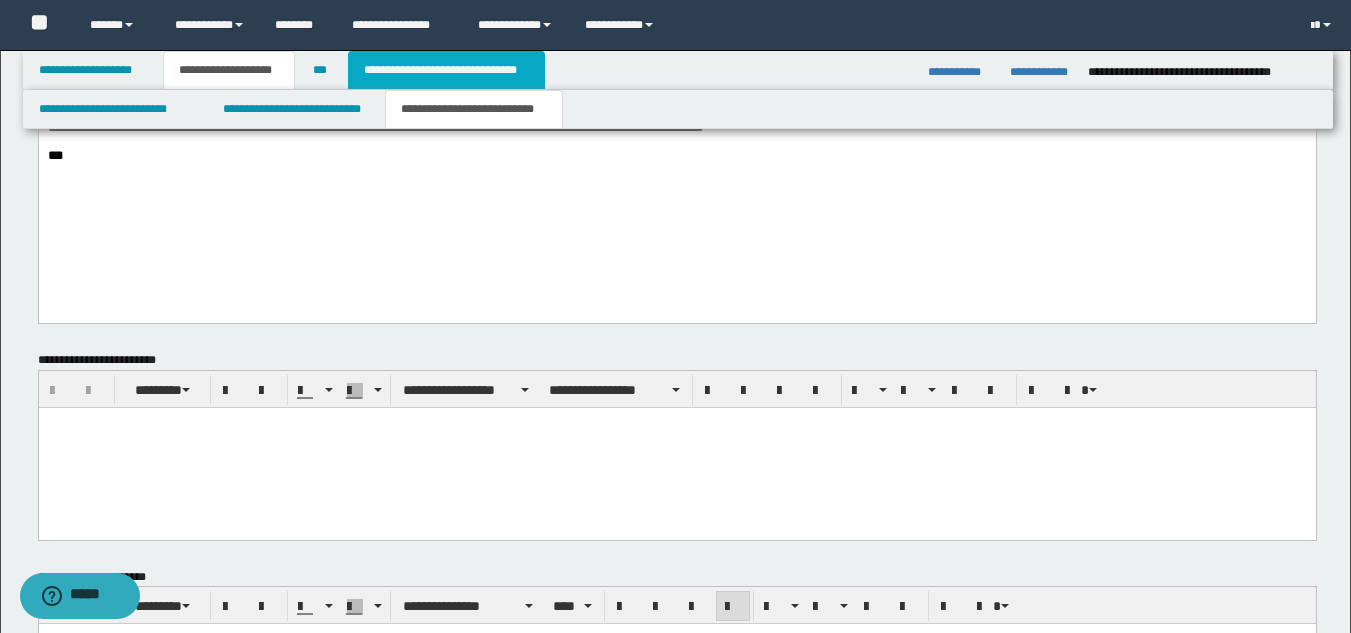 type on "**********" 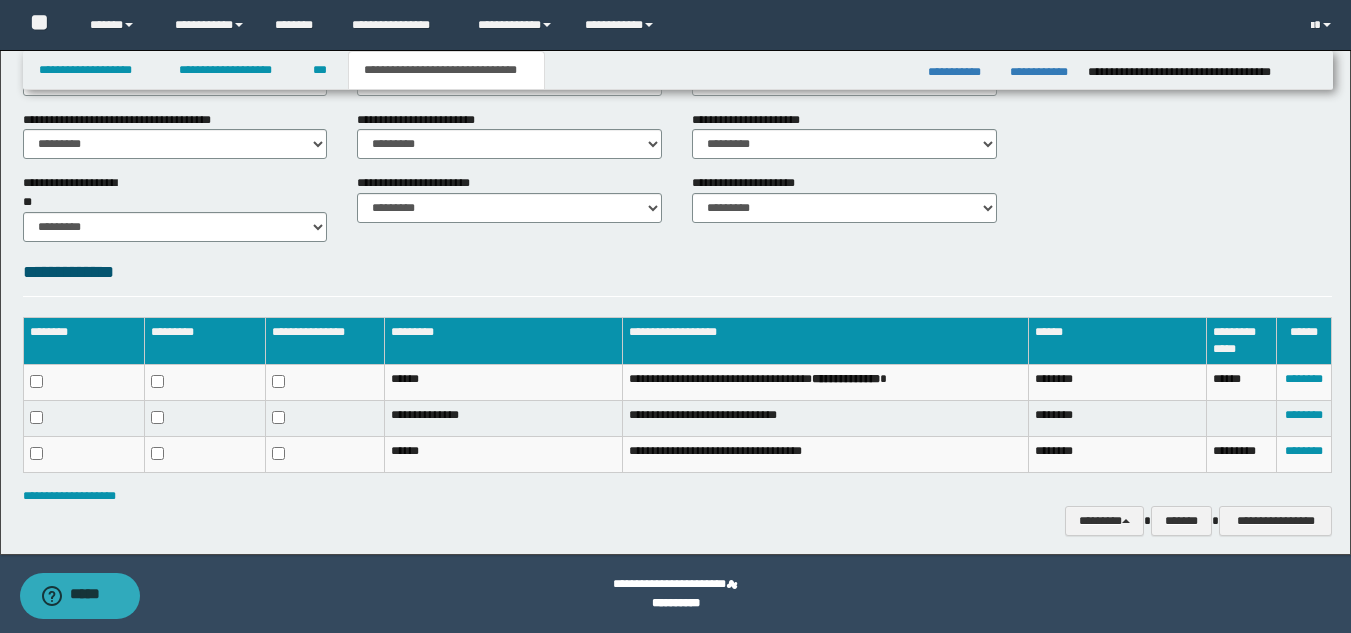 scroll, scrollTop: 400, scrollLeft: 0, axis: vertical 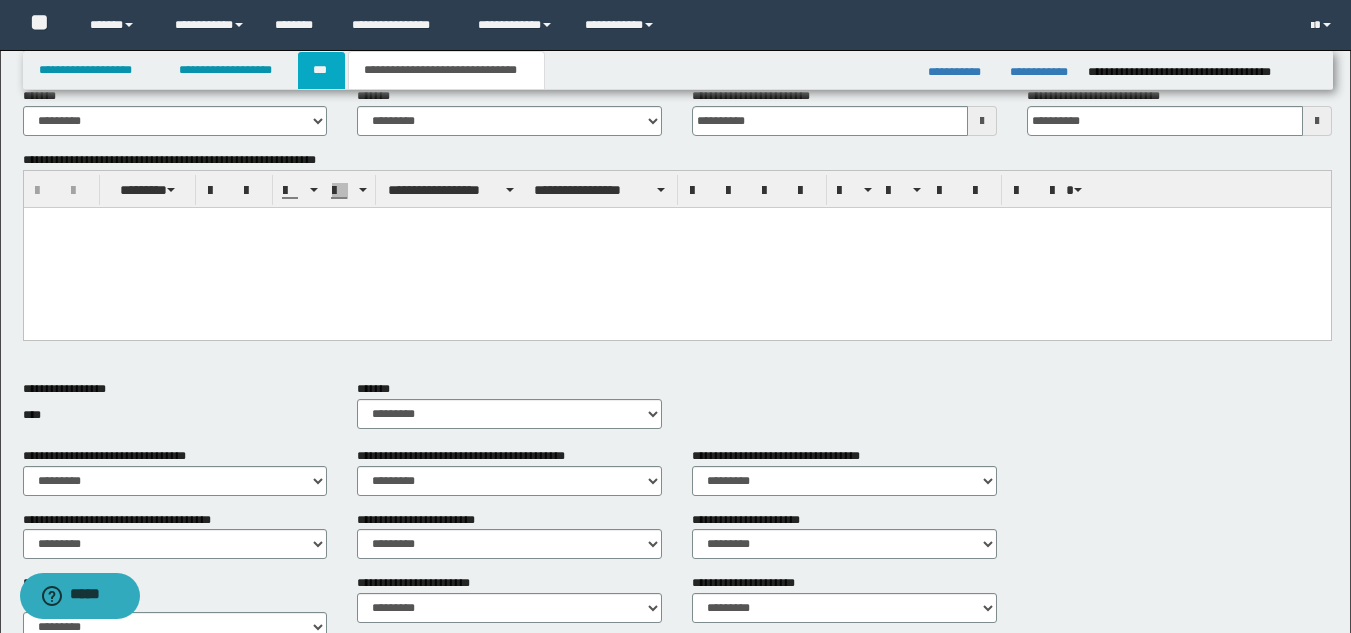 drag, startPoint x: 323, startPoint y: 72, endPoint x: 317, endPoint y: 82, distance: 11.661903 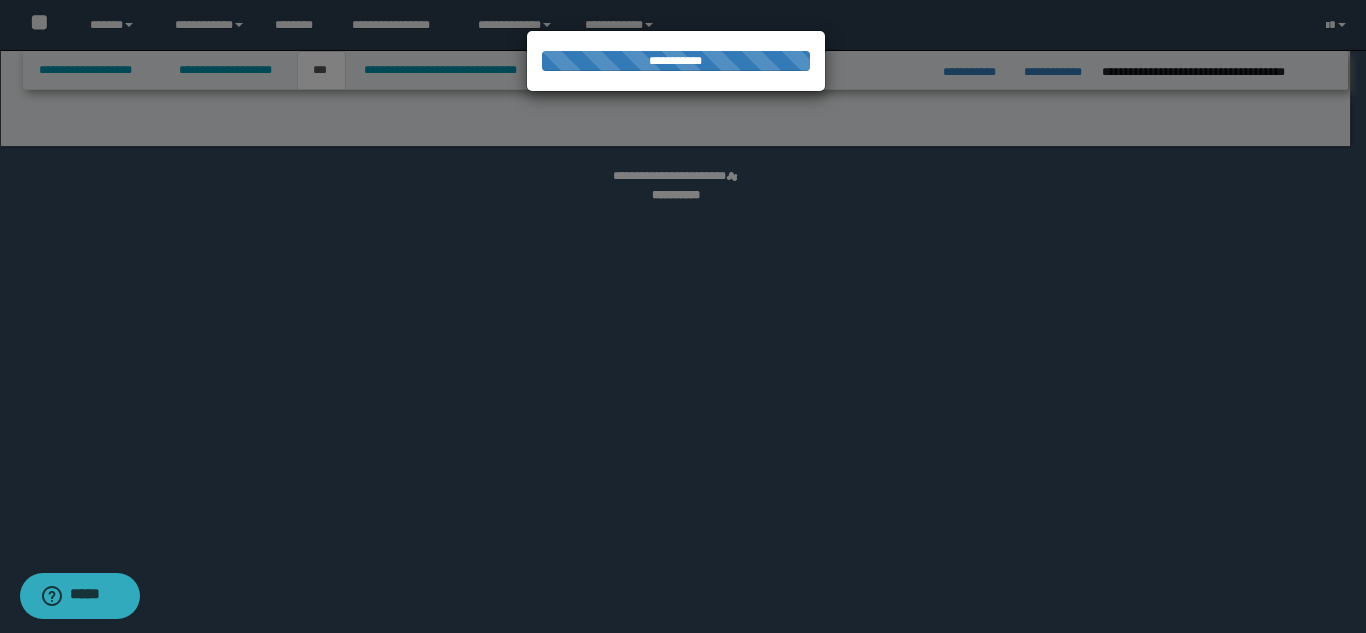 select on "*" 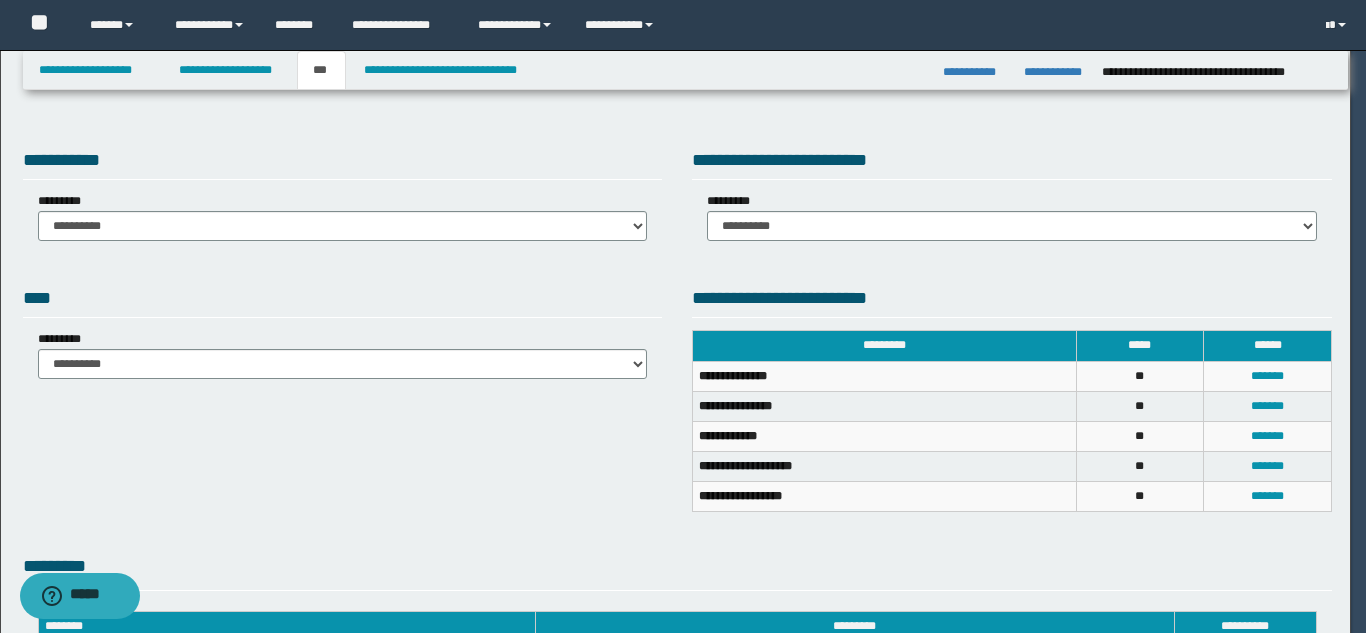 click at bounding box center (683, 316) 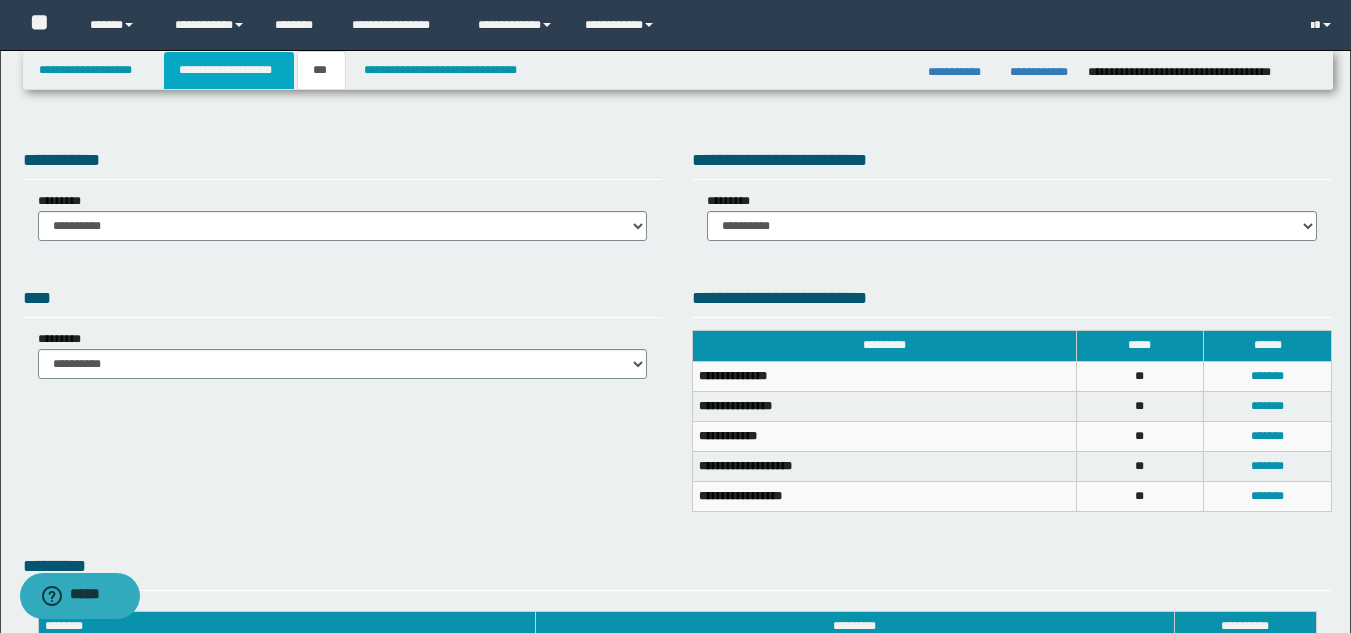click on "**********" at bounding box center (229, 70) 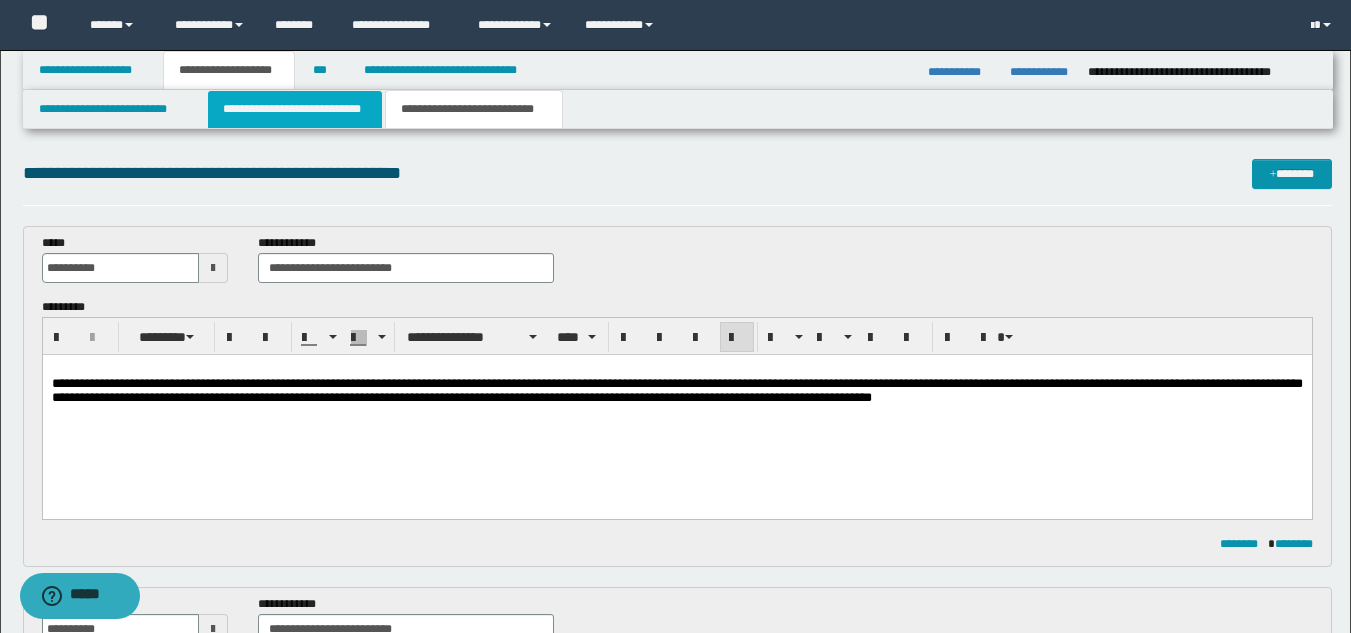 click on "**********" at bounding box center (295, 109) 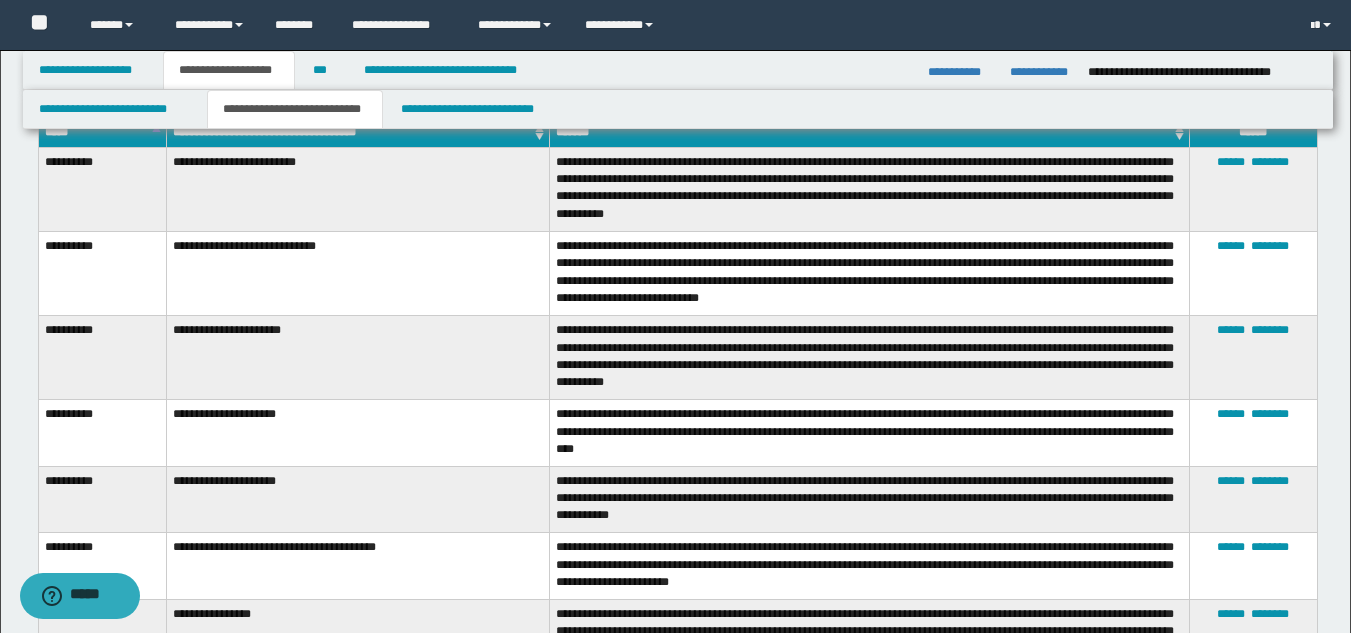 scroll, scrollTop: 2000, scrollLeft: 0, axis: vertical 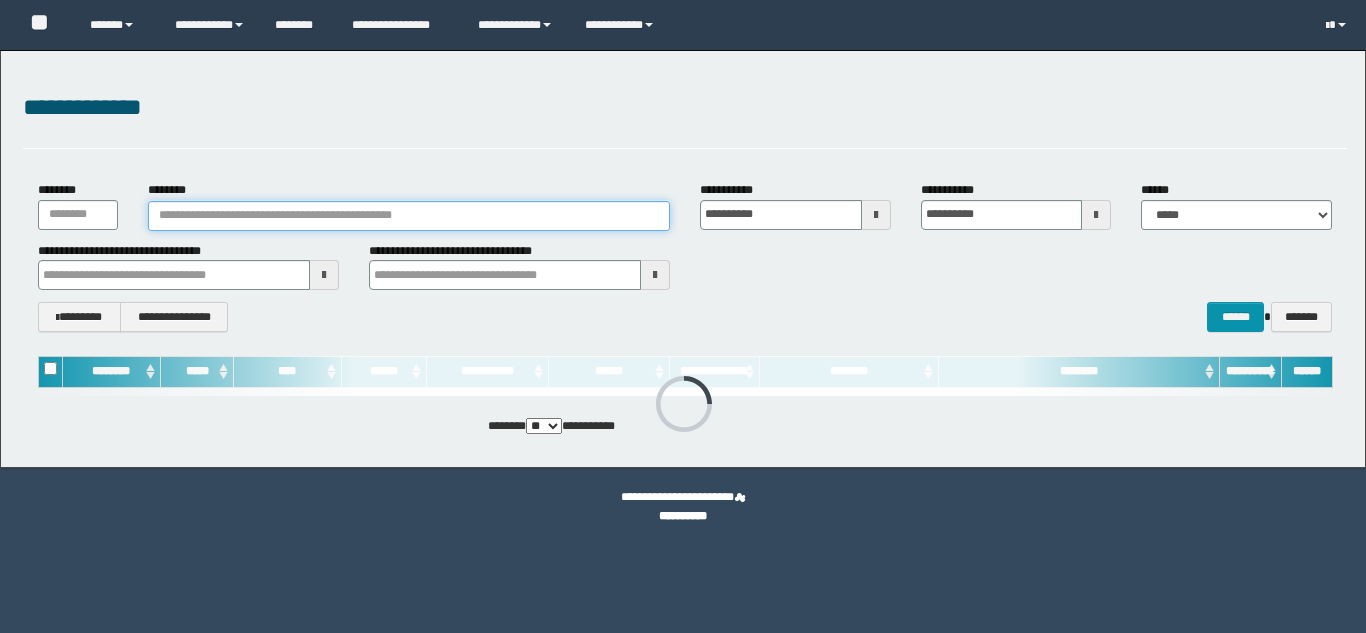 click on "********" at bounding box center (409, 216) 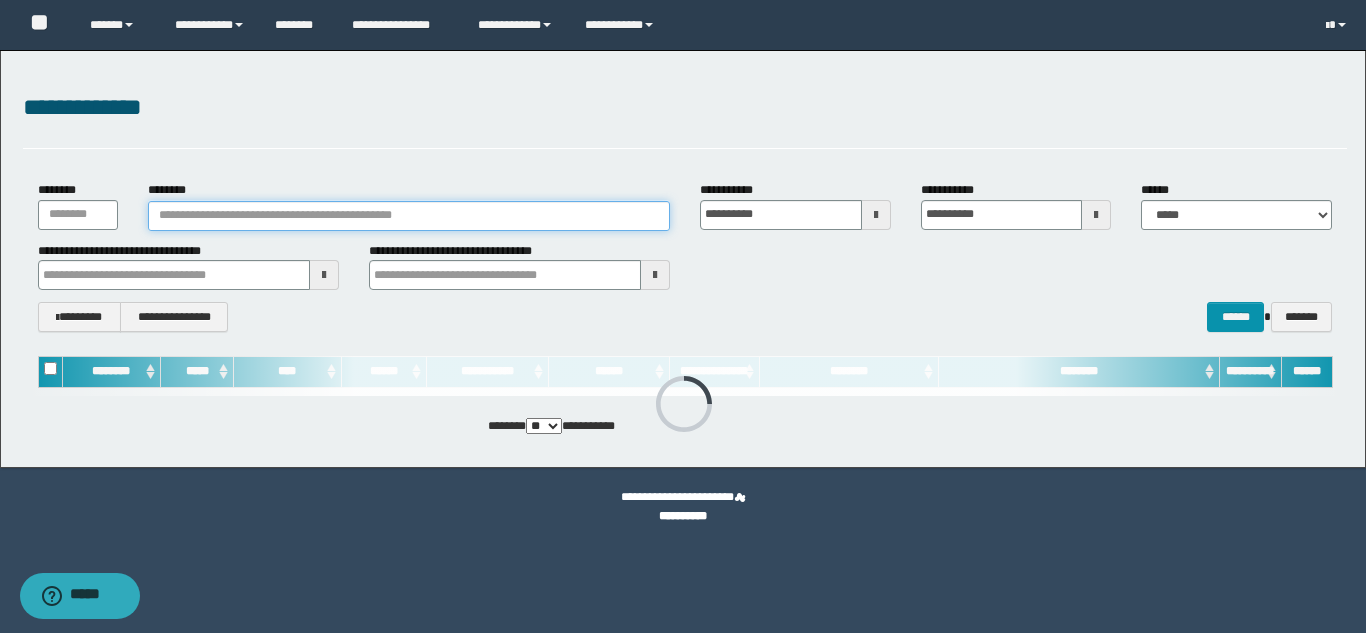 click on "********" at bounding box center [409, 216] 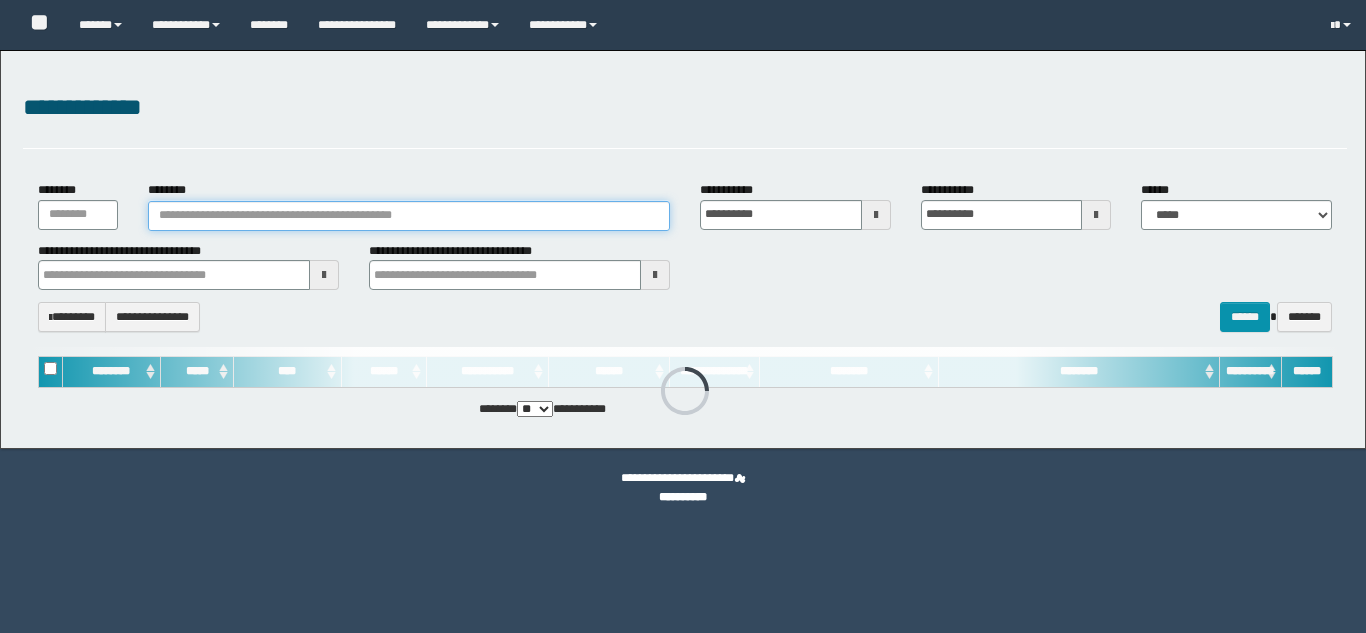 click on "********" at bounding box center [409, 216] 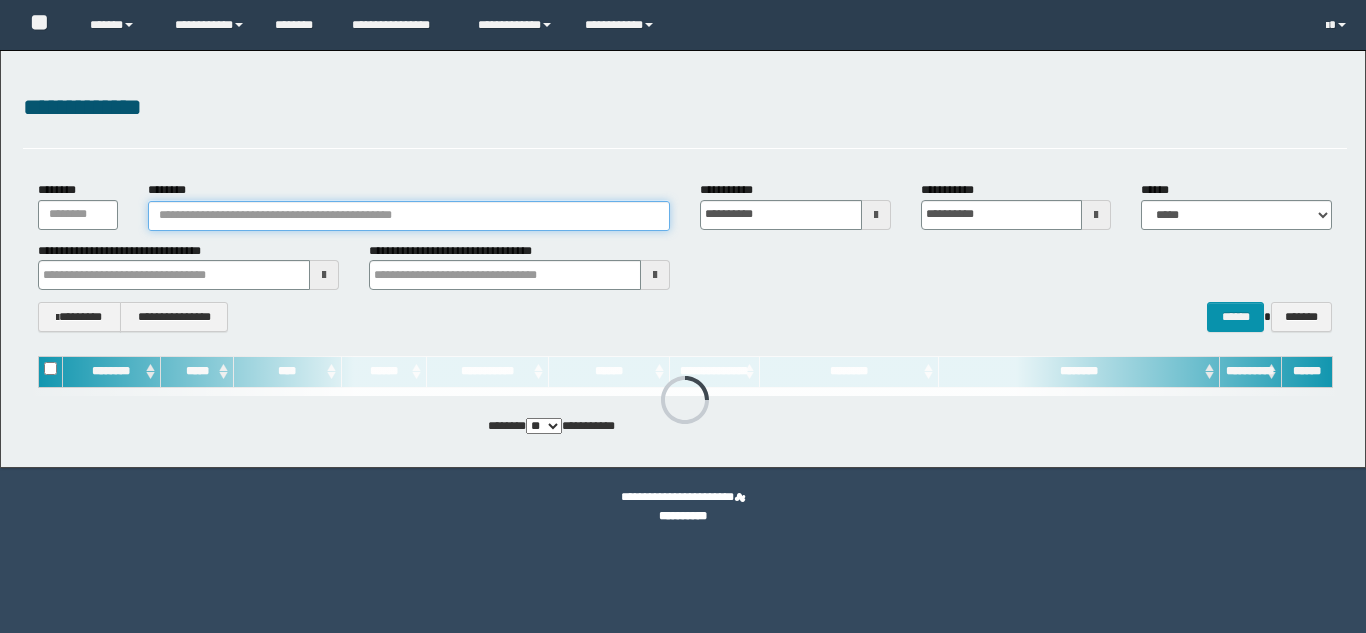 scroll, scrollTop: 0, scrollLeft: 0, axis: both 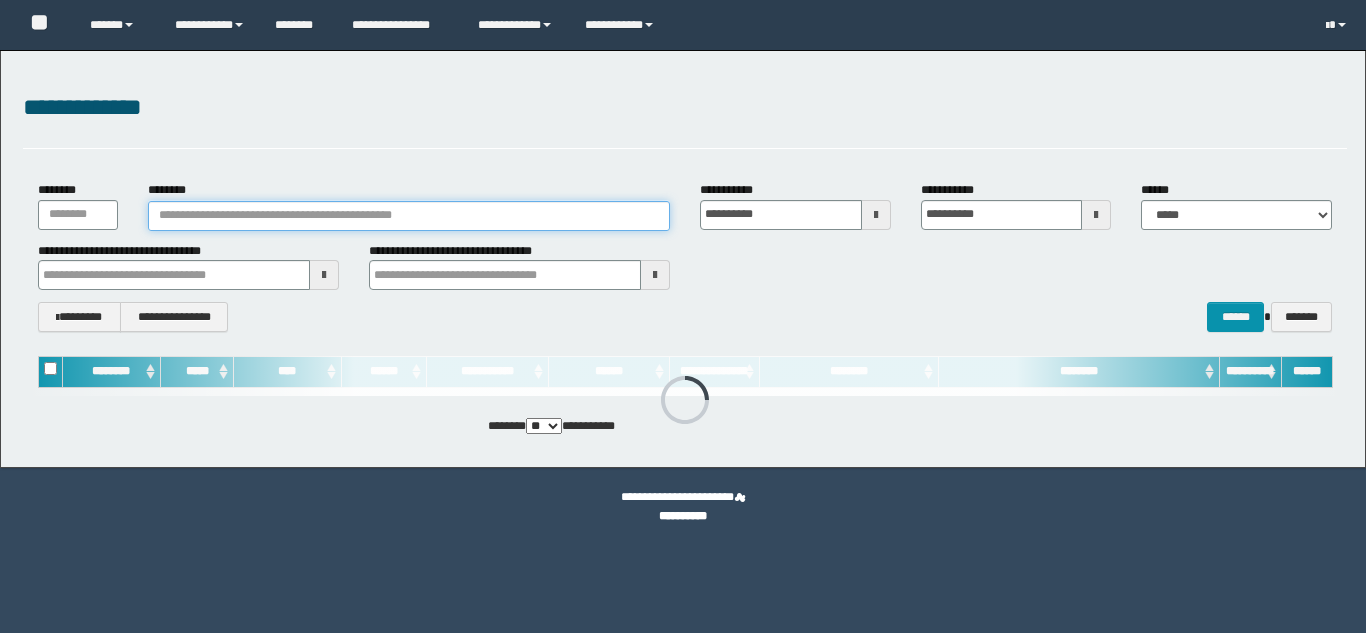 paste on "**********" 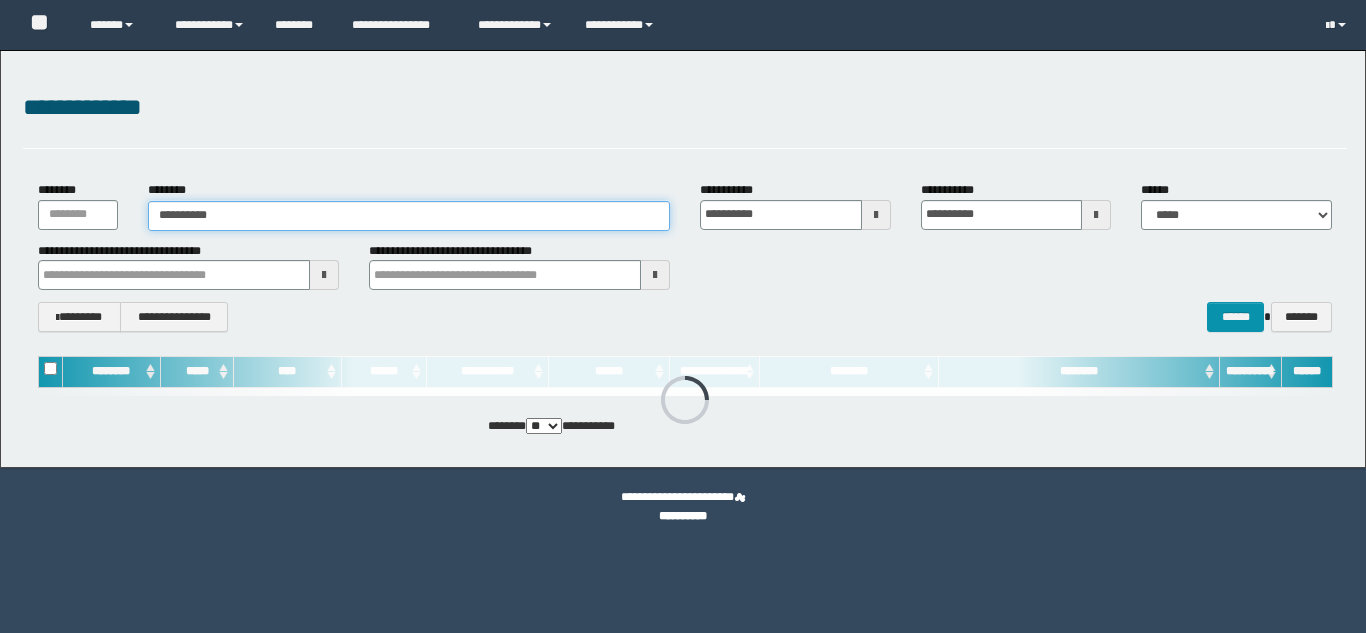 scroll, scrollTop: 0, scrollLeft: 0, axis: both 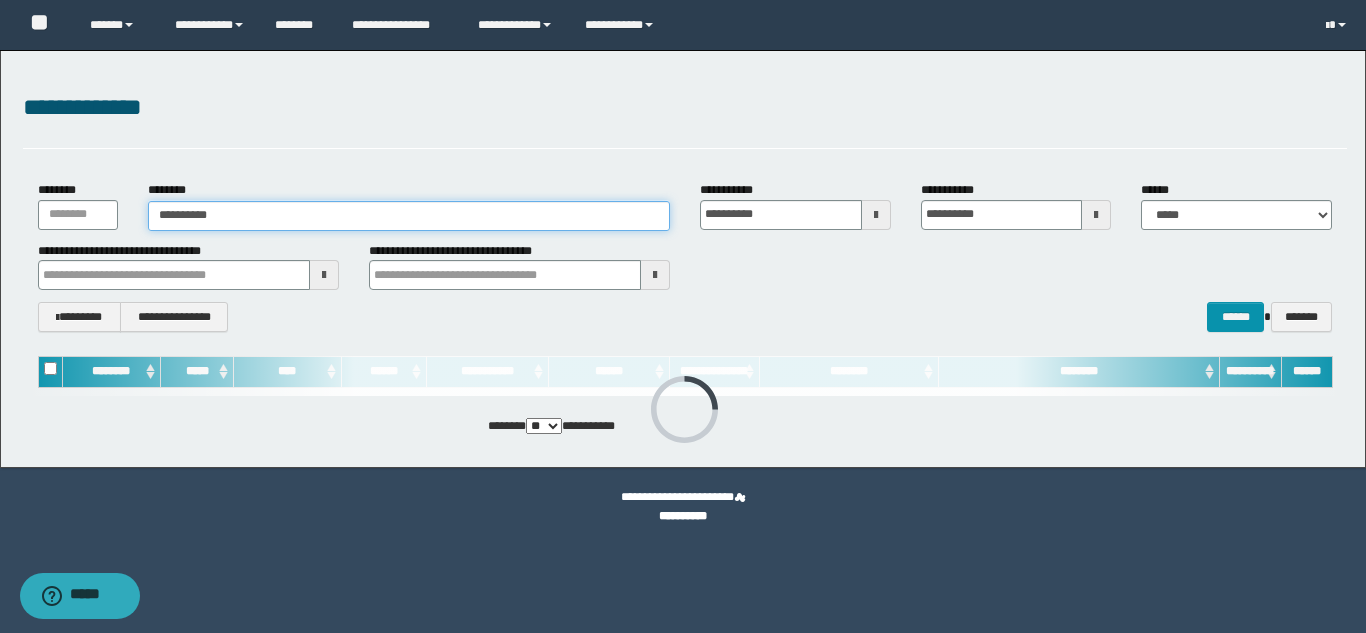 type on "**********" 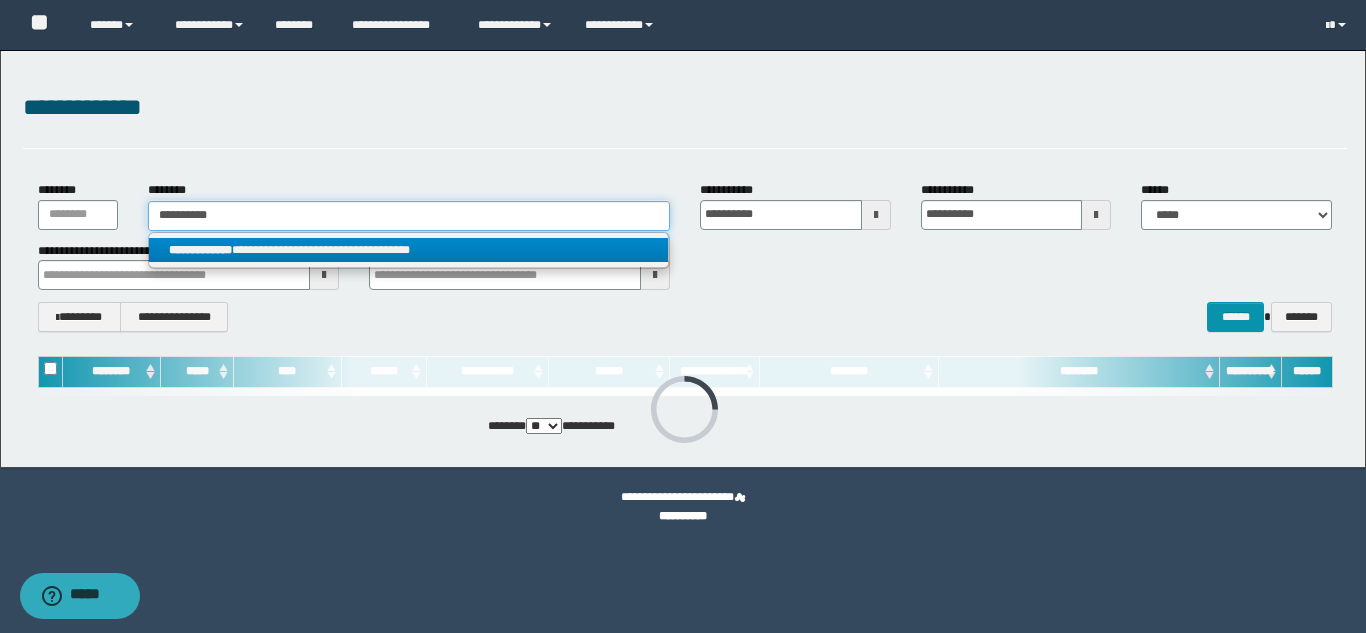 type on "**********" 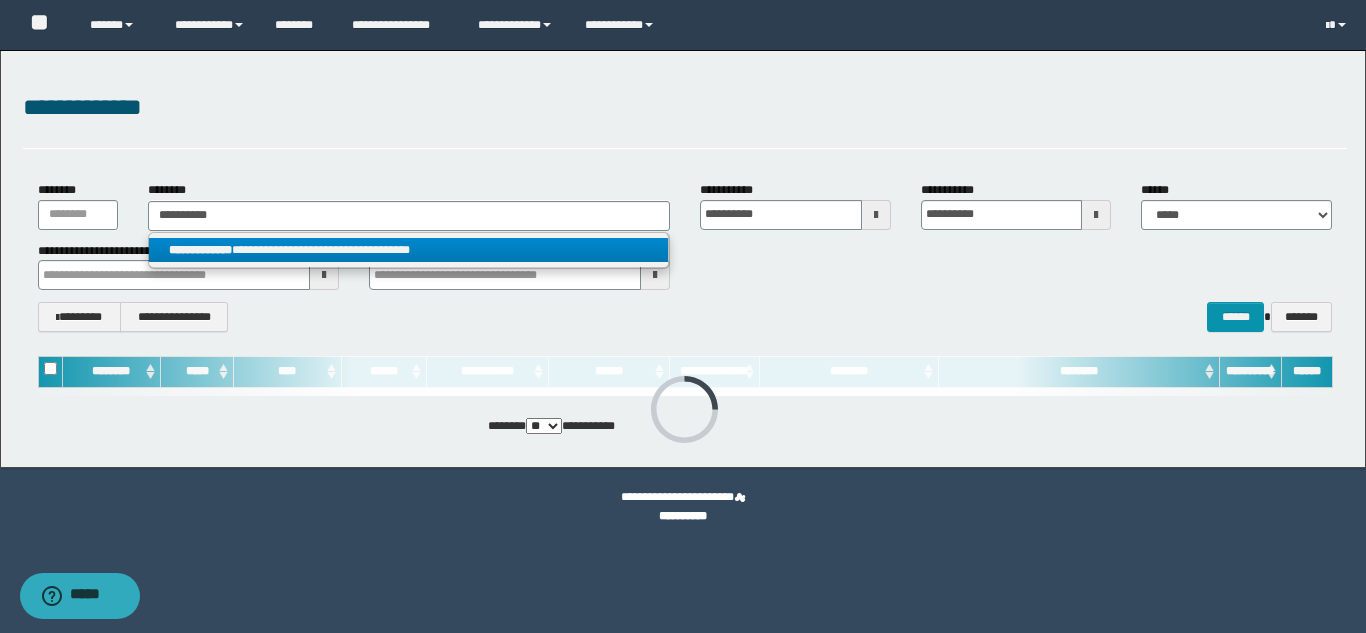 click on "**********" at bounding box center [408, 250] 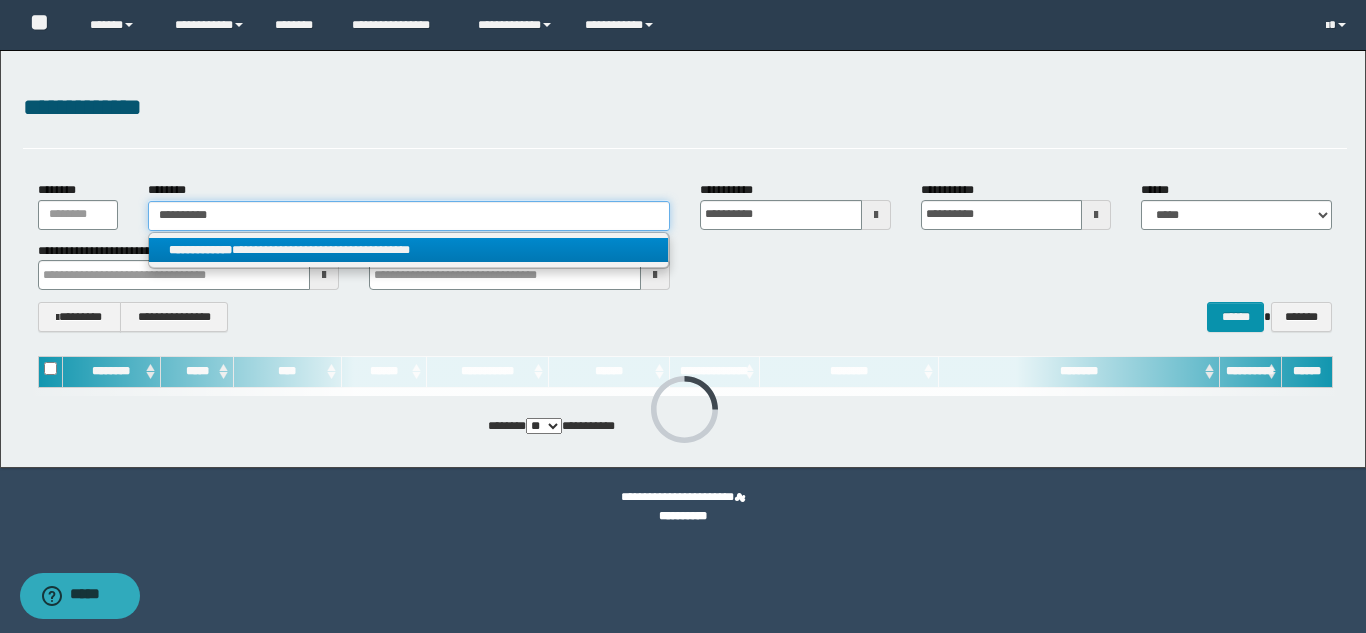 type 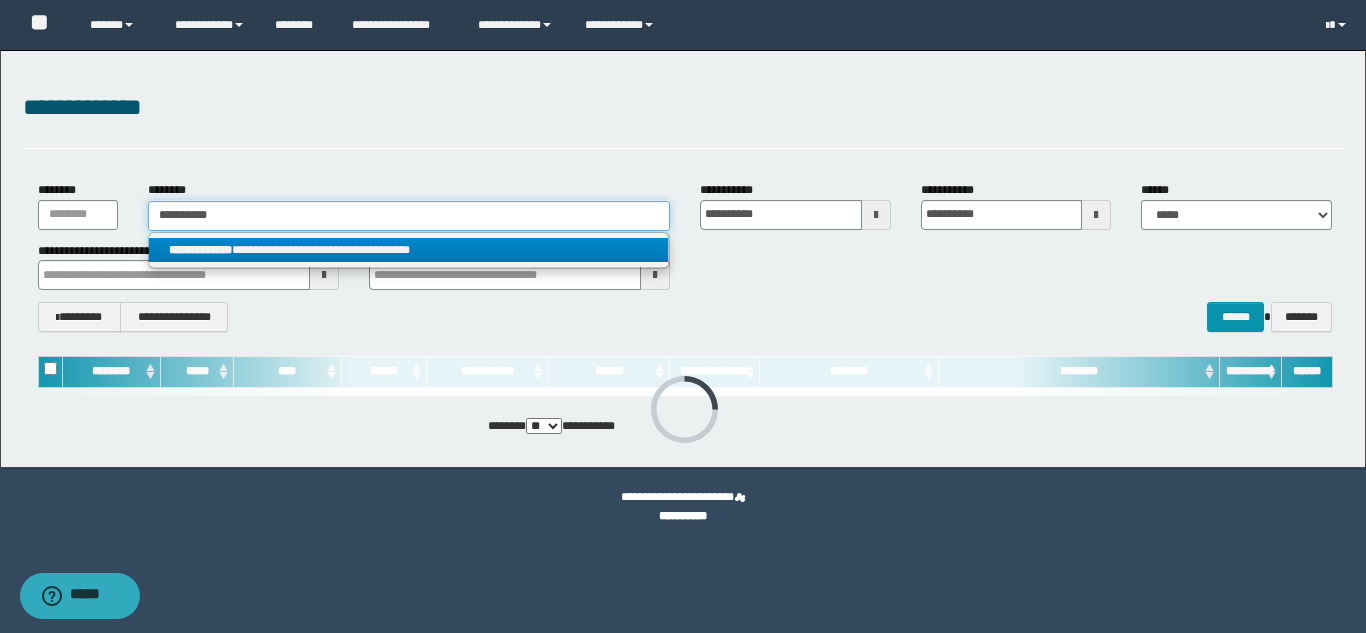 type on "**********" 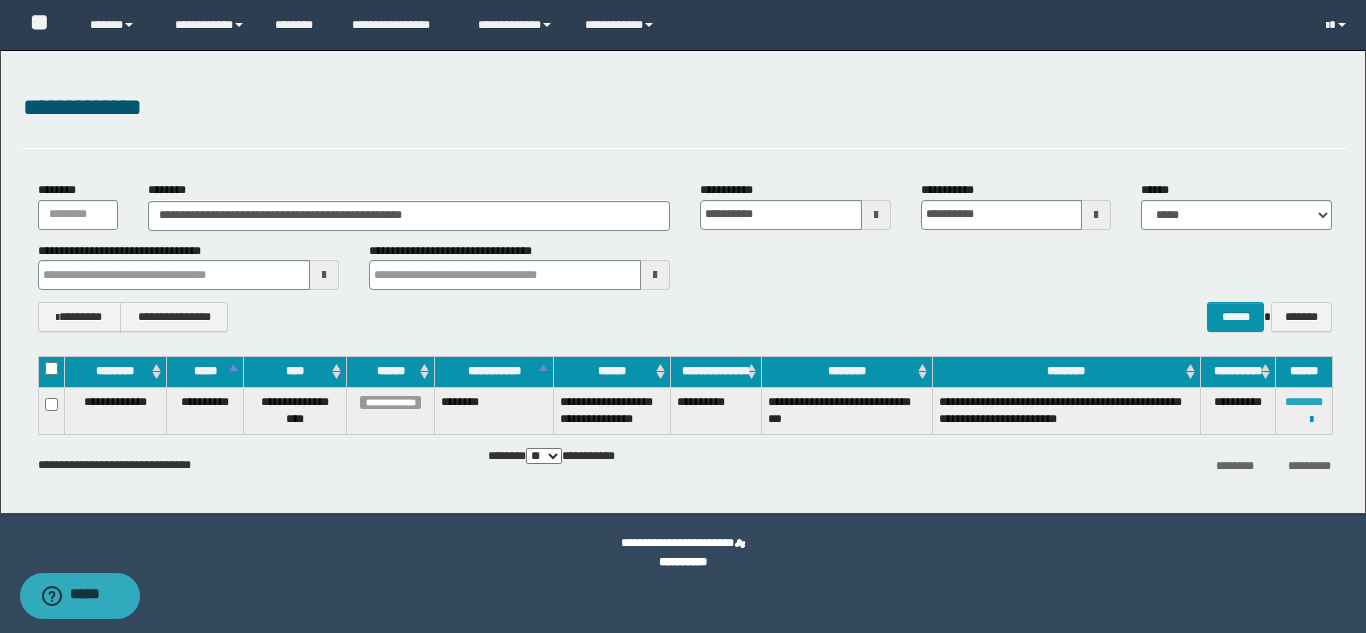 click on "********" at bounding box center (1304, 402) 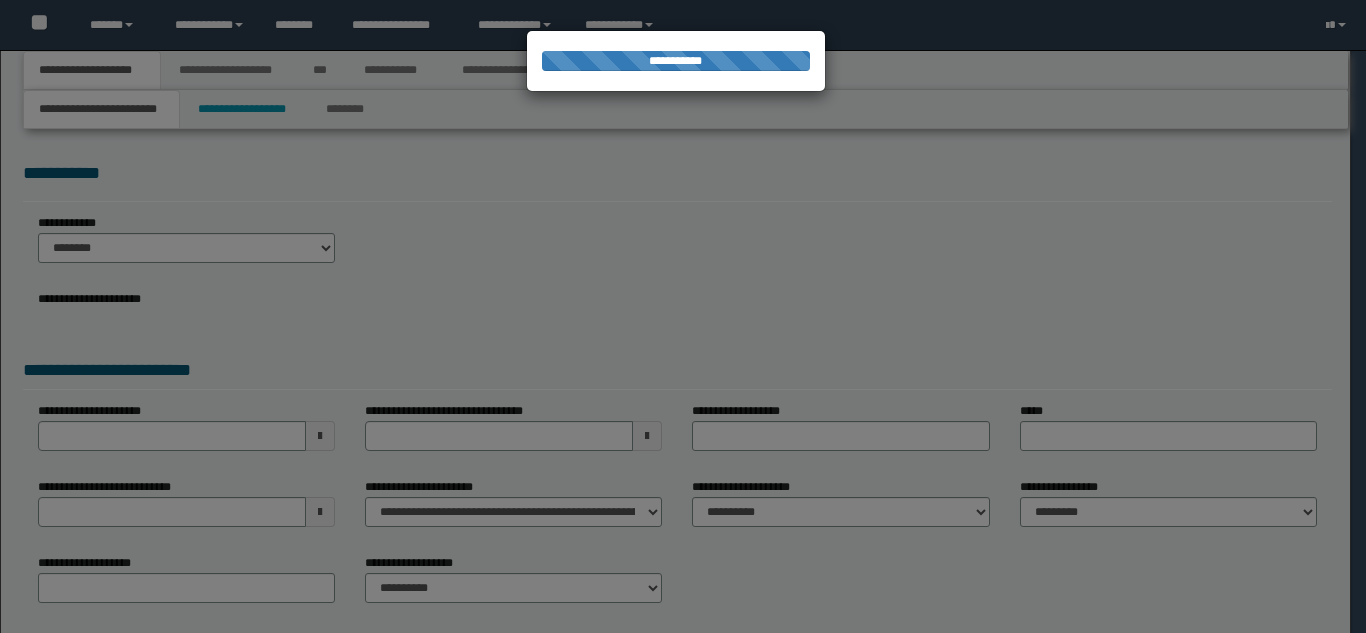 scroll, scrollTop: 0, scrollLeft: 0, axis: both 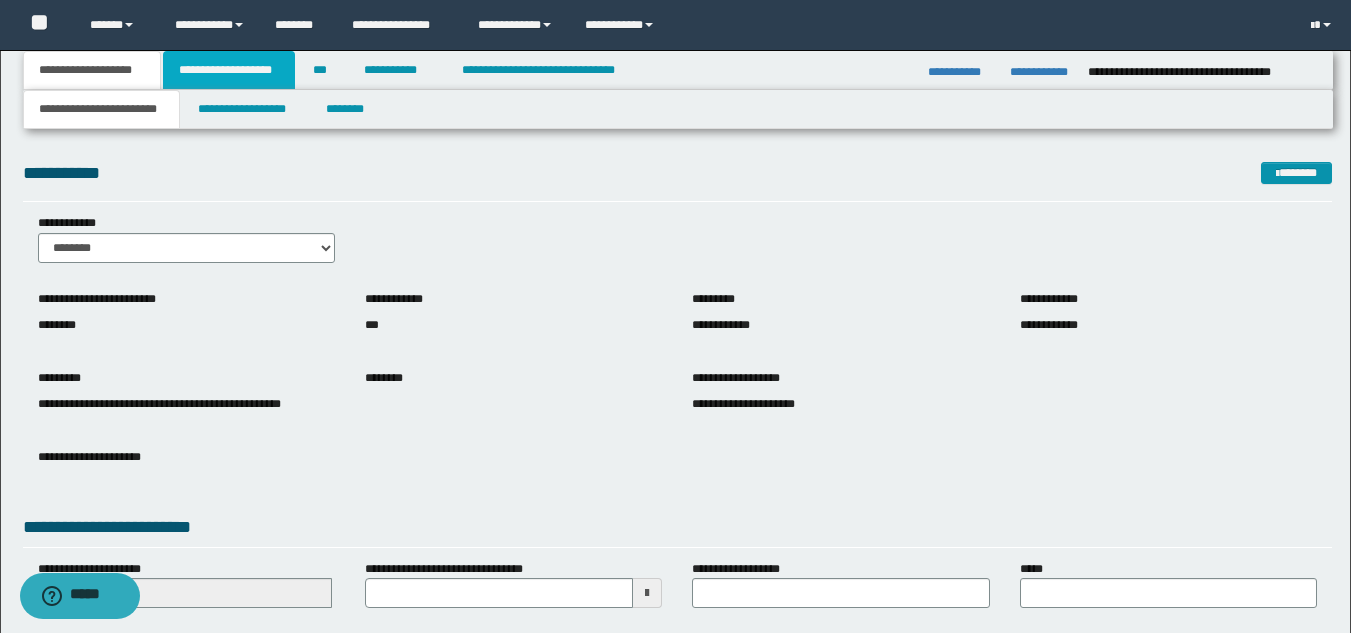 click on "**********" at bounding box center [229, 70] 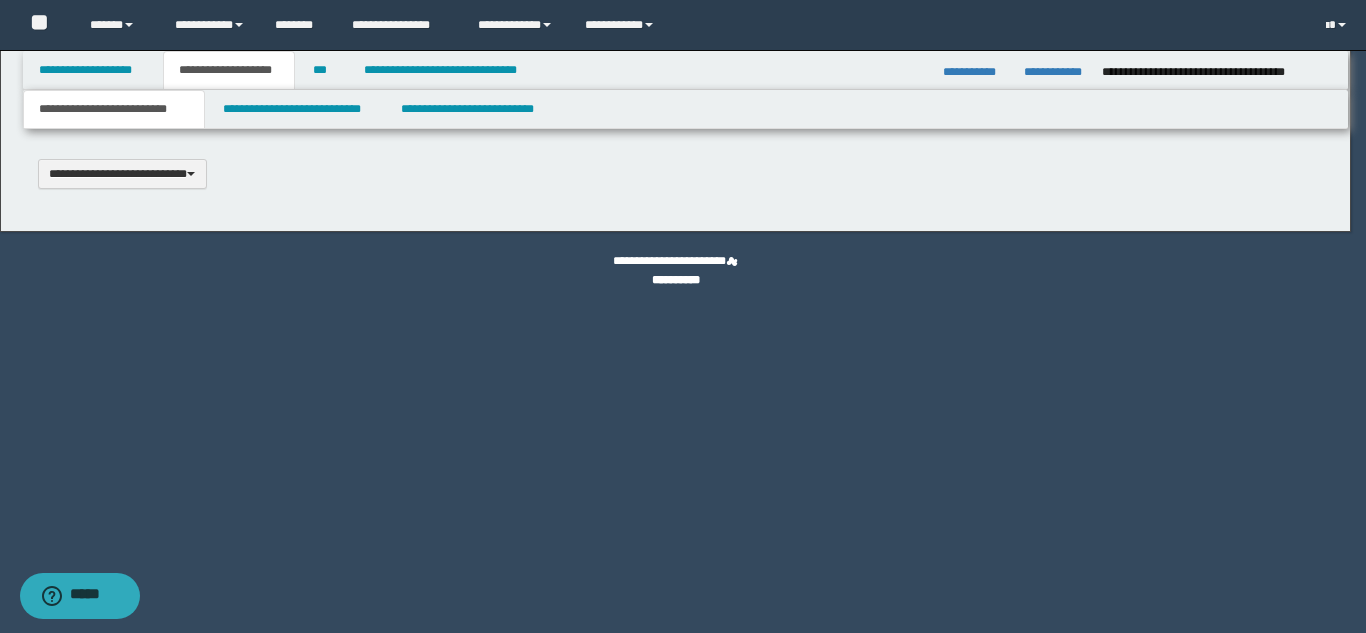 type 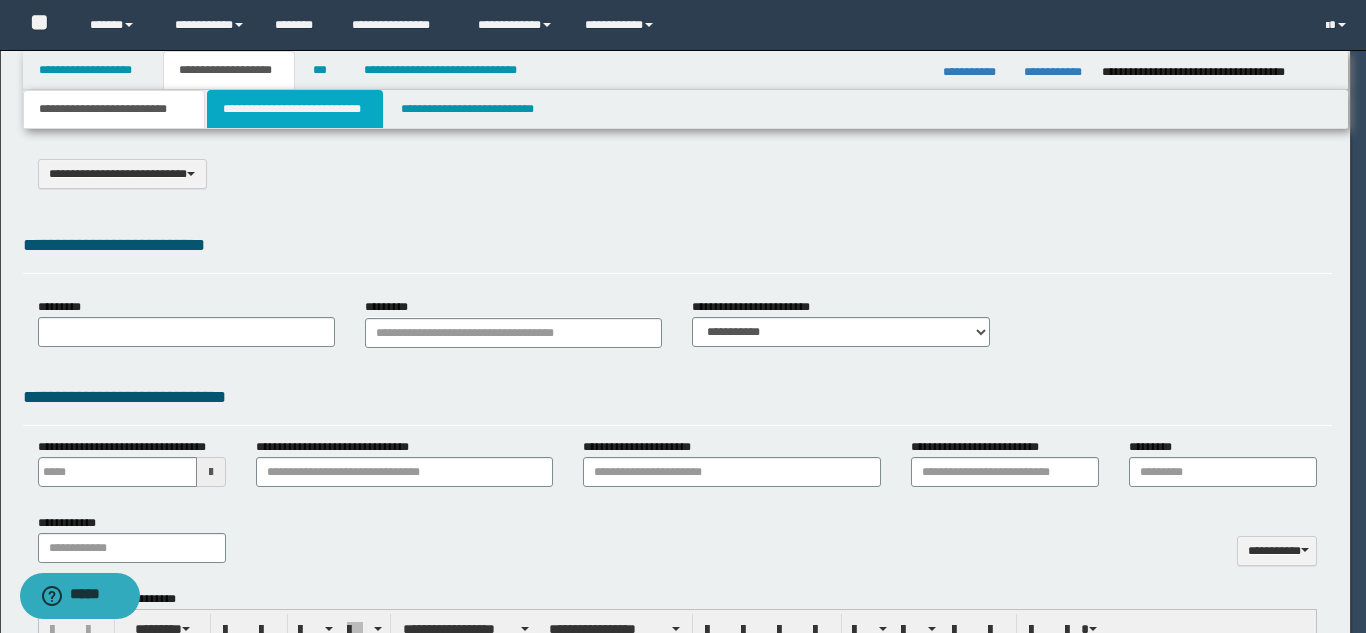 click on "**********" at bounding box center [295, 109] 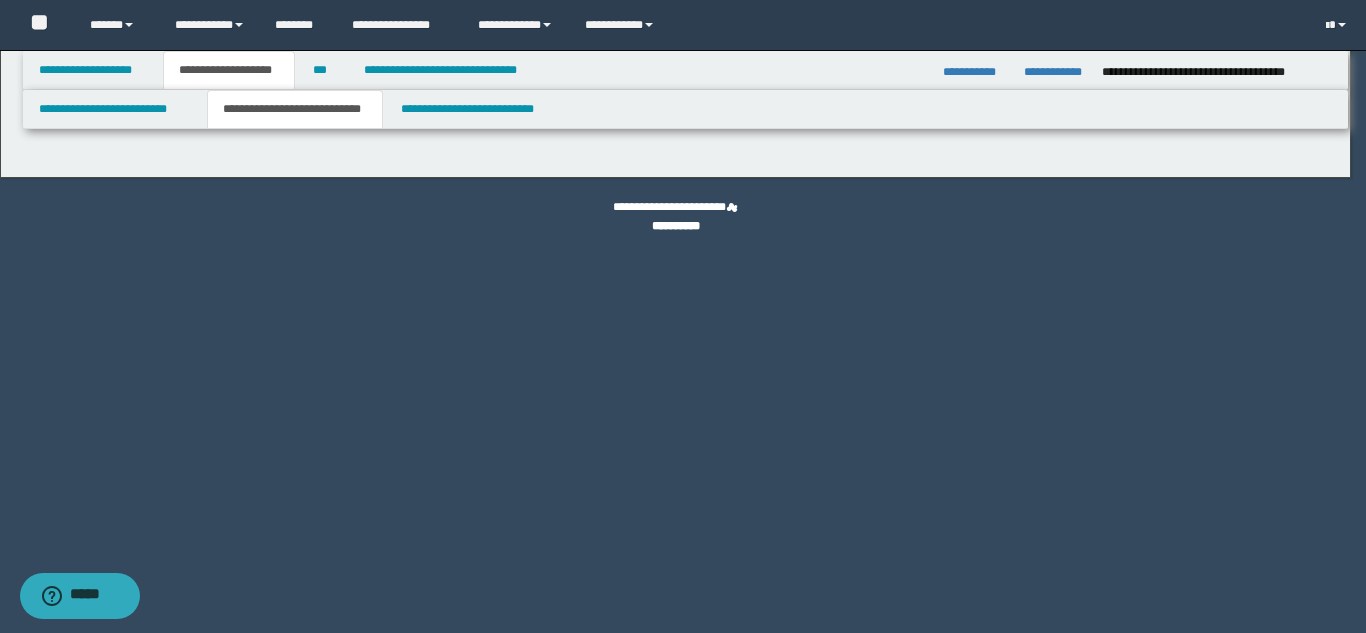 select on "*" 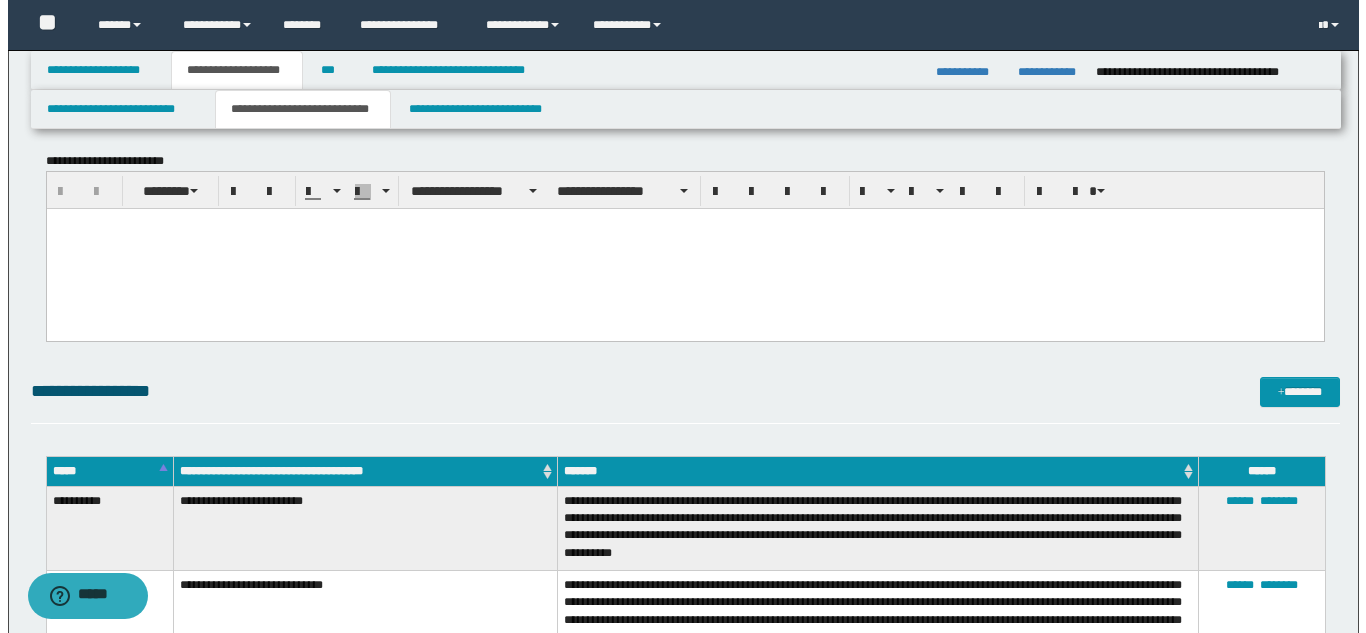 scroll, scrollTop: 1300, scrollLeft: 0, axis: vertical 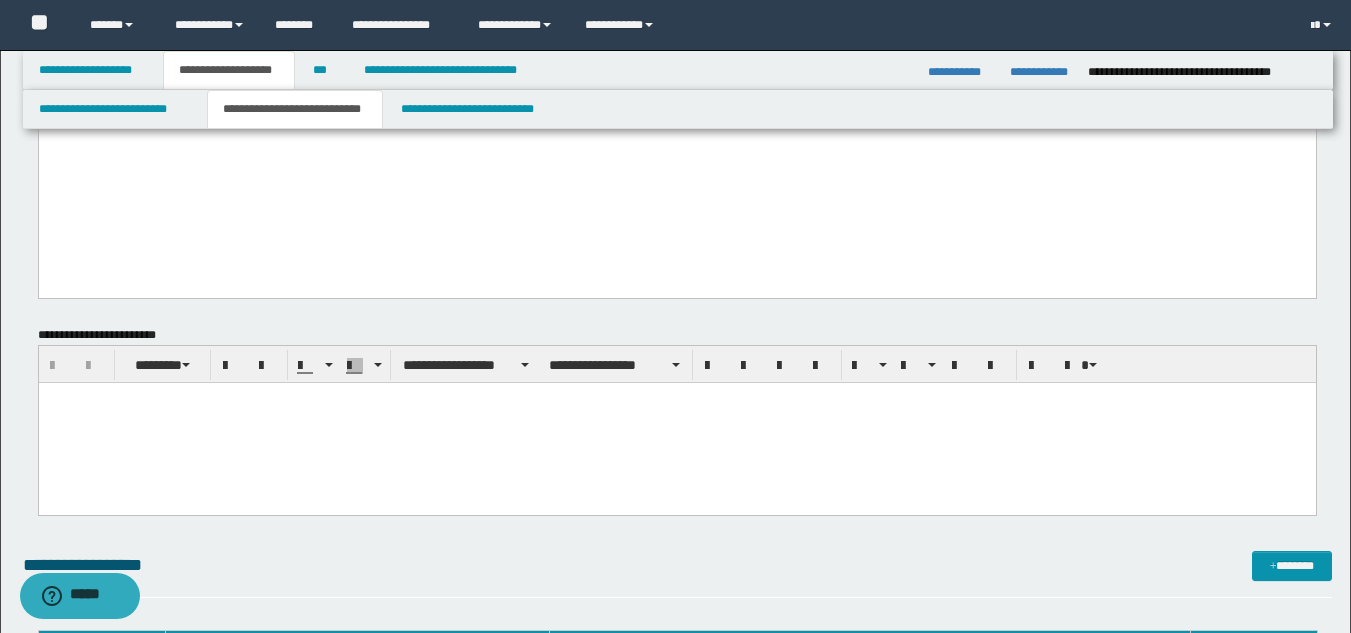 click on "**********" at bounding box center [677, 735] 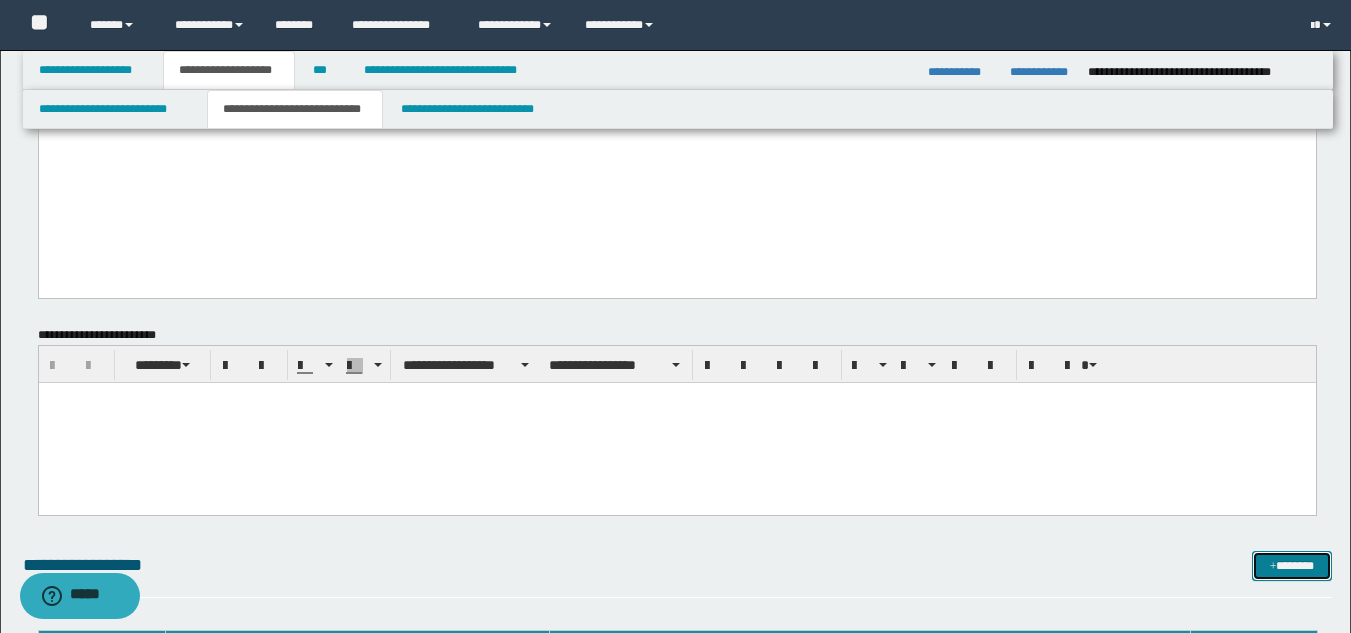 click at bounding box center [1273, 567] 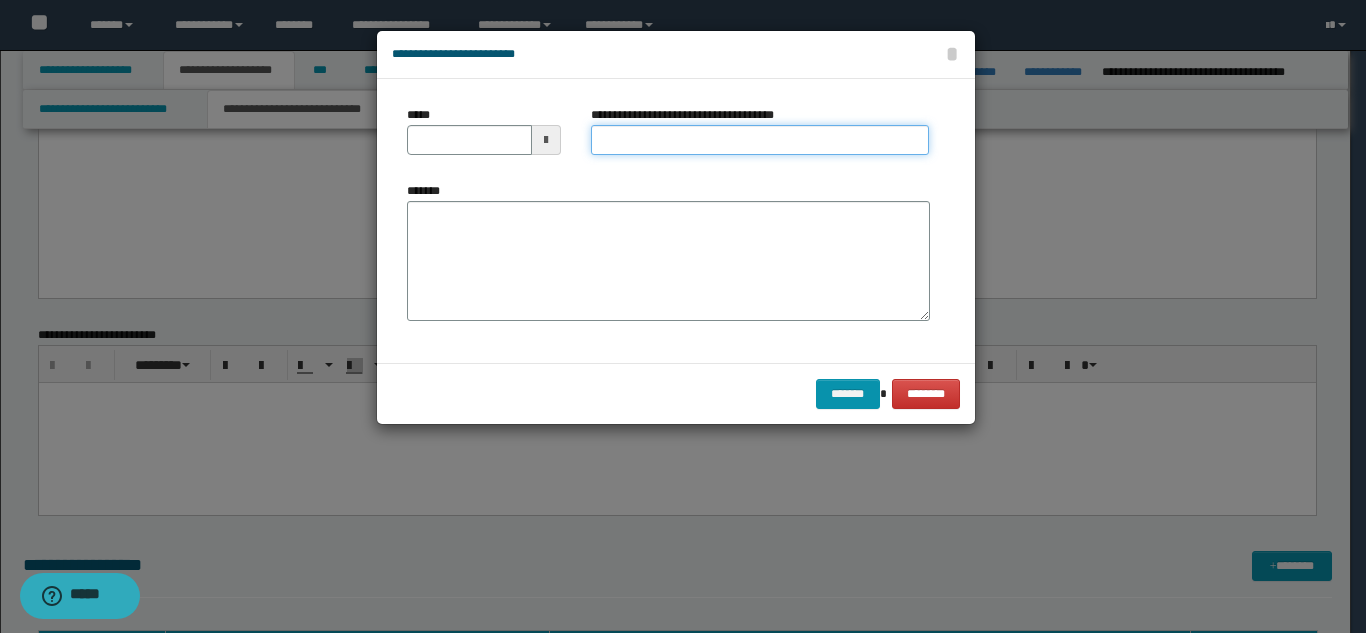 click on "**********" at bounding box center (760, 140) 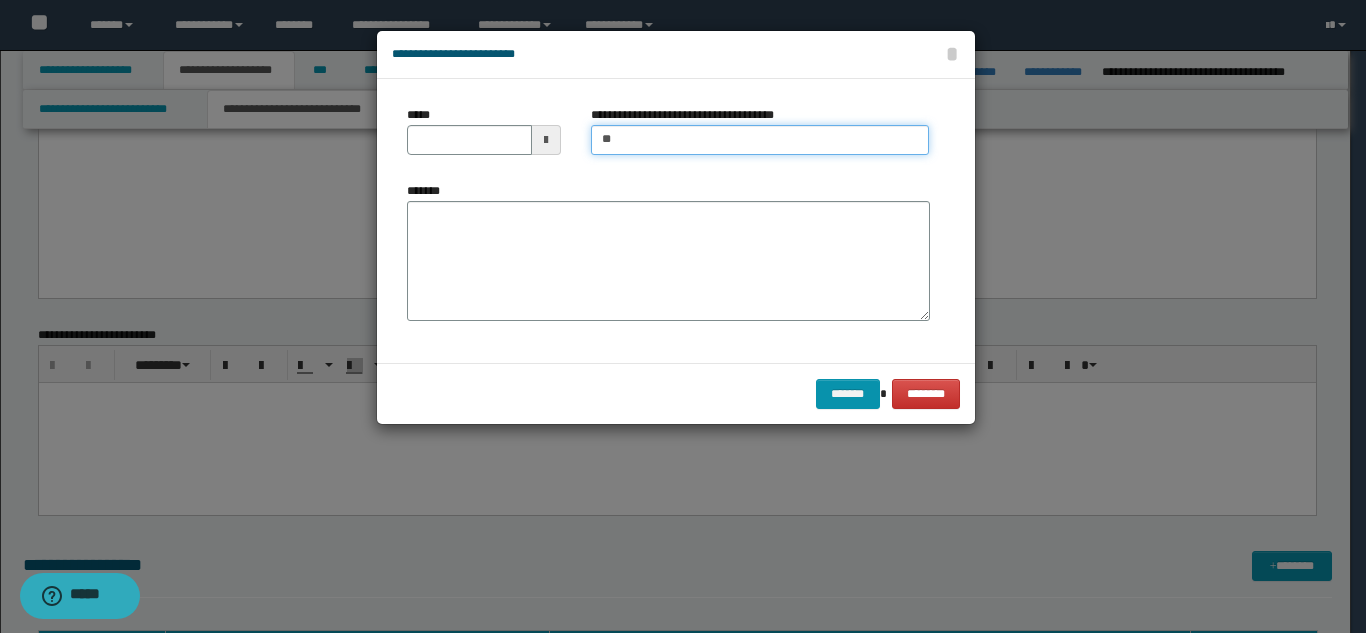 type on "*****" 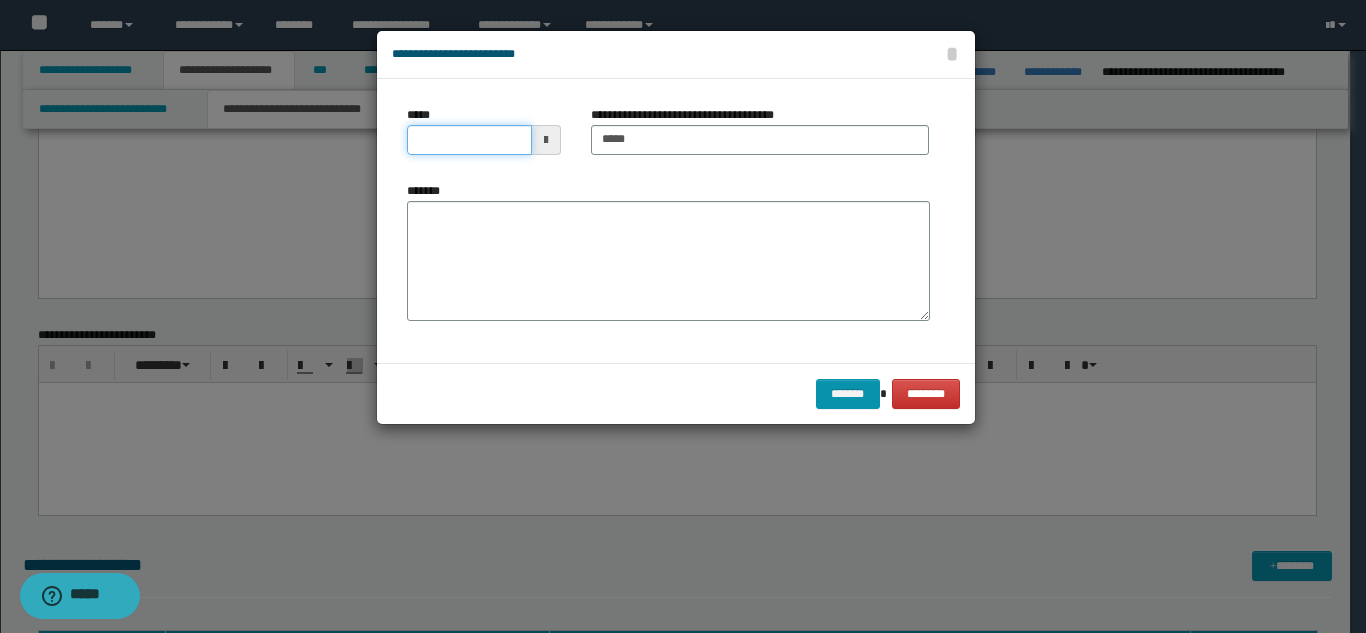 click on "*****" at bounding box center [469, 140] 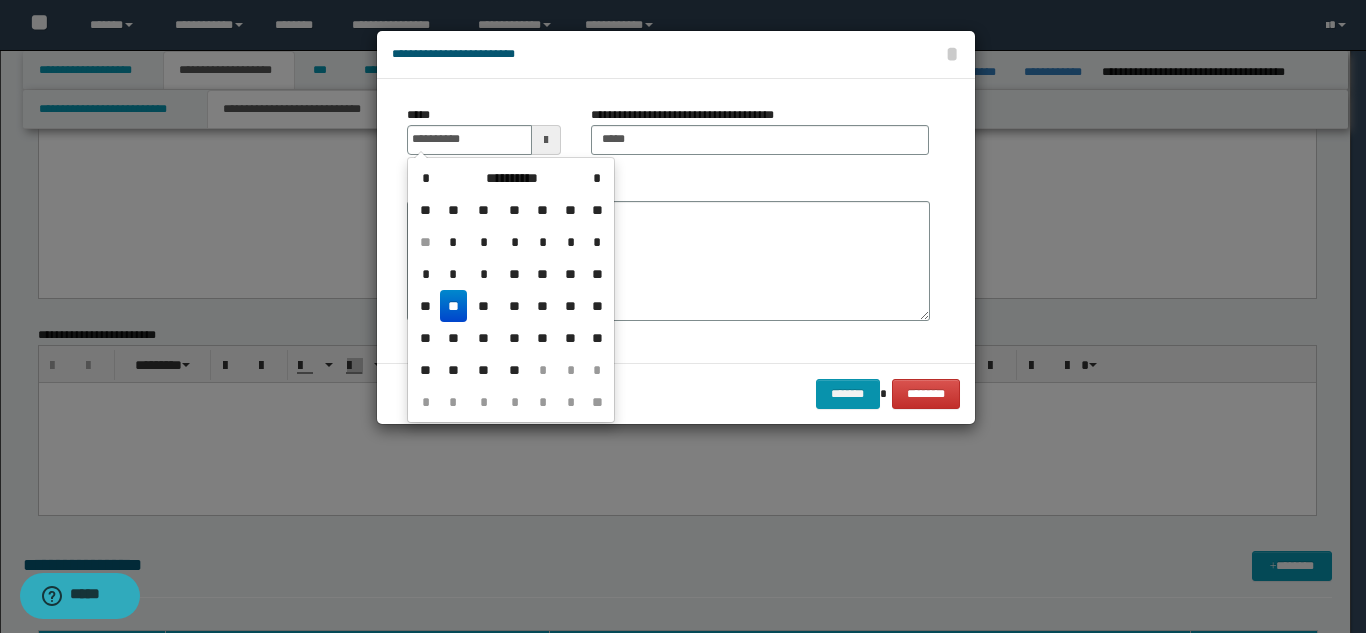 click on "**" at bounding box center (454, 306) 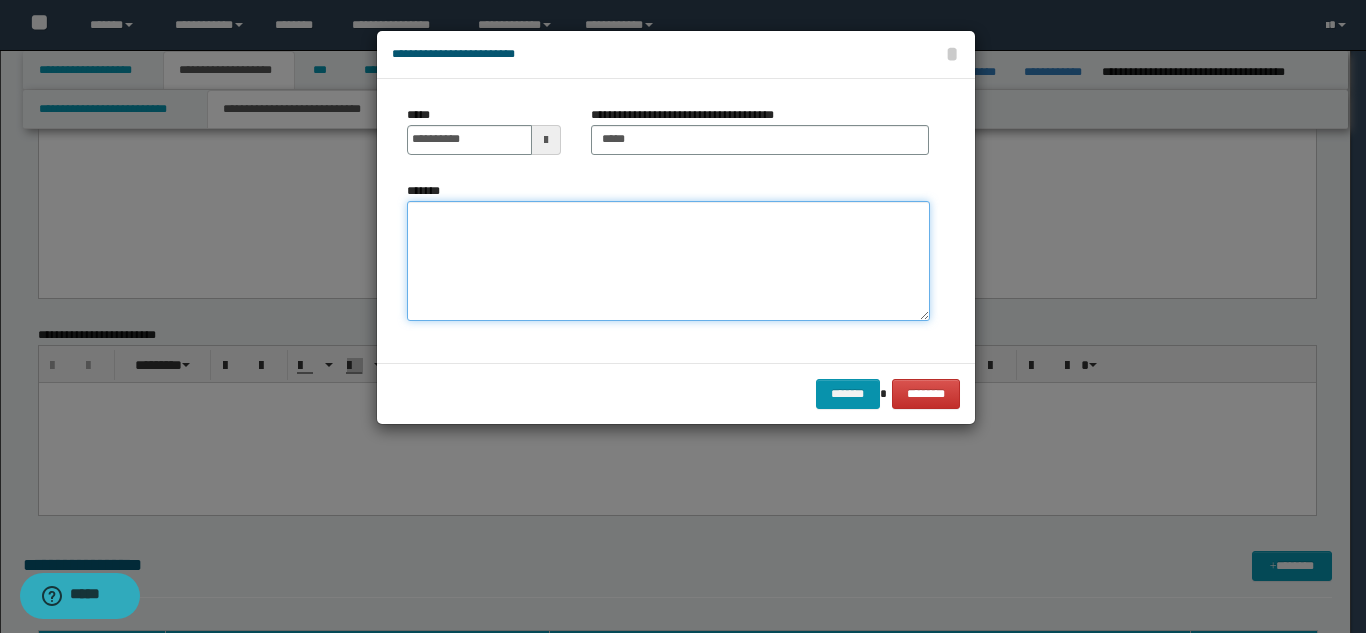 click on "*******" at bounding box center (668, 261) 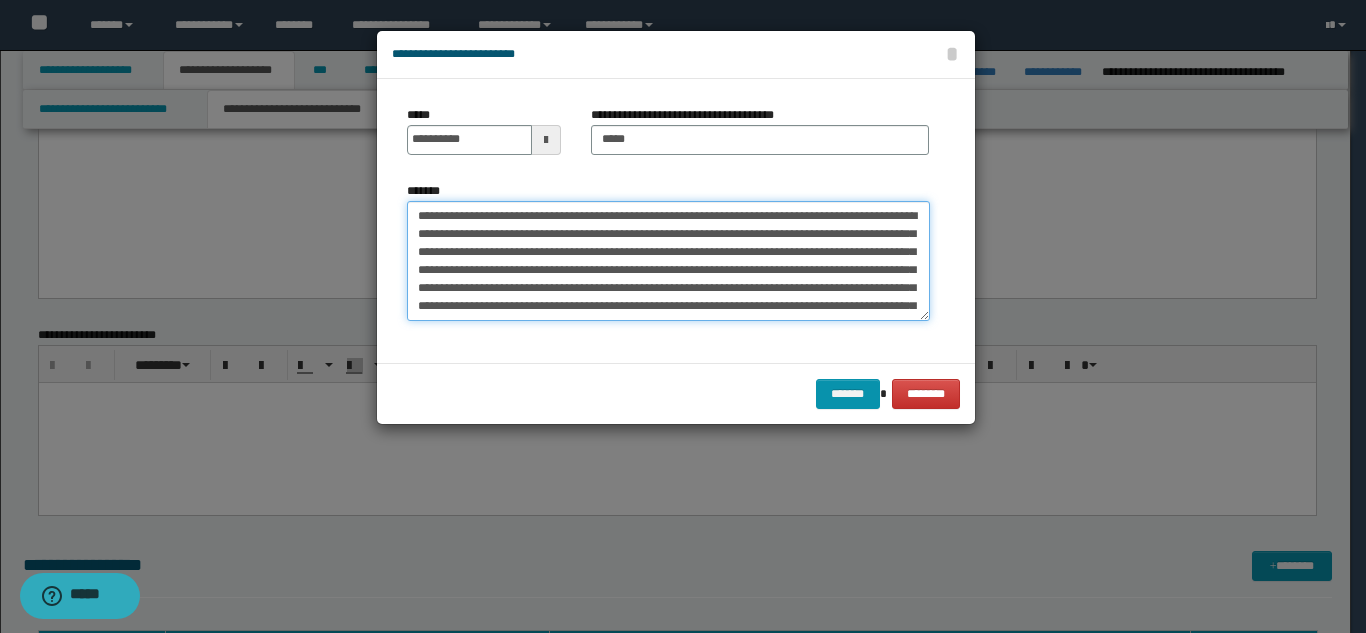 scroll, scrollTop: 30, scrollLeft: 0, axis: vertical 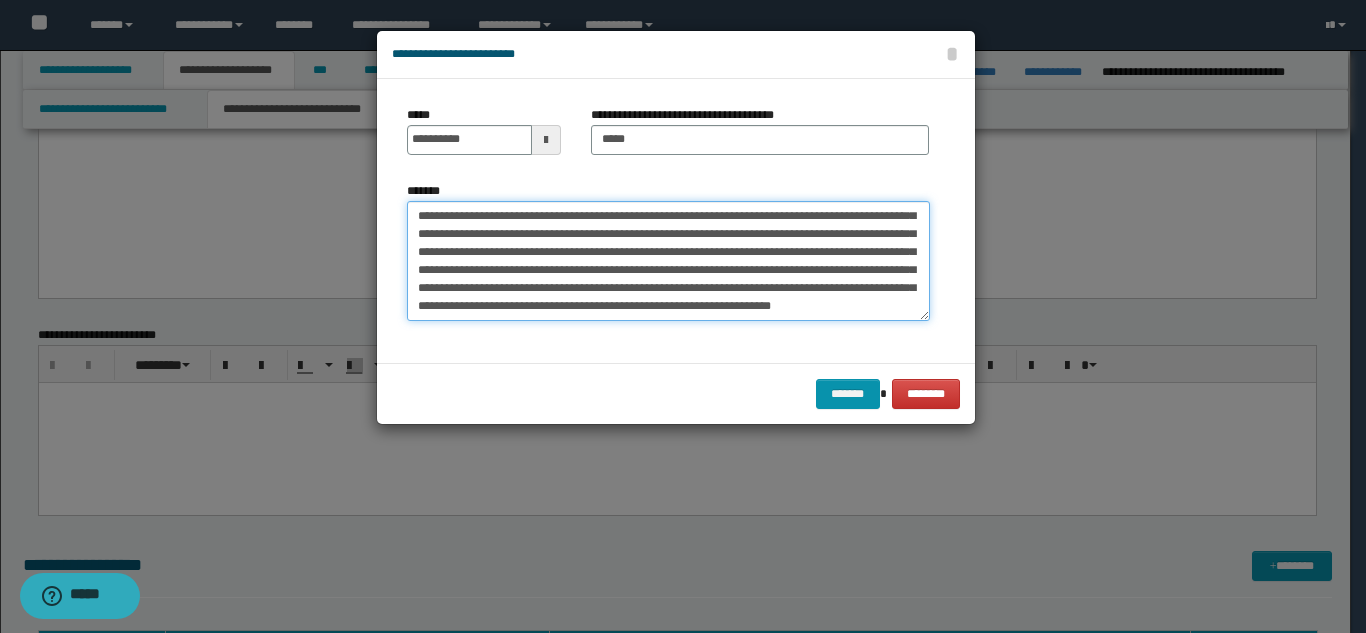 click on "**********" at bounding box center (668, 261) 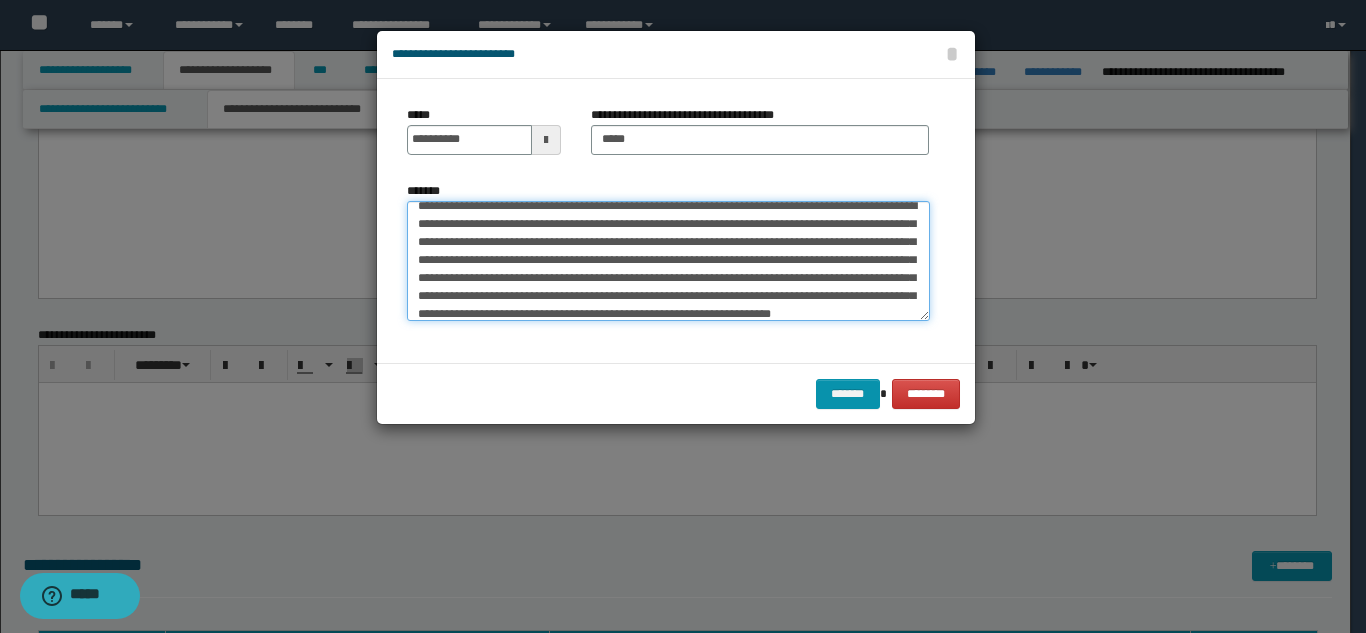 scroll, scrollTop: 0, scrollLeft: 0, axis: both 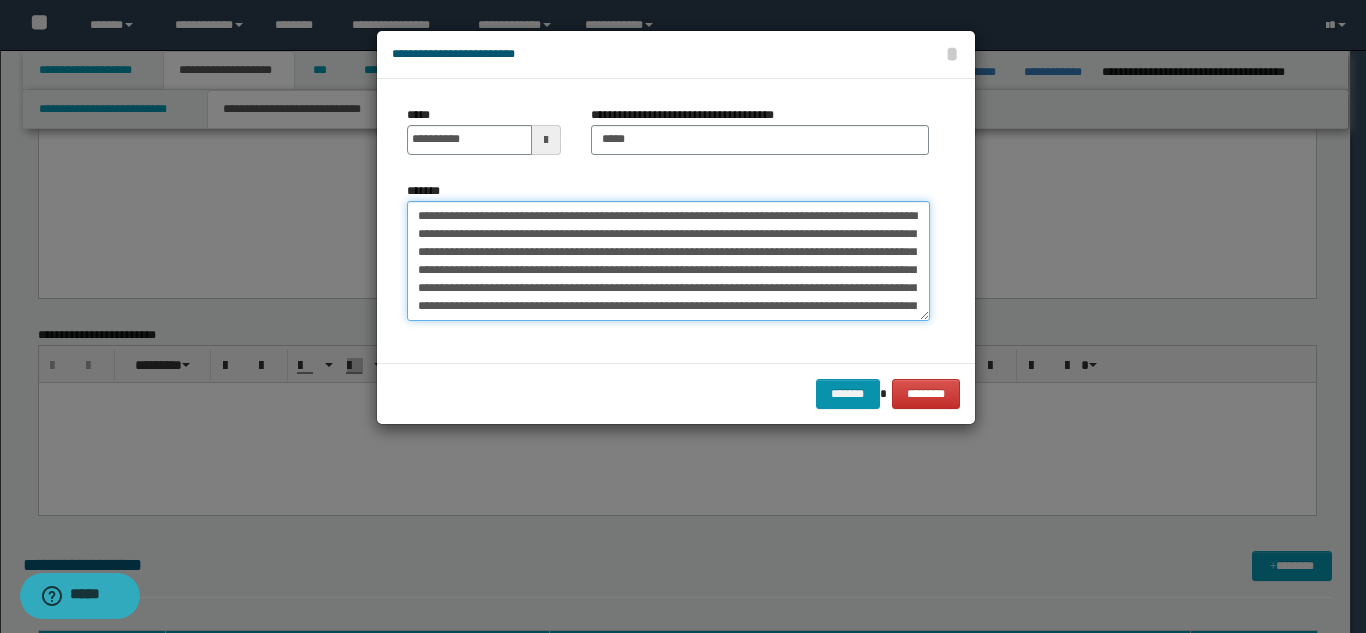 click on "**********" at bounding box center [668, 261] 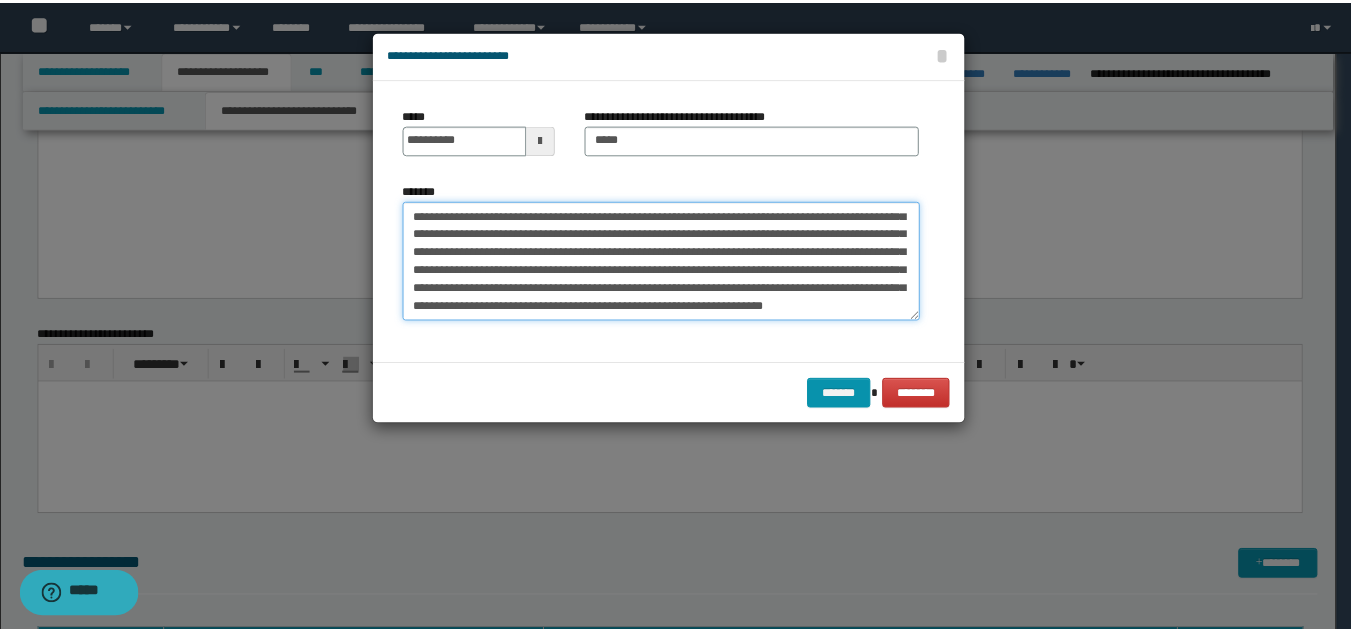 scroll, scrollTop: 36, scrollLeft: 0, axis: vertical 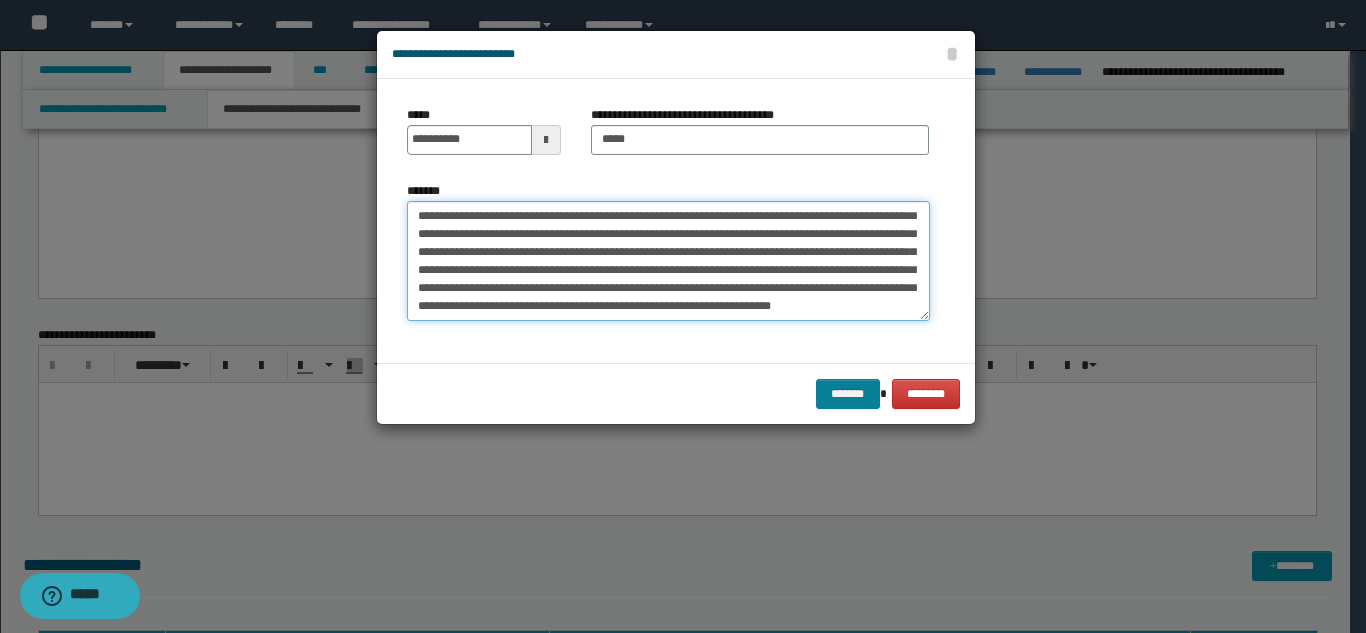 type on "**********" 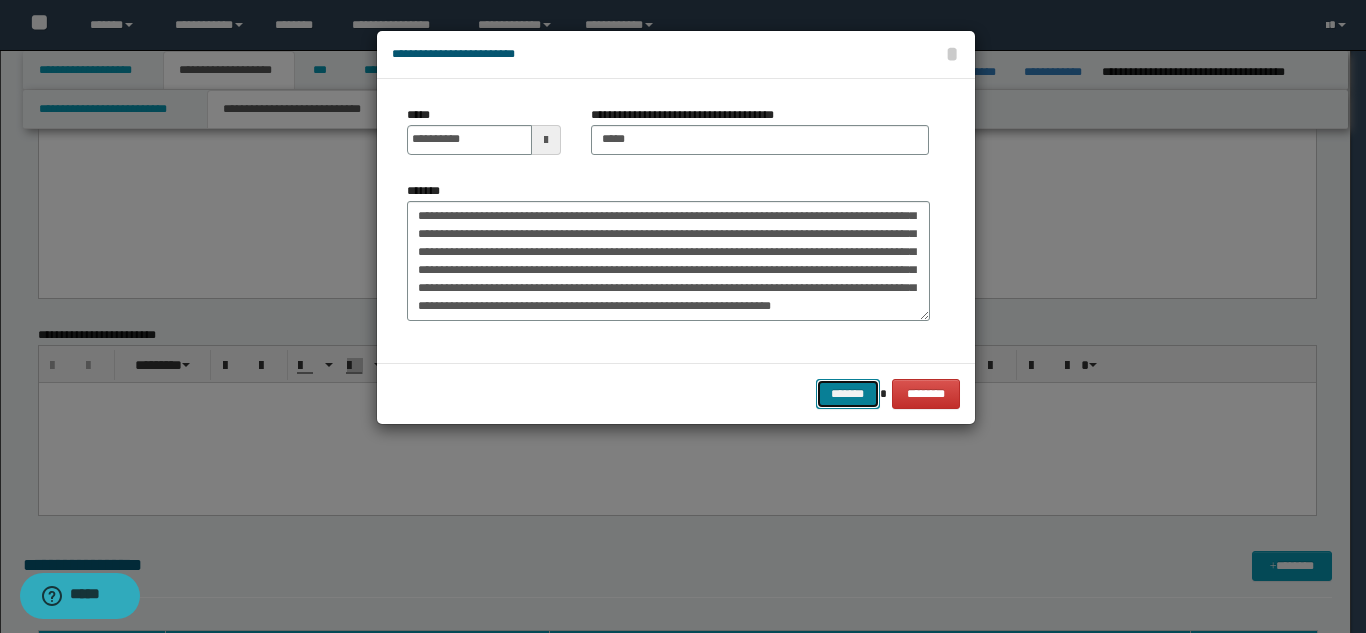 click on "*******" at bounding box center (848, 394) 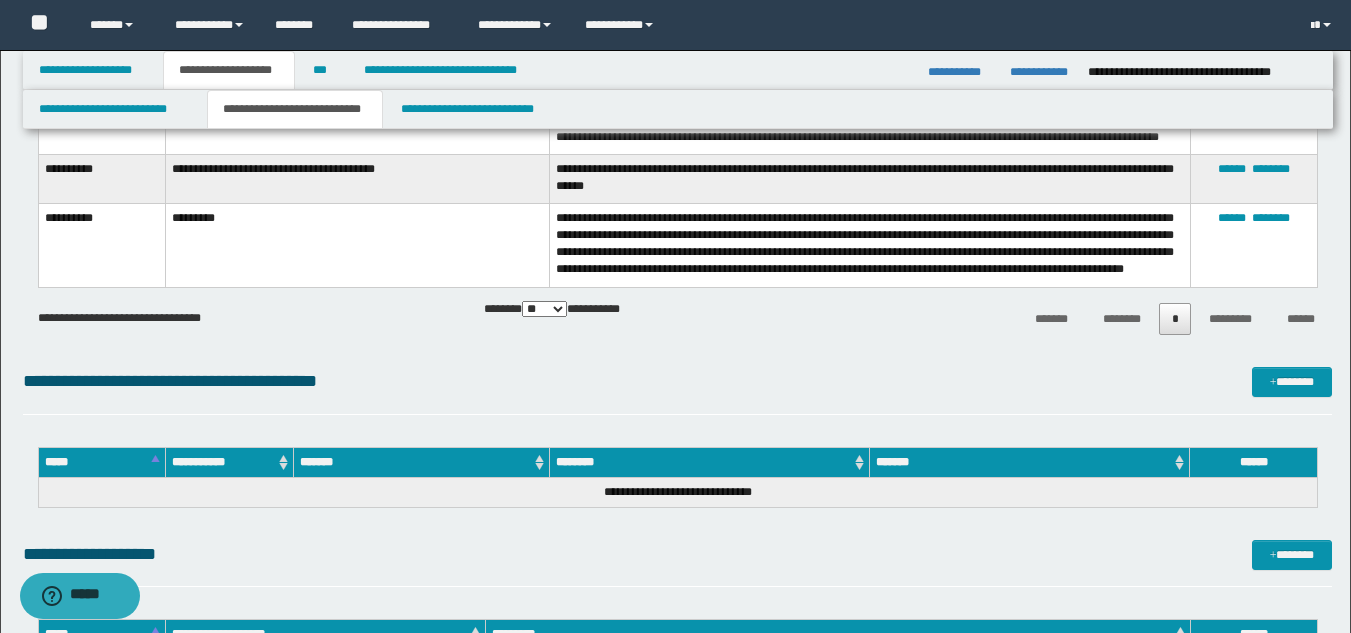 scroll, scrollTop: 2902, scrollLeft: 0, axis: vertical 